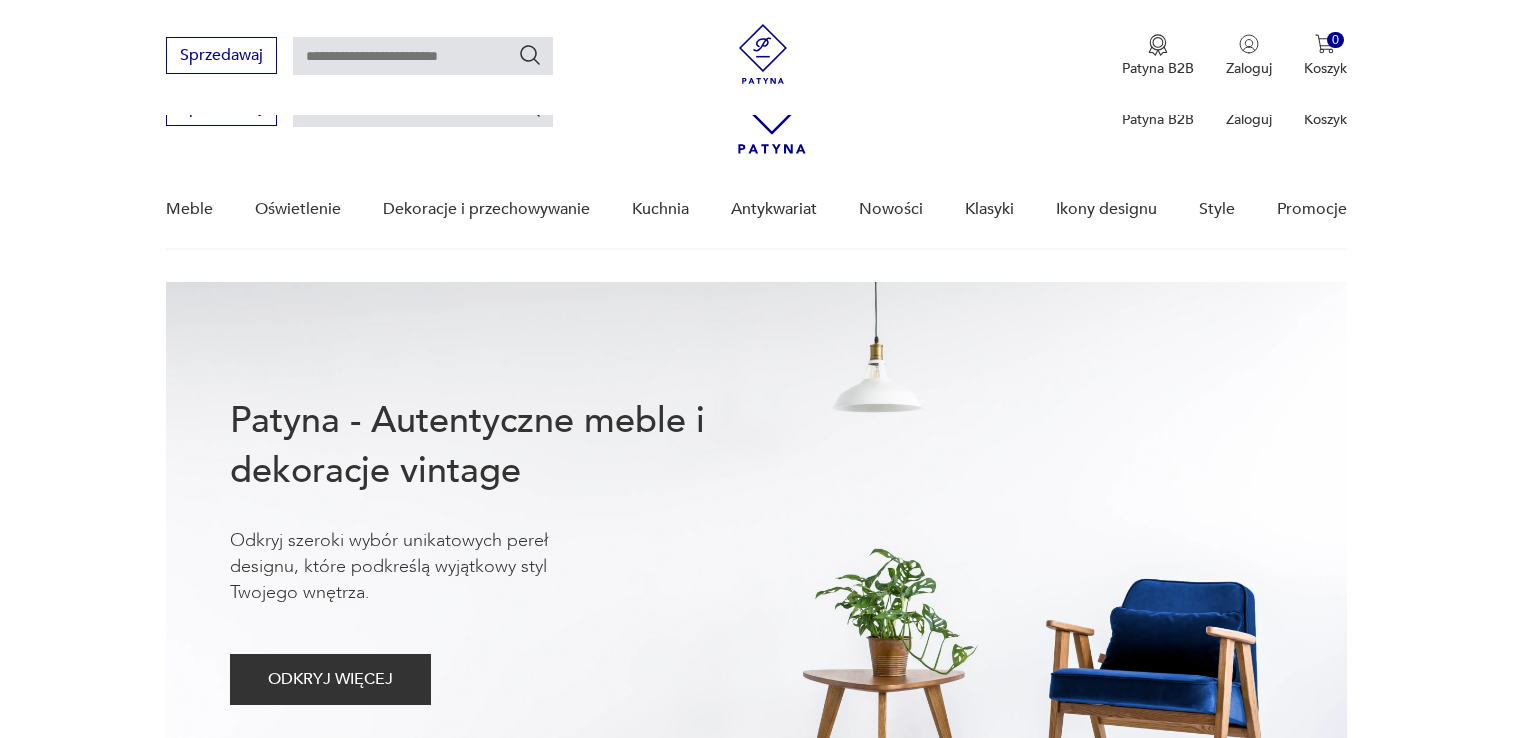 scroll, scrollTop: 1200, scrollLeft: 0, axis: vertical 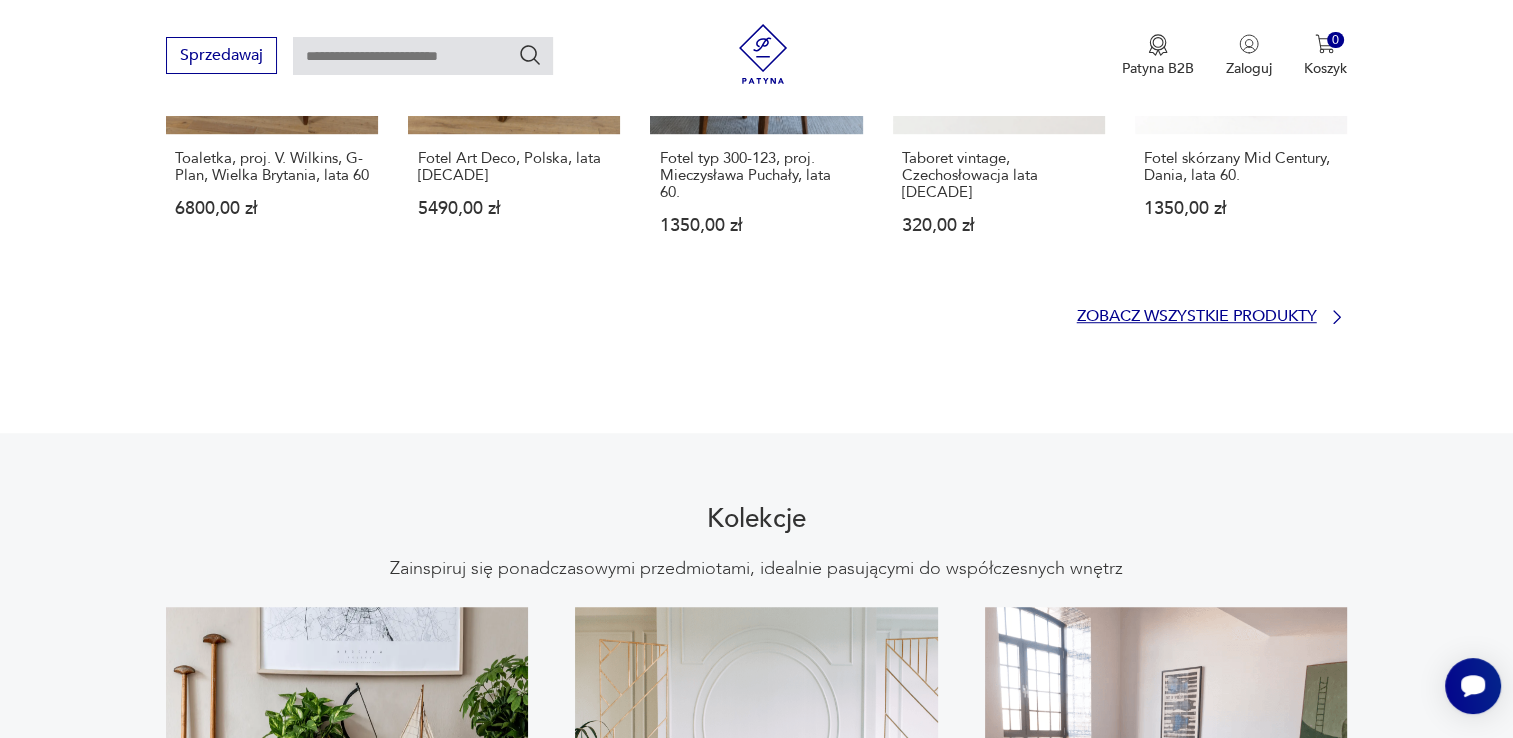 click on "Zobacz wszystkie produkty" at bounding box center (1197, 316) 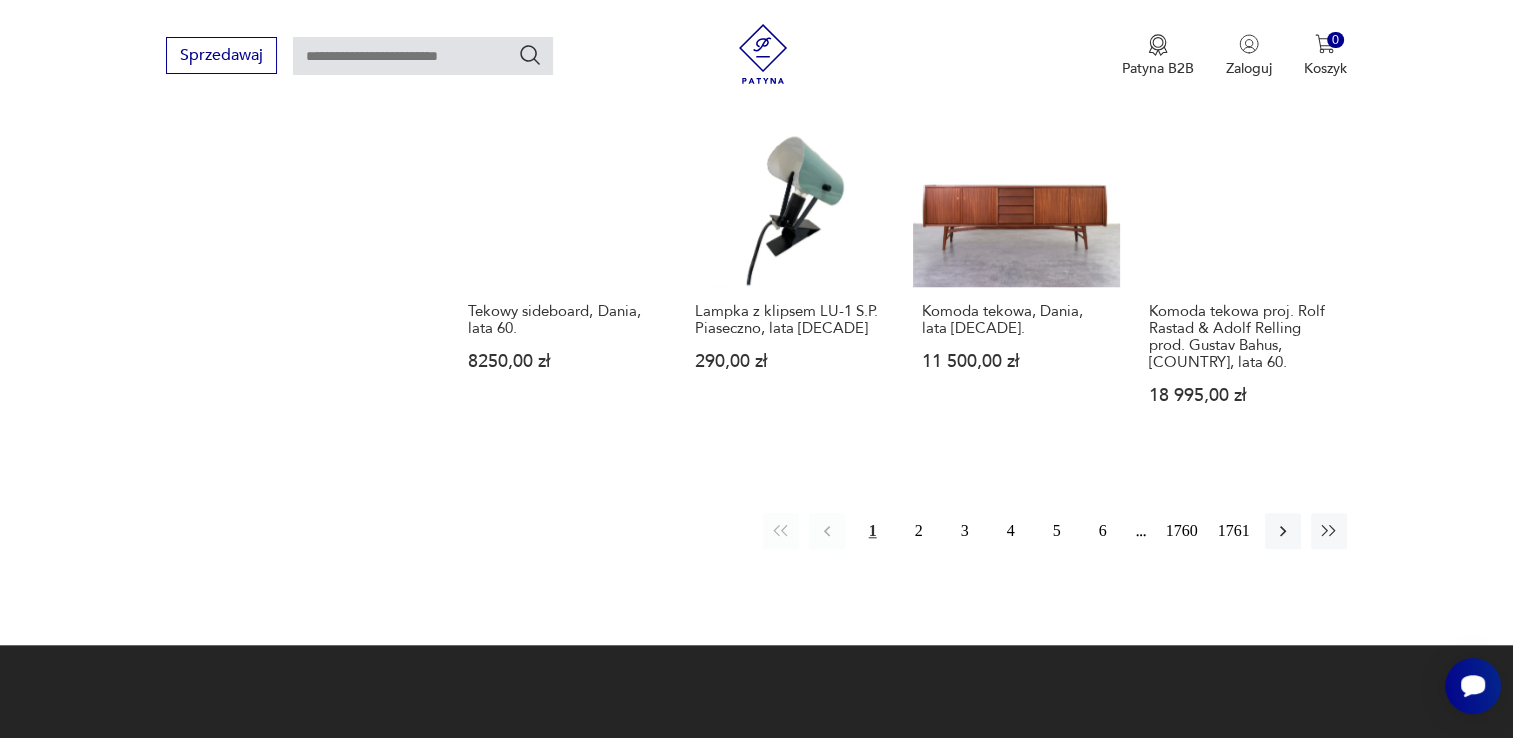 scroll, scrollTop: 1700, scrollLeft: 0, axis: vertical 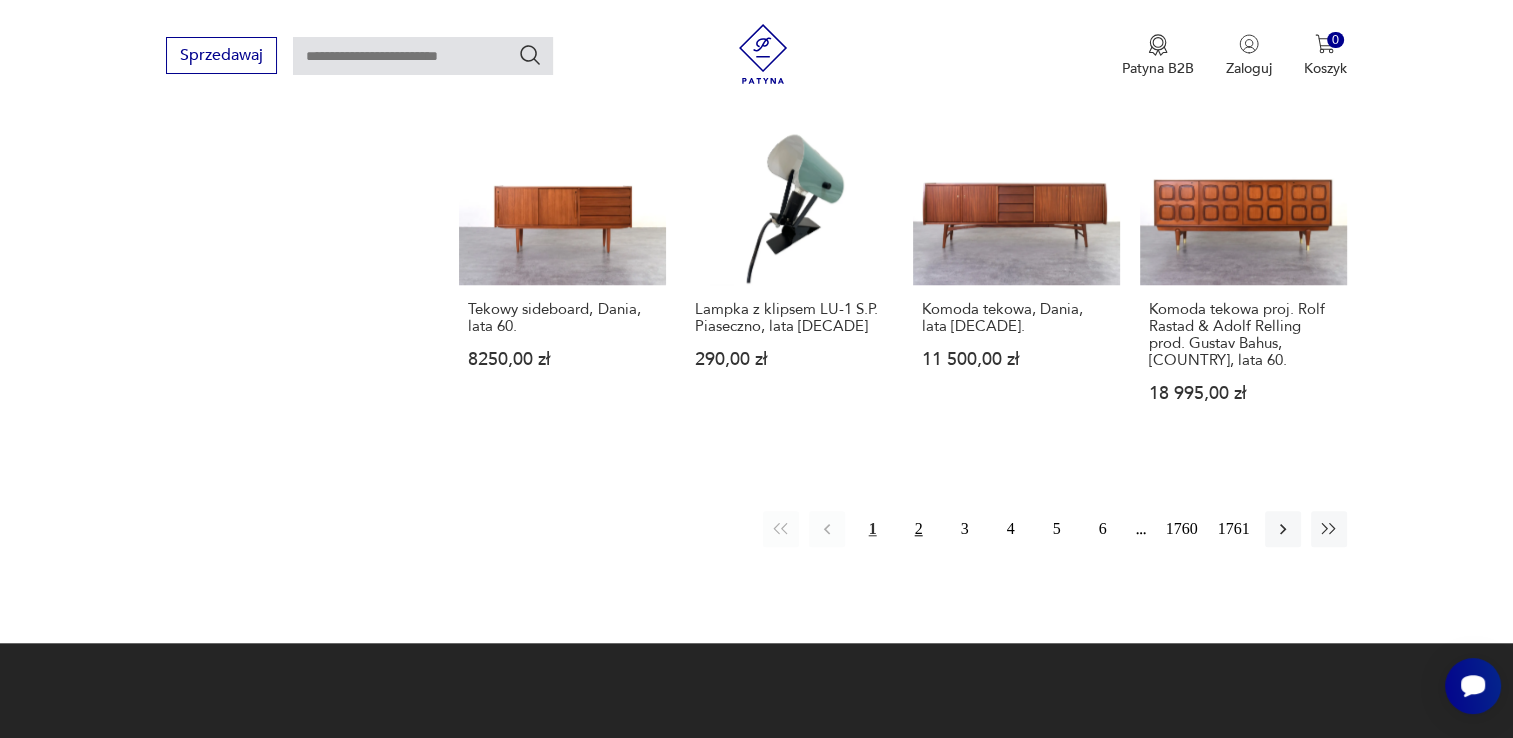 click on "2" at bounding box center (919, 529) 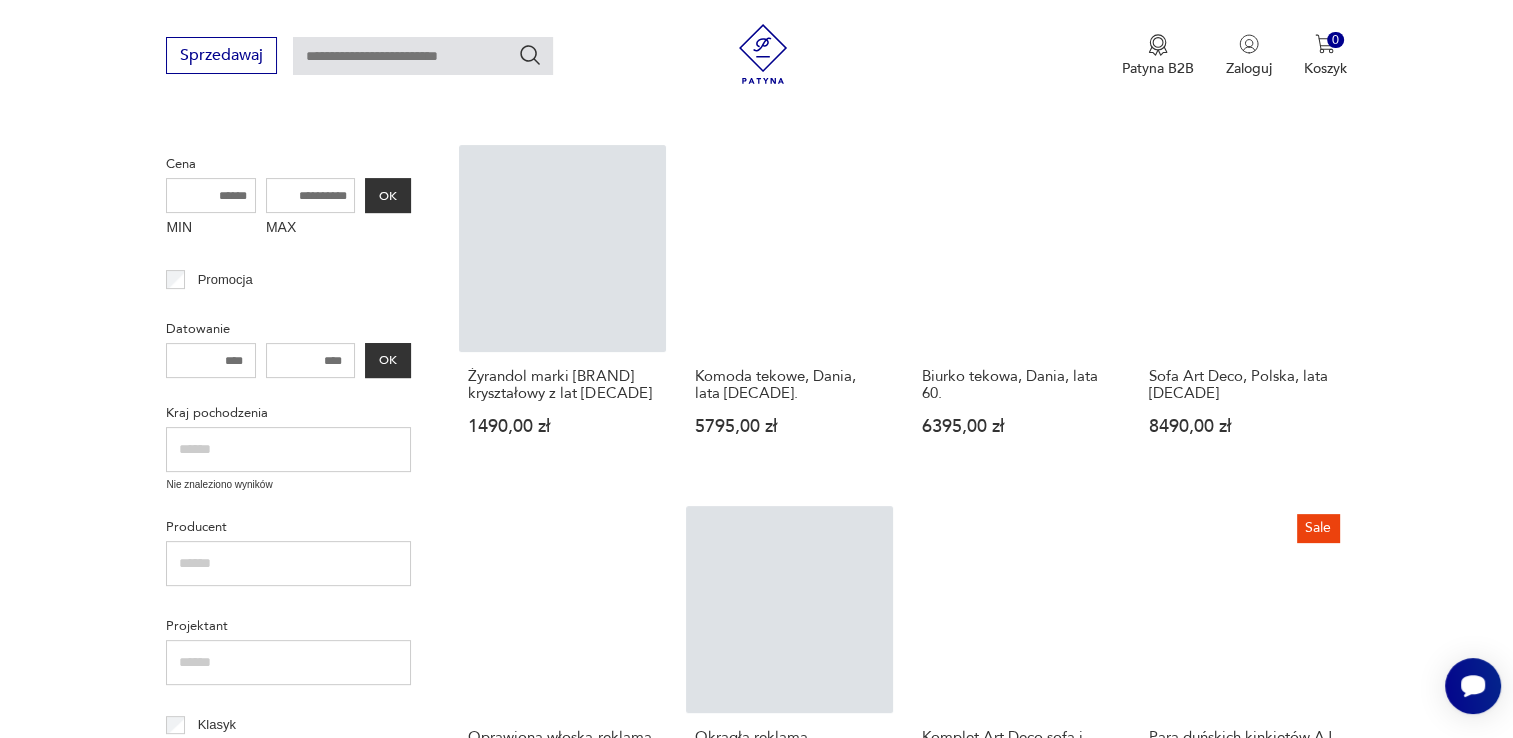 scroll, scrollTop: 558, scrollLeft: 0, axis: vertical 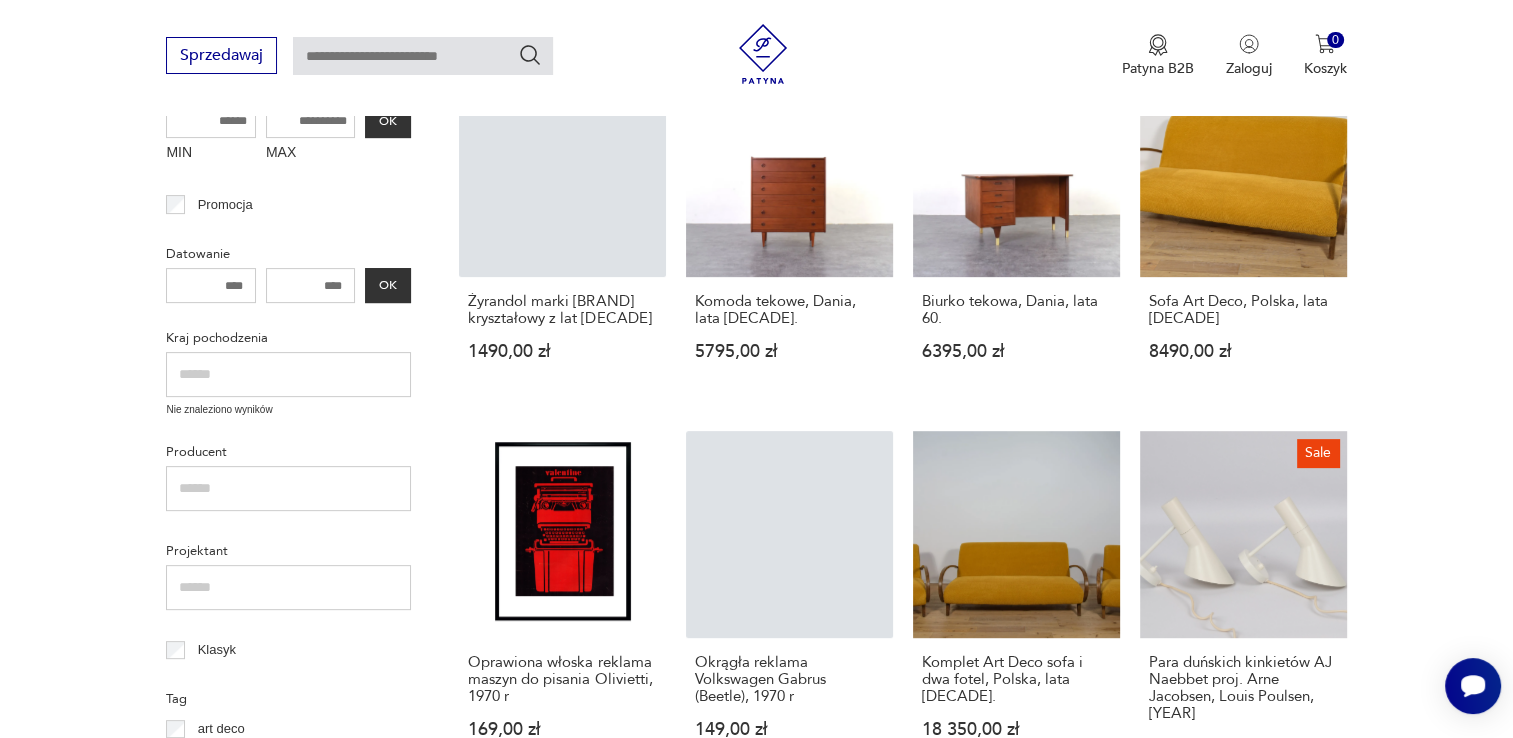 click on "Filtruj produkty Cena MIN MAX OK Promocja Datowanie OK Kraj pochodzenia Nie znaleziono wyników Producent Projektant Klasyk Tag art deco Bauhaus Bavaria black friday Cepelia ceramika Chodzież Ćmielów Wyczyść filtry Znaleziono  28165   produktów Filtruj Sortuj według daty dodania Sortuj według daty dodania Żyrandol  marki [BRAND]  kryształowy z lat [DECADE] [PRICE] Komoda tekowe, Dania, lata [DECADE] [PRICE] Biurko tekowa, Dania, lata [DECADE] [PRICE] Sofa Art Deco, Polska, lata [DECADE] [PRICE] Oprawiona włoska reklama maszyn do pisania [BRAND], [YEAR] r [PRICE] Oprawiona reklama [BRAND] ([MODEL]), [YEAR] r [PRICE] Komplet Art Deco sofa i dwa fotel, Polska, lata [DECADE]. [PRICE] Sale Para duńskich kinkietów AJ Naebbet proj. [DESIGNER], [COMPANY], [YEAR] [PRICE] [PRICE] Talerzyk z bażantem i podpisem [ARTIST] [YEAR] (12 cm), Holandia - stan idealny [PRICE] Sale Para duńskich kinkietów PH Hat proj. [DESIGNER], [COMPANY], [YEAR] [PRICE] [PRICE] [PRICE] [PRICE]" at bounding box center (756, 899) 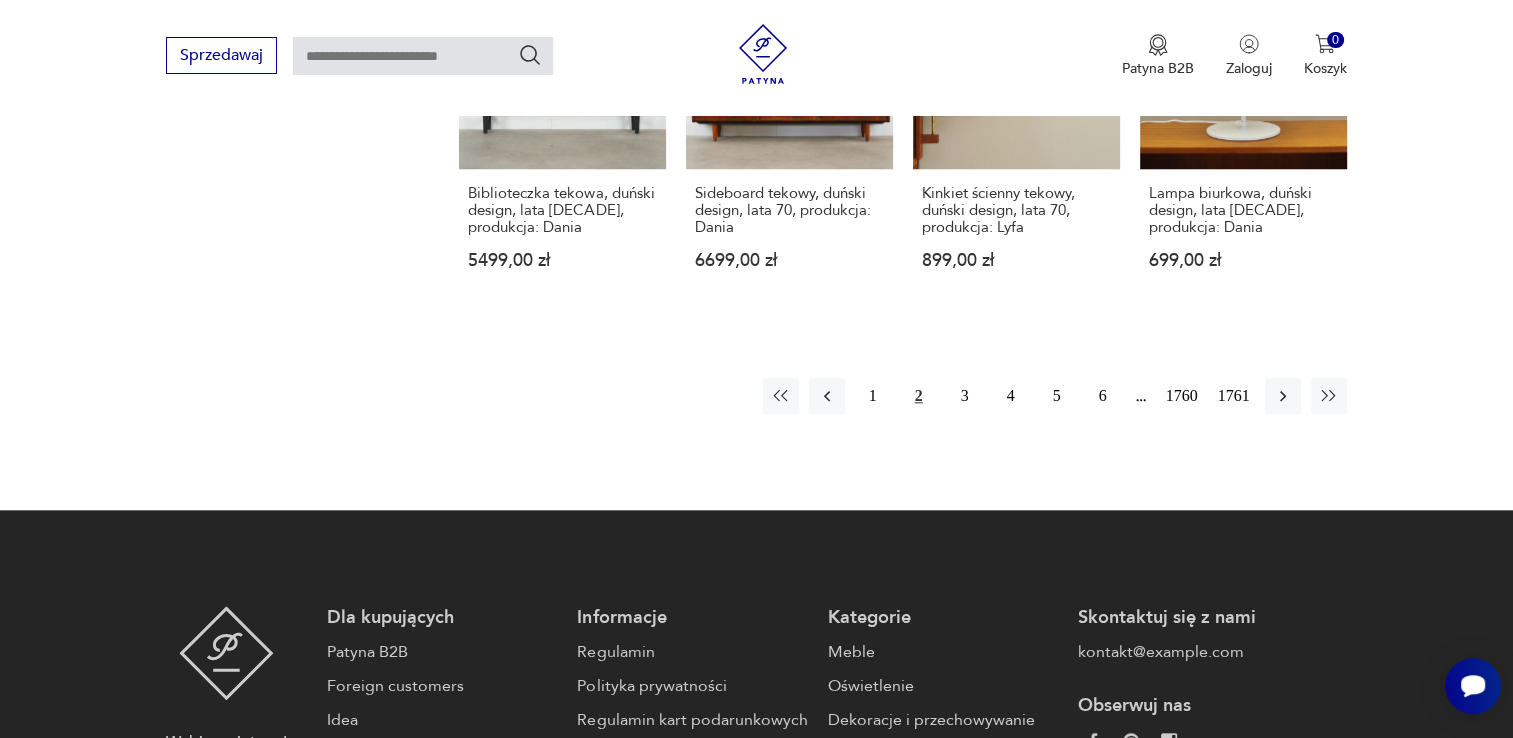 scroll, scrollTop: 1858, scrollLeft: 0, axis: vertical 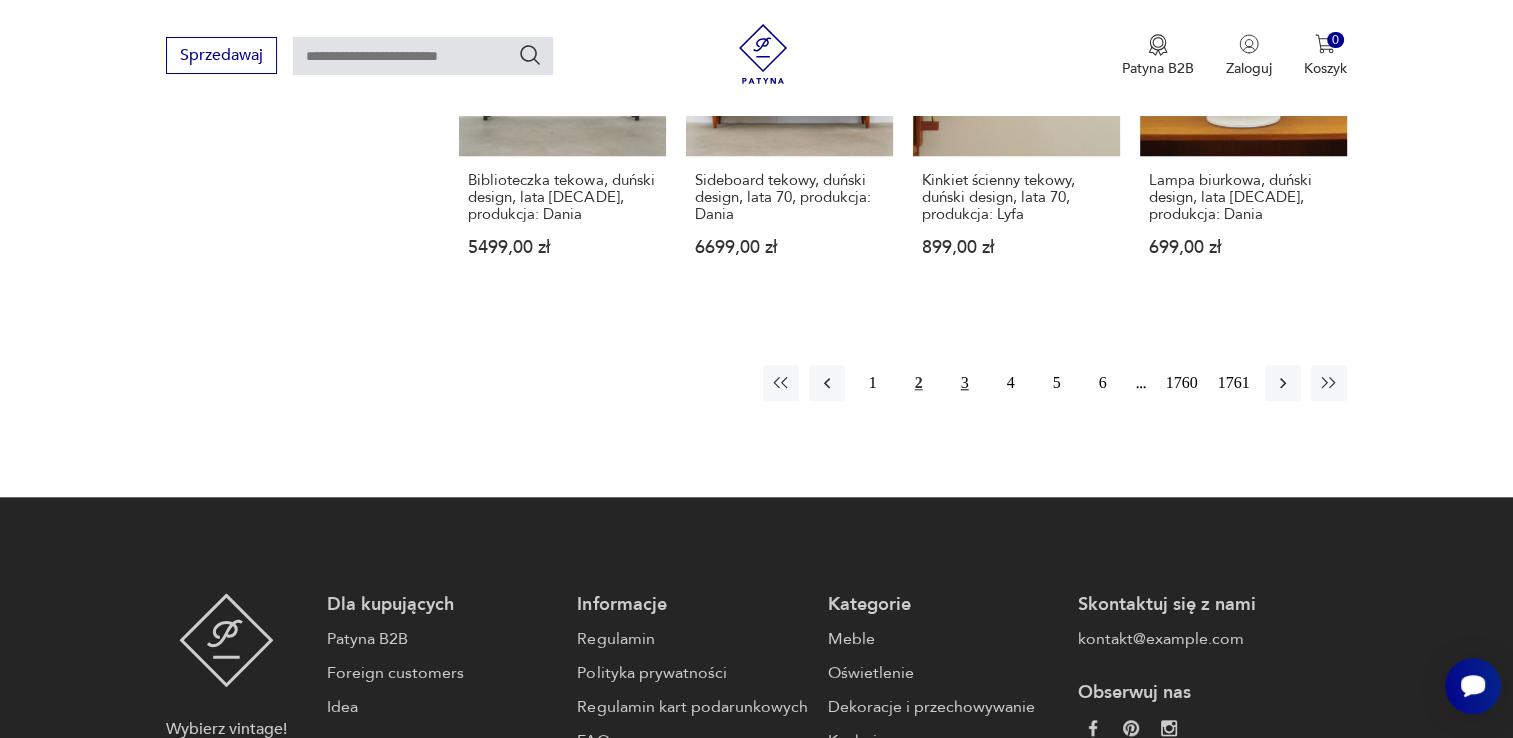 click on "3" at bounding box center (965, 383) 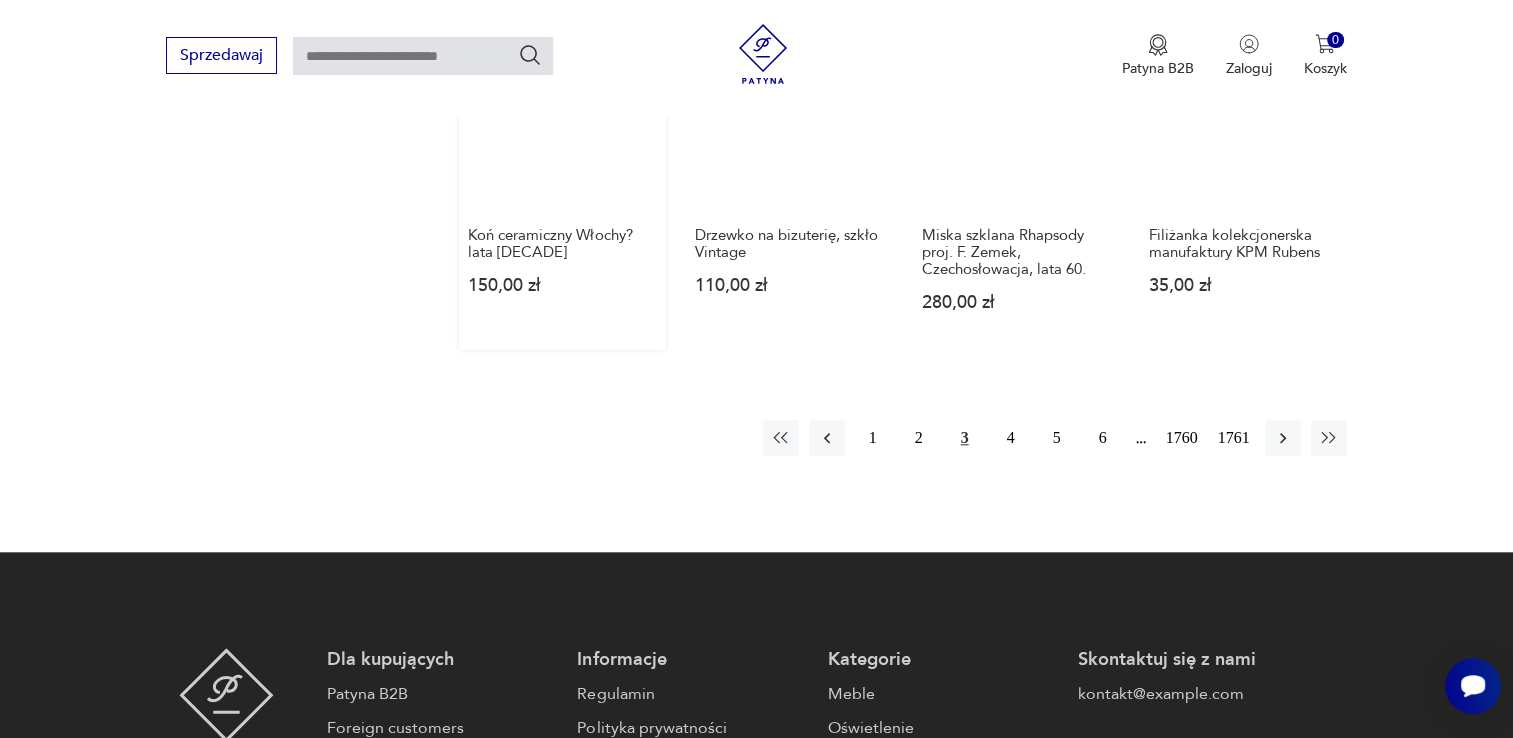 scroll, scrollTop: 1858, scrollLeft: 0, axis: vertical 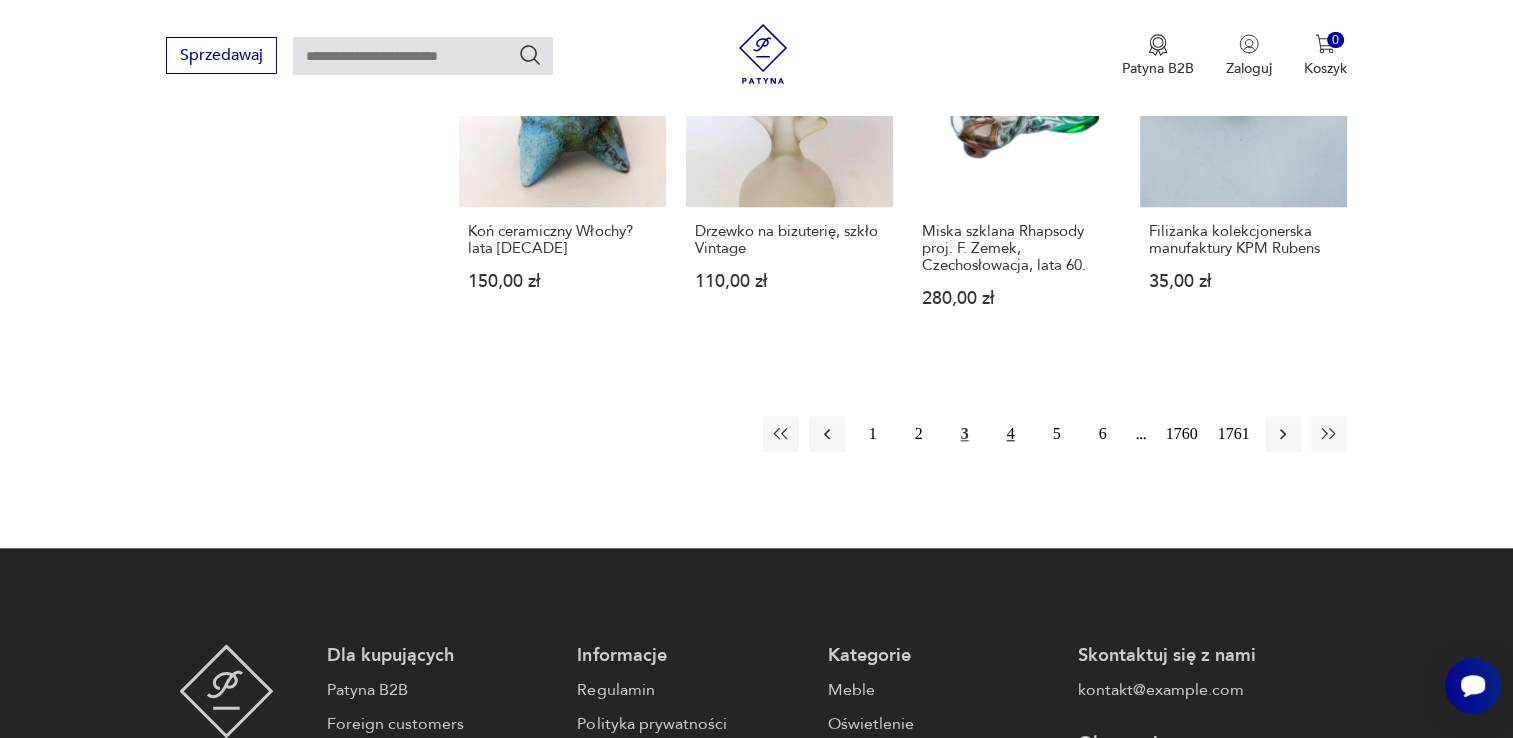 click on "4" at bounding box center (1011, 434) 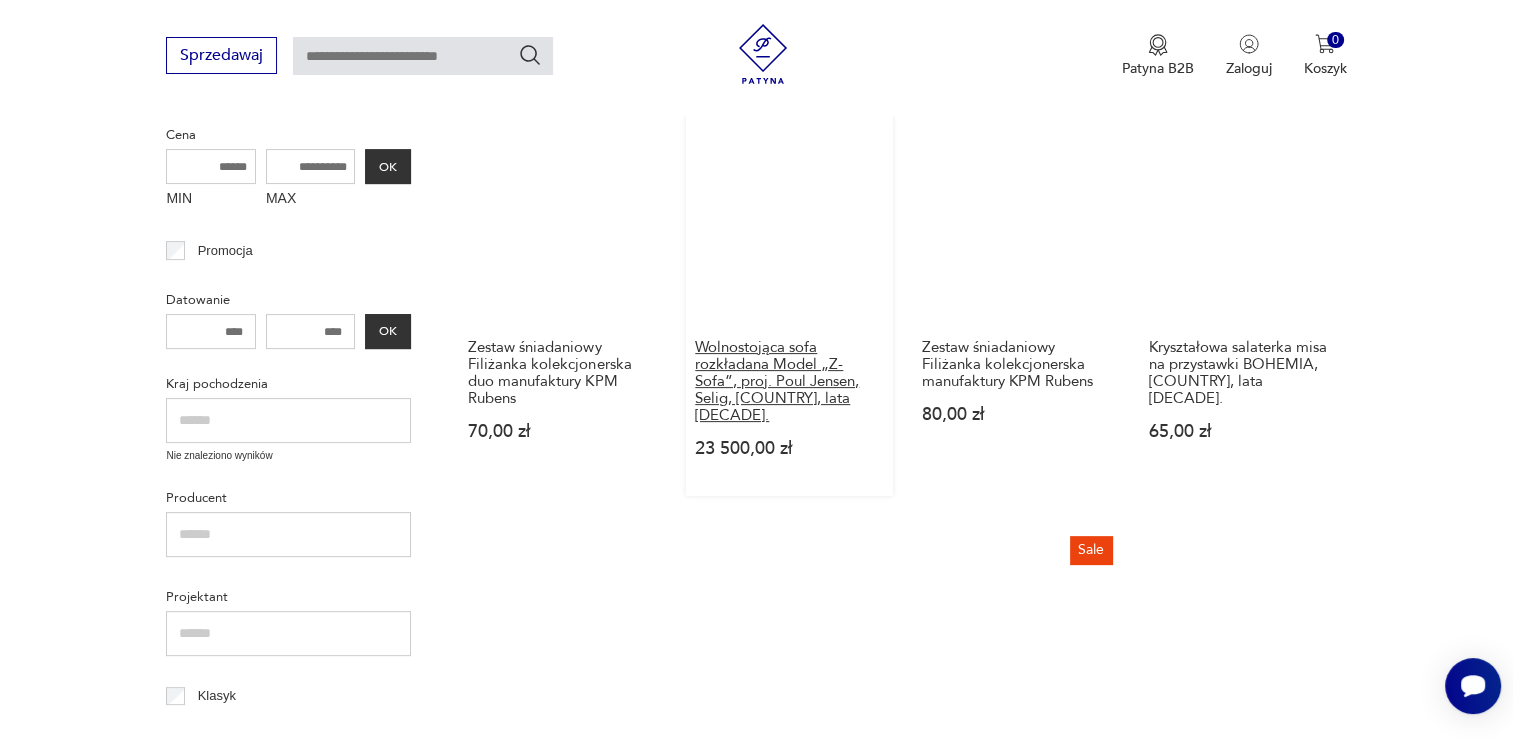 scroll, scrollTop: 558, scrollLeft: 0, axis: vertical 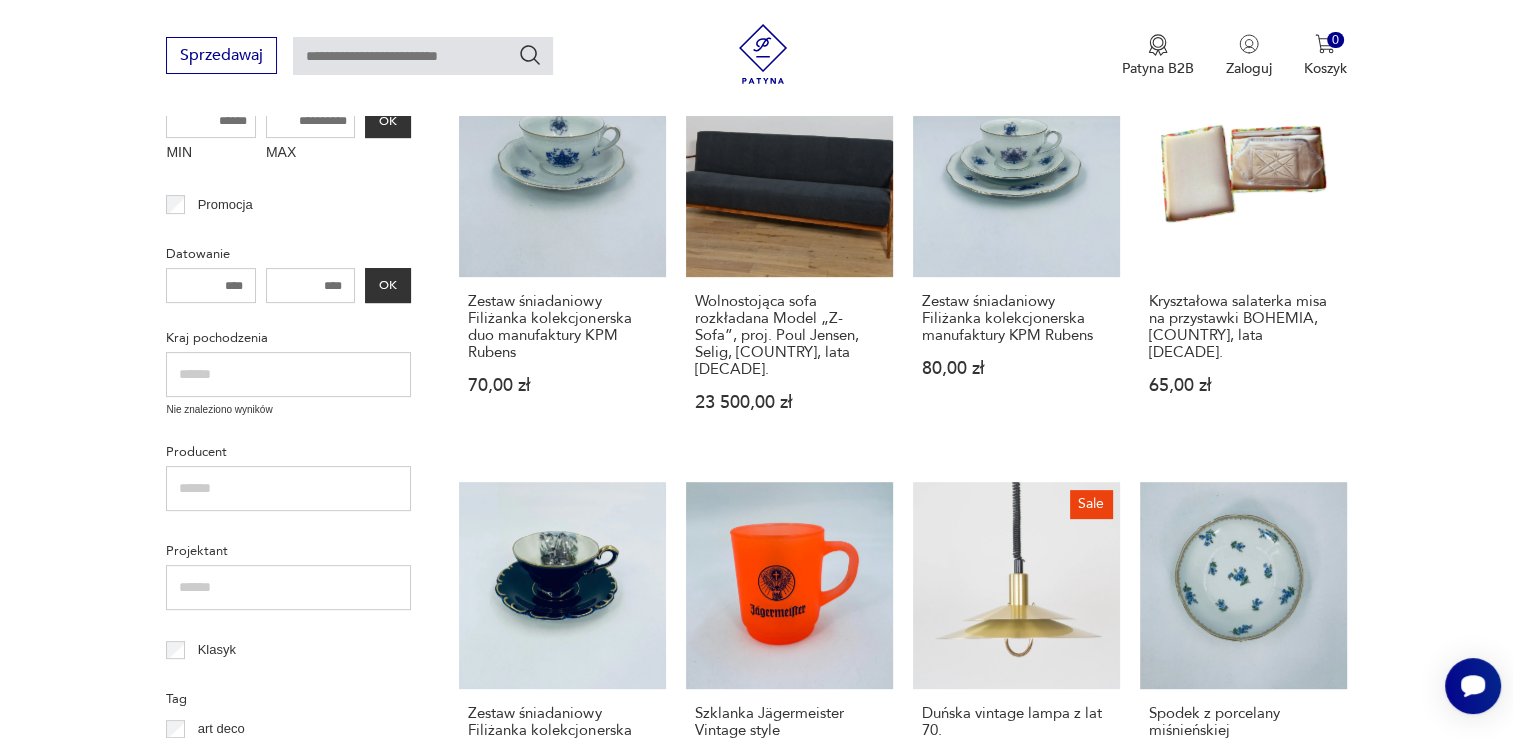 click on "Wolnostojąca sofa rozkładana Model „Z-Sofa”, proj. Poul Jensen, Selig, [COUNTRY], lata 50. [PRICE]" at bounding box center (789, 260) 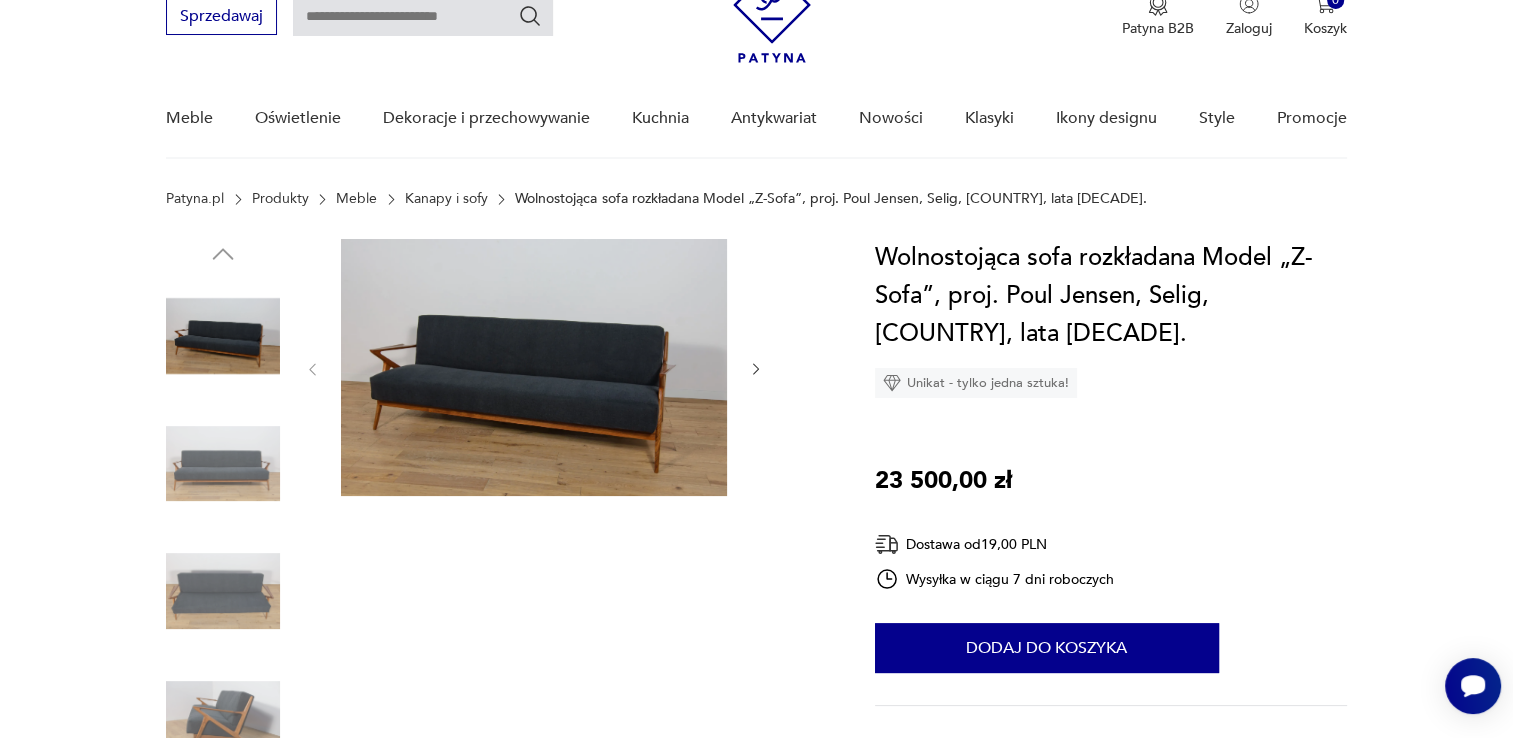 scroll, scrollTop: 100, scrollLeft: 0, axis: vertical 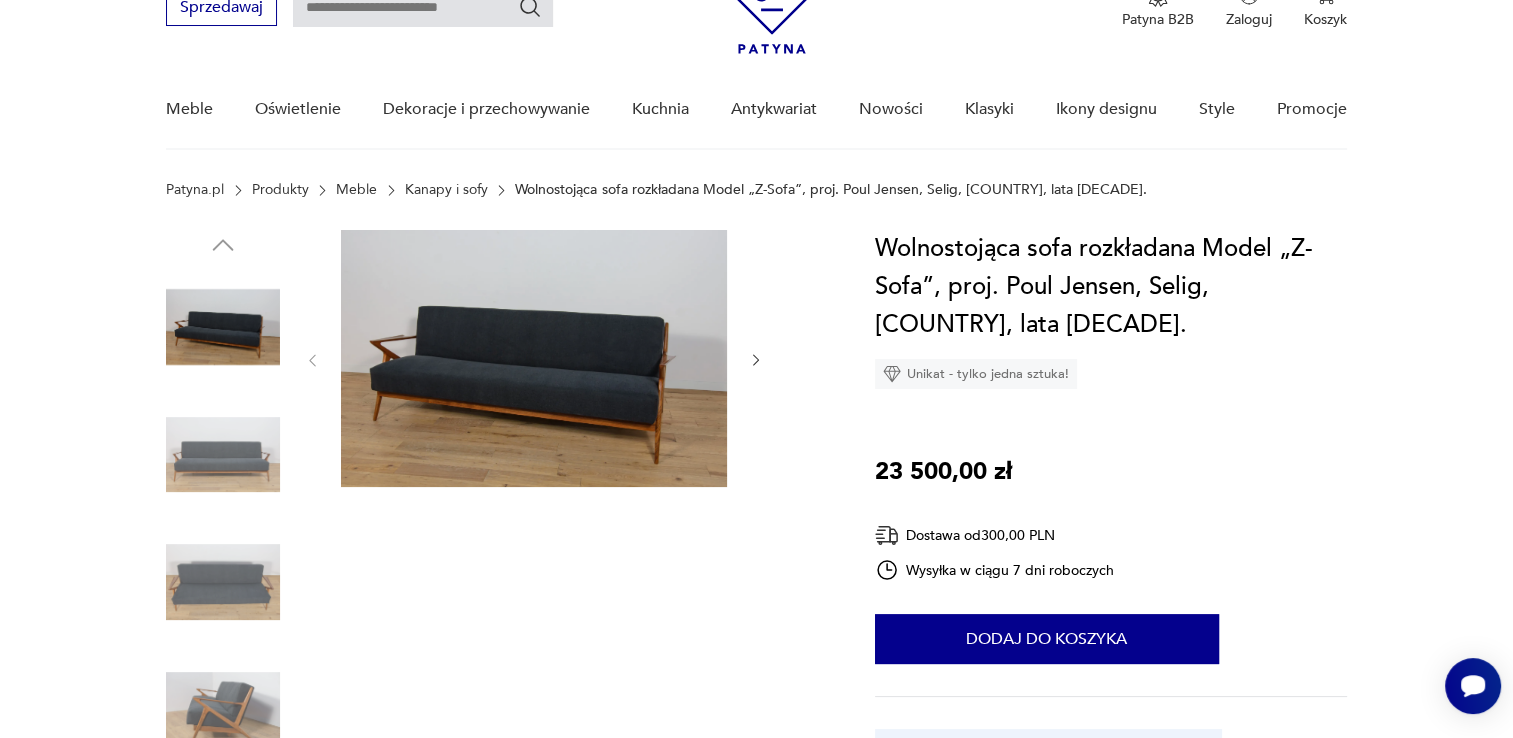 click at bounding box center [756, 360] 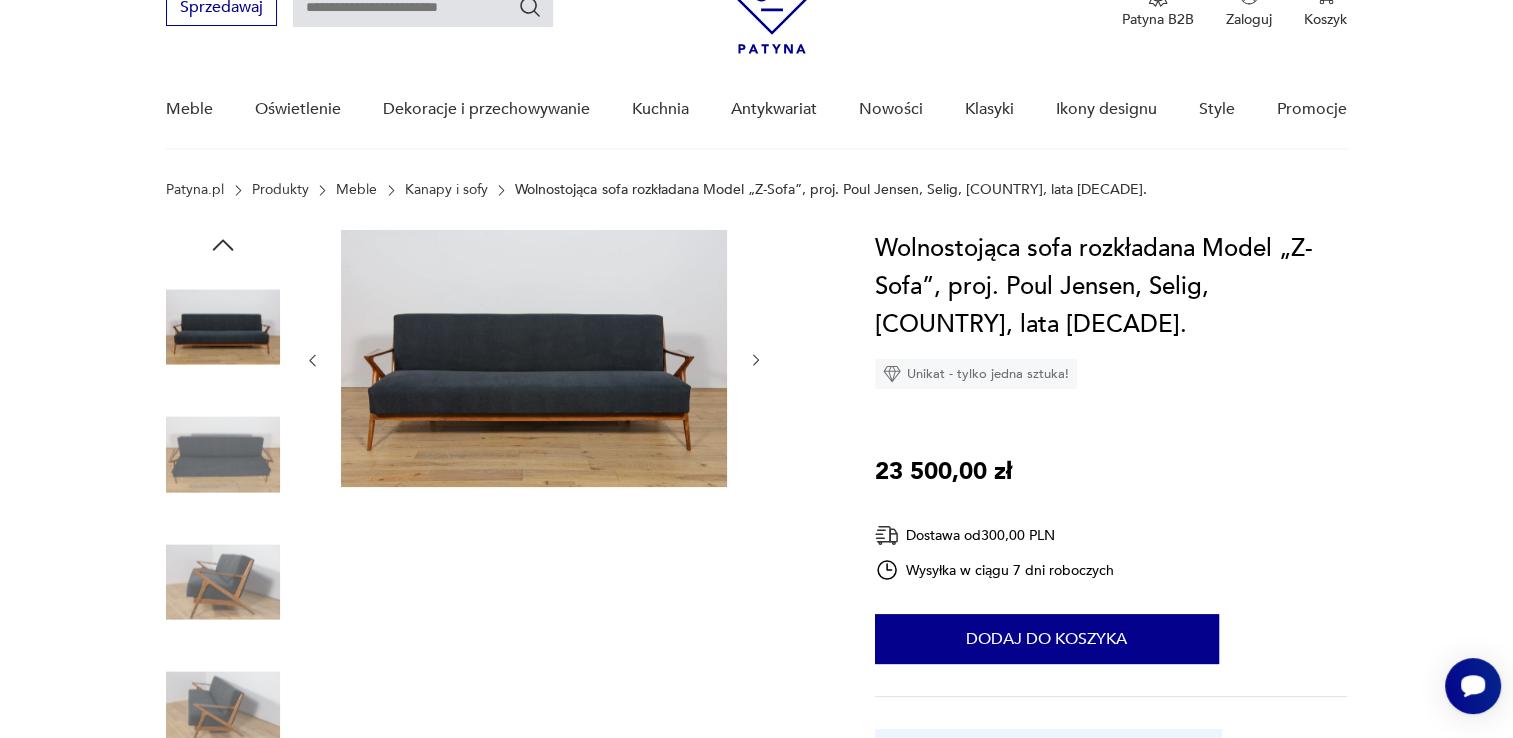 click at bounding box center (756, 360) 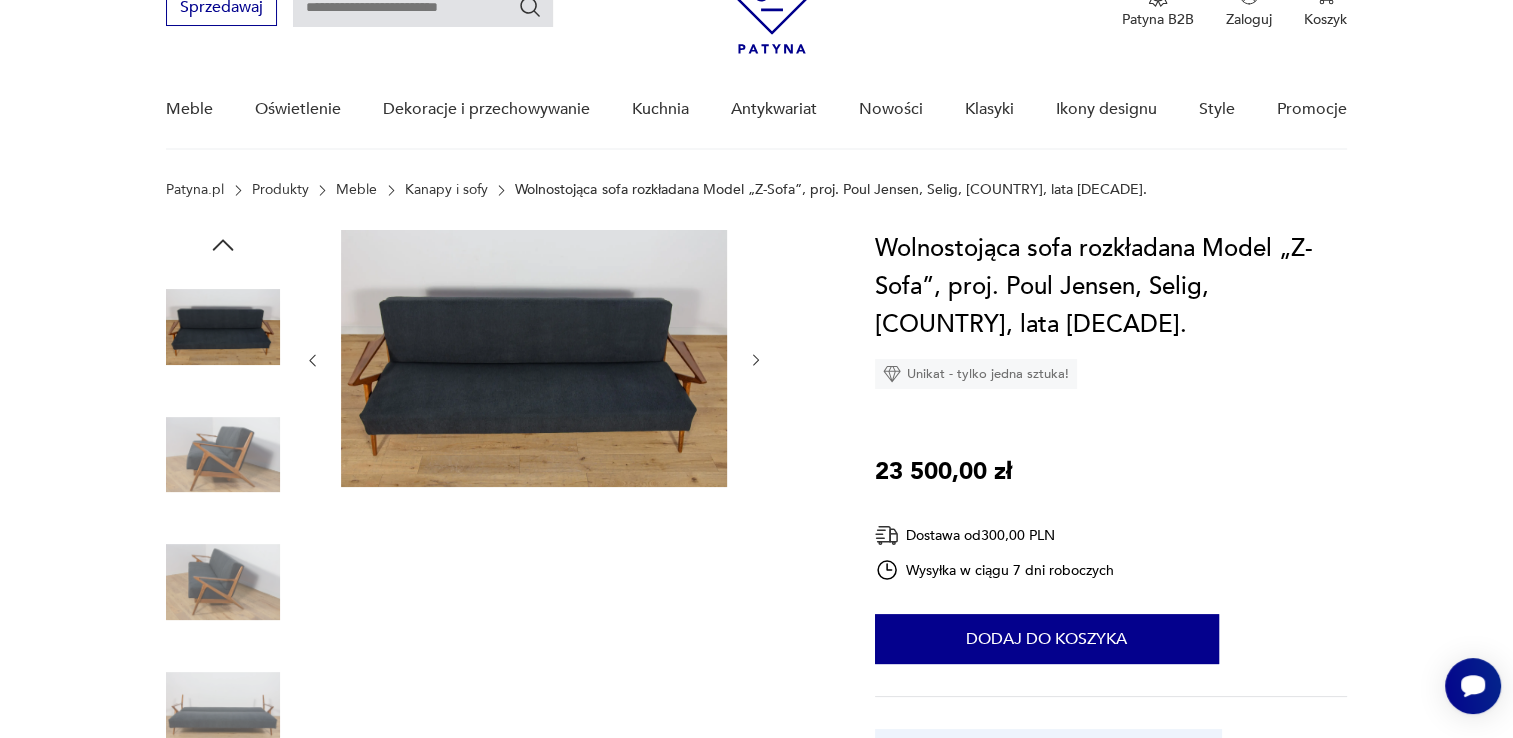 click at bounding box center (756, 360) 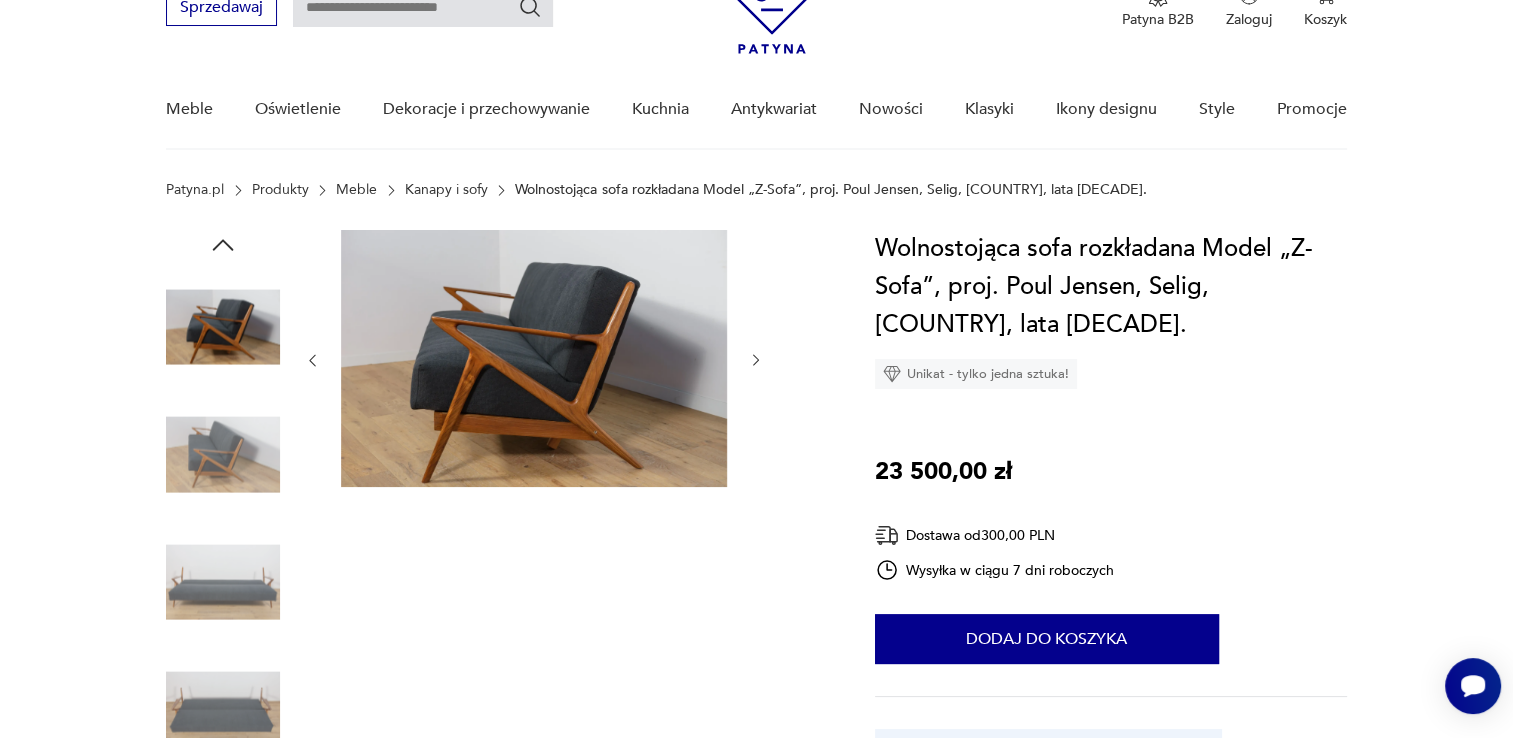 click at bounding box center [756, 360] 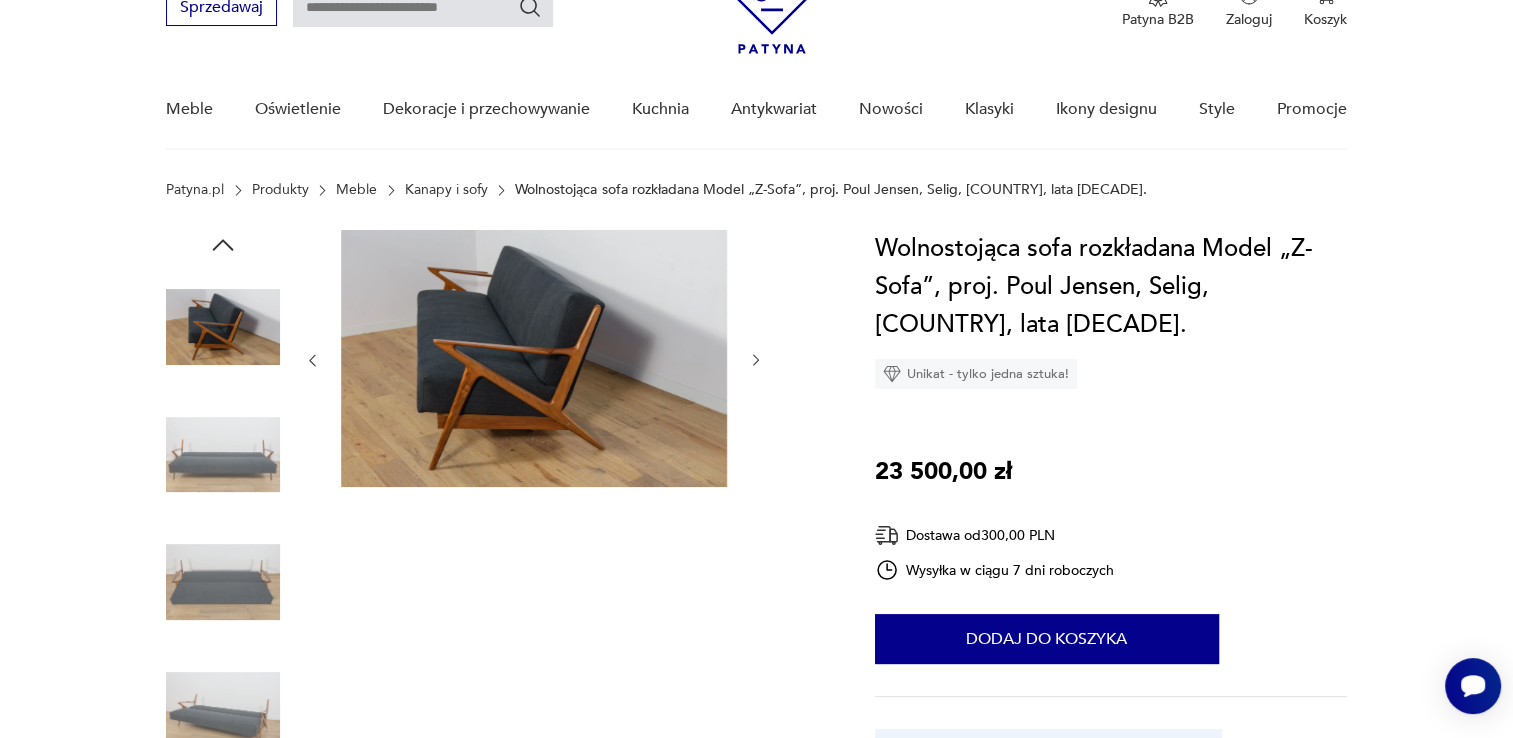 click at bounding box center [756, 360] 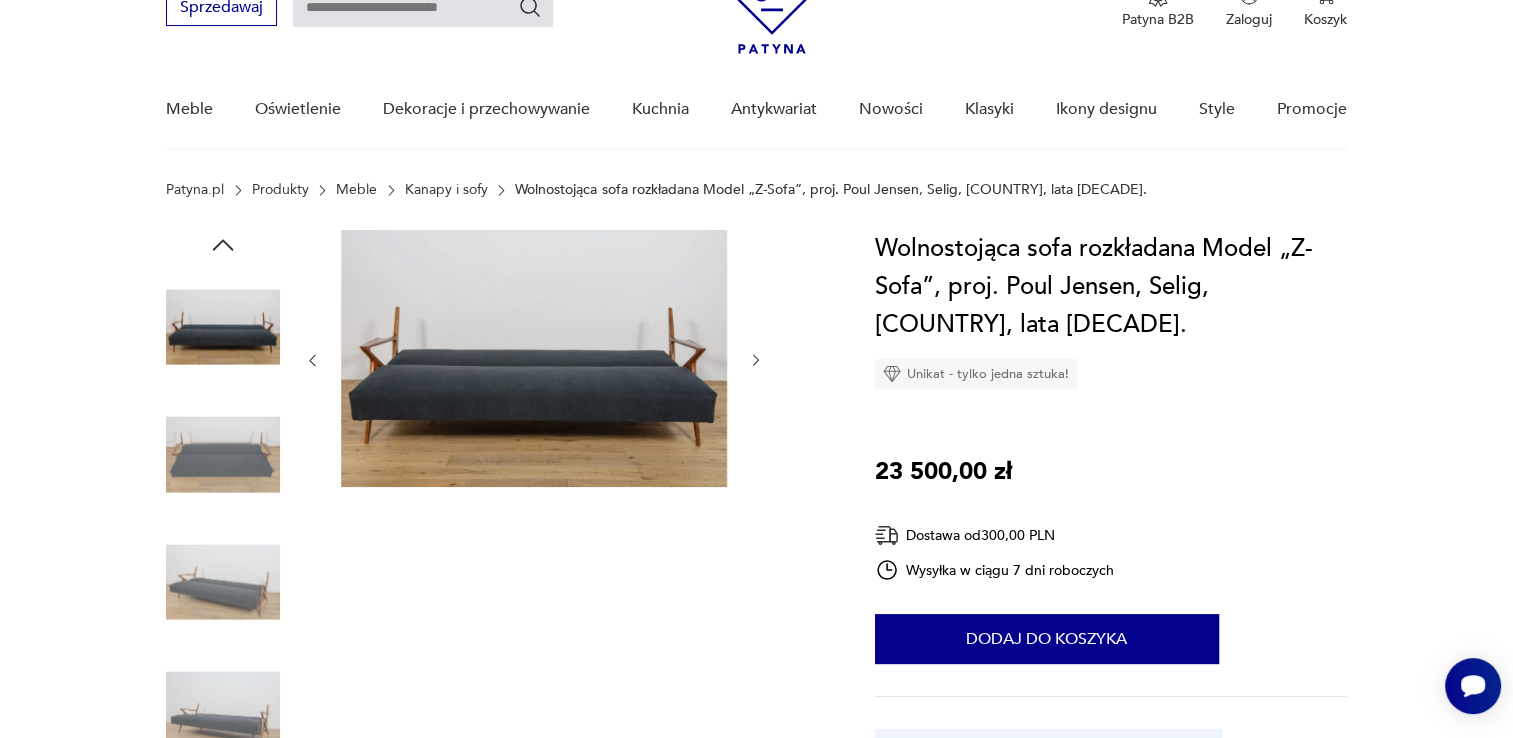 click at bounding box center [756, 360] 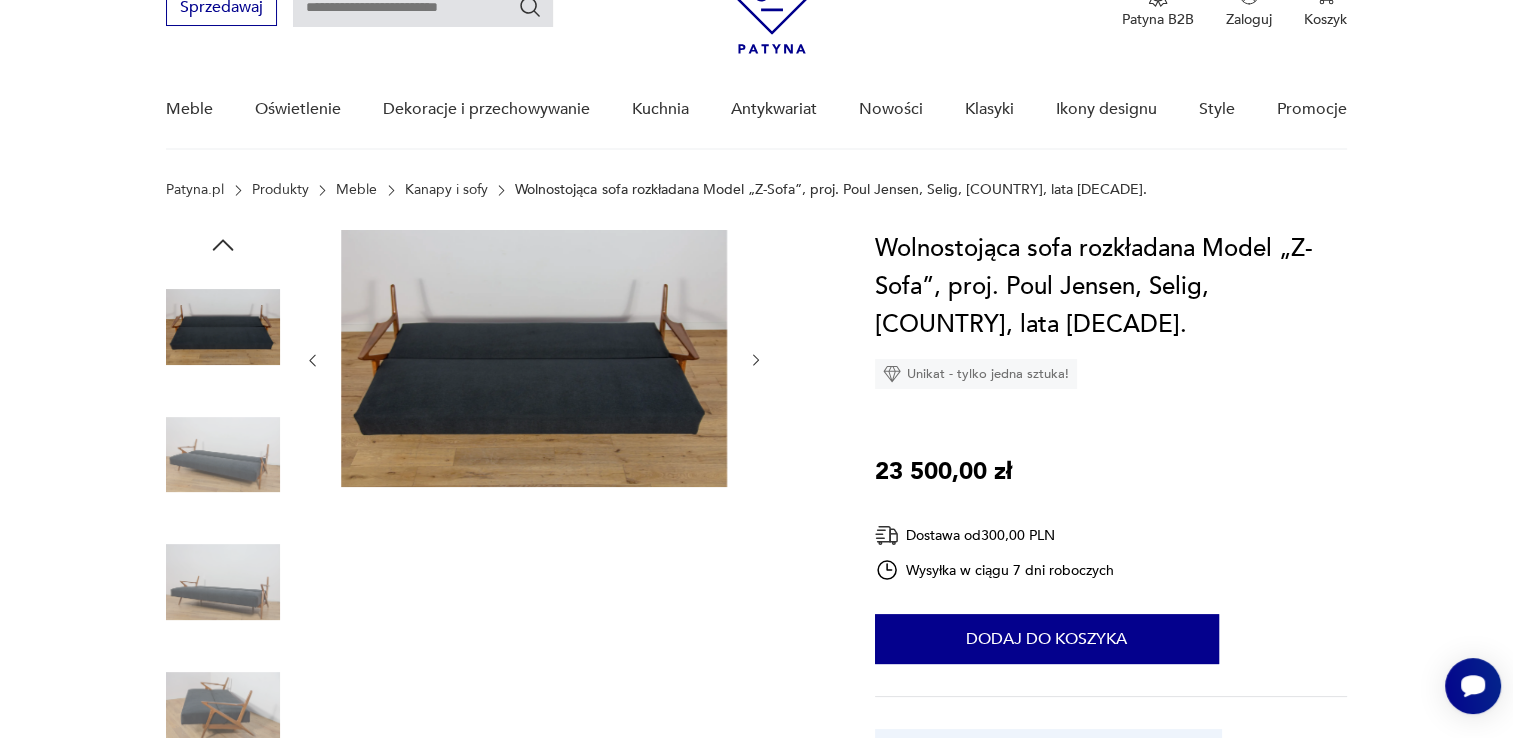 click at bounding box center [756, 360] 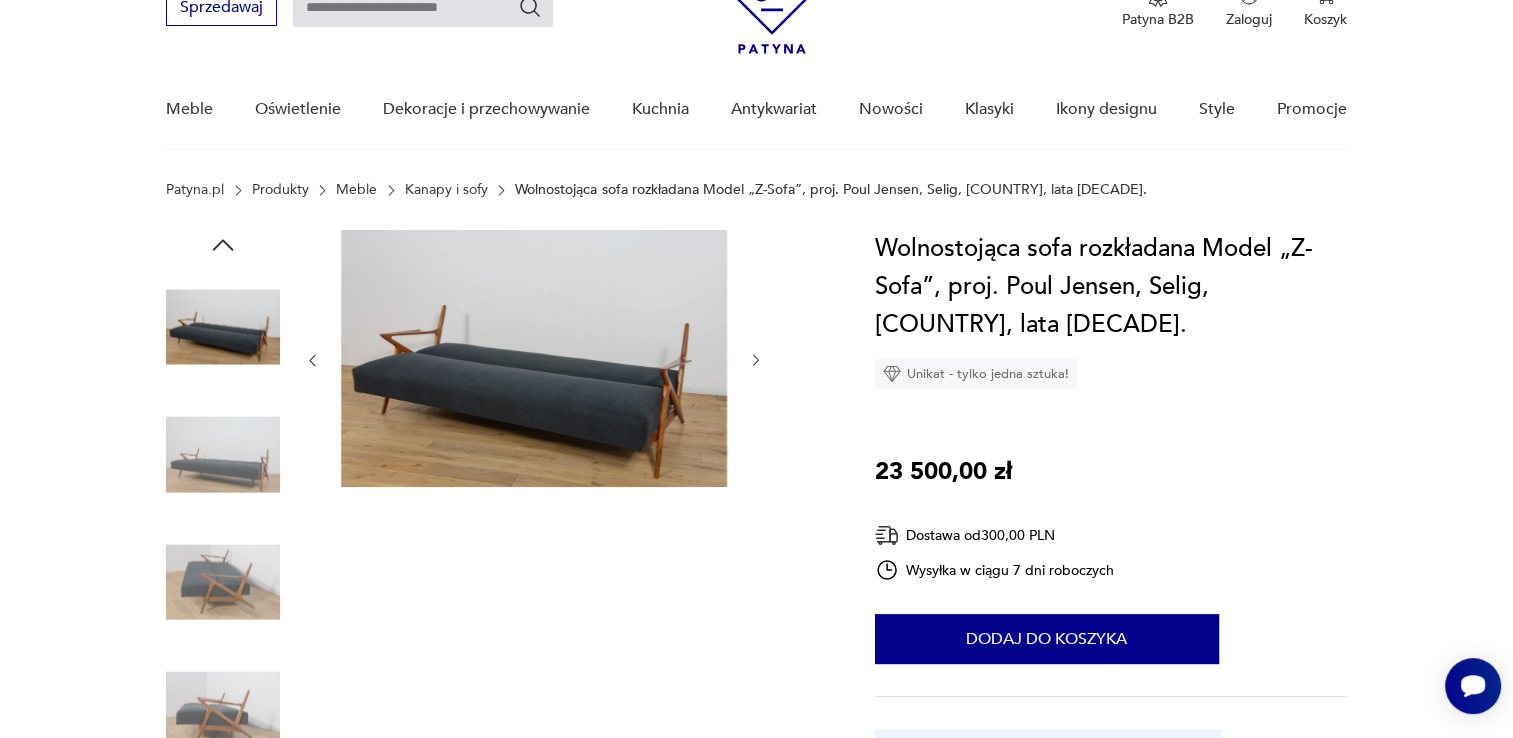 click at bounding box center (756, 360) 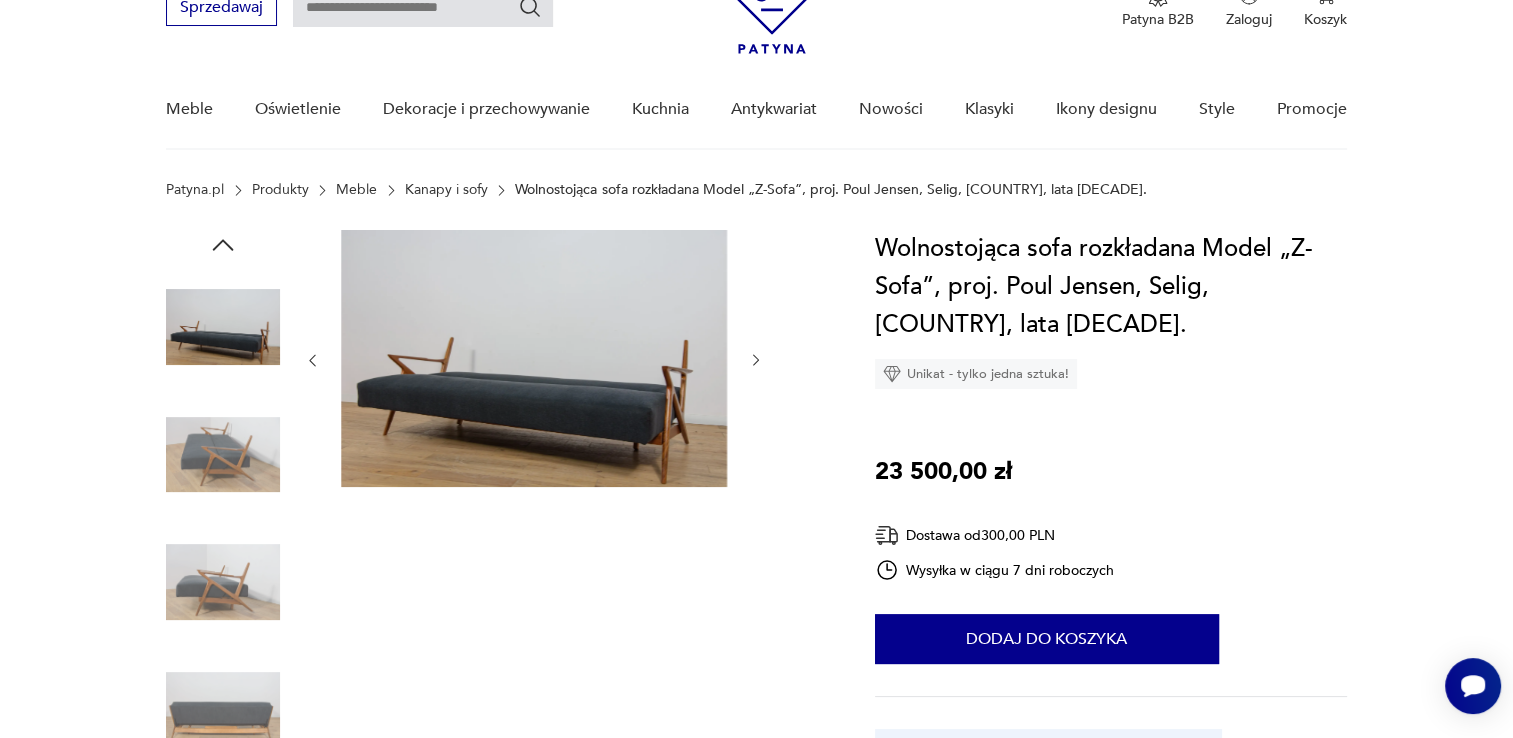 click at bounding box center [756, 360] 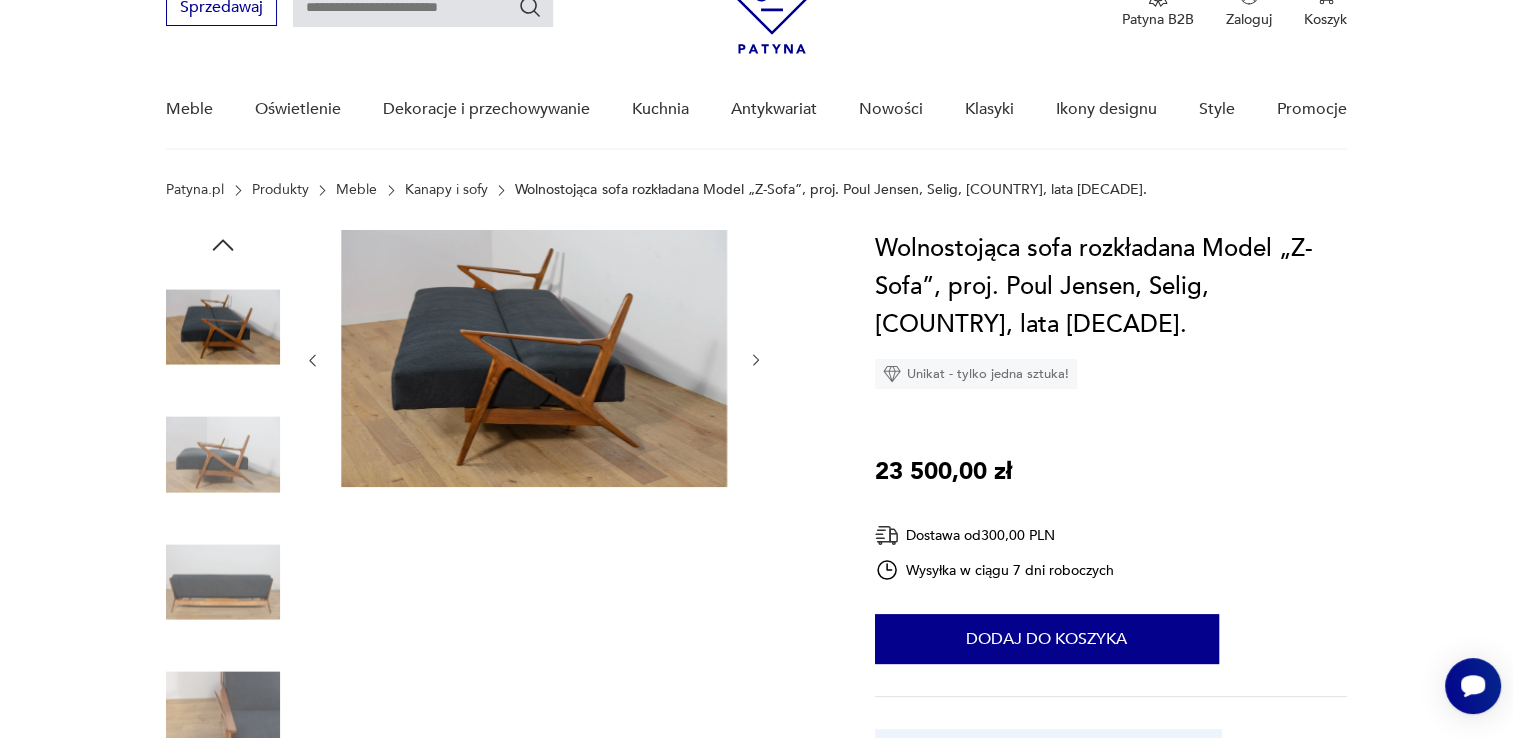 click at bounding box center (756, 360) 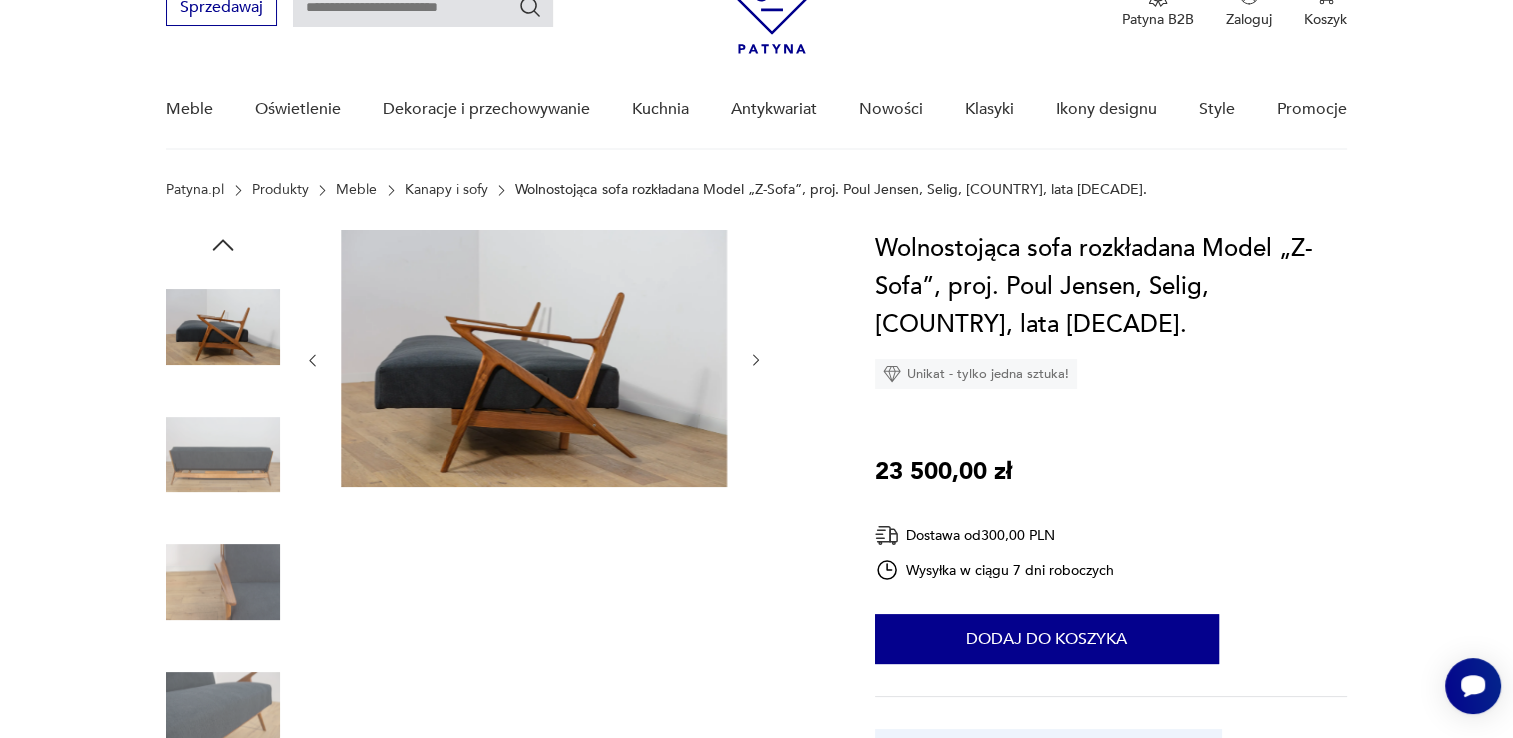 click at bounding box center [756, 360] 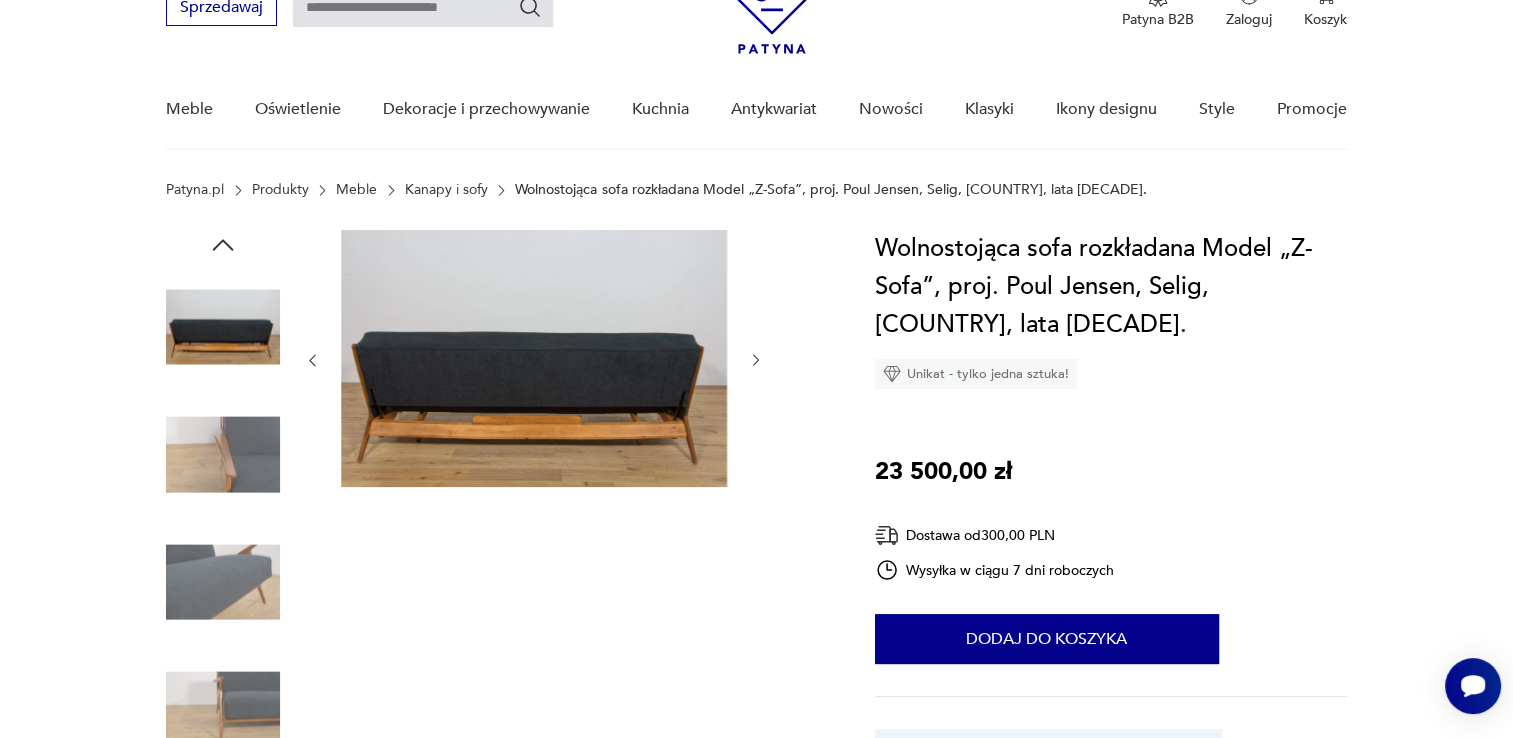 click at bounding box center (756, 360) 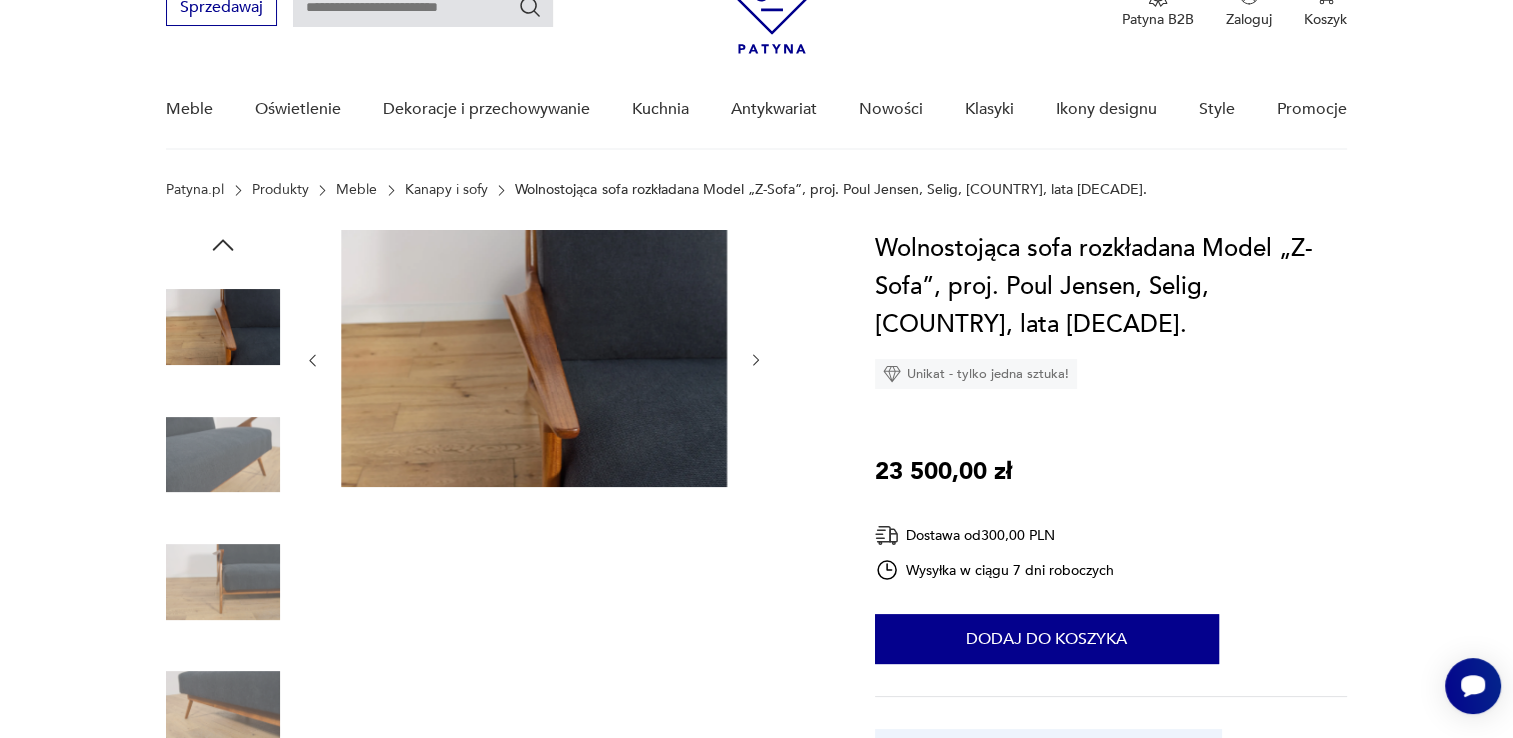 click at bounding box center (756, 360) 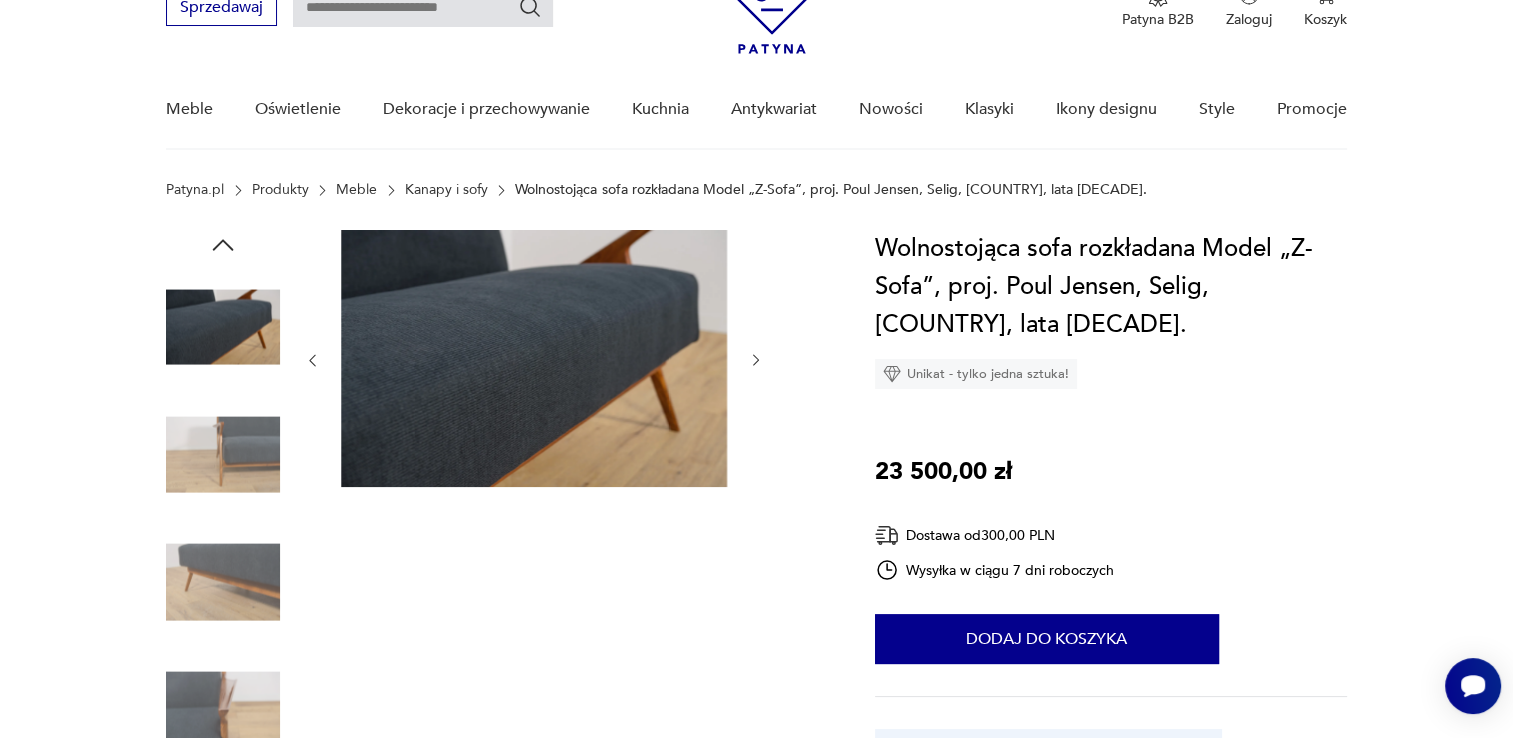 click at bounding box center [756, 360] 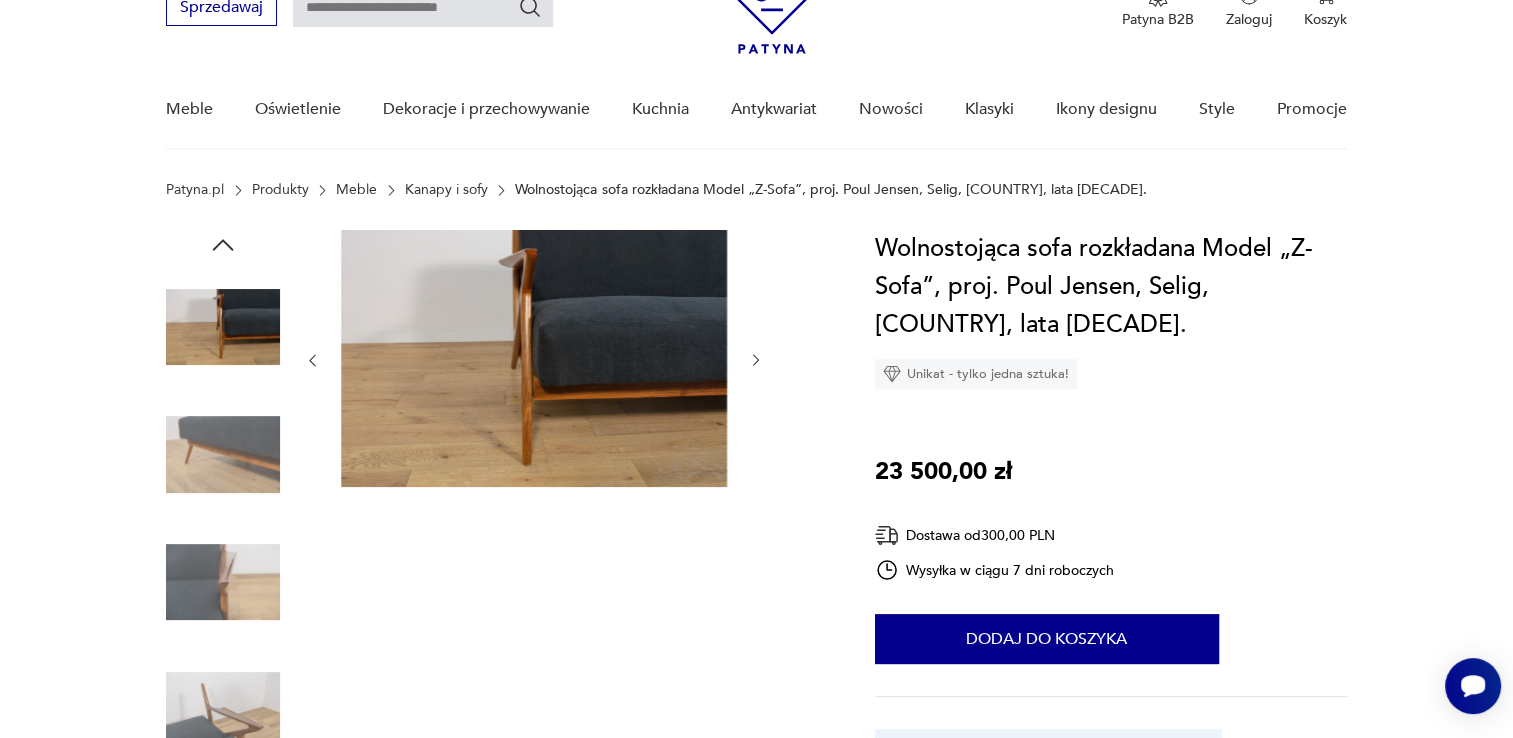 click at bounding box center (756, 360) 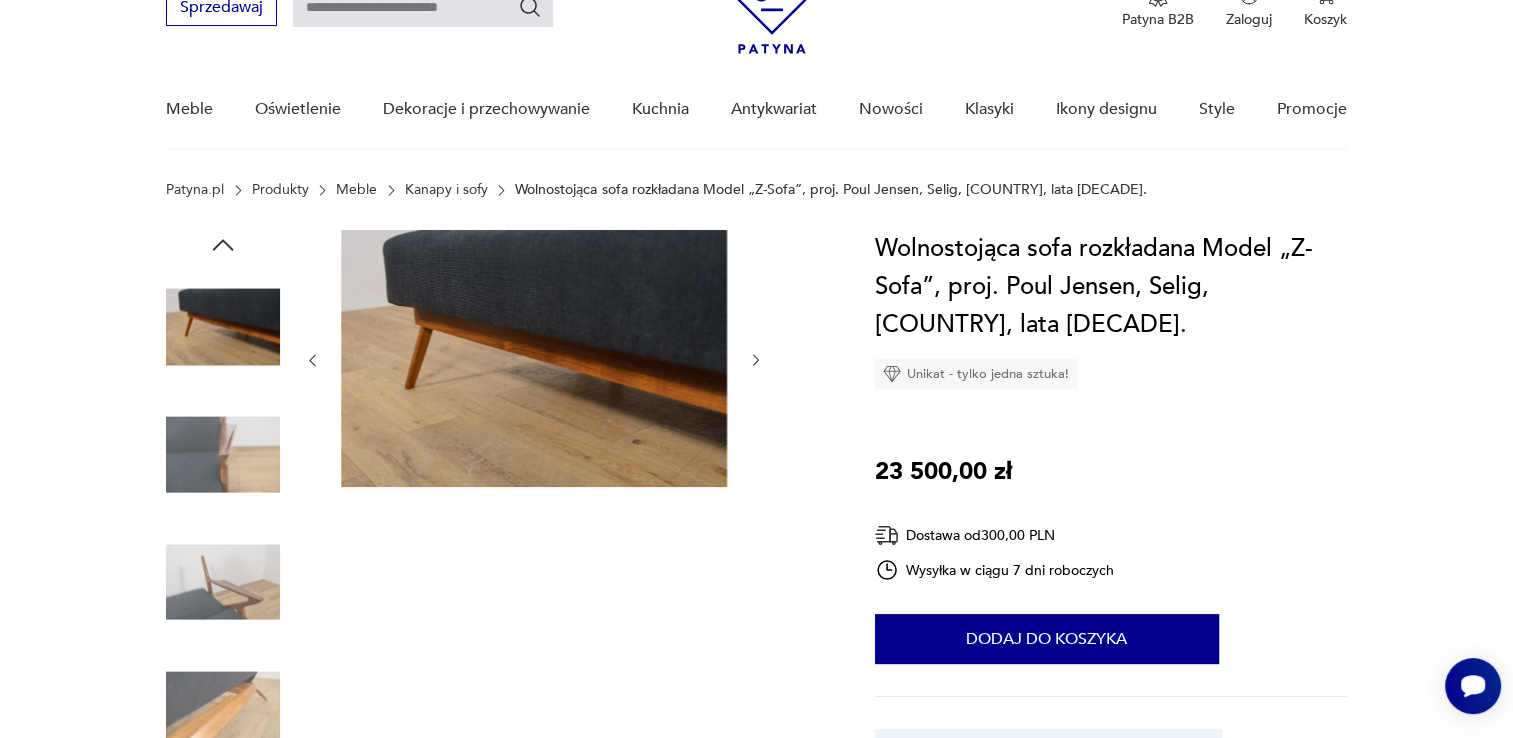 click at bounding box center (756, 360) 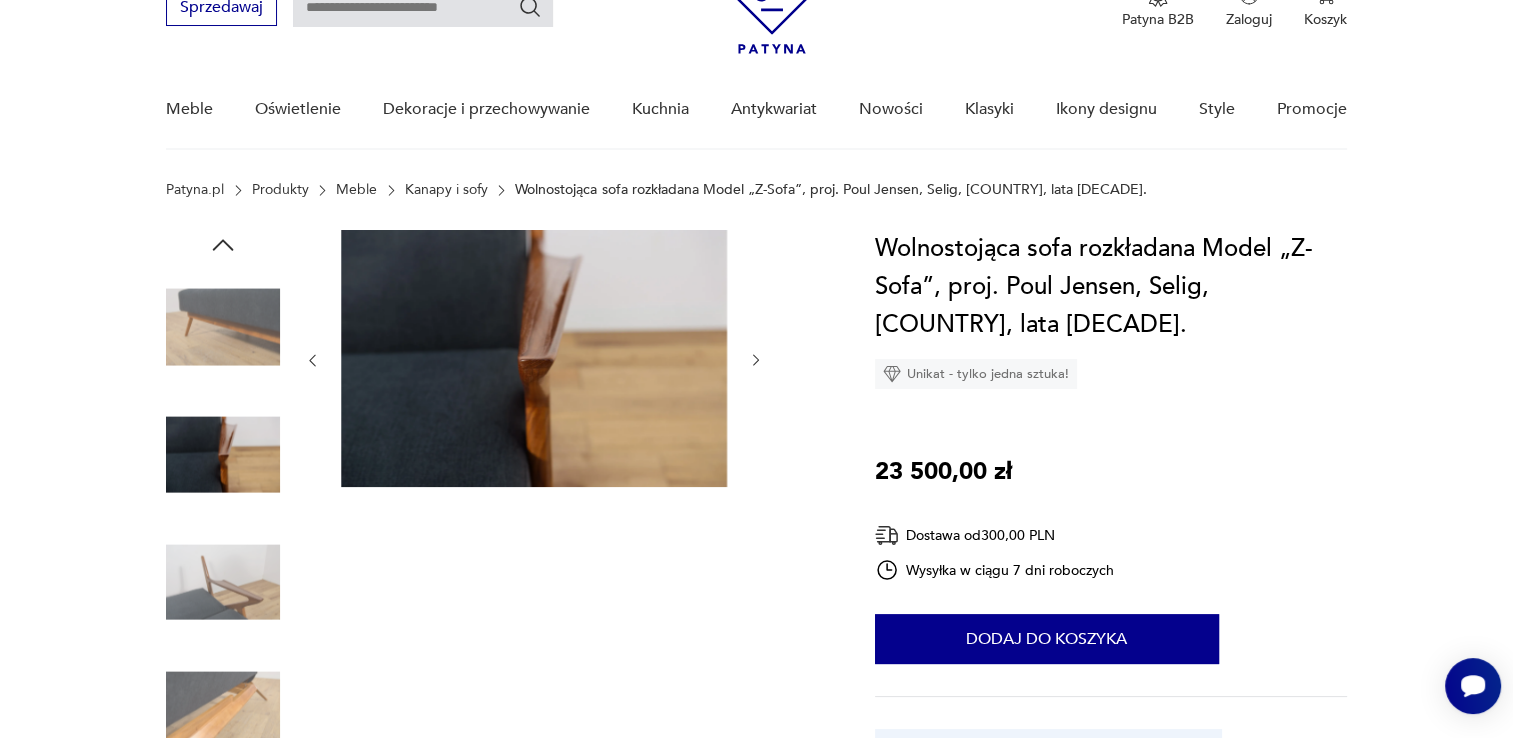 click at bounding box center [756, 360] 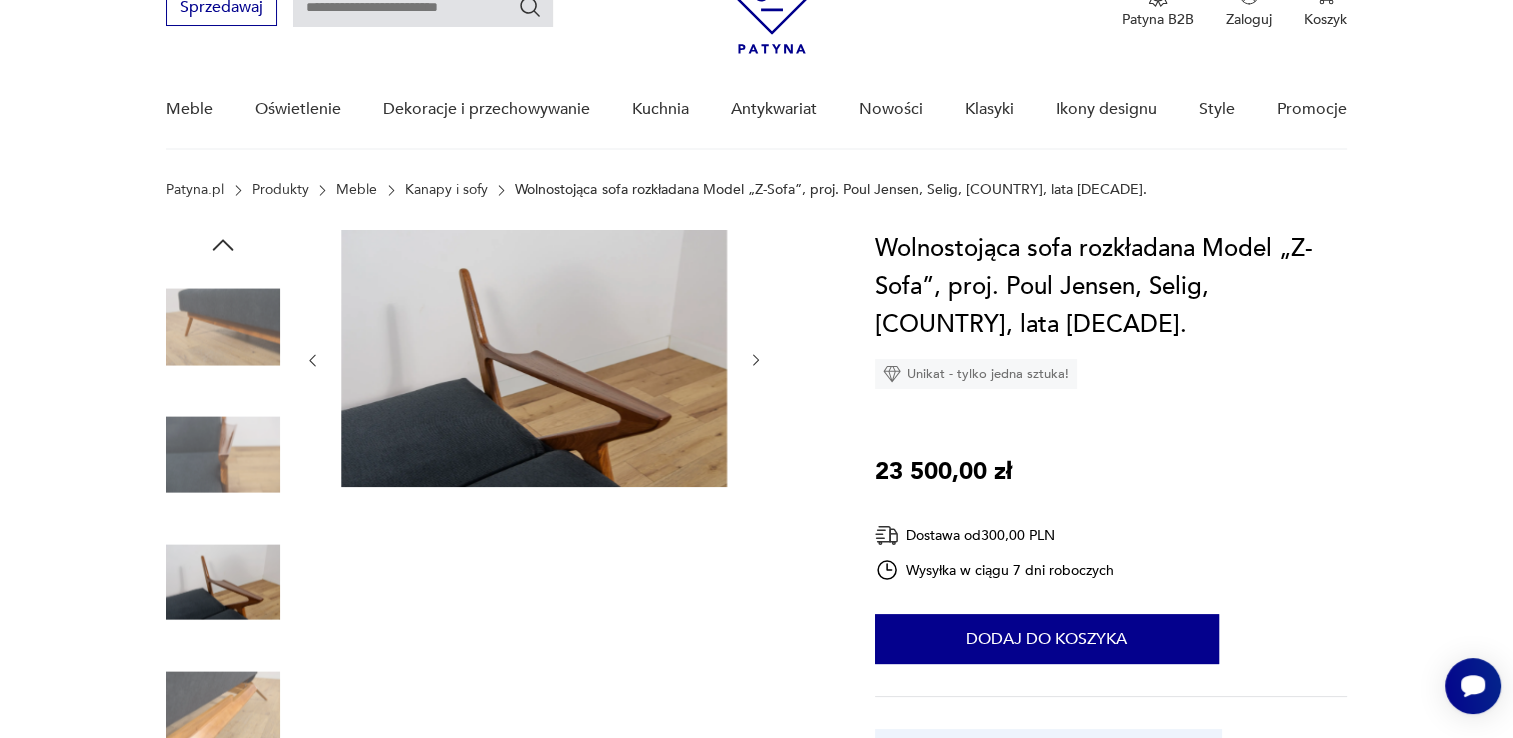 click at bounding box center (756, 360) 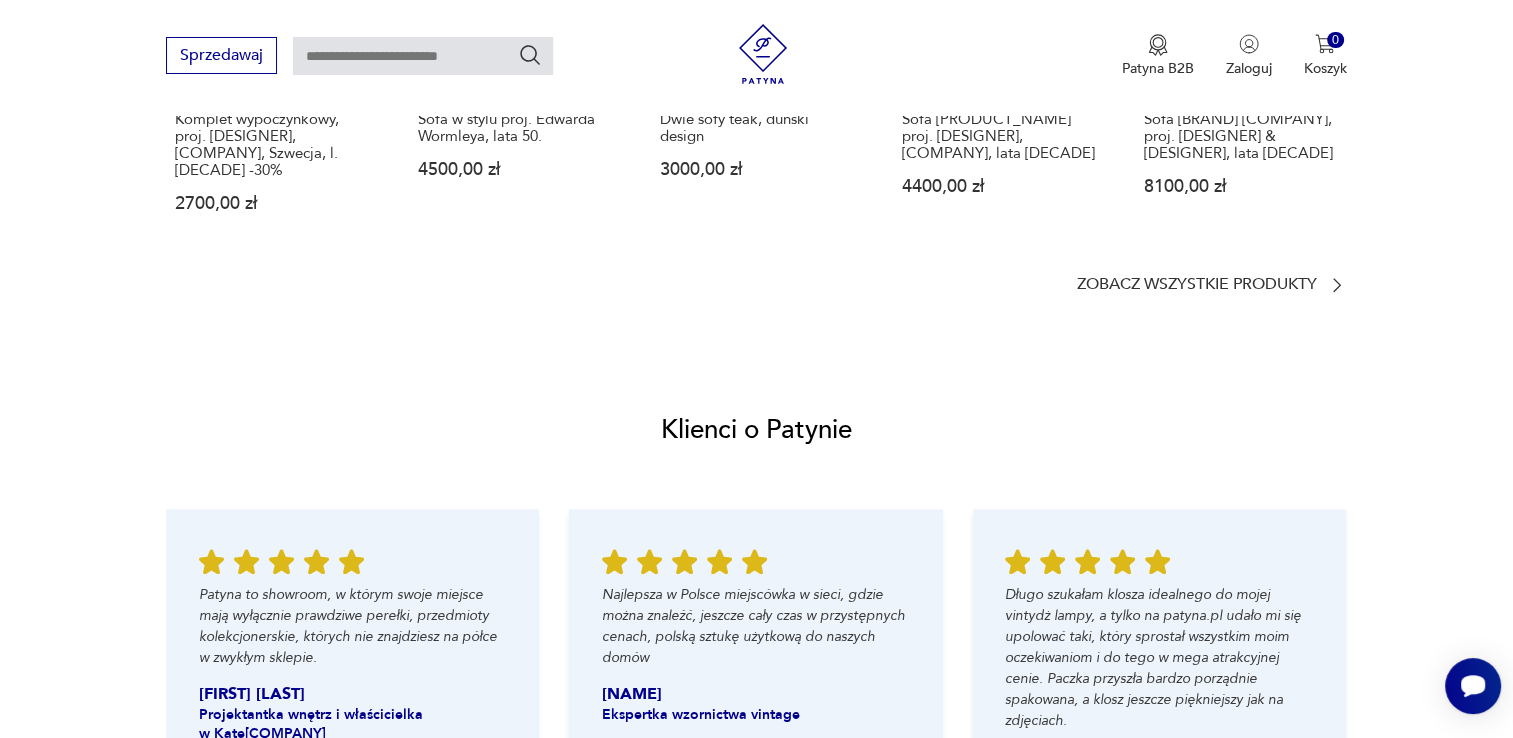 scroll, scrollTop: 1900, scrollLeft: 0, axis: vertical 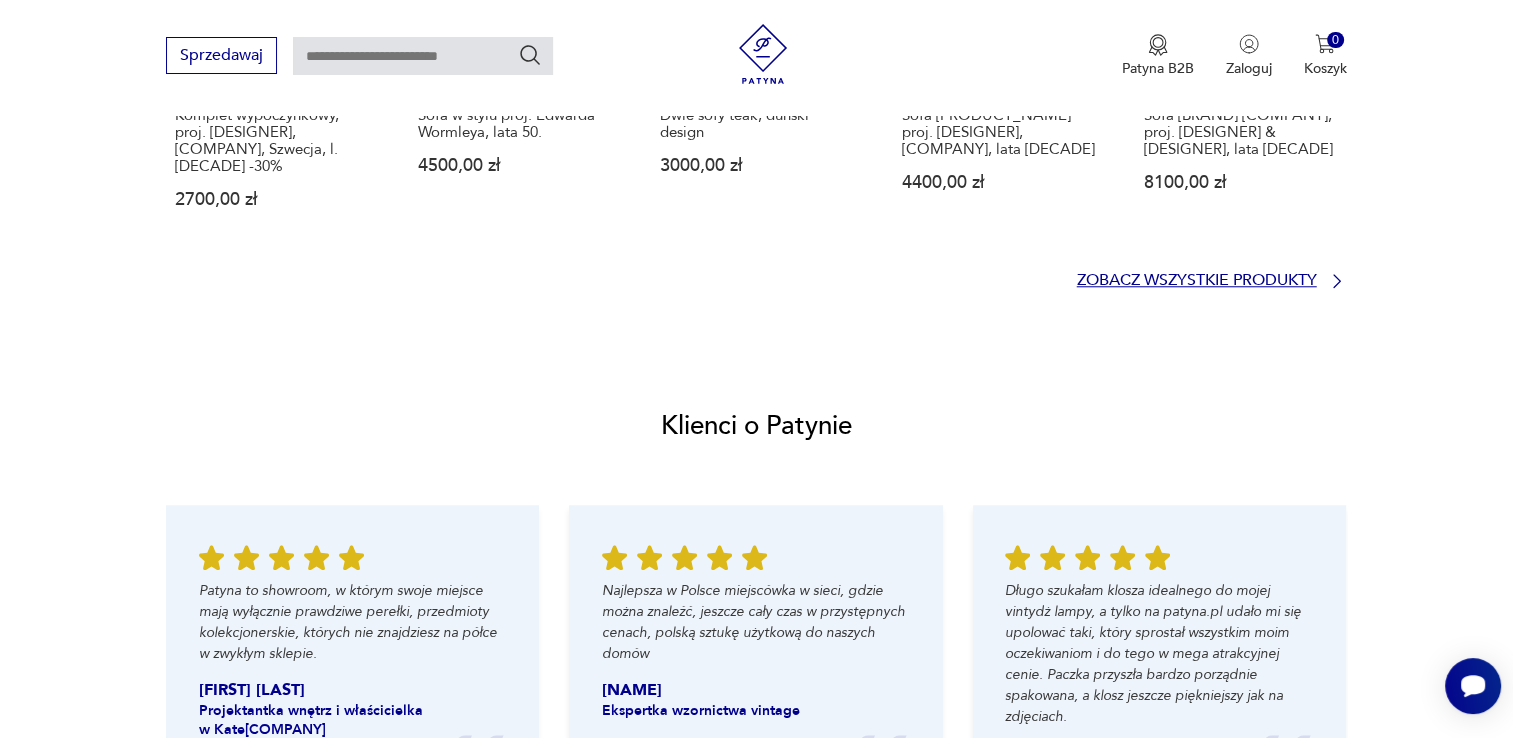 click on "Zobacz wszystkie produkty" at bounding box center [1197, 280] 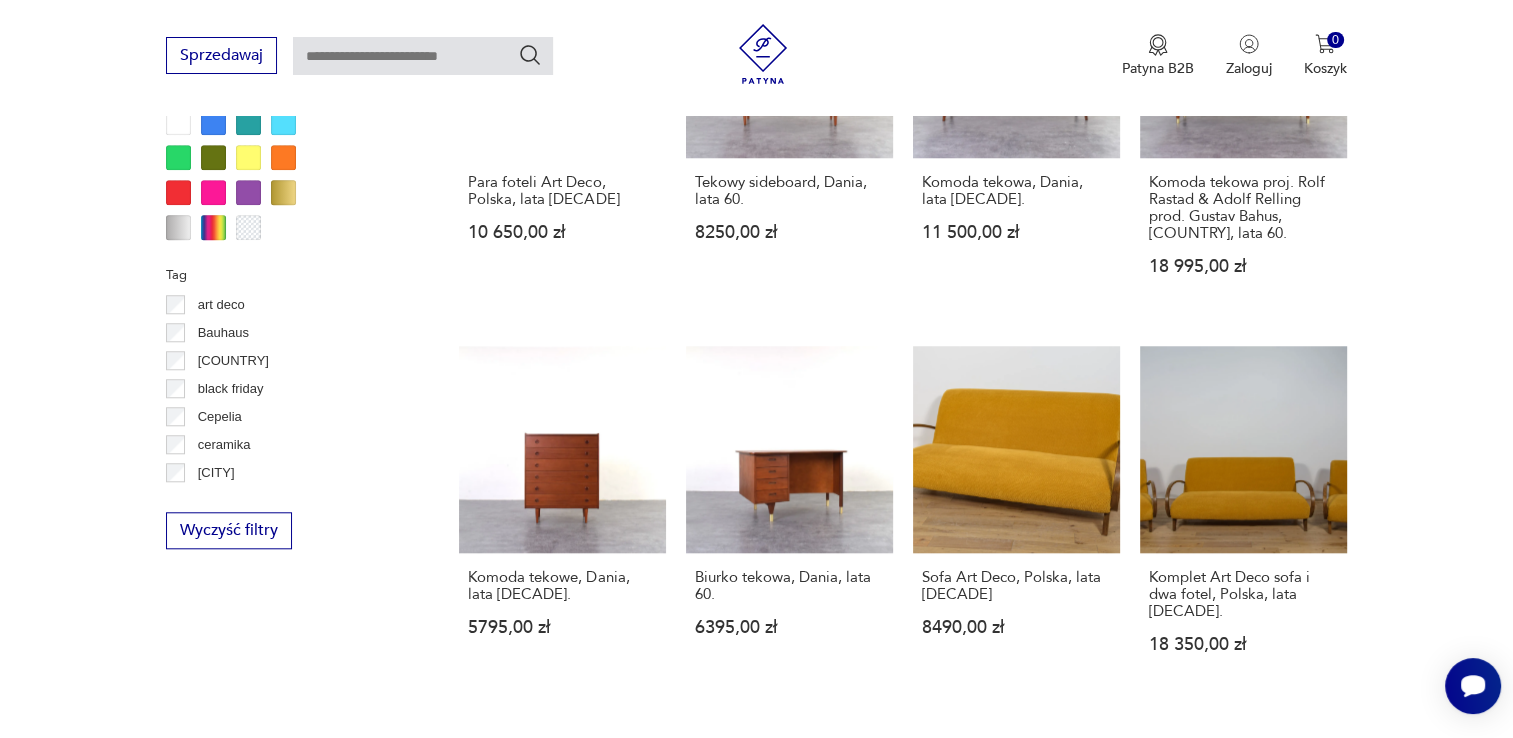 scroll, scrollTop: 1798, scrollLeft: 0, axis: vertical 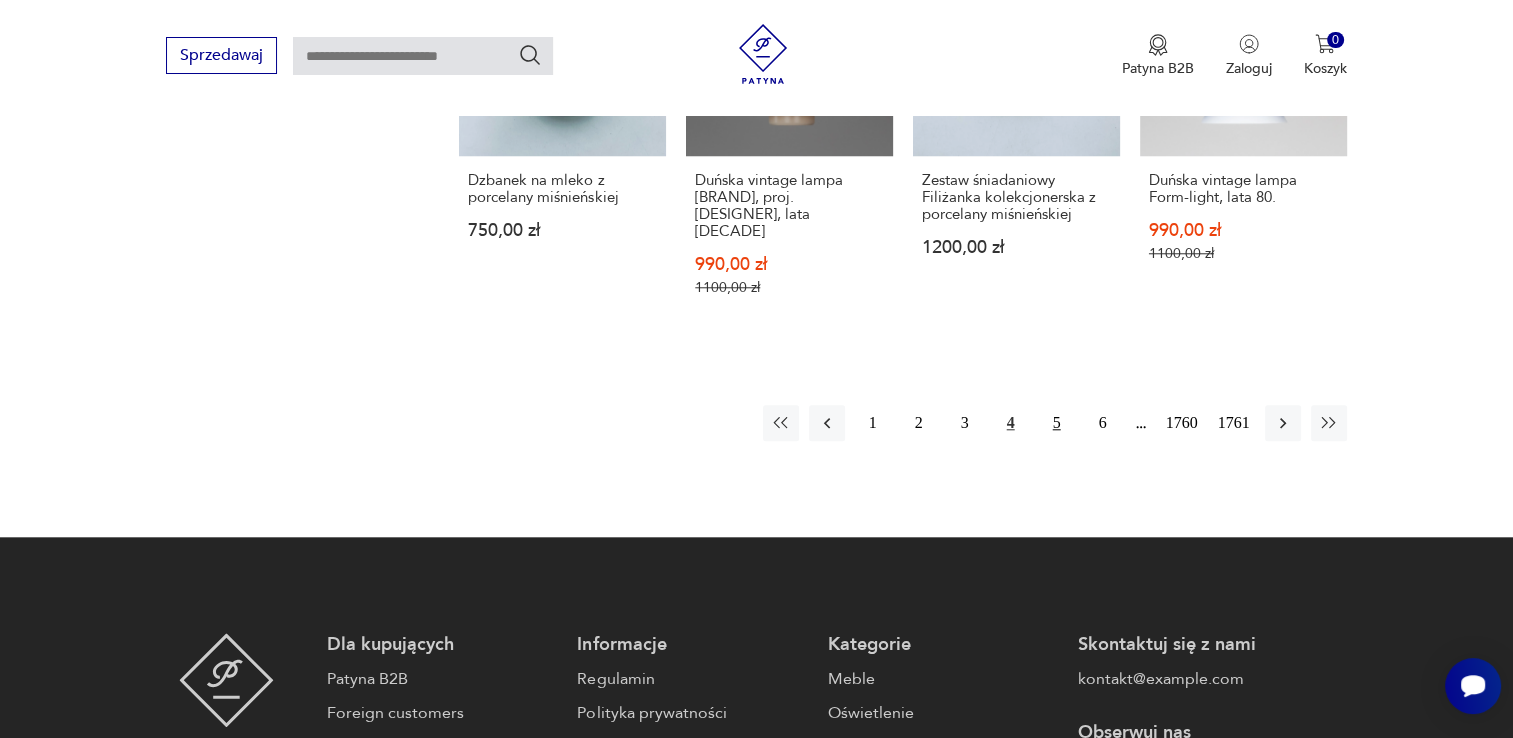click on "5" at bounding box center [1057, 423] 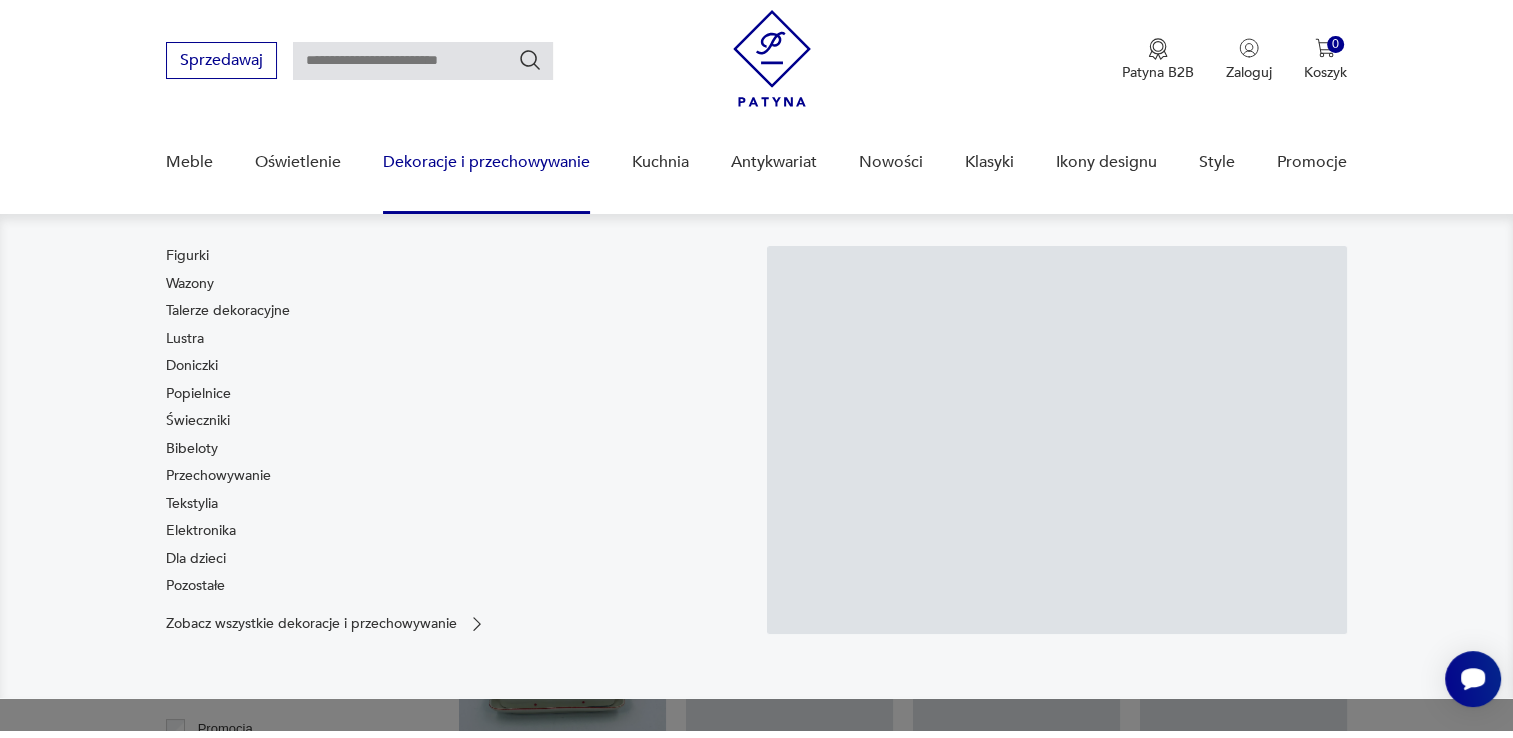 scroll, scrollTop: 0, scrollLeft: 0, axis: both 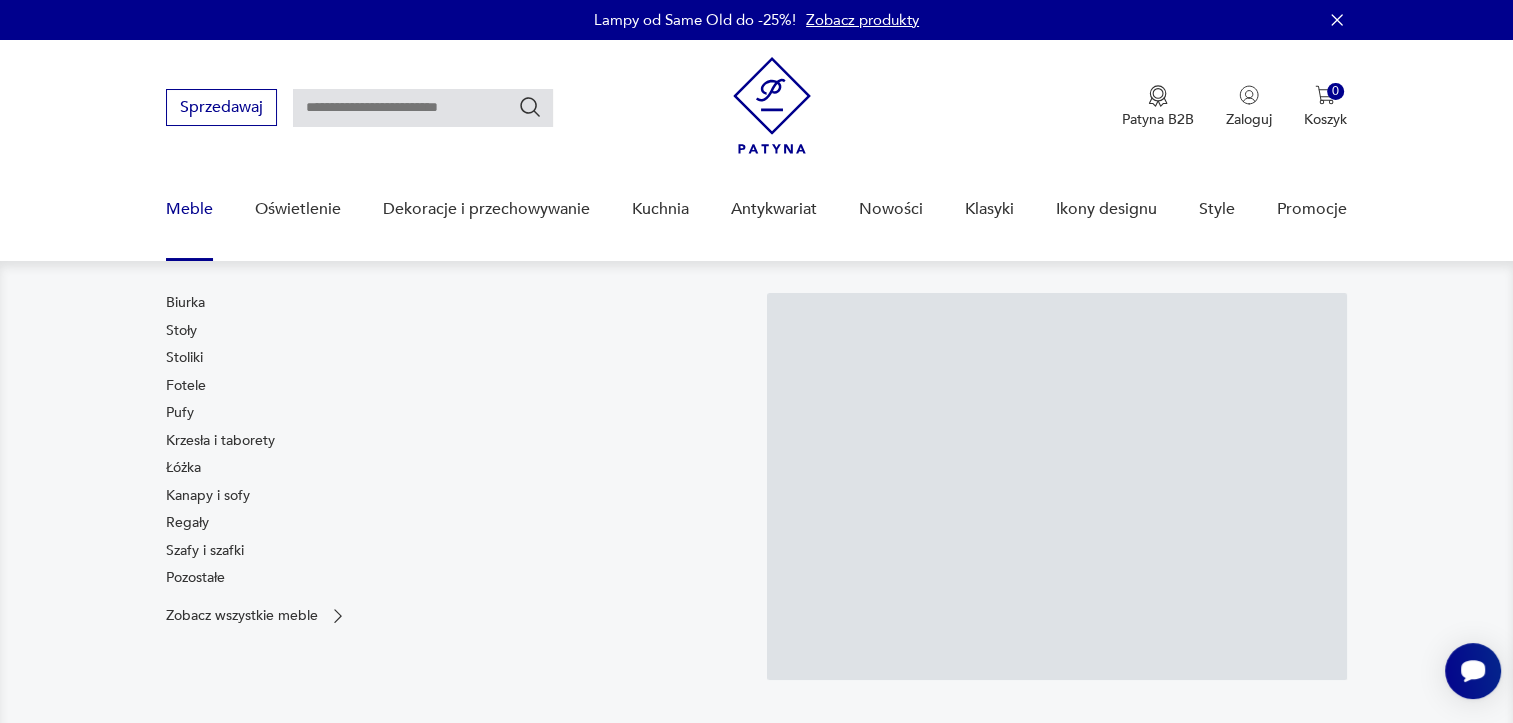 click on "Meble" at bounding box center (189, 209) 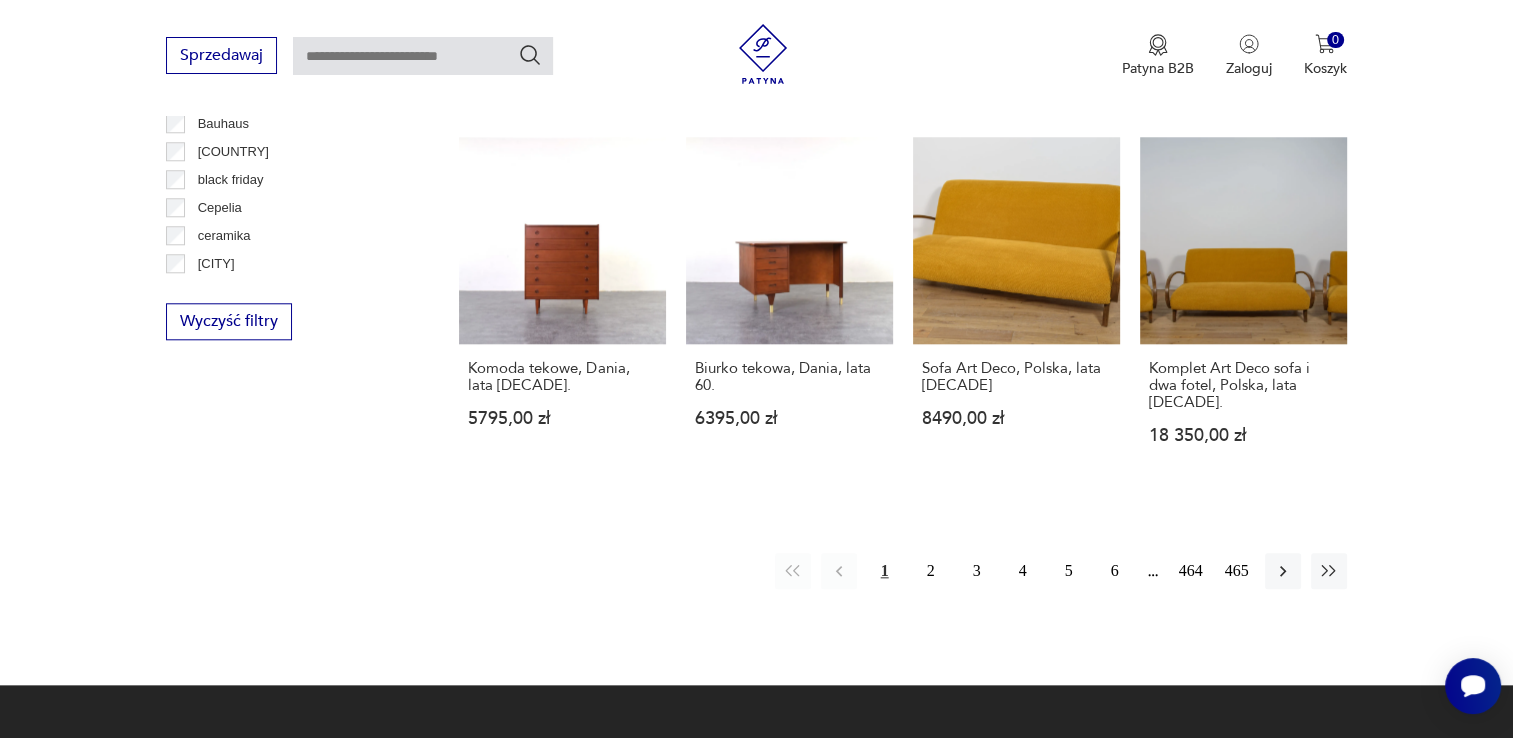 scroll, scrollTop: 1998, scrollLeft: 0, axis: vertical 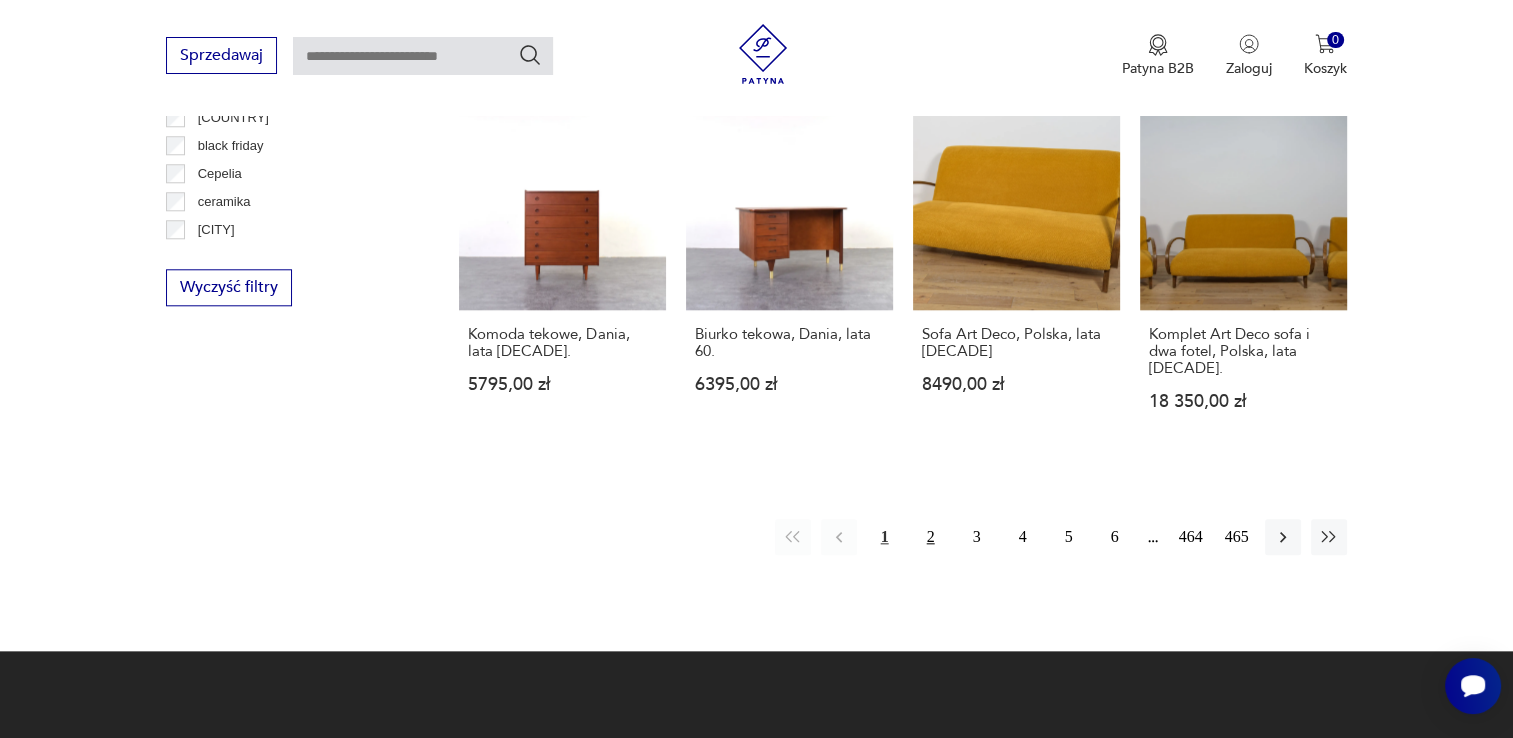 click on "2" at bounding box center (931, 537) 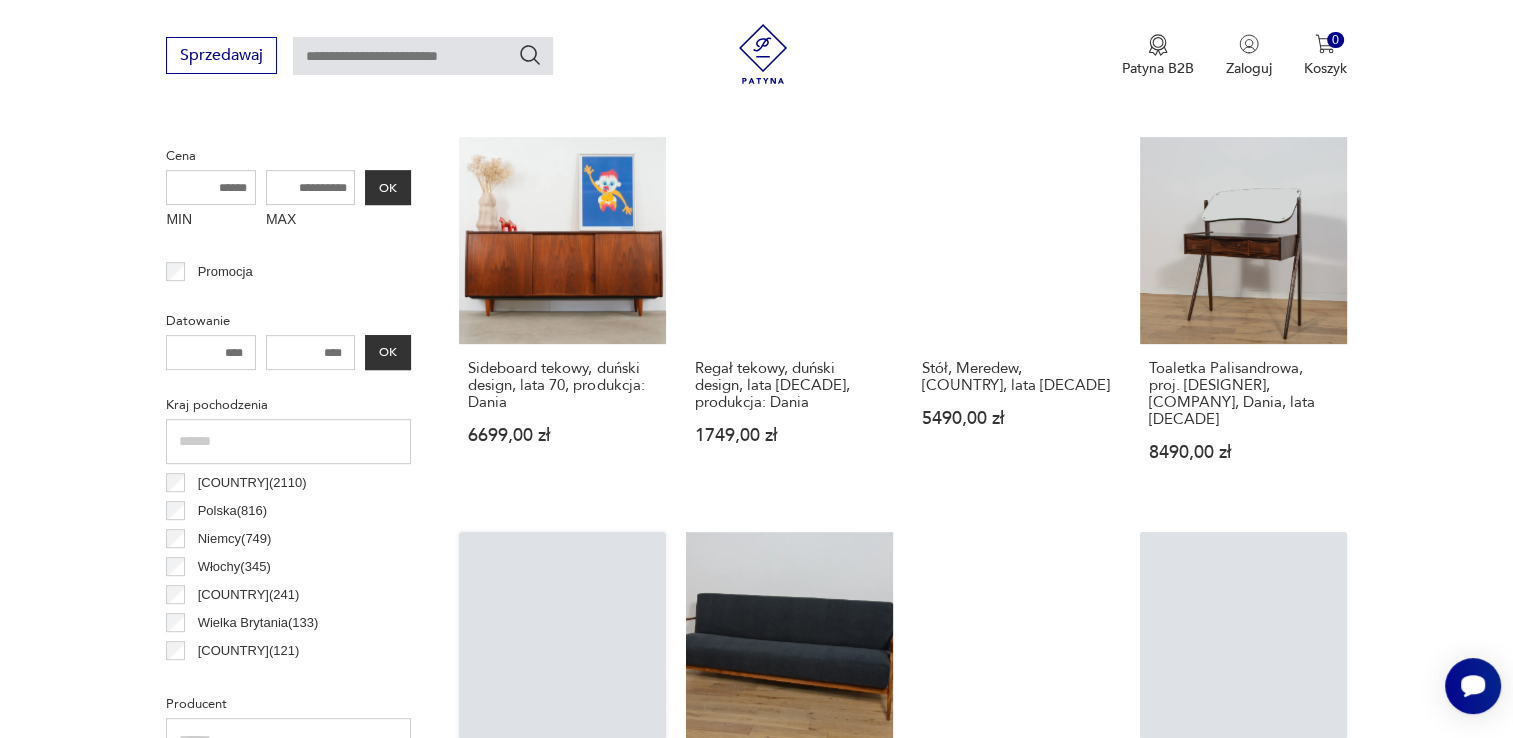 scroll, scrollTop: 830, scrollLeft: 0, axis: vertical 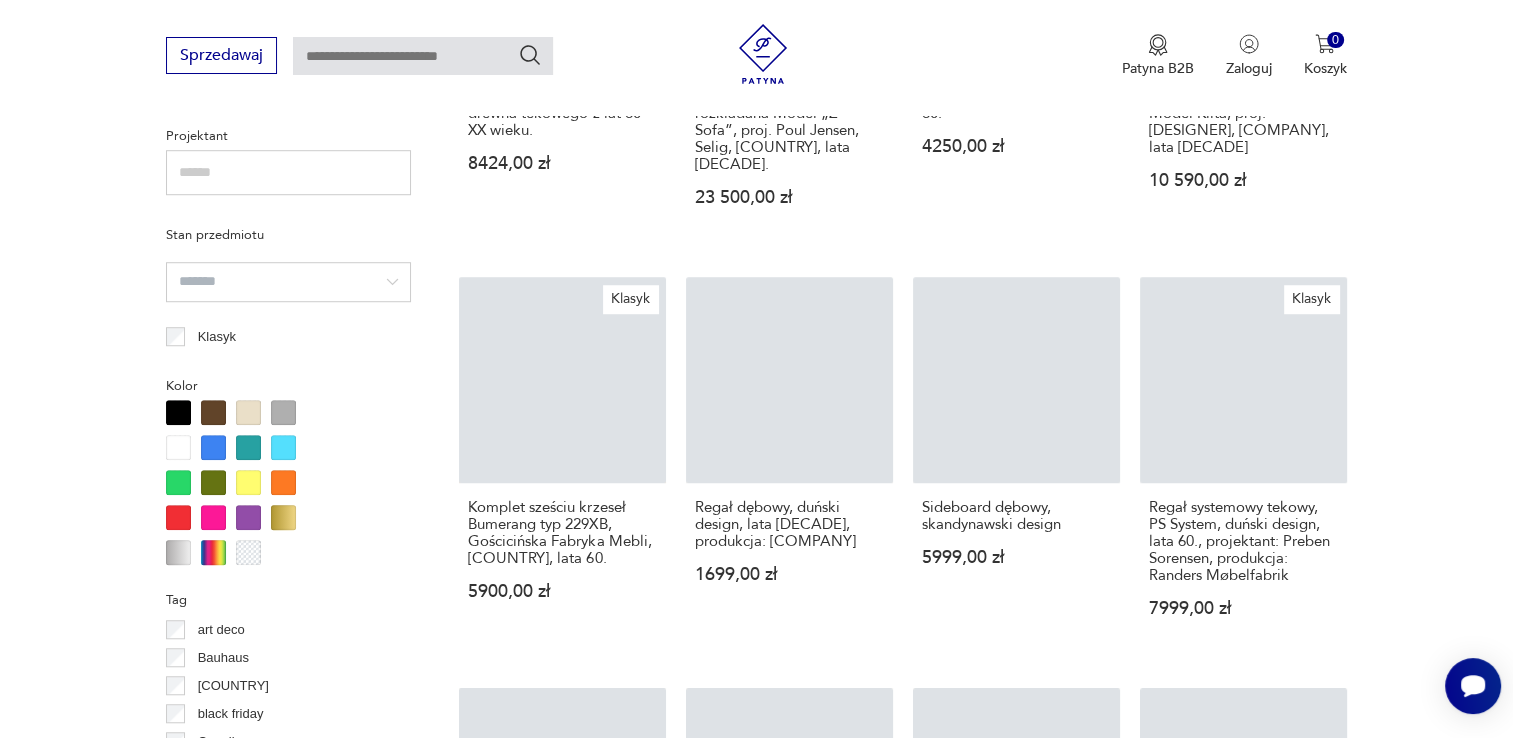 click on "Filtruj produkty Cena MIN MAX OK Promocja Datowanie OK Kraj pochodzenia Czechosłowacja  ( 102 ) Czechy  ( 101 ) Norwegia  ( 84 ) Holandia  ( 52 ) Szwajcaria  ( 34 ) Austria  ( 26 ) Stany Zjedn. Ameryki  ( 20 ) Finlandia  ( 16 ) Producent Projektant Stan przedmiotu Klasyk Kolor Tag art deco Bauhaus Bavaria black friday Cepelia ceramika Chodzież Ćmielów Wyczyść filtry Znaleziono  7434   produkty Filtruj Sortuj według daty dodania Sortuj według daty dodania Sideboard tekowy, duński design, lata [DECADE], produkcja: Dania [PRICE] Regał tekowy, duński design, lata [DECADE], produkcja: Dania [PRICE] Stół, [COMPANY], Wielka Brytania, lata [DECADE] [PRICE] Toaletka Palisandrowa, proj. [DESIGNER], [COMPANY], Dania, lata [DECADE] [PRICE] Duński vintage sideboard z drewna tekowego z lat [DECADE] XX wieku. [PRICE] Wolnostojąca sofa rozkładana Model „Z-Sofa”, proj. [DESIGNER], [COMPANY], Dania, lata [DECADE]. [PRICE] Stół, Wielka Brytania, lata [DECADE] [PRICE] [PRICE] Klasyk [PRICE]" at bounding box center [756, 327] 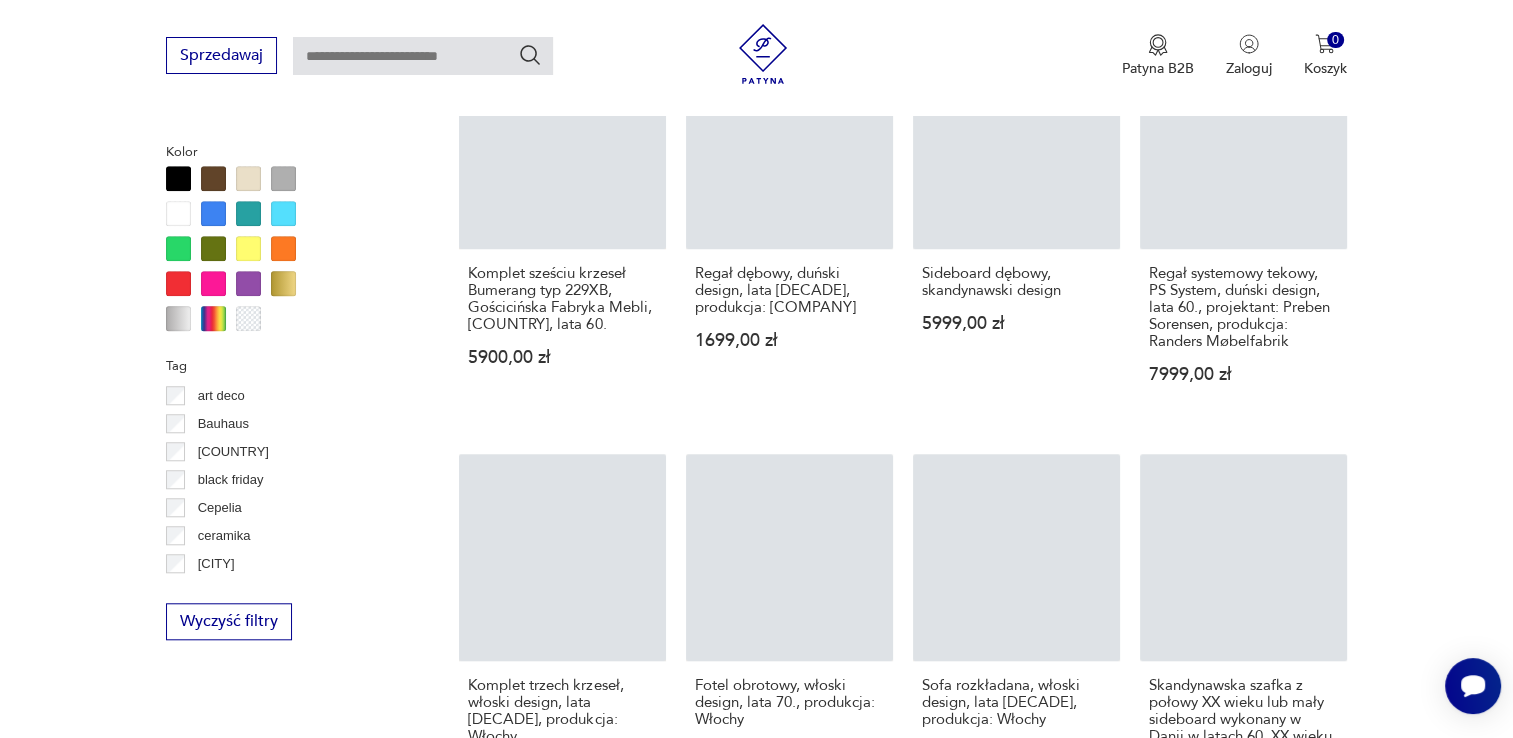 scroll, scrollTop: 1830, scrollLeft: 0, axis: vertical 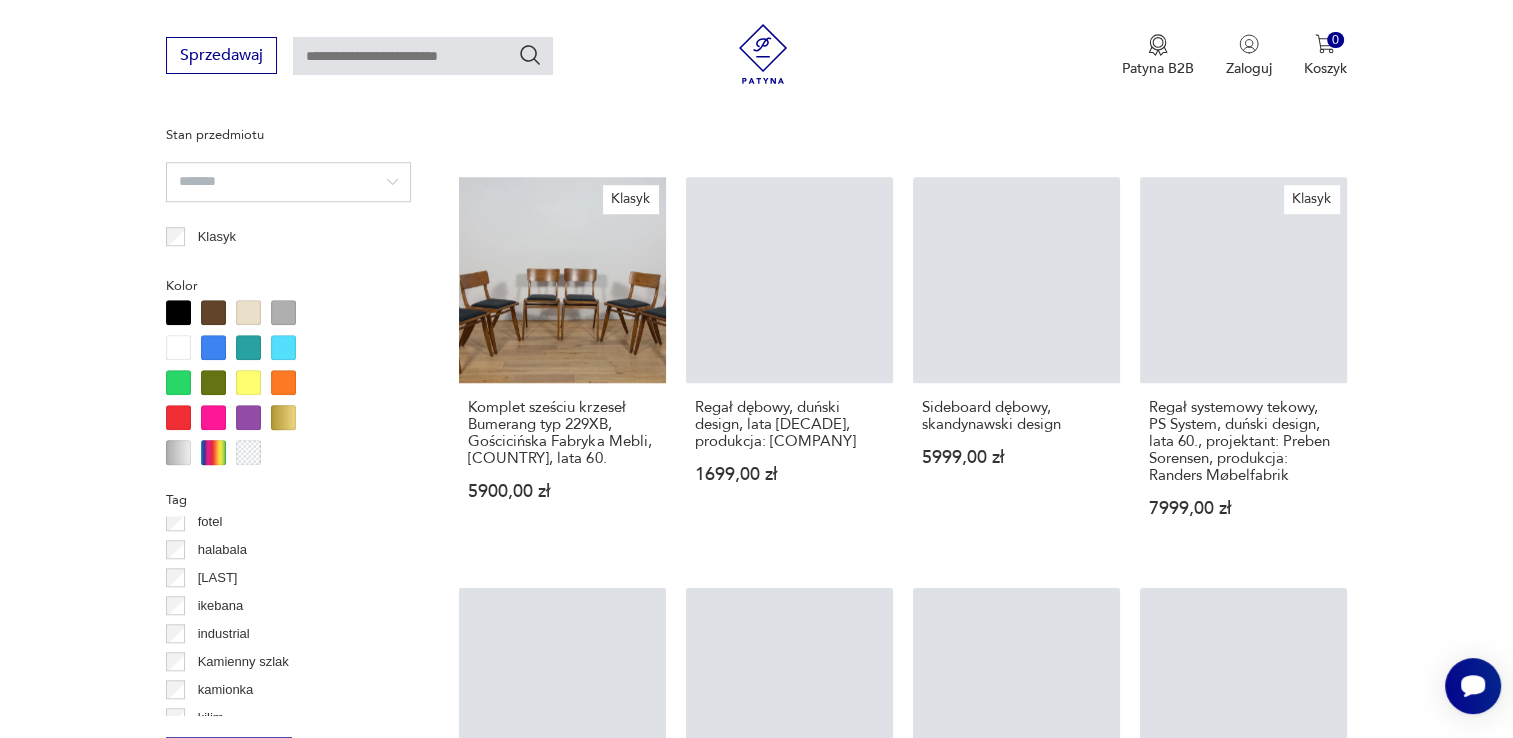 click on "Filtruj produkty Cena MIN MAX OK Promocja Datowanie OK Kraj pochodzenia Czechosłowacja ( 102 ) Czechy ( 101 ) Norwegia ( 84 ) Holandia ( 52 ) Szwajcaria ( 34 ) Austria ( 26 ) Stany Zjedn. Ameryki ( 20 ) Finlandia ( 16 ) Producent Projektant Stan przedmiotu Klasyk Kolor Tag fornir fotel halabala Horbowy ikebana industrial Kamienny szlak kamionka kilim Wyczyść filtry Znaleziono 7434 produkty Filtruj Sortuj według daty dodania Sortuj według daty dodania Sideboard tekowy, duński design, lata 70, produkcja: [COUNTRY] [PRICE] Regał tekowy, duński design, lata 70, produkcja: [COUNTRY] [PRICE] Stół, Meredew, Wielka Brytania, lata 70 [PRICE] Toaletka Palisandrowa, proj. A. Vodder, Ølholm Møbelfabrik, [COUNTRY], lata 60 [PRICE] Duński vintage sideboard z drewna tekowego z lat 60 XX wieku. [PRICE] Wolnostojąca sofa rozkładana Model „Z-Sofa”, proj. Poul Jensen, Selig, [COUNTRY], lata 50. [PRICE] Stół, Wielka Brytania, lata 60. [PRICE] [PRICE] Klasyk Klasyk 1 2" at bounding box center (756, 227) 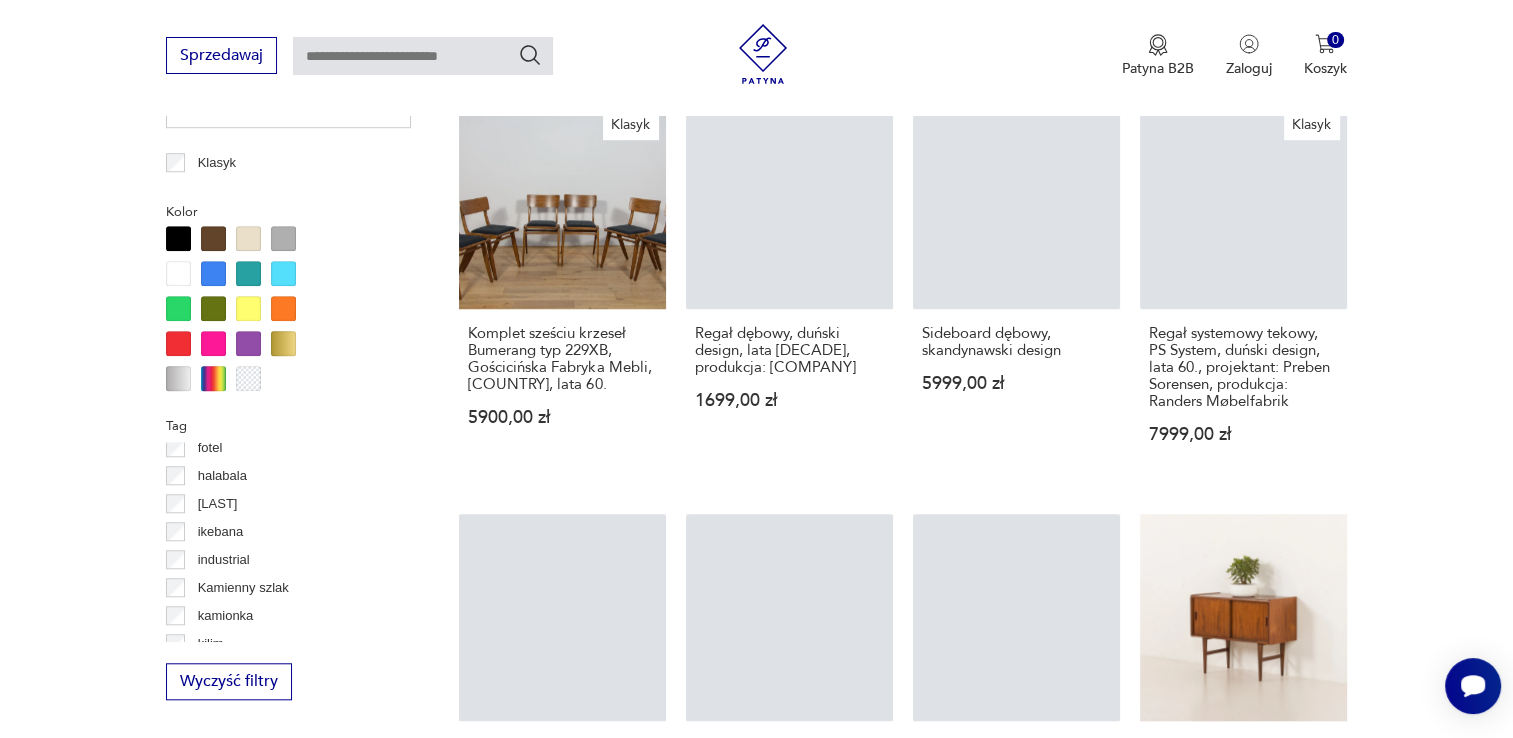 scroll, scrollTop: 1330, scrollLeft: 0, axis: vertical 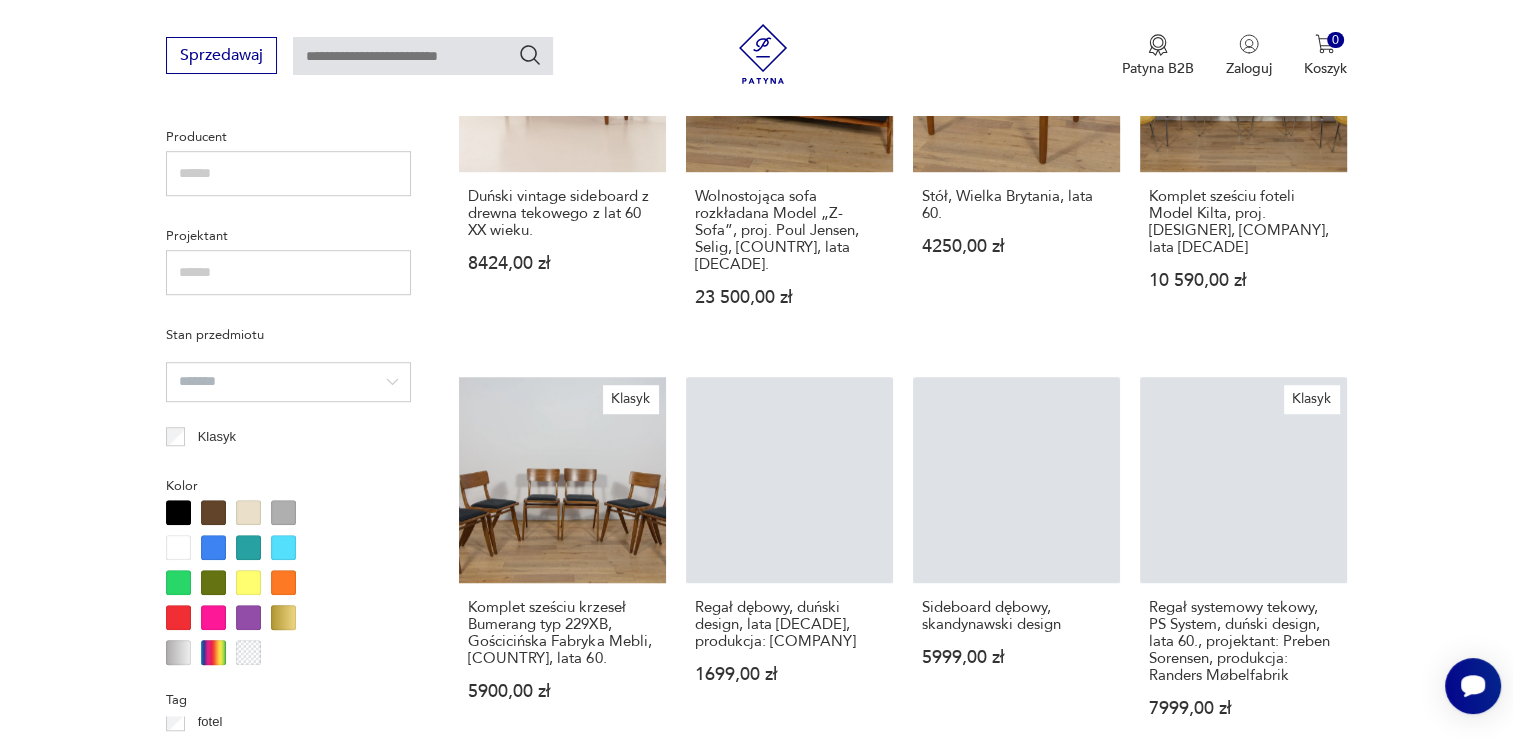 click on "Filtruj produkty Cena MIN MAX OK Promocja Datowanie OK Kraj pochodzenia Czechosłowacja ( 102 ) Czechy ( 101 ) Norwegia ( 84 ) Holandia ( 52 ) Szwajcaria ( 34 ) Austria ( 26 ) Stany Zjedn. Ameryki ( 20 ) Finlandia ( 16 ) Producent Projektant Stan przedmiotu Klasyk Kolor Tag fornir fotel halabala Horbowy ikebana industrial Kamienny szlak kamionka kilim Wyczyść filtry Znaleziono 7434 produkty Filtruj Sortuj według daty dodania Sortuj według daty dodania Sideboard tekowy, duński design, lata 70, produkcja: [COUNTRY] [PRICE] Regał tekowy, duński design, lata 70, produkcja: [COUNTRY] [PRICE] Stół, Meredew, Wielka Brytania, lata 70 [PRICE] Toaletka Palisandrowa, proj. A. Vodder, Ølholm Møbelfabrik, [COUNTRY], lata 60 [PRICE] Duński vintage sideboard z drewna tekowego z lat 60 XX wieku. [PRICE] Wolnostojąca sofa rozkładana Model „Z-Sofa”, proj. Poul Jensen, Selig, [COUNTRY], lata 50. [PRICE] Stół, Wielka Brytania, lata 60. [PRICE] [PRICE] Klasyk Klasyk 1 2" at bounding box center (756, 427) 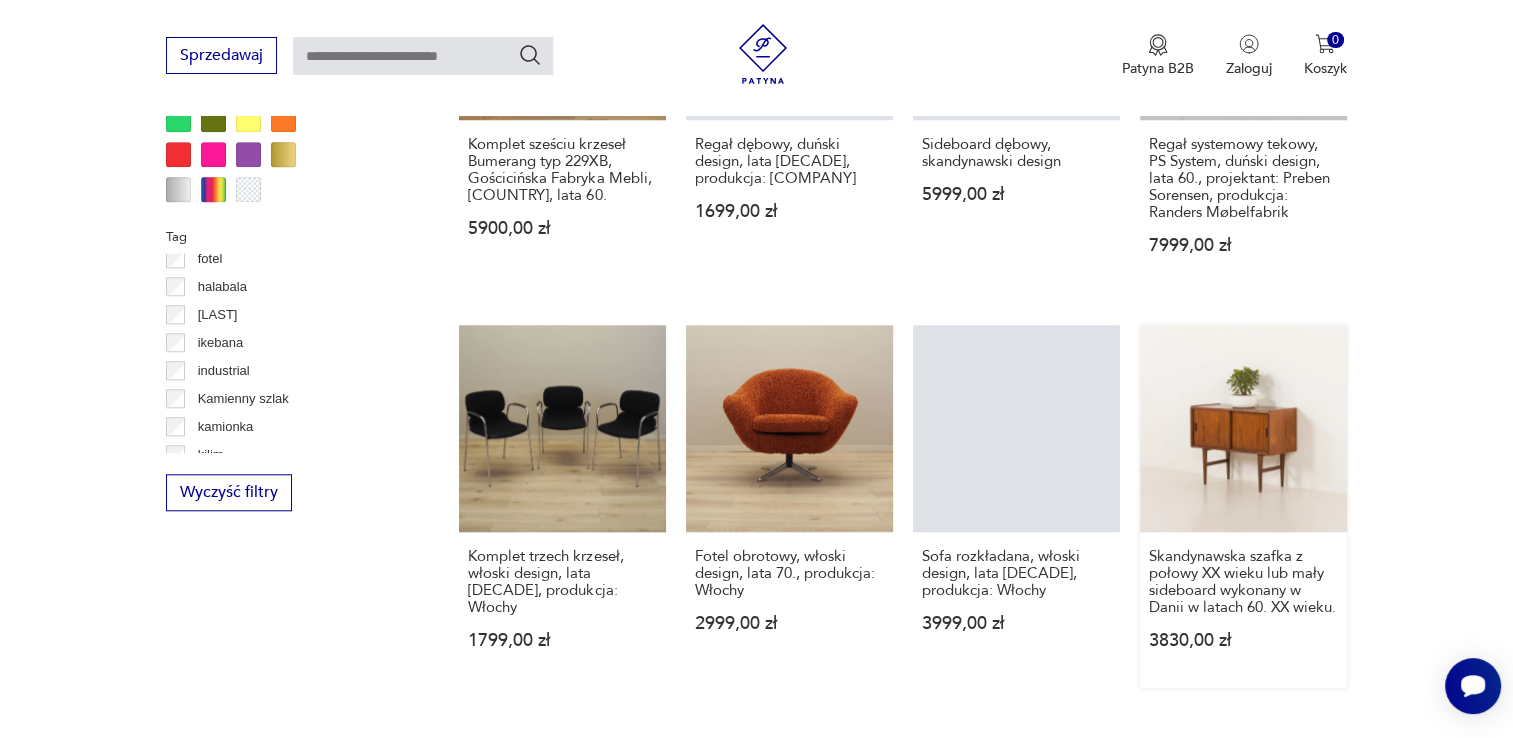 scroll, scrollTop: 1730, scrollLeft: 0, axis: vertical 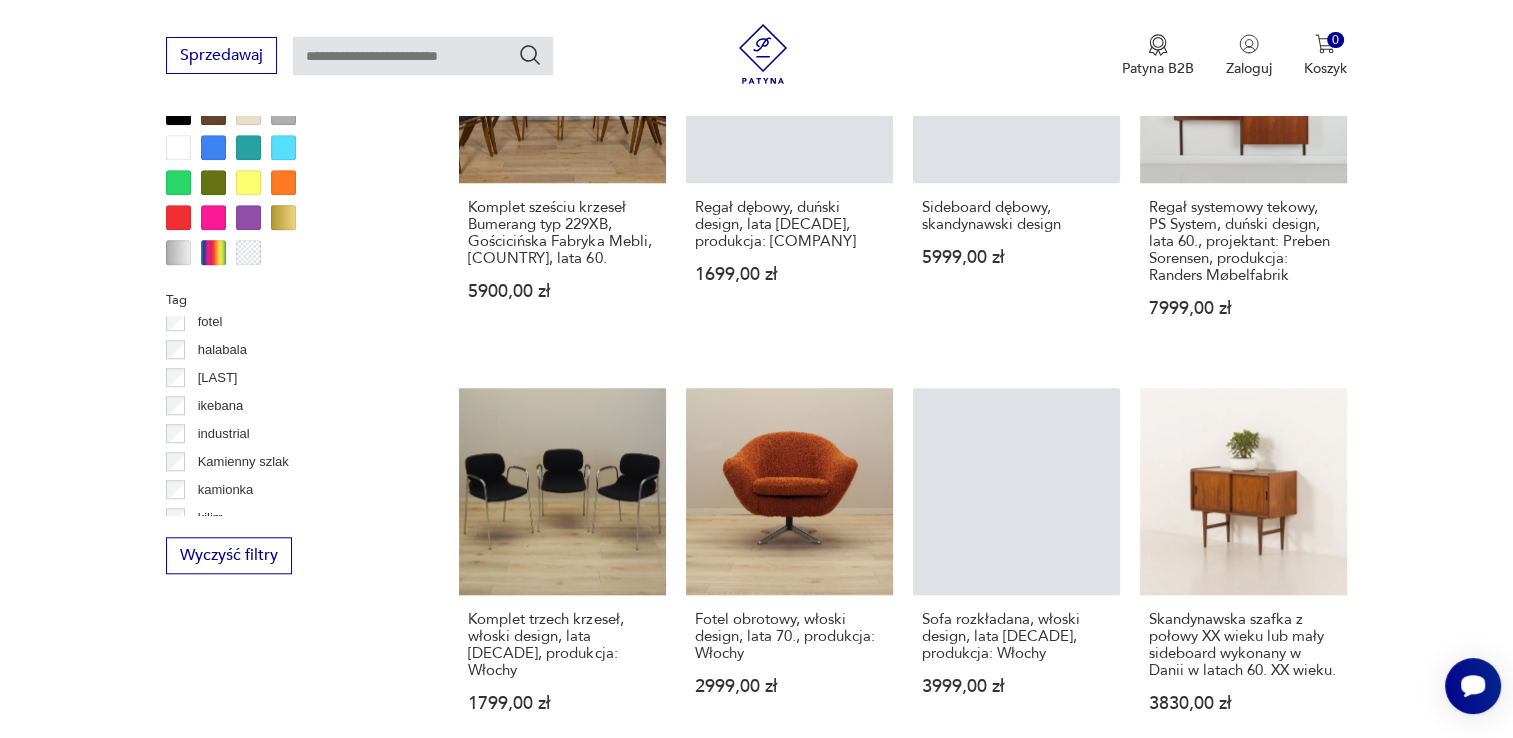 click on "Filtruj produkty Cena MIN MAX OK Promocja Datowanie OK Kraj pochodzenia Czechosłowacja ( 102 ) Czechy ( 101 ) Norwegia ( 84 ) Holandia ( 52 ) Szwajcaria ( 34 ) Austria ( 26 ) Stany Zjedn. Ameryki ( 20 ) Finlandia ( 16 ) Producent Projektant Stan przedmiotu Klasyk Kolor Tag fornir fotel halabala Horbowy ikebana industrial Kamienny szlak kamionka kilim Wyczyść filtry Znaleziono 7434 produkty Filtruj Sortuj według daty dodania Sortuj według daty dodania Sideboard tekowy, duński design, lata 70, produkcja: [COUNTRY] [PRICE] Regał tekowy, duński design, lata 70, produkcja: [COUNTRY] [PRICE] Stół, Meredew, Wielka Brytania, lata 70 [PRICE] Toaletka Palisandrowa, proj. A. Vodder, Ølholm Møbelfabrik, [COUNTRY], lata 60 [PRICE] Duński vintage sideboard z drewna tekowego z lat 60 XX wieku. [PRICE] Wolnostojąca sofa rozkładana Model „Z-Sofa”, proj. Poul Jensen, Selig, [COUNTRY], lata 50. [PRICE] Stół, Wielka Brytania, lata 60. [PRICE] [PRICE] Klasyk Klasyk 1 2" at bounding box center (756, 27) 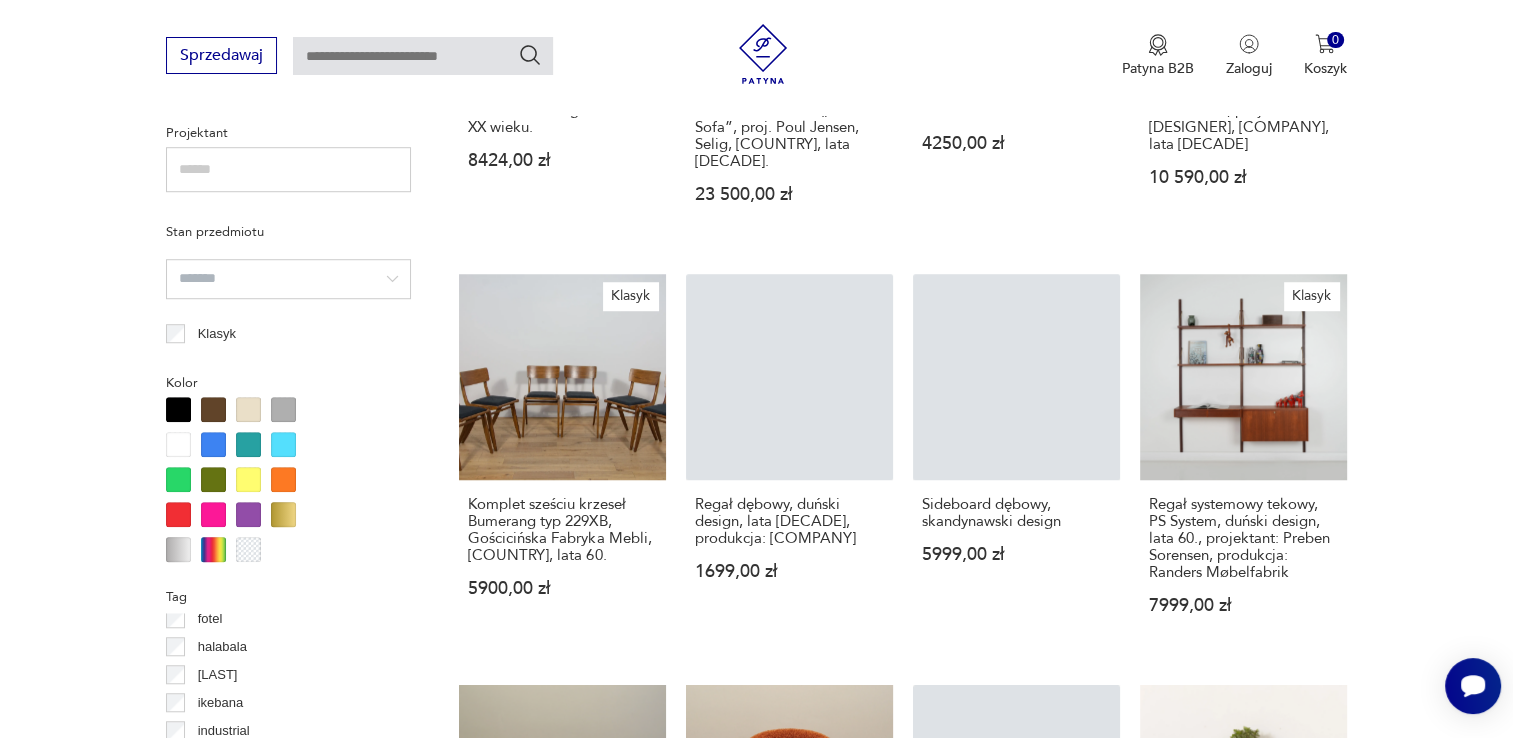 scroll, scrollTop: 1430, scrollLeft: 0, axis: vertical 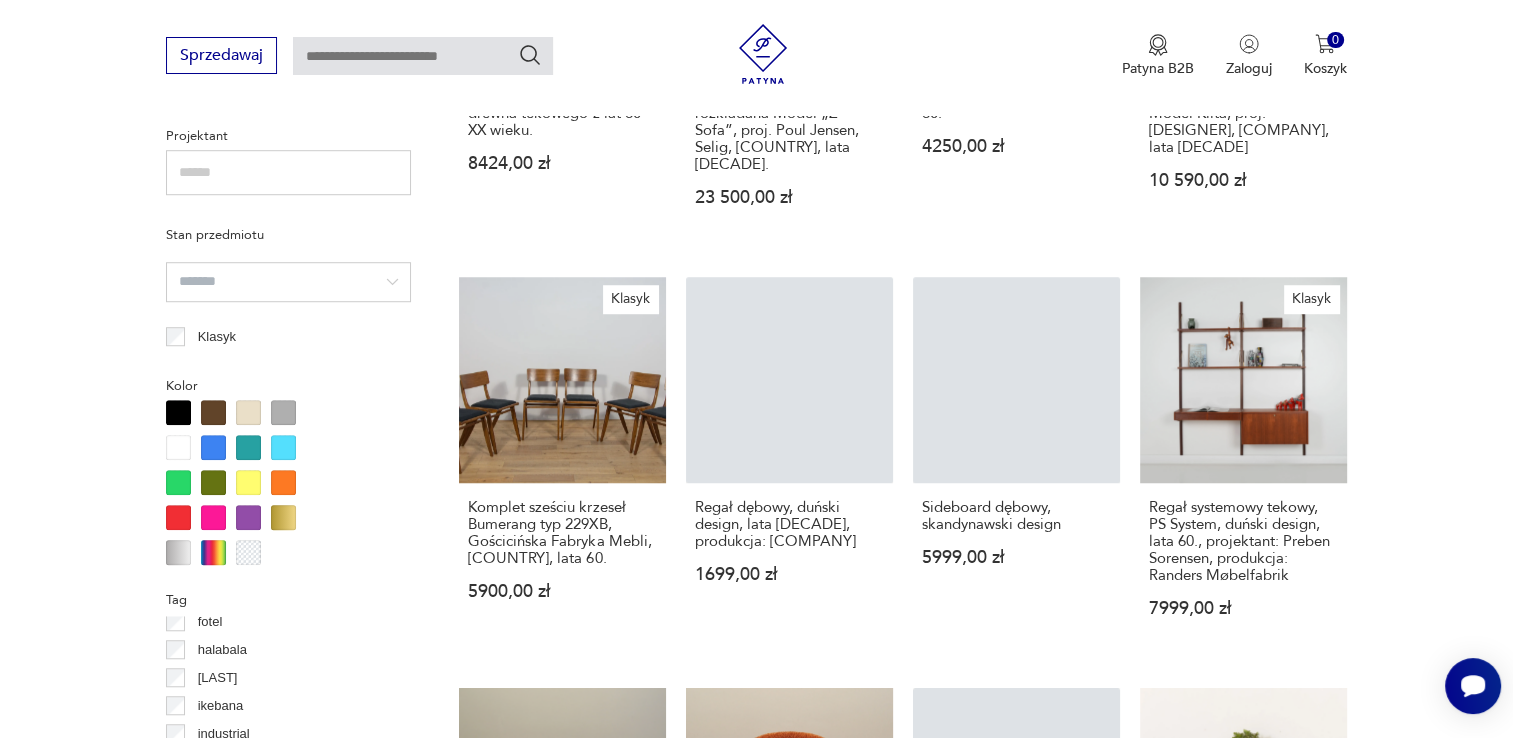 click on "Filtruj produkty Cena MIN MAX OK Promocja Datowanie OK Kraj pochodzenia Czechosłowacja ( 102 ) Czechy ( 101 ) Norwegia ( 84 ) Holandia ( 52 ) Szwajcaria ( 34 ) Austria ( 26 ) Stany Zjedn. Ameryki ( 20 ) Finlandia ( 16 ) Producent Projektant Stan przedmiotu Klasyk Kolor Tag fornir fotel halabala Horbowy ikebana industrial Kamienny szlak kamionka kilim Wyczyść filtry Znaleziono 7434 produkty Filtruj Sortuj według daty dodania Sortuj według daty dodania Sideboard tekowy, duński design, lata 70, produkcja: [COUNTRY] [PRICE] Regał tekowy, duński design, lata 70, produkcja: [COUNTRY] [PRICE] Stół, Meredew, Wielka Brytania, lata 70 [PRICE] Toaletka Palisandrowa, proj. A. Vodder, Ølholm Møbelfabrik, [COUNTRY], lata 60 [PRICE] Duński vintage sideboard z drewna tekowego z lat 60 XX wieku. [PRICE] Wolnostojąca sofa rozkładana Model „Z-Sofa”, proj. Poul Jensen, Selig, [COUNTRY], lata 50. [PRICE] Stół, Wielka Brytania, lata 60. [PRICE] [PRICE] Klasyk Klasyk 1 2" at bounding box center [756, 327] 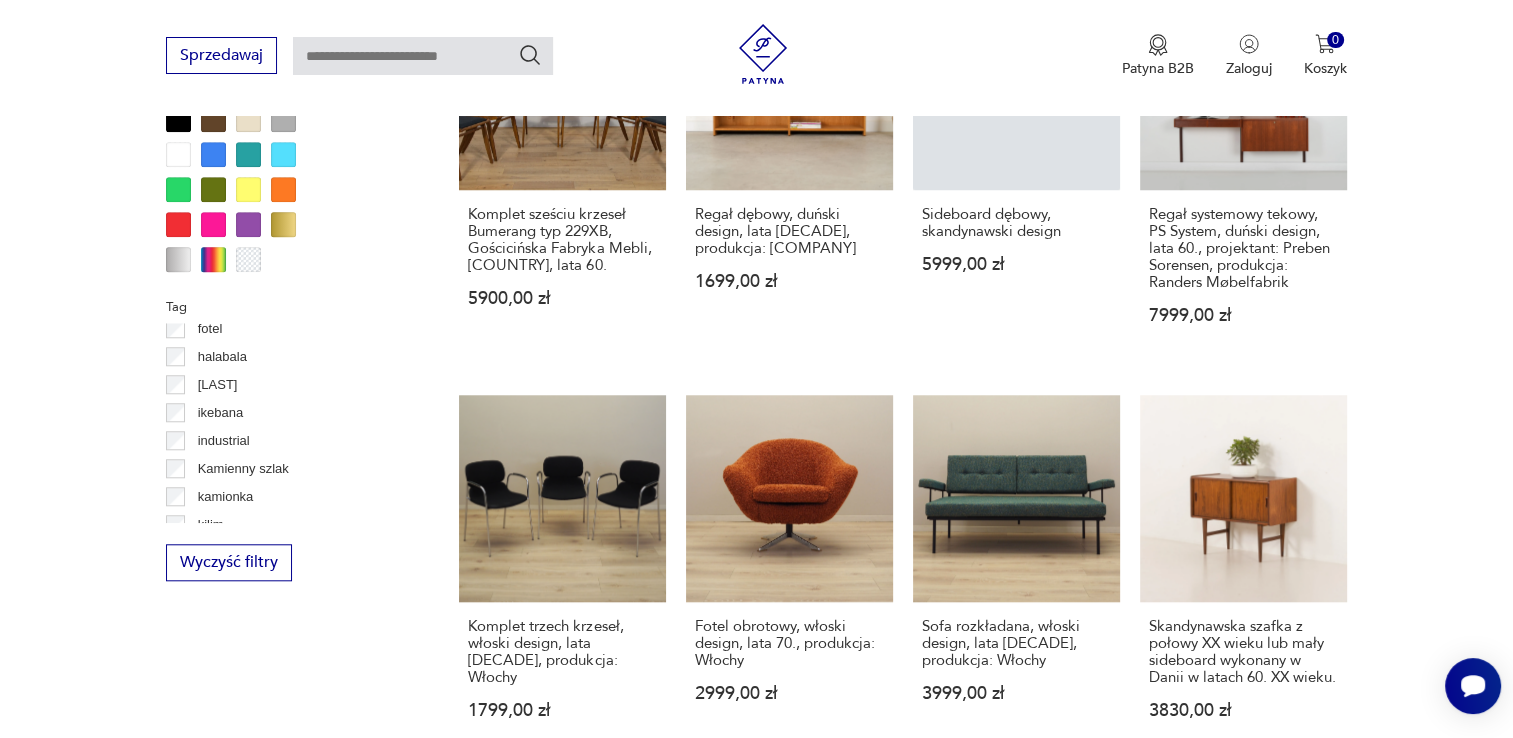 scroll, scrollTop: 1730, scrollLeft: 0, axis: vertical 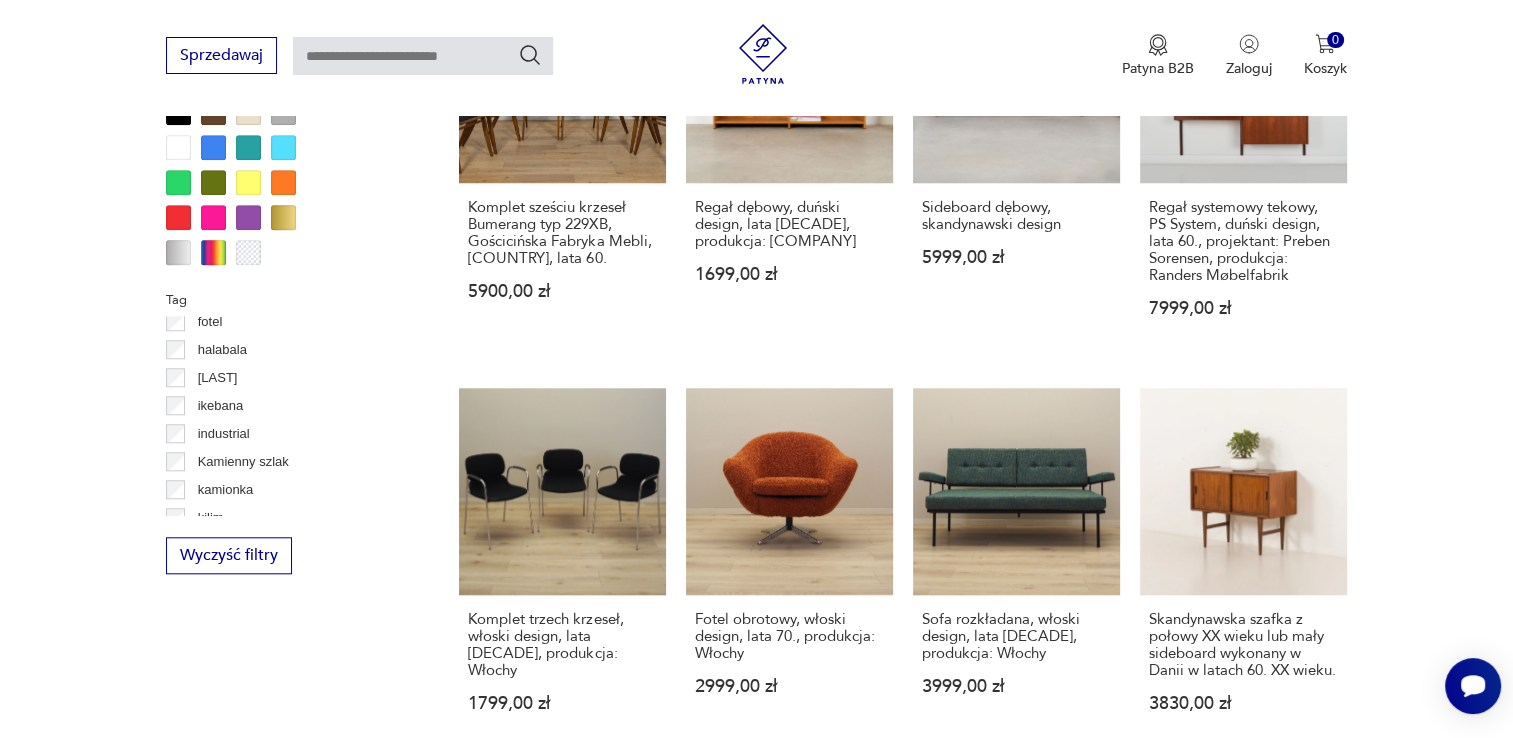 click on "Fotel obrotowy, włoski design, [DECADE], produkcja: Włochy [PRICE]" at bounding box center [789, 569] 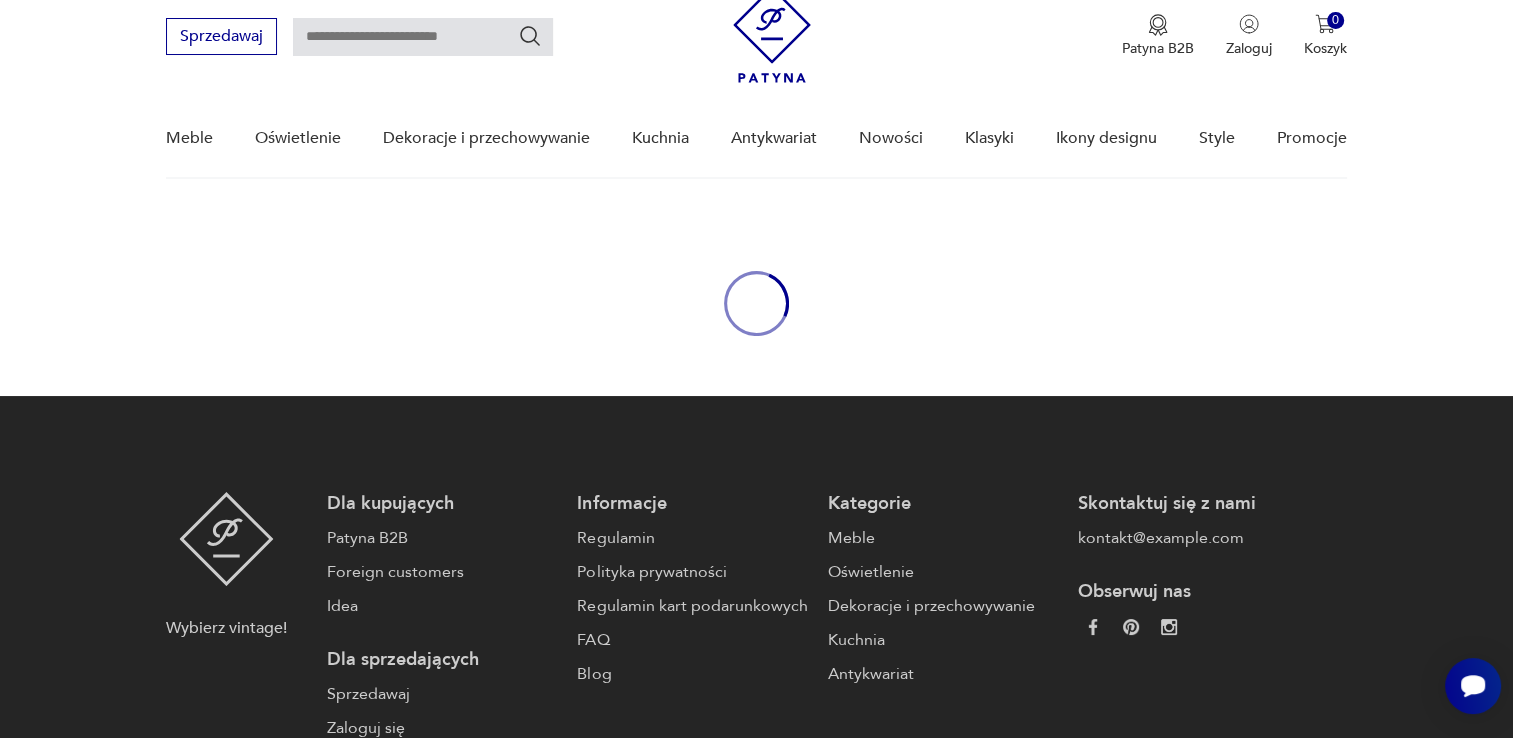 scroll, scrollTop: 0, scrollLeft: 0, axis: both 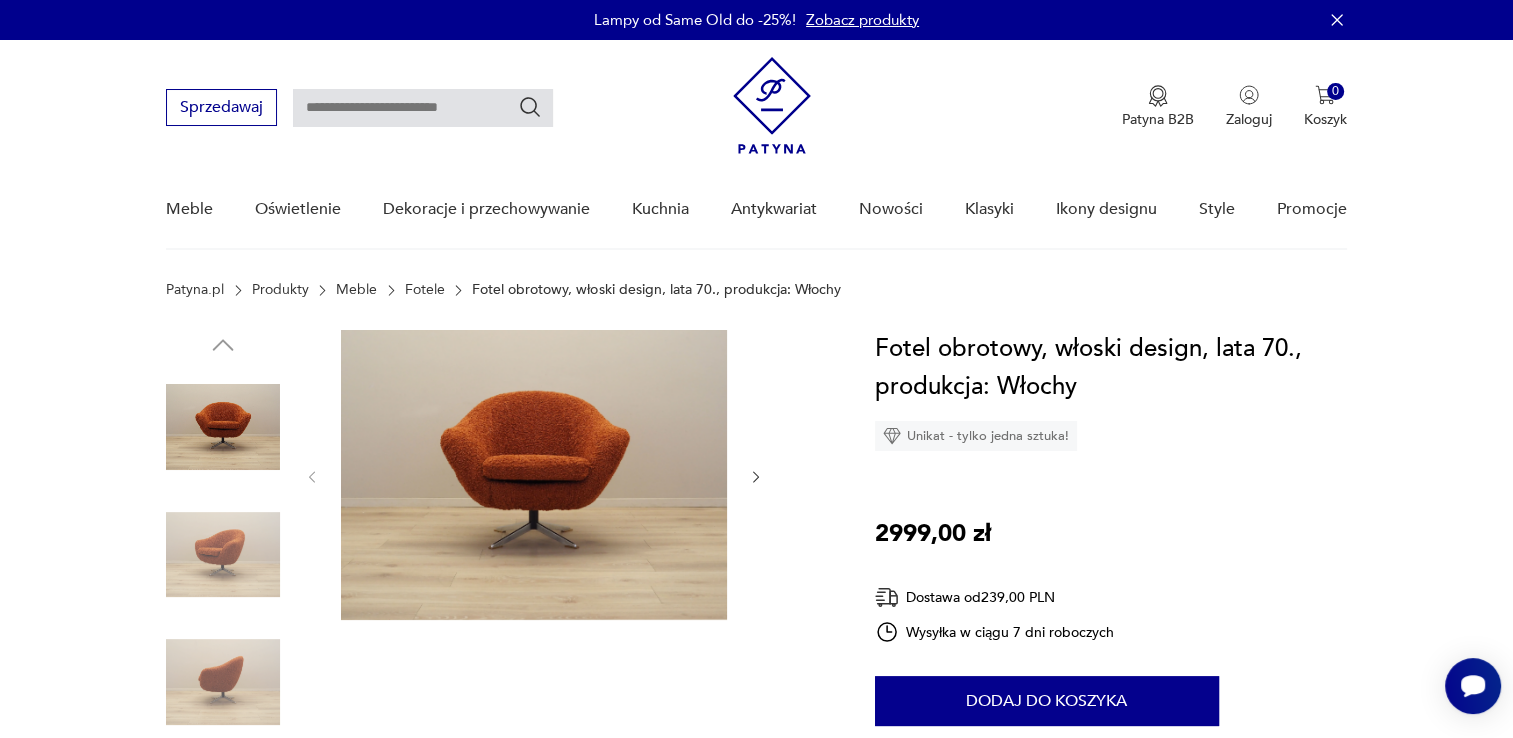 click at bounding box center (756, 477) 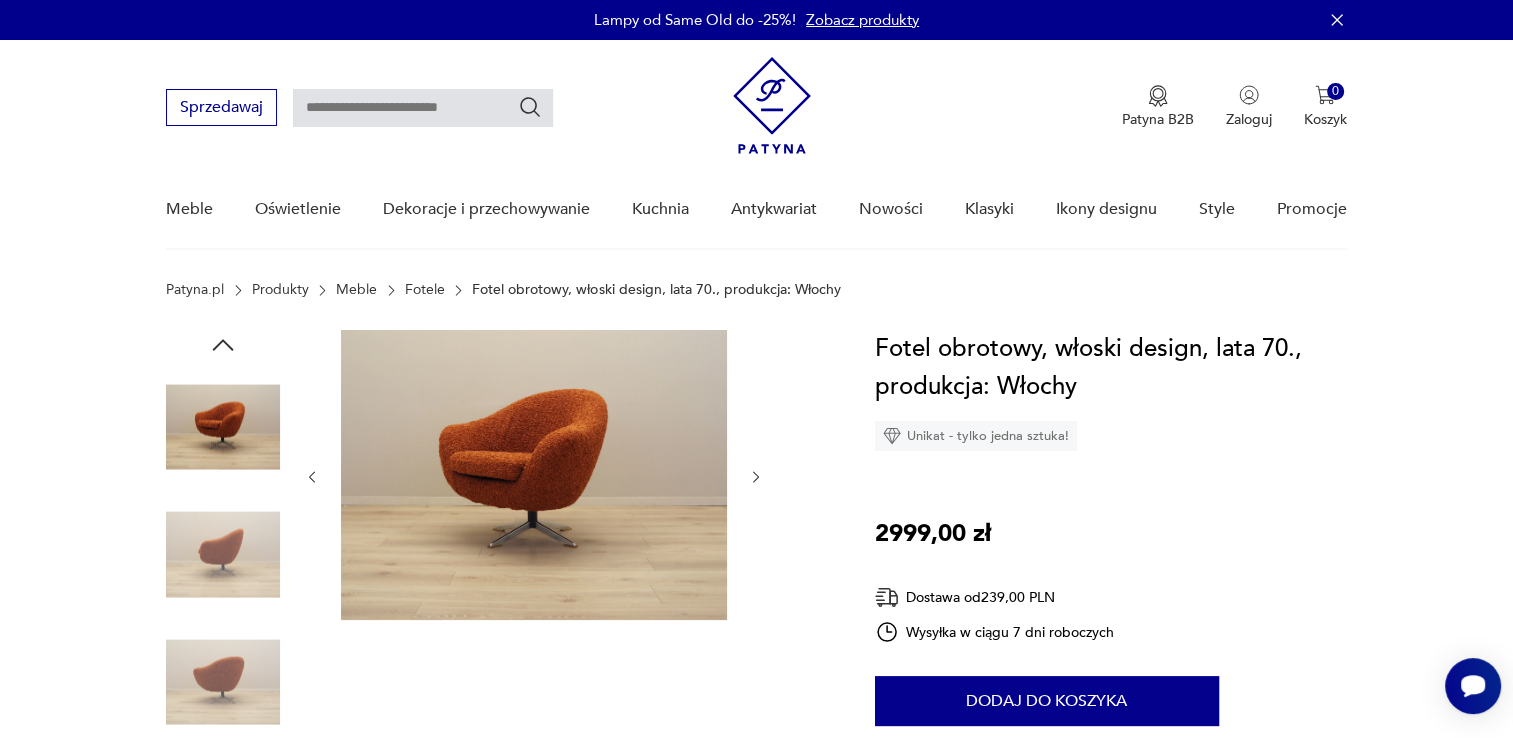 click at bounding box center [756, 477] 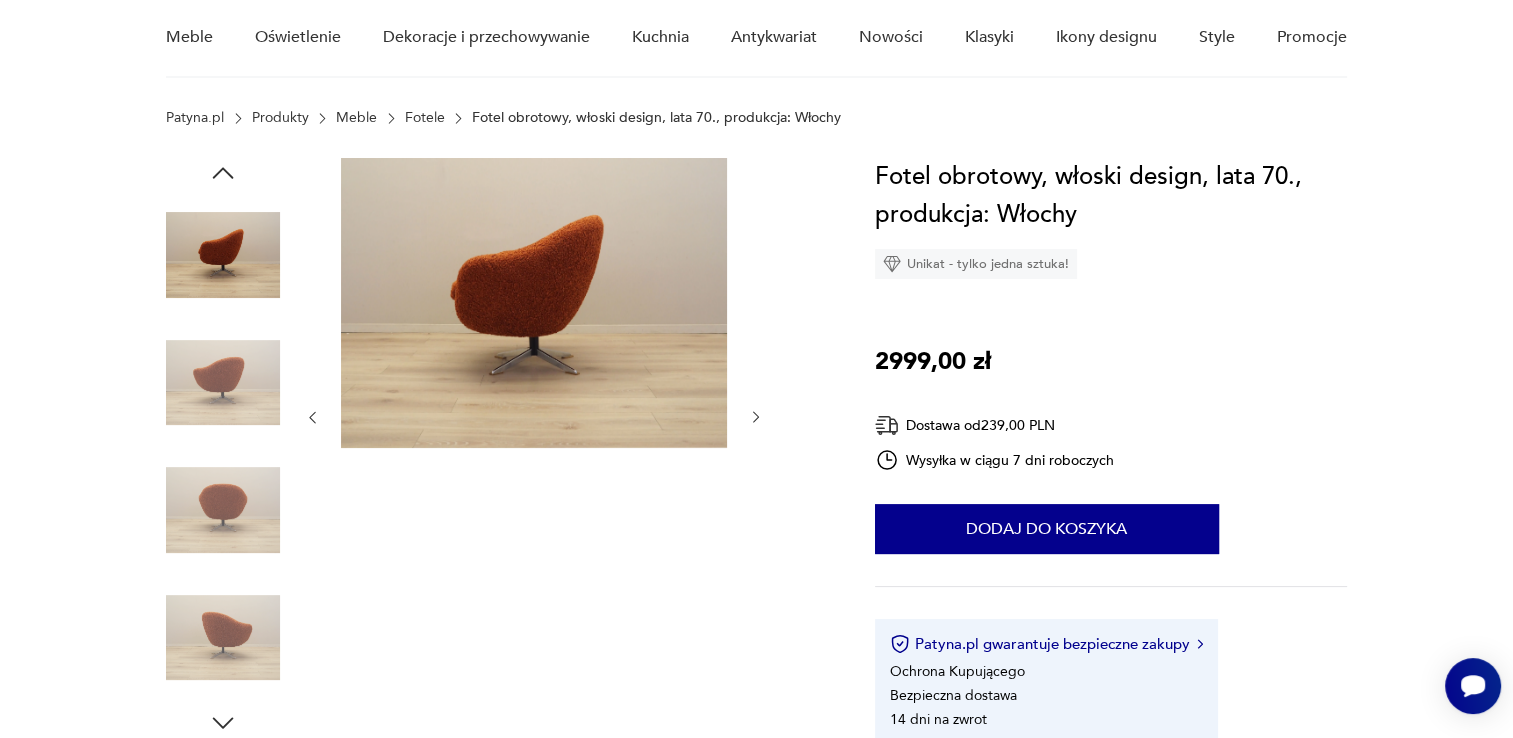 scroll, scrollTop: 200, scrollLeft: 0, axis: vertical 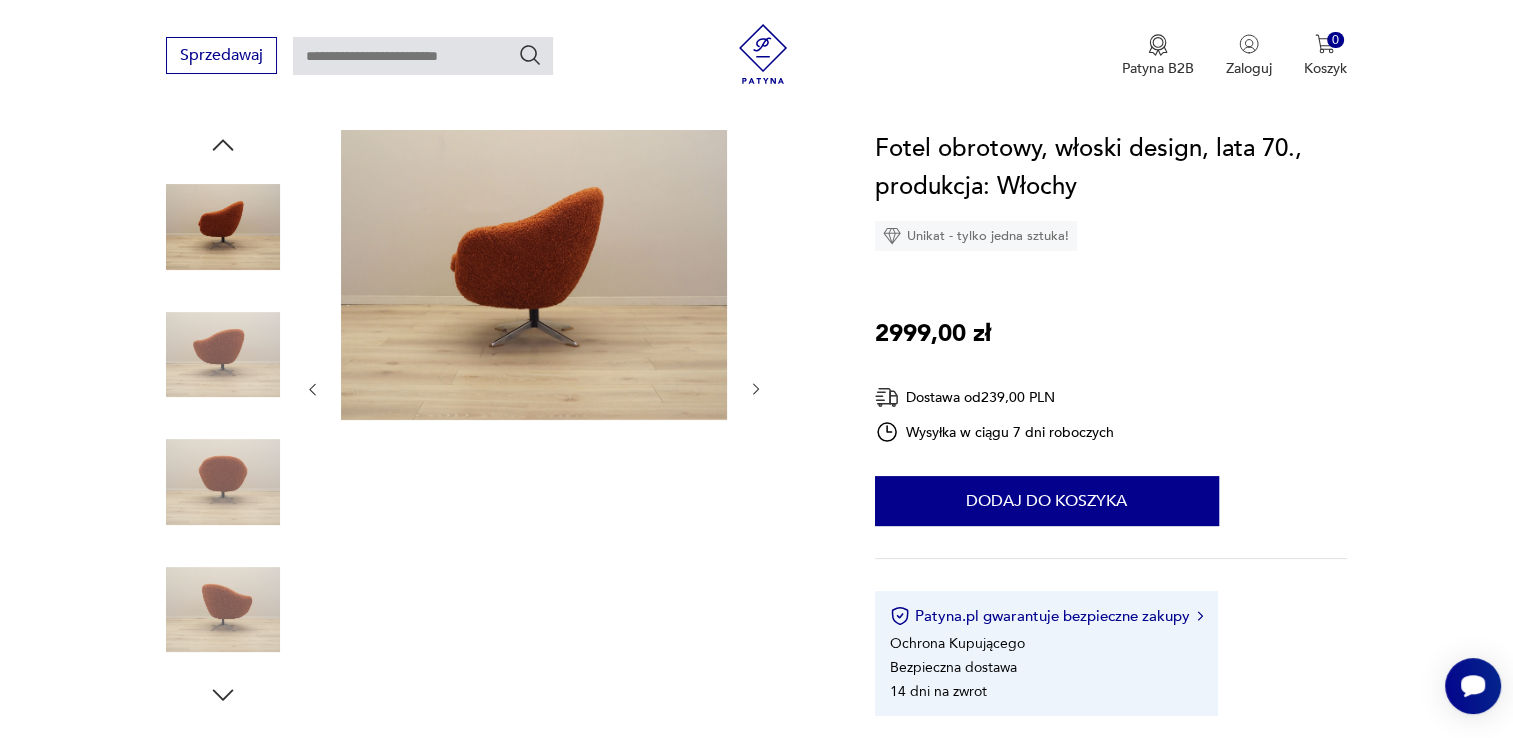 click at bounding box center (756, 389) 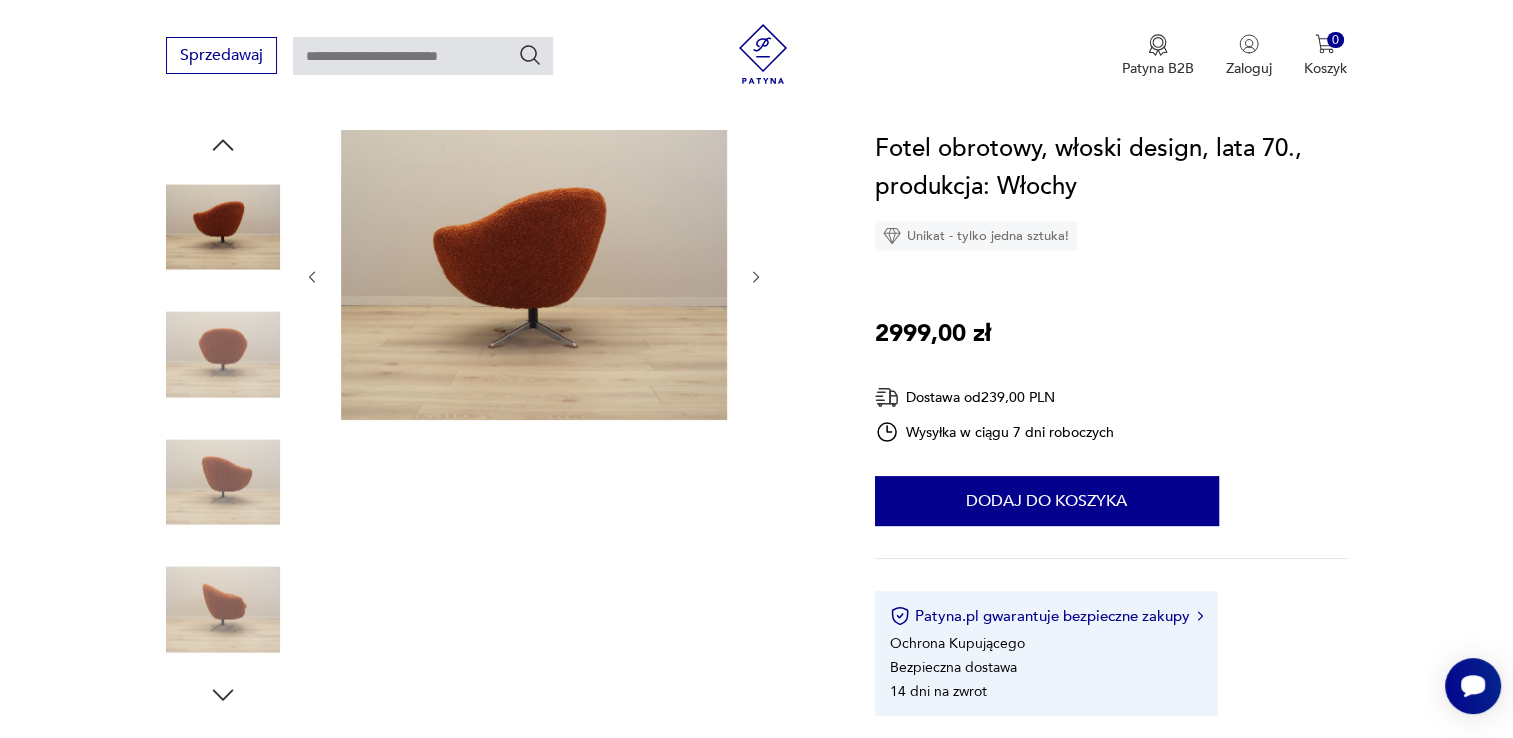 click at bounding box center (756, 277) 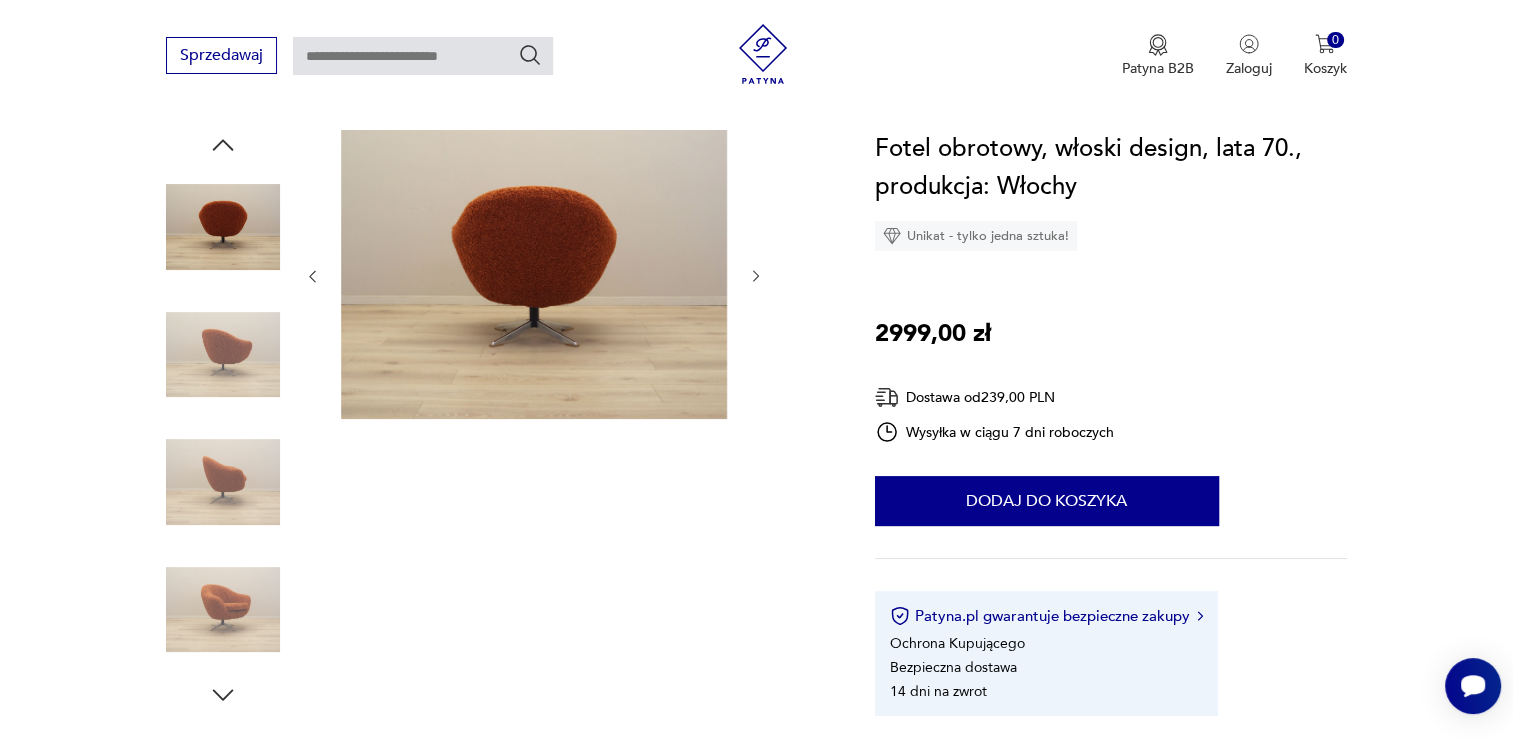 click at bounding box center [756, 276] 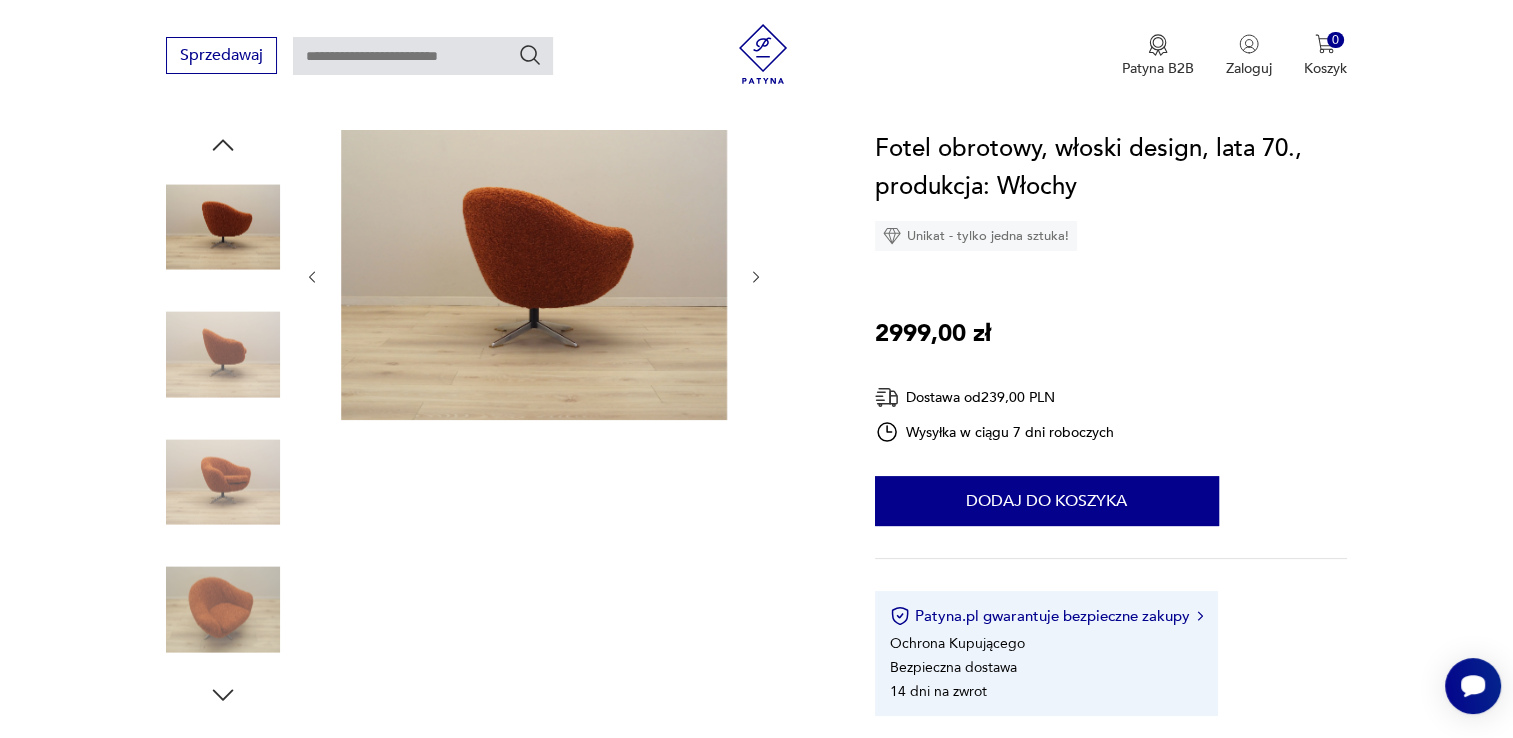click at bounding box center (496, 420) 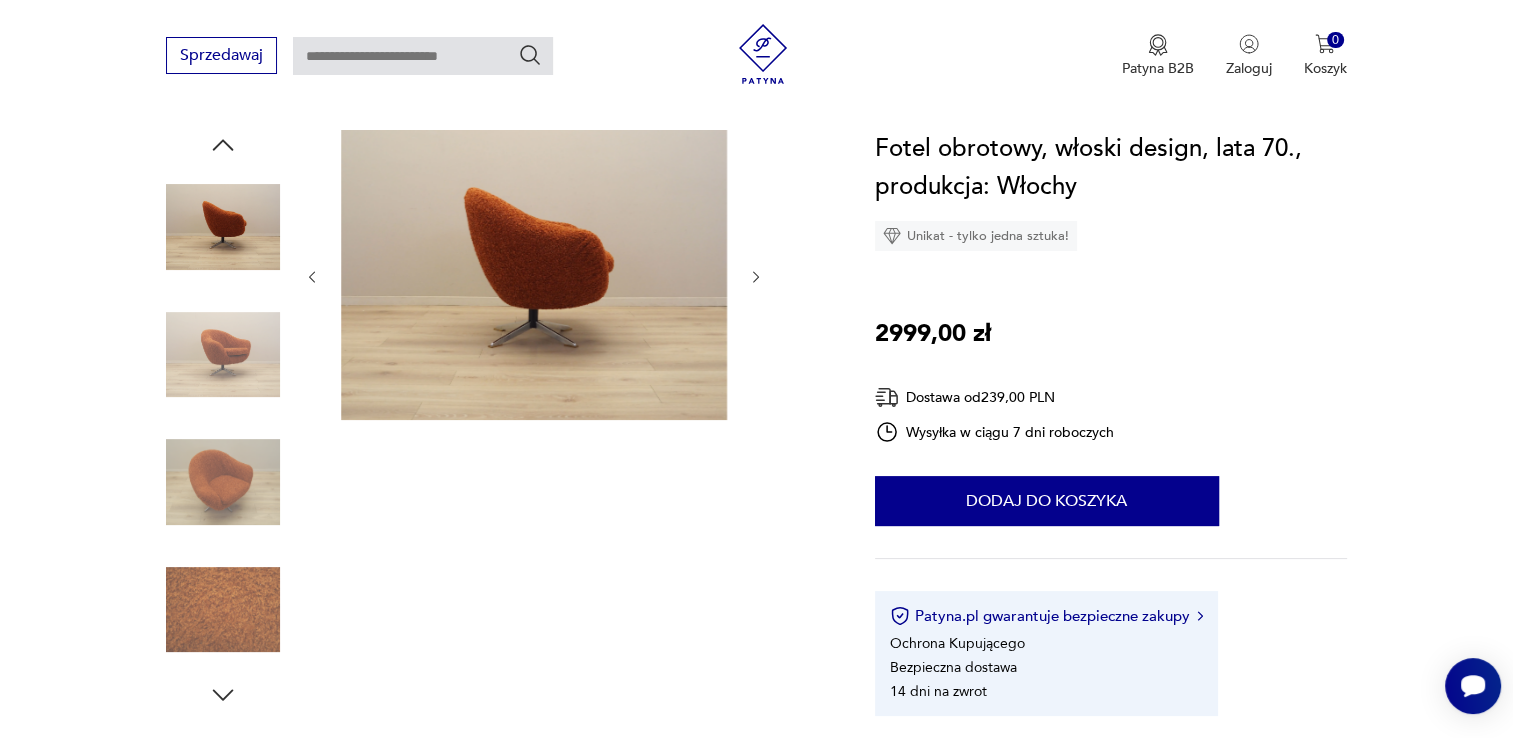 click at bounding box center (756, 277) 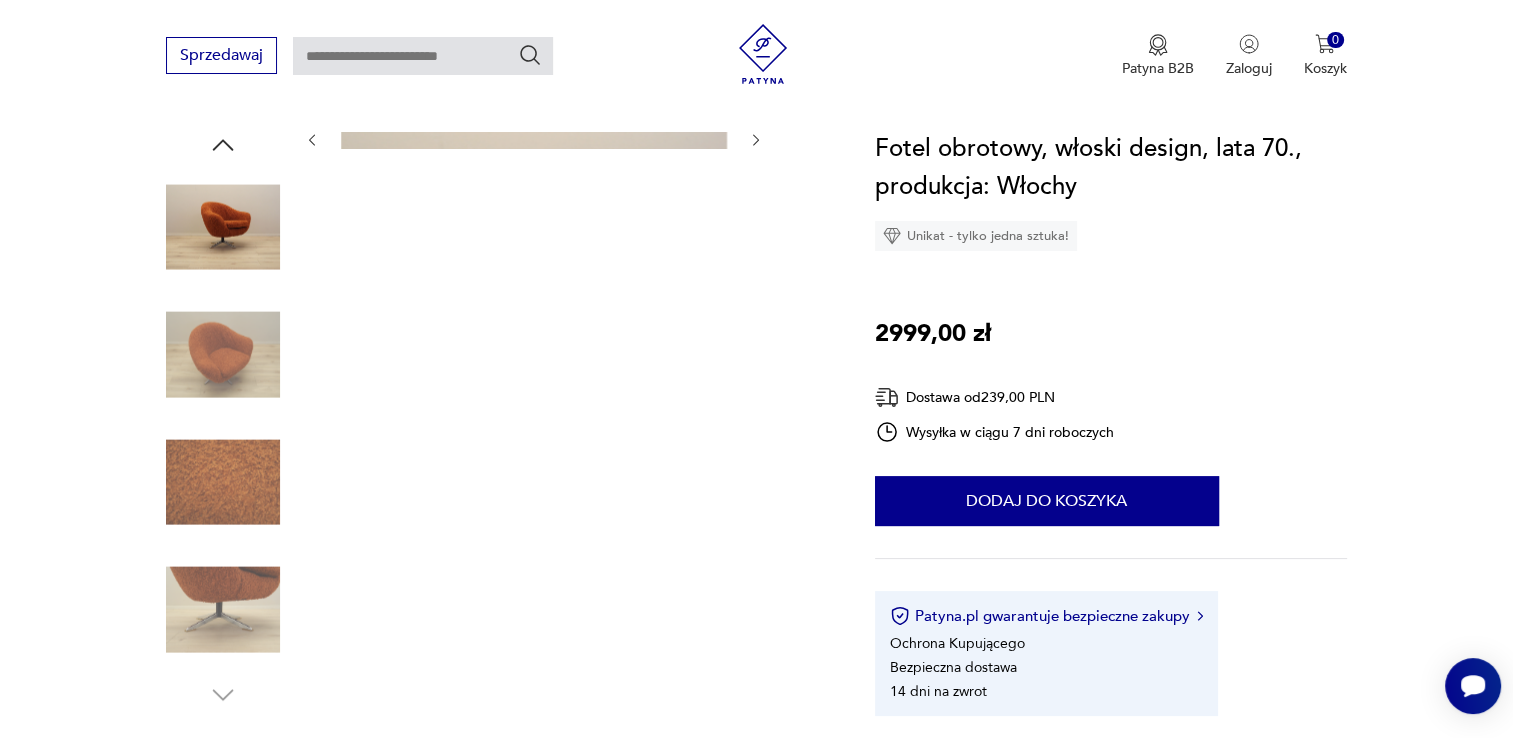 click at bounding box center (0, 0) 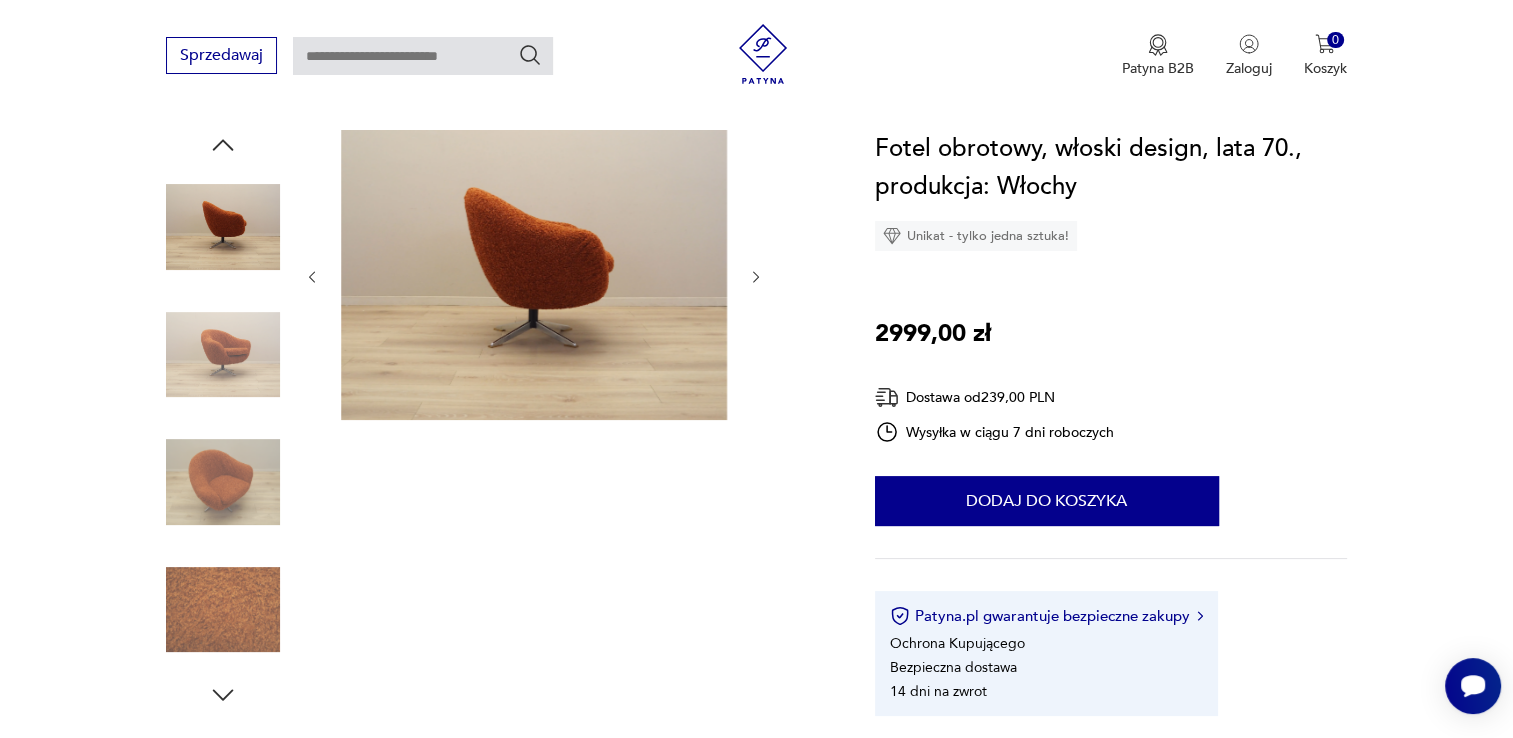 click at bounding box center (0, 0) 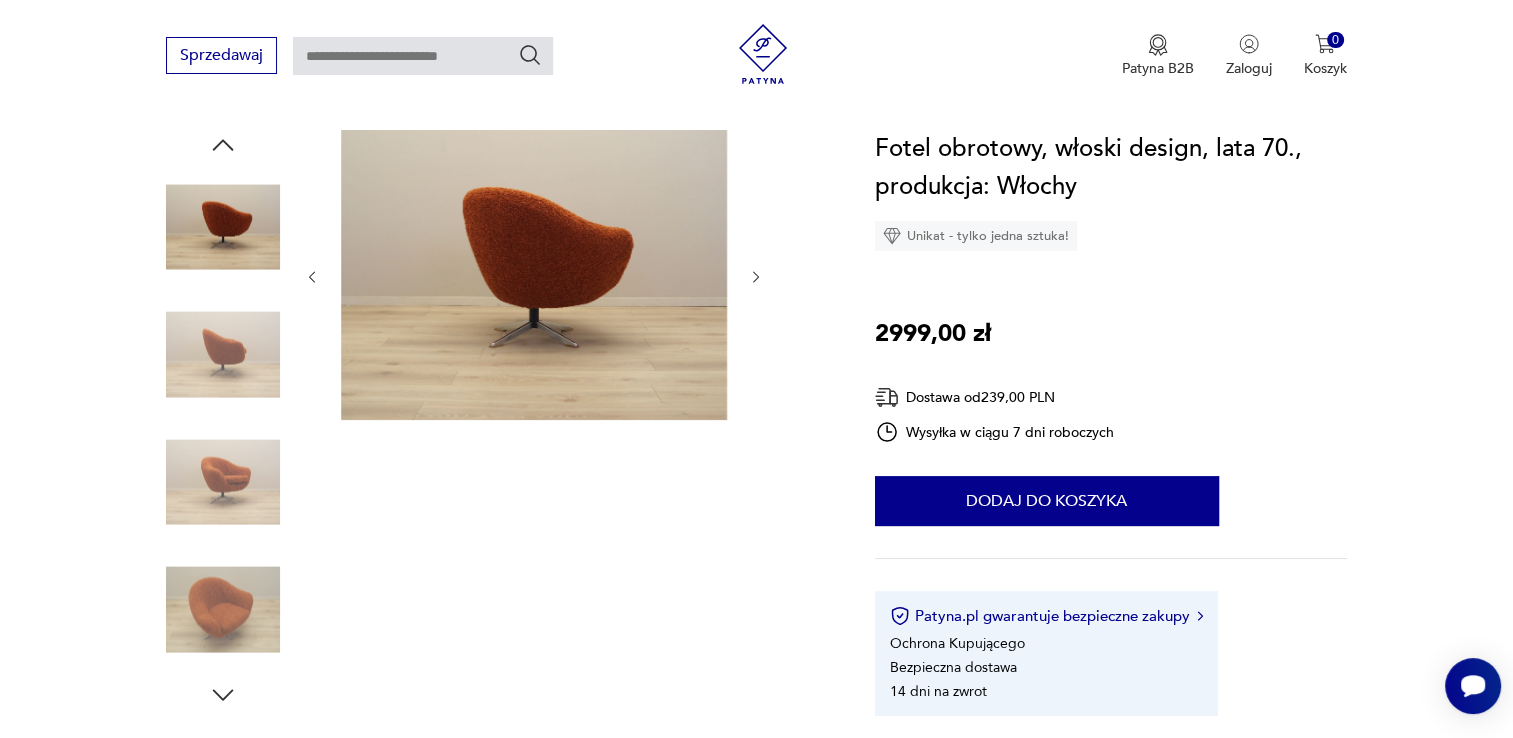 click at bounding box center (0, 0) 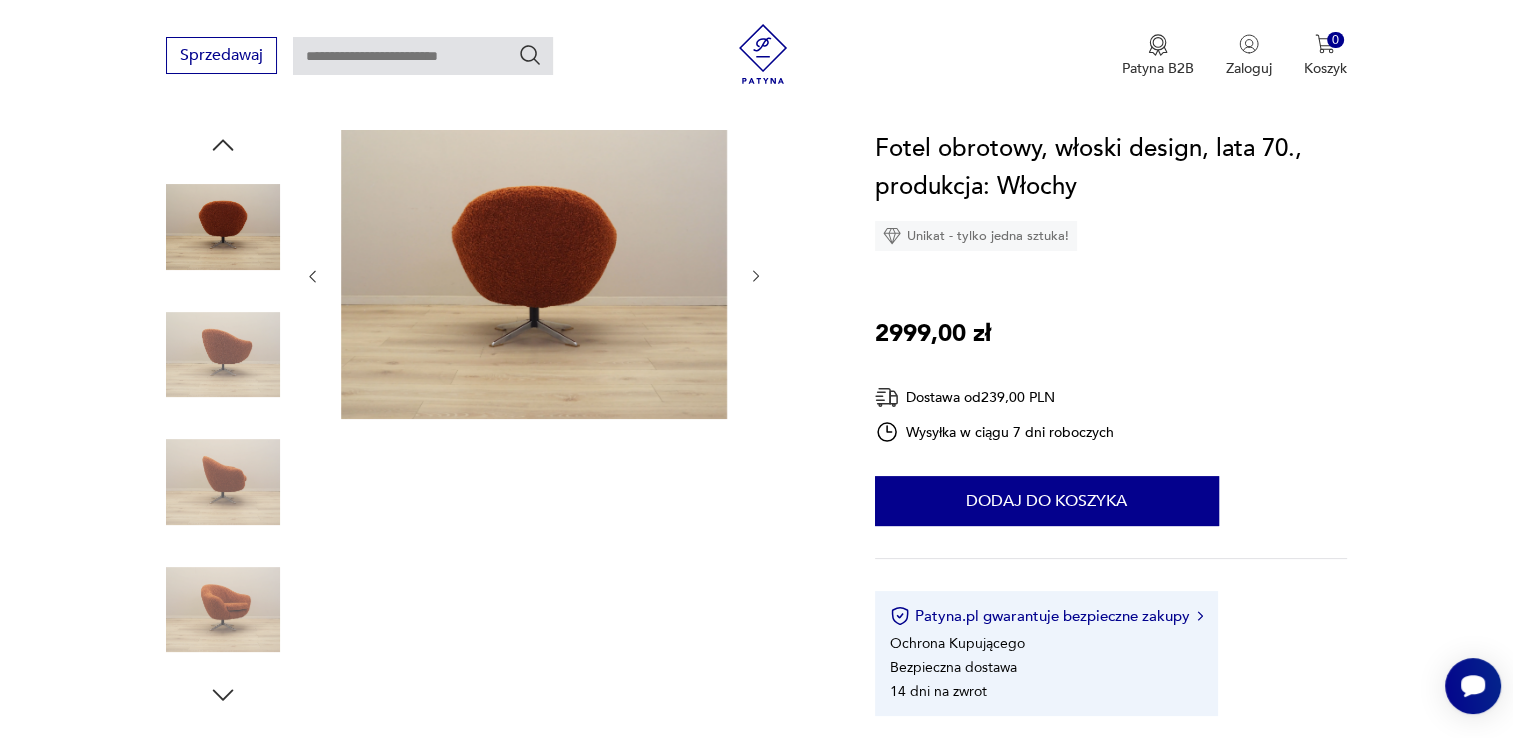 click at bounding box center (0, 0) 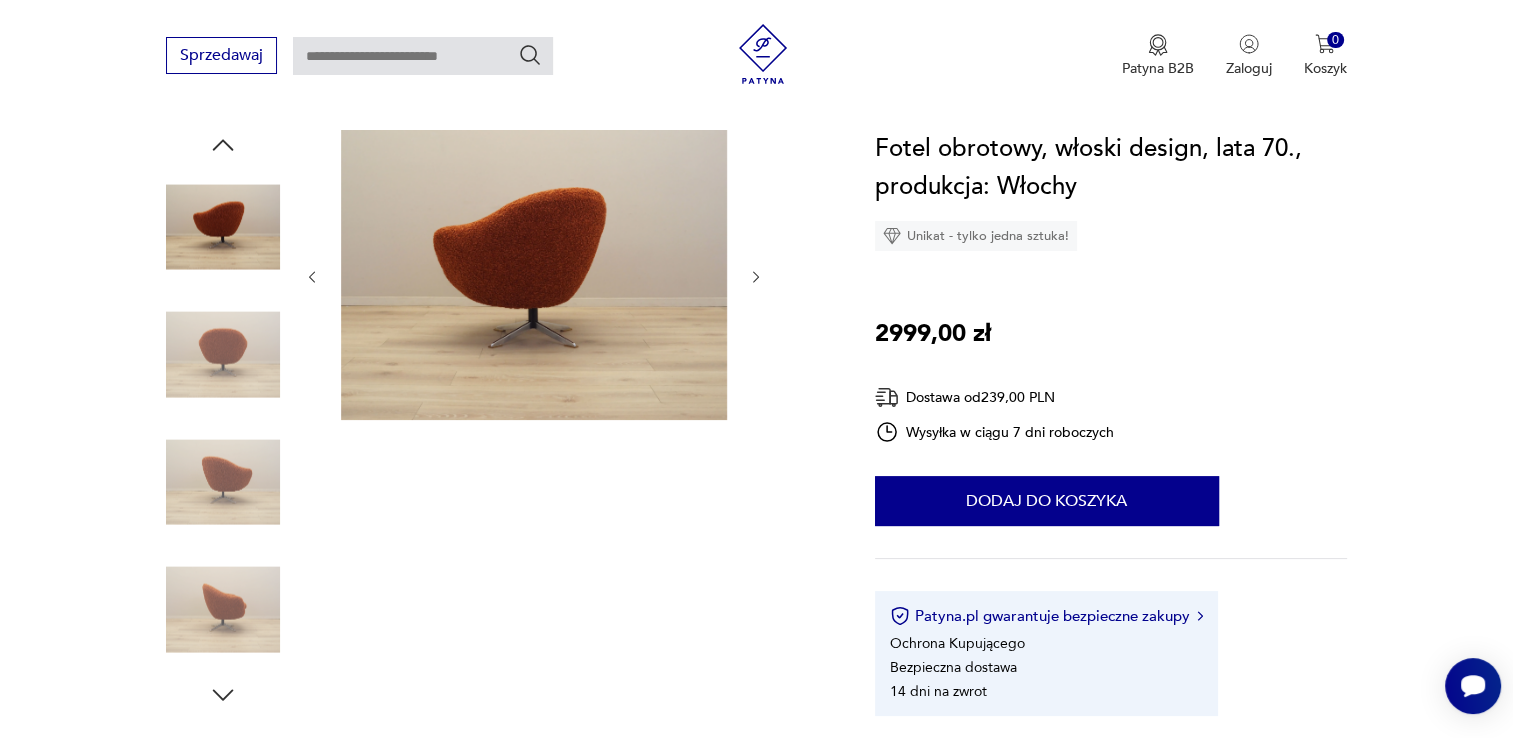 click at bounding box center (0, 0) 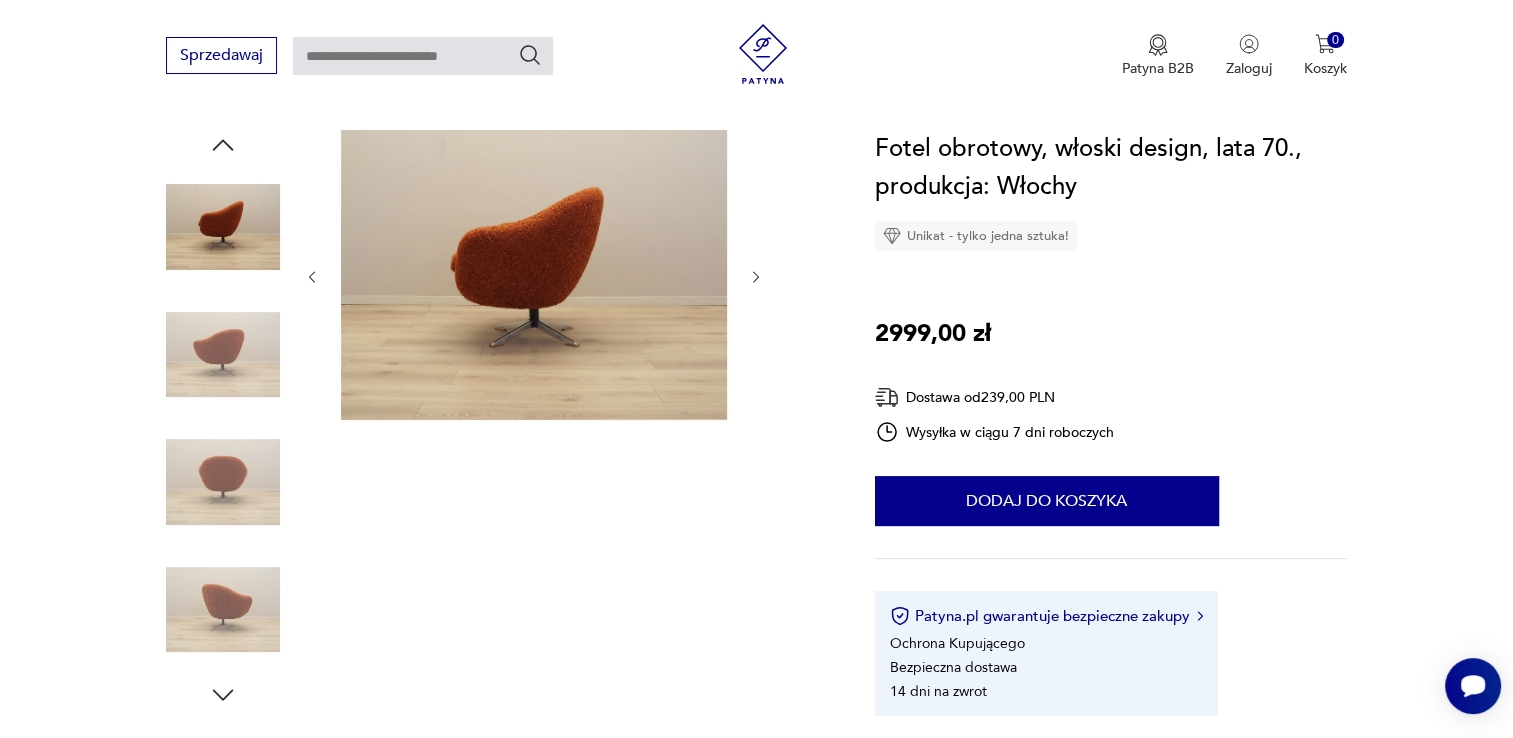click at bounding box center [0, 0] 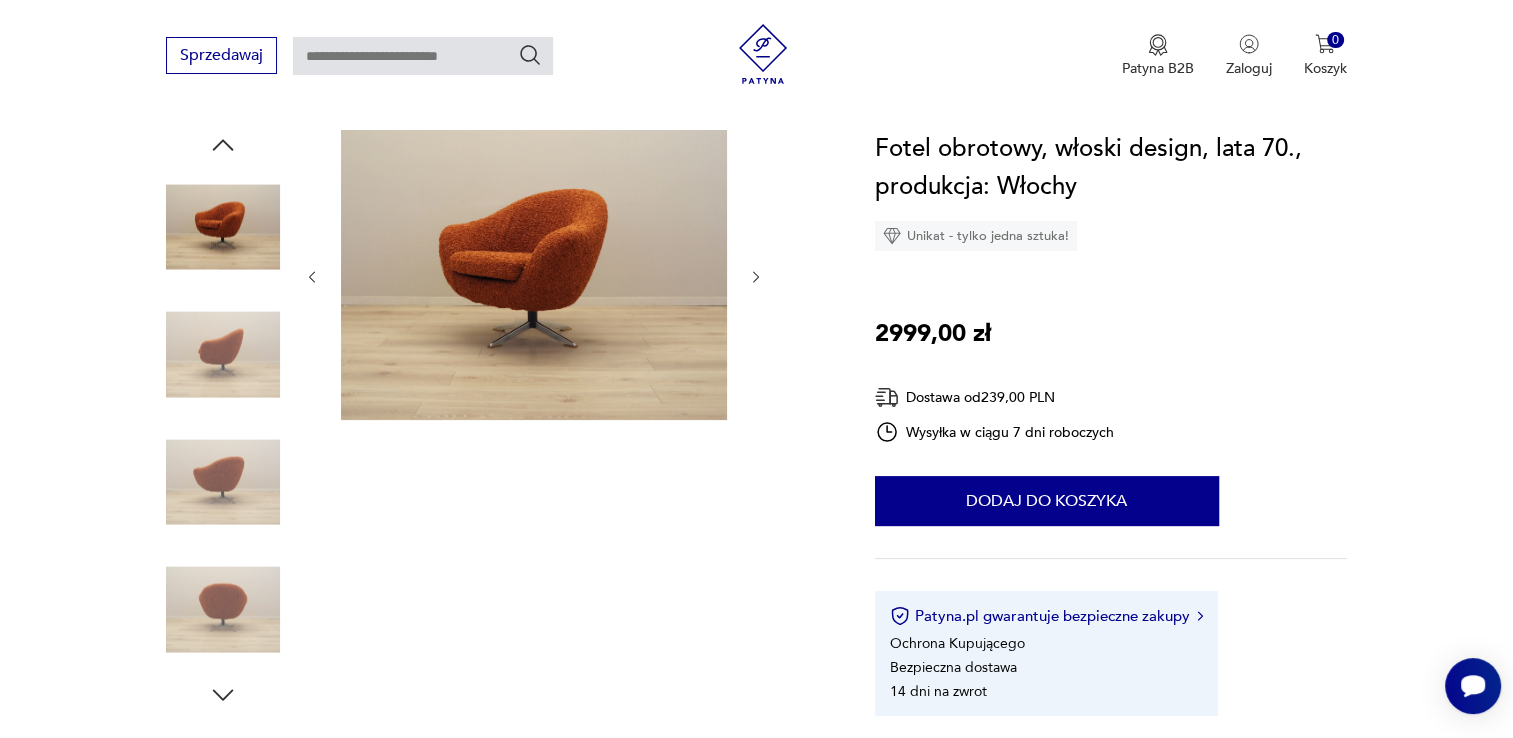 click at bounding box center [0, 0] 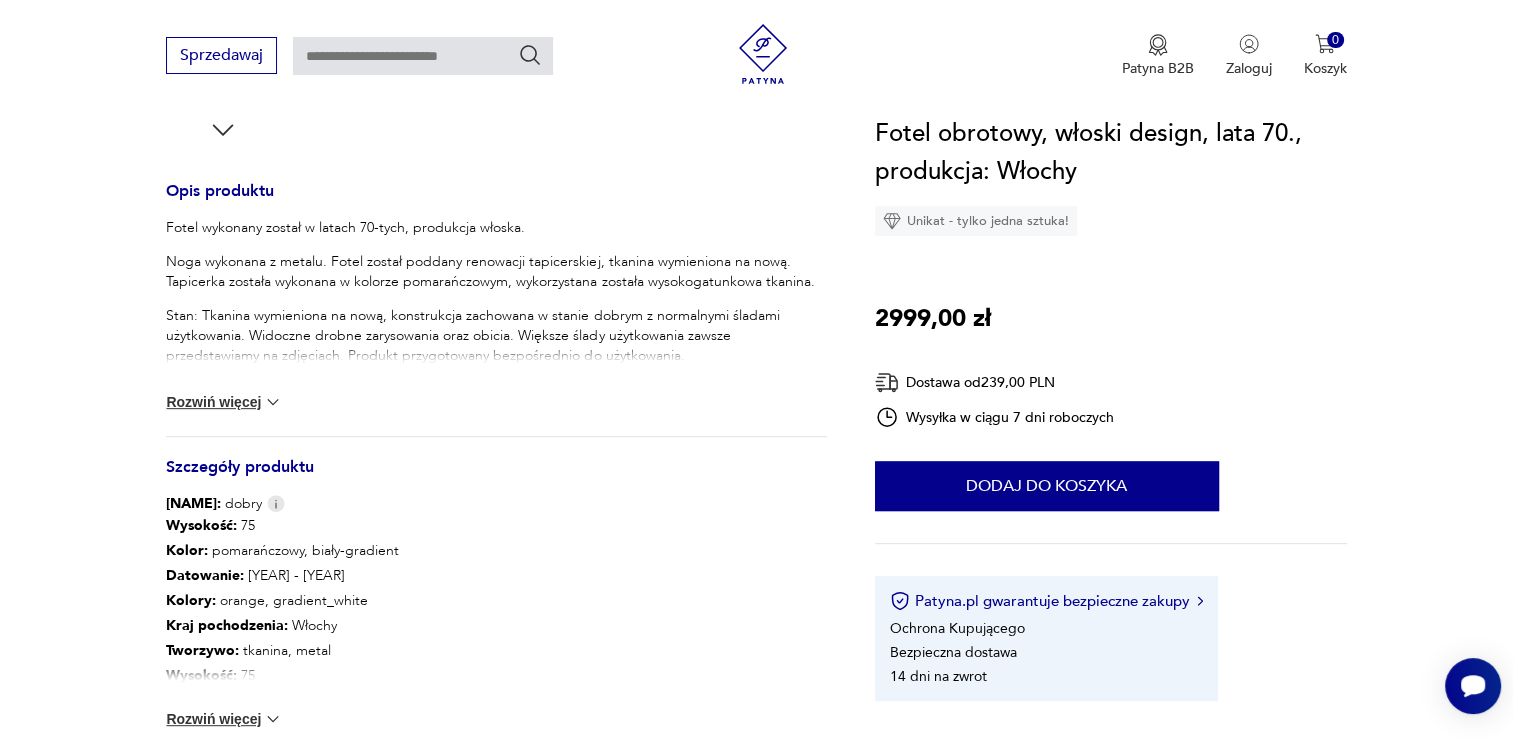 scroll, scrollTop: 800, scrollLeft: 0, axis: vertical 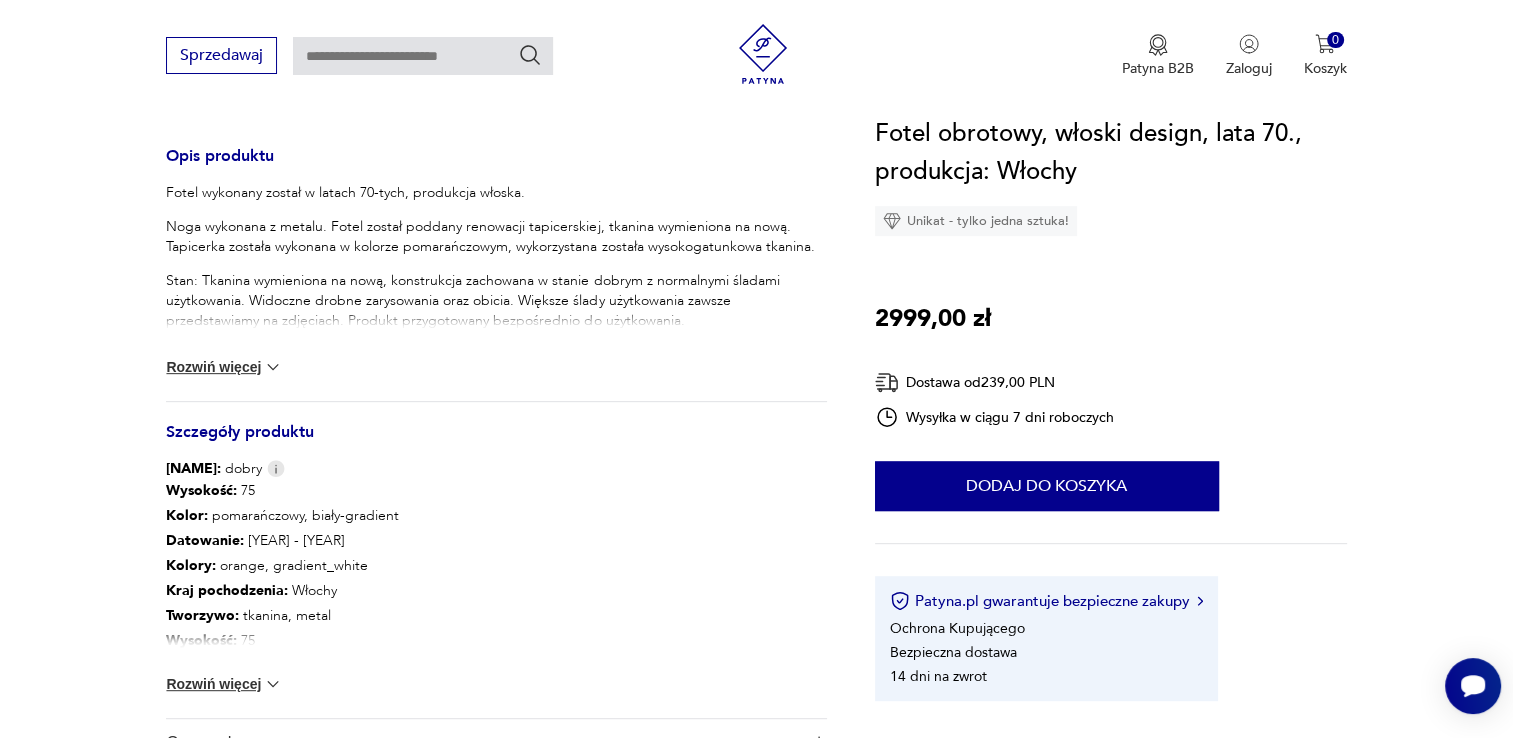 drag, startPoint x: 224, startPoint y: 362, endPoint x: 172, endPoint y: 362, distance: 52 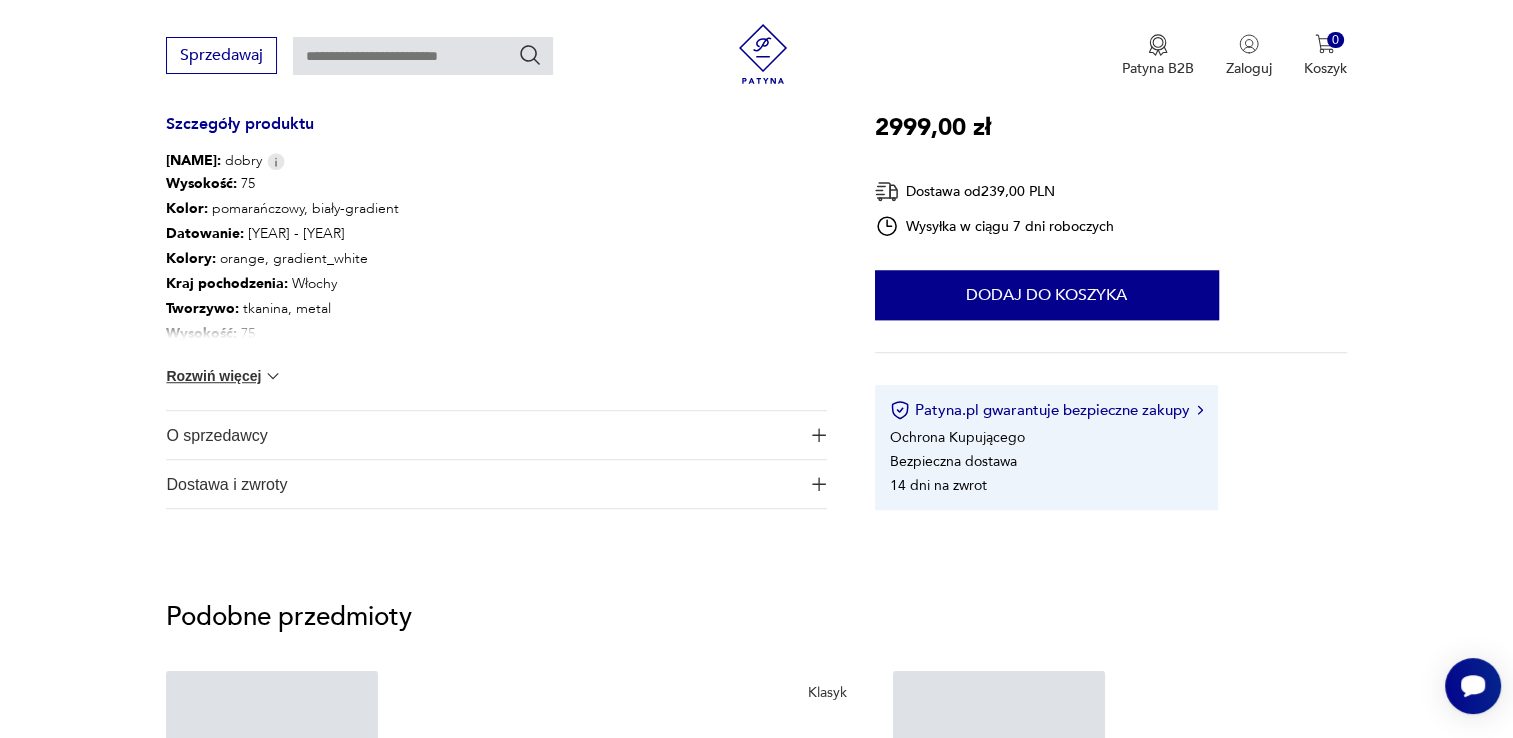 scroll, scrollTop: 1400, scrollLeft: 0, axis: vertical 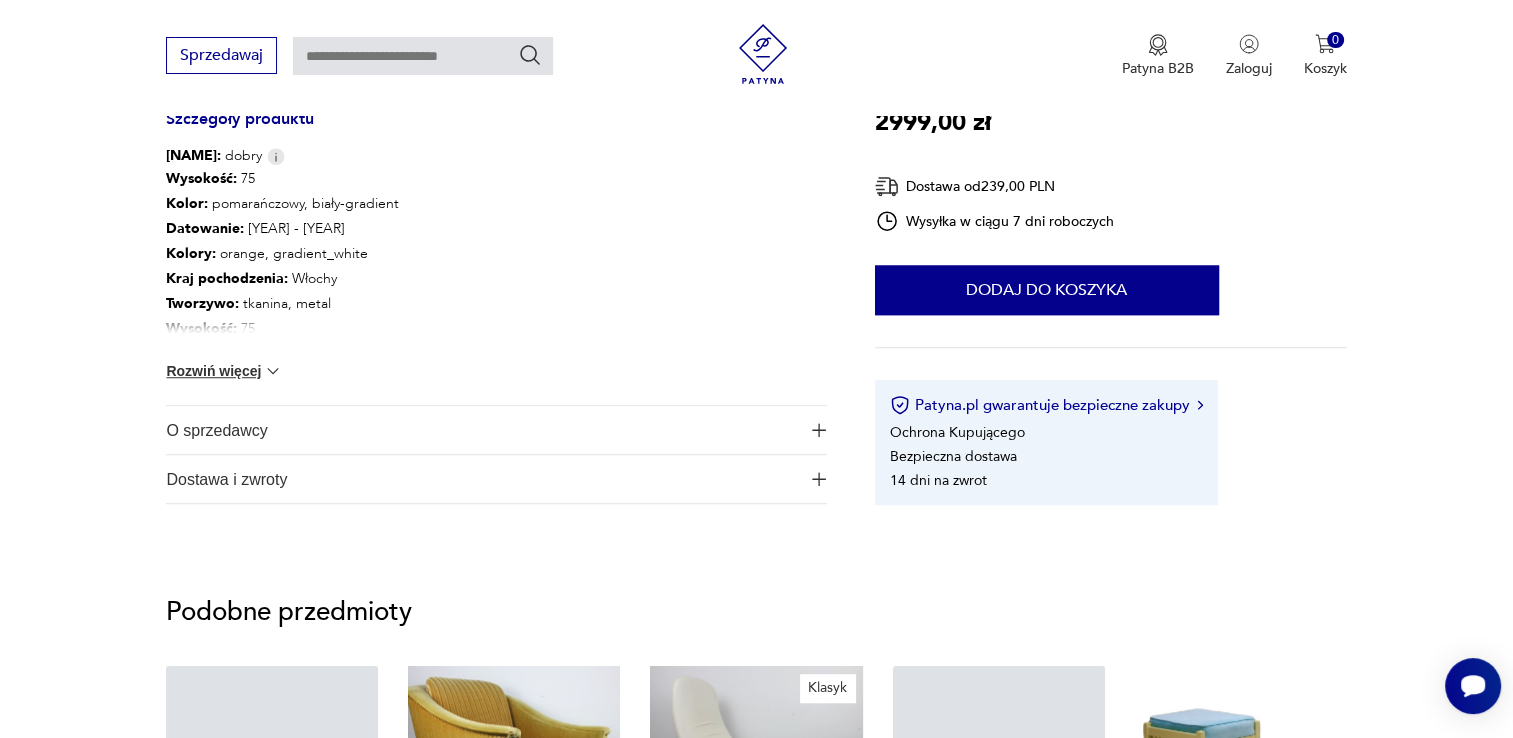 click on "O sprzedawcy" at bounding box center [482, 430] 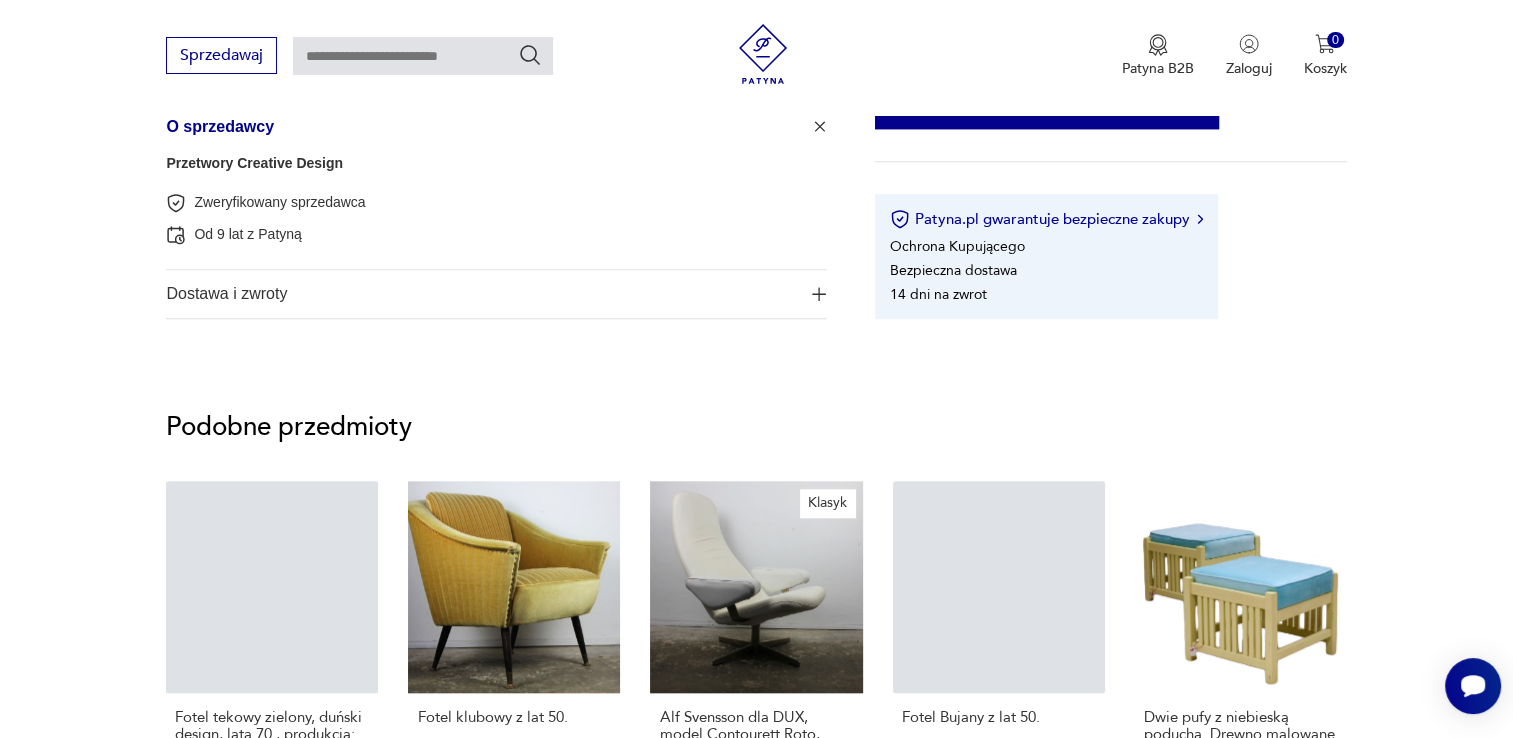 scroll, scrollTop: 1700, scrollLeft: 0, axis: vertical 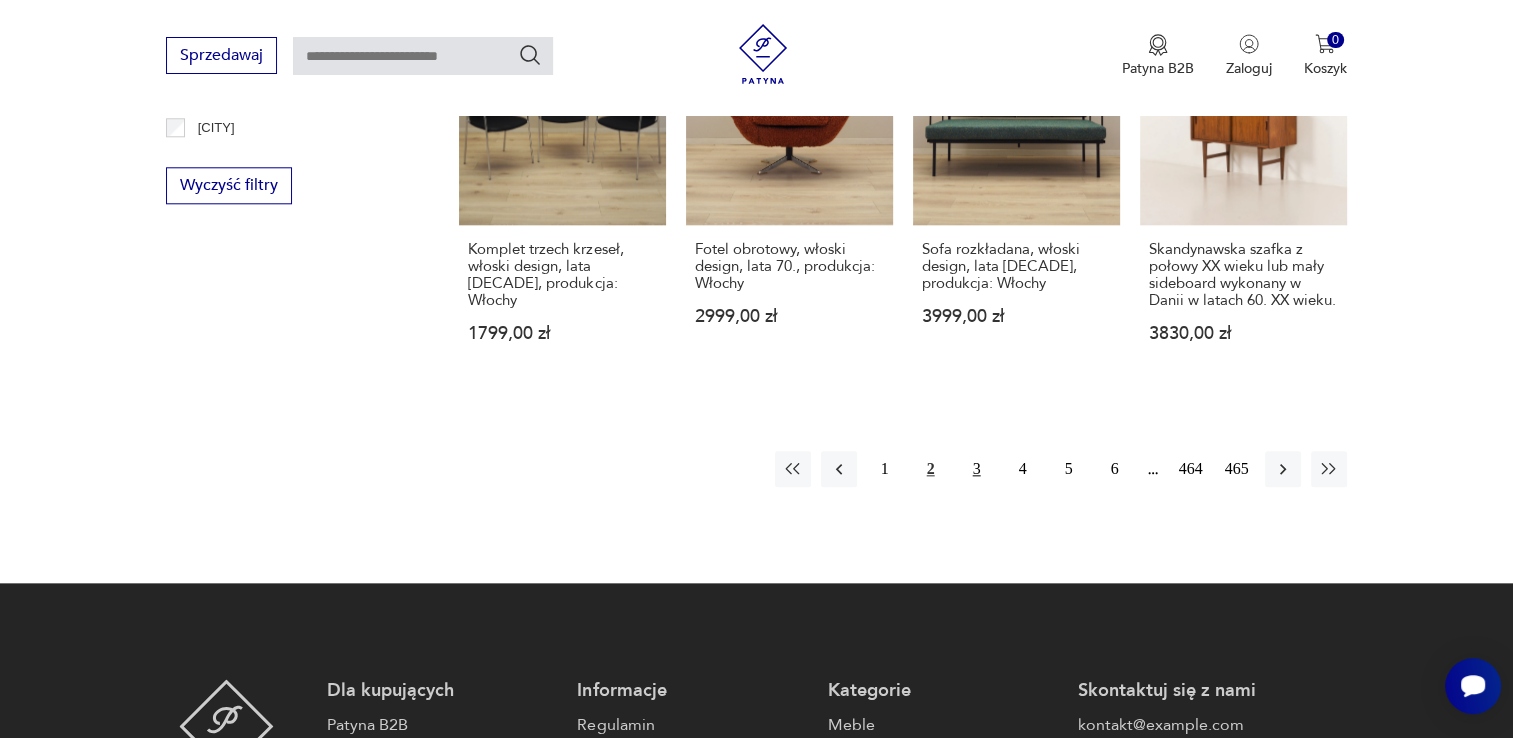click on "3" at bounding box center [977, 469] 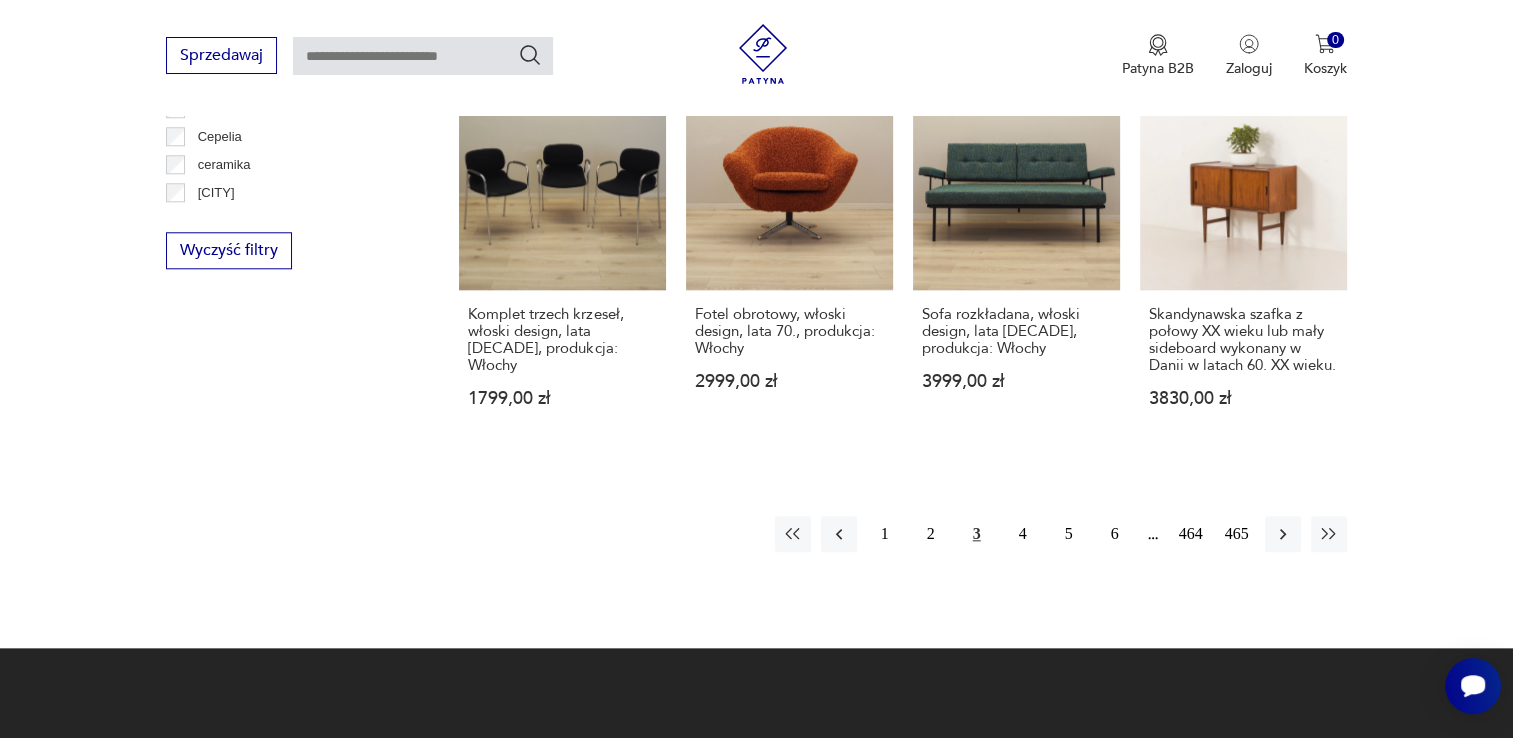 scroll, scrollTop: 2000, scrollLeft: 0, axis: vertical 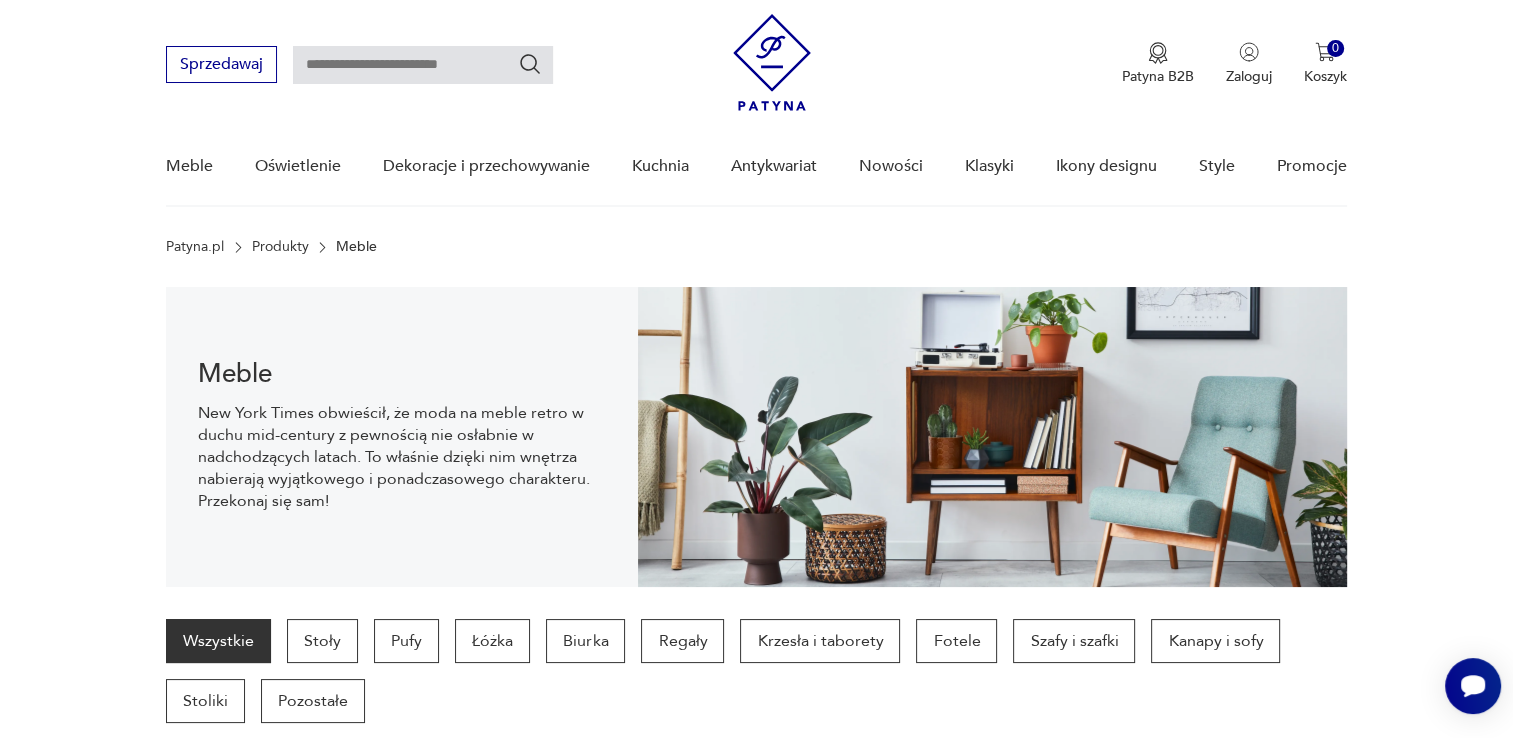 click at bounding box center (423, 65) 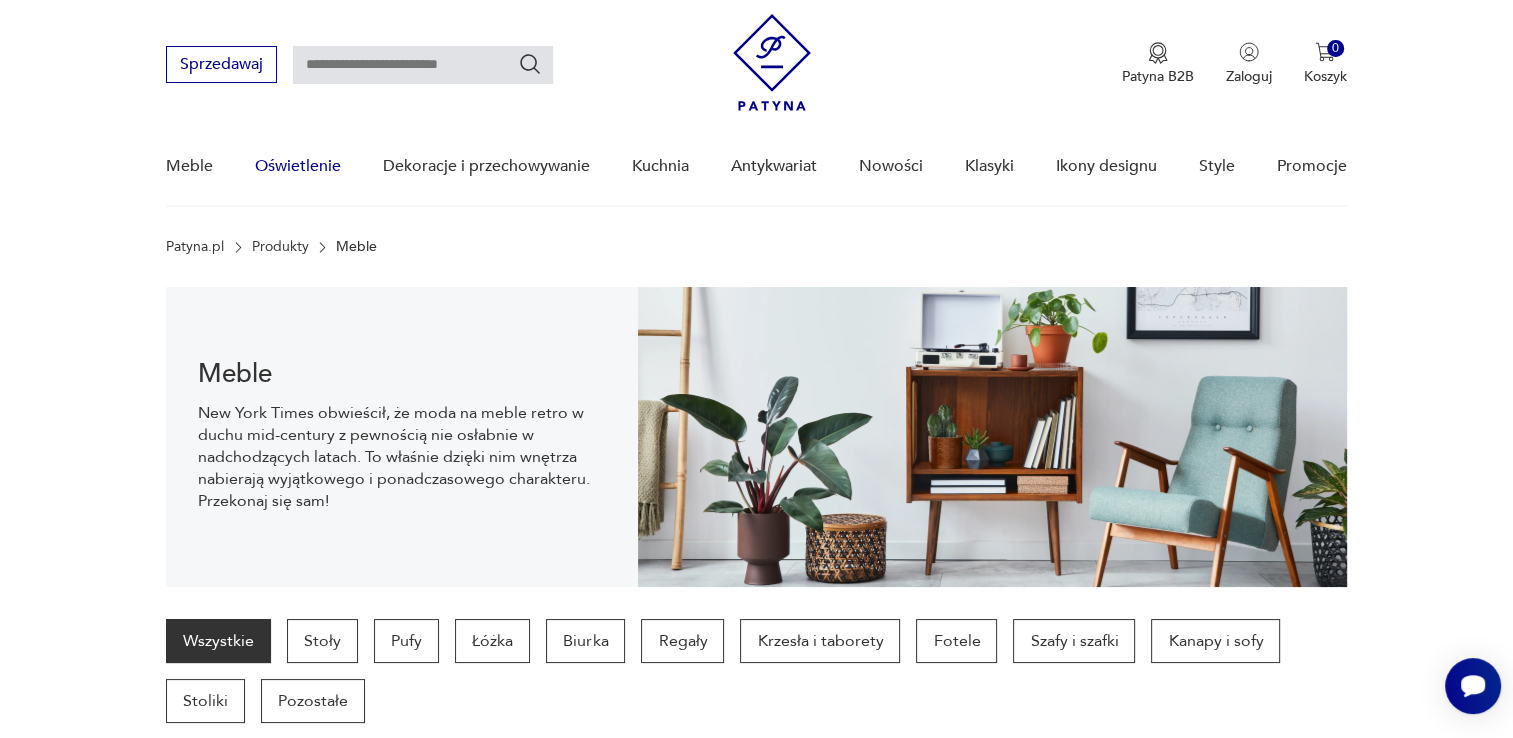 type on "****" 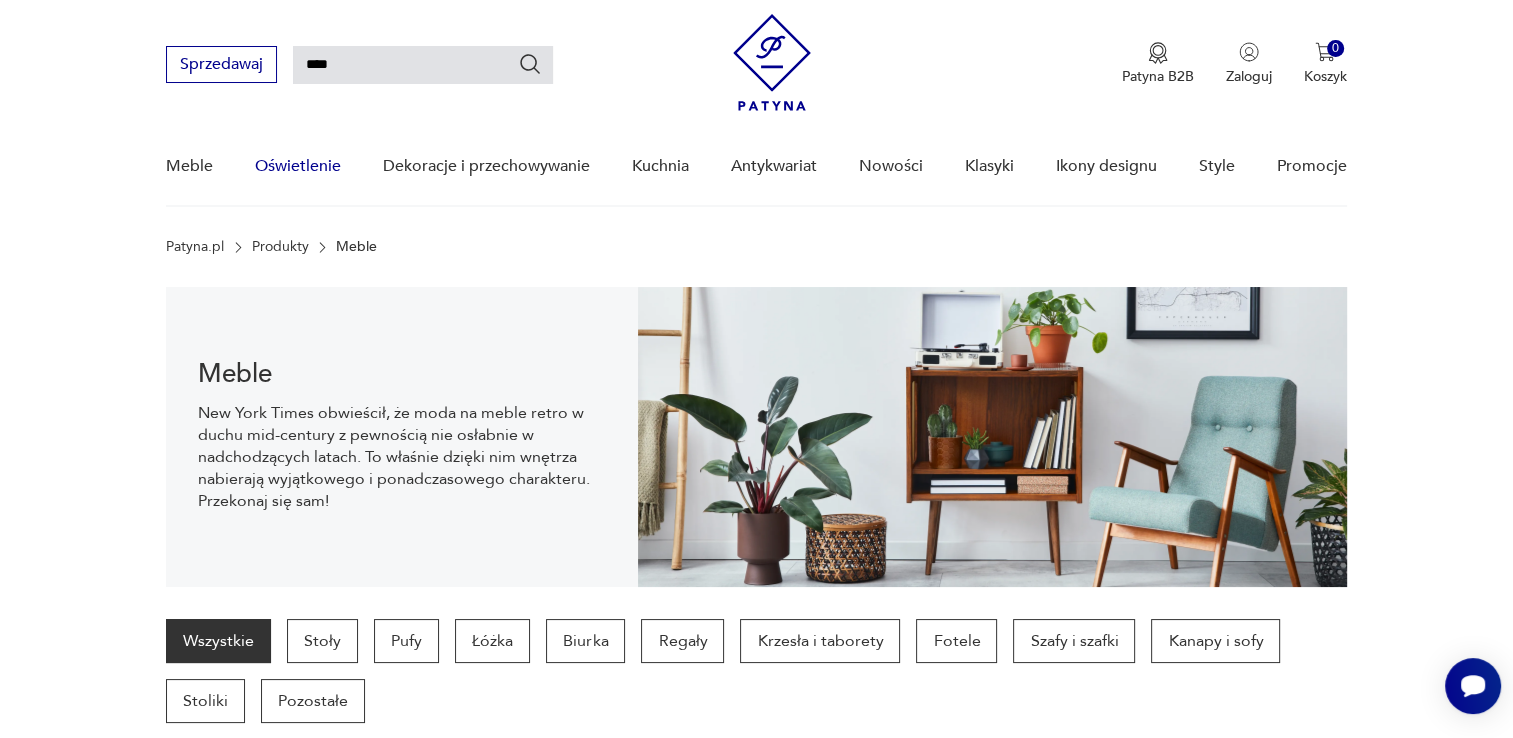 type on "****" 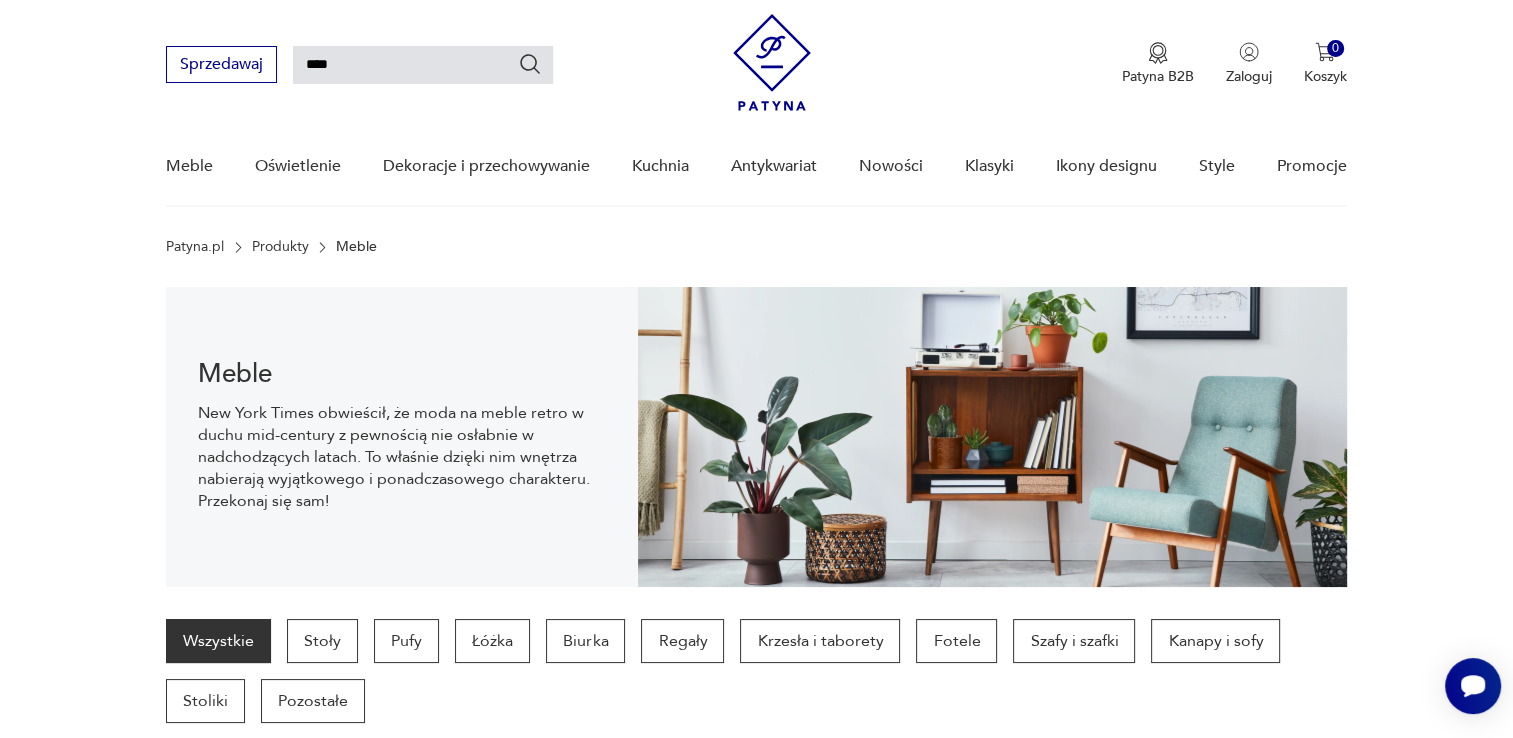 drag, startPoint x: 530, startPoint y: 62, endPoint x: 520, endPoint y: 69, distance: 12.206555 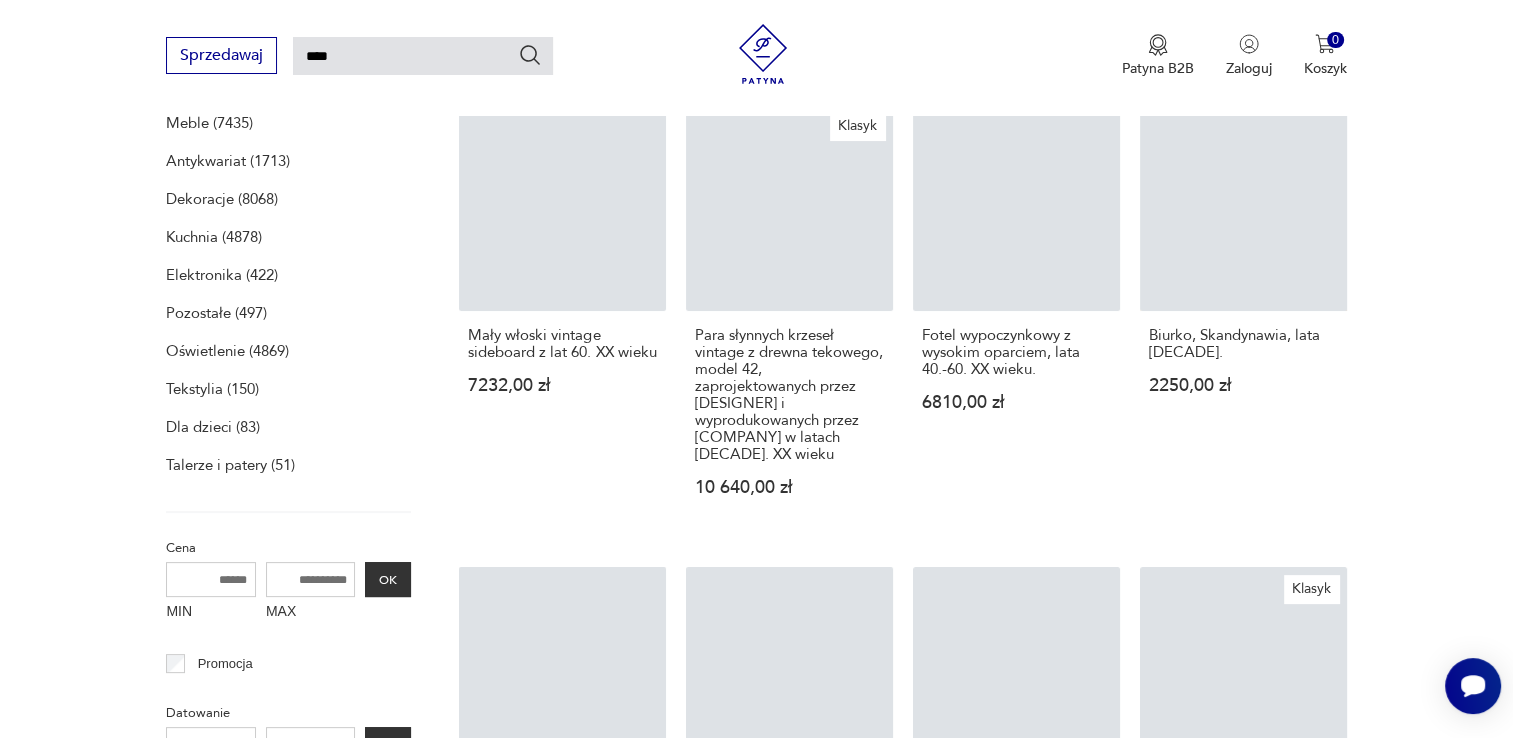 scroll, scrollTop: 343, scrollLeft: 0, axis: vertical 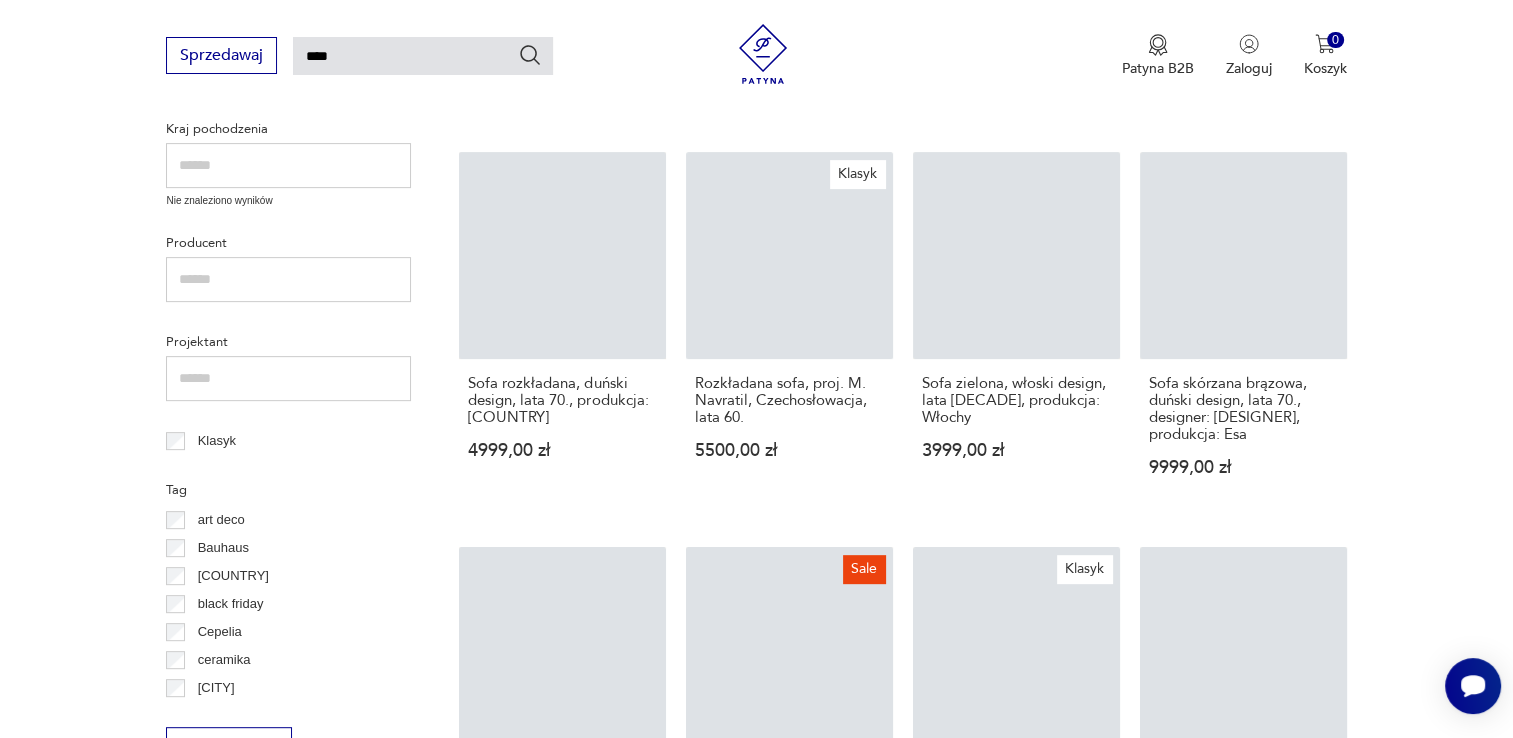click on "Filtruj produkty Meble (273) Dekoracje (1) Cena MIN MAX OK Promocja Datowanie OK Kraj pochodzenia Nie znaleziono wyników Producent Projektant Klasyk Tag art deco Bauhaus Bavaria black friday Cepelia ceramika Chodzież Ćmielów Wyczyść filtry Znaleziono 274 produkty Filtruj Sortuj według daty dodania Sortuj według daty dodania Sofa Art Deco, [COUNTRY], lata 30 [PRICE] Komplet Art Deco sofa i dwa fotel, [COUNTRY], lata 30. [PRICE] Wolnostojąca sofa rozkładana Model „Z-Sofa”, proj. Poul Jensen, Selig, [COUNTRY], lata 50. [PRICE] Sofa rozkładana, włoski design, lata 70., produkcja: [COUNTRY] [PRICE] Sofa rozkładana, duński design, lata 70., produkcja: [COUNTRY] [PRICE] Klasyk Rozkładana sofa, proj. M. Navratil, Czechosłowacja, lata 60. [PRICE] Sofa zielona, włoski design, lata 60., produkcja: [COUNTRY] [PRICE] Sofa skórzana brązowa, duński design, lata 70., designer: Werner Langenfeld, produkcja: Esa [PRICE] [PRICE] Sale [PRICE] [PRICE] 1 2" at bounding box center [756, 600] 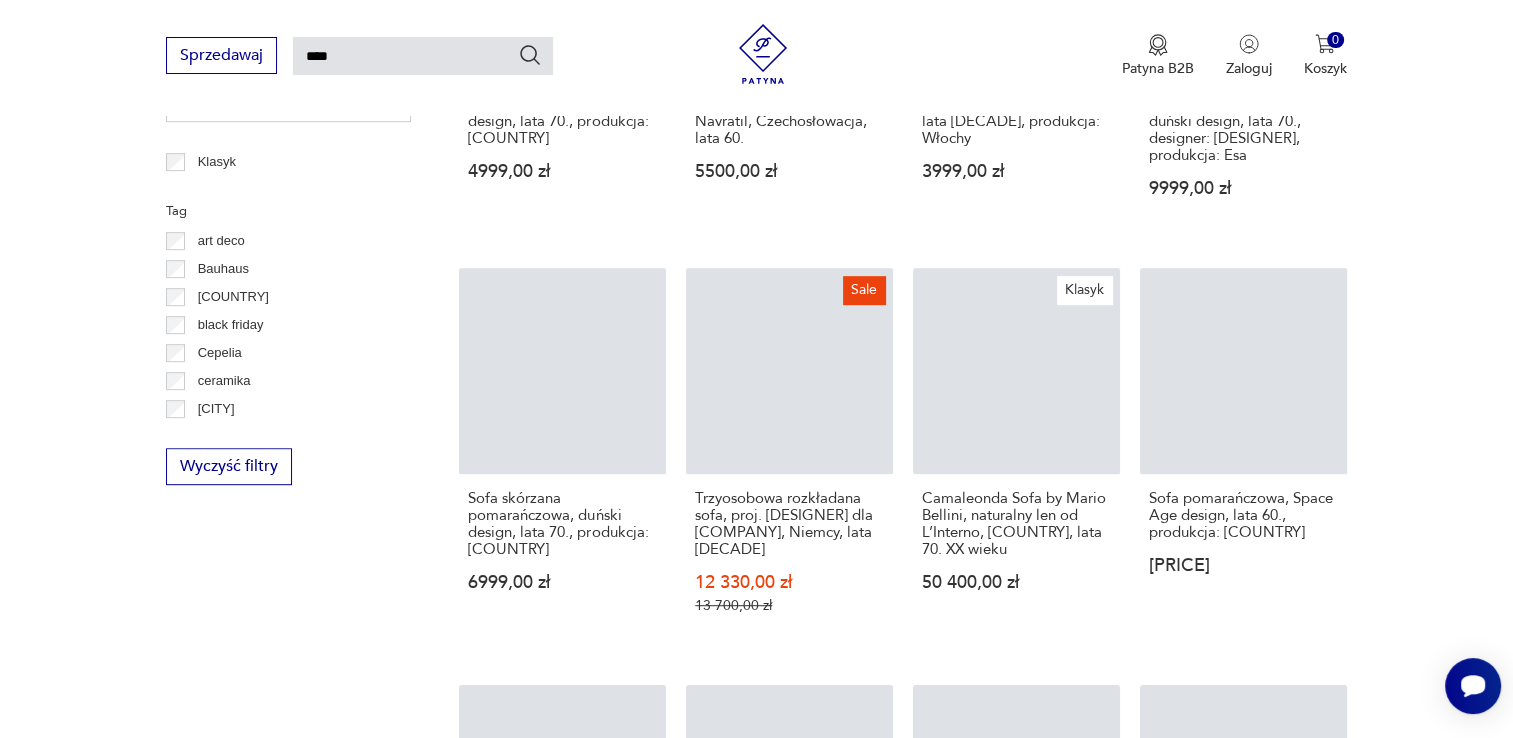 scroll, scrollTop: 1000, scrollLeft: 0, axis: vertical 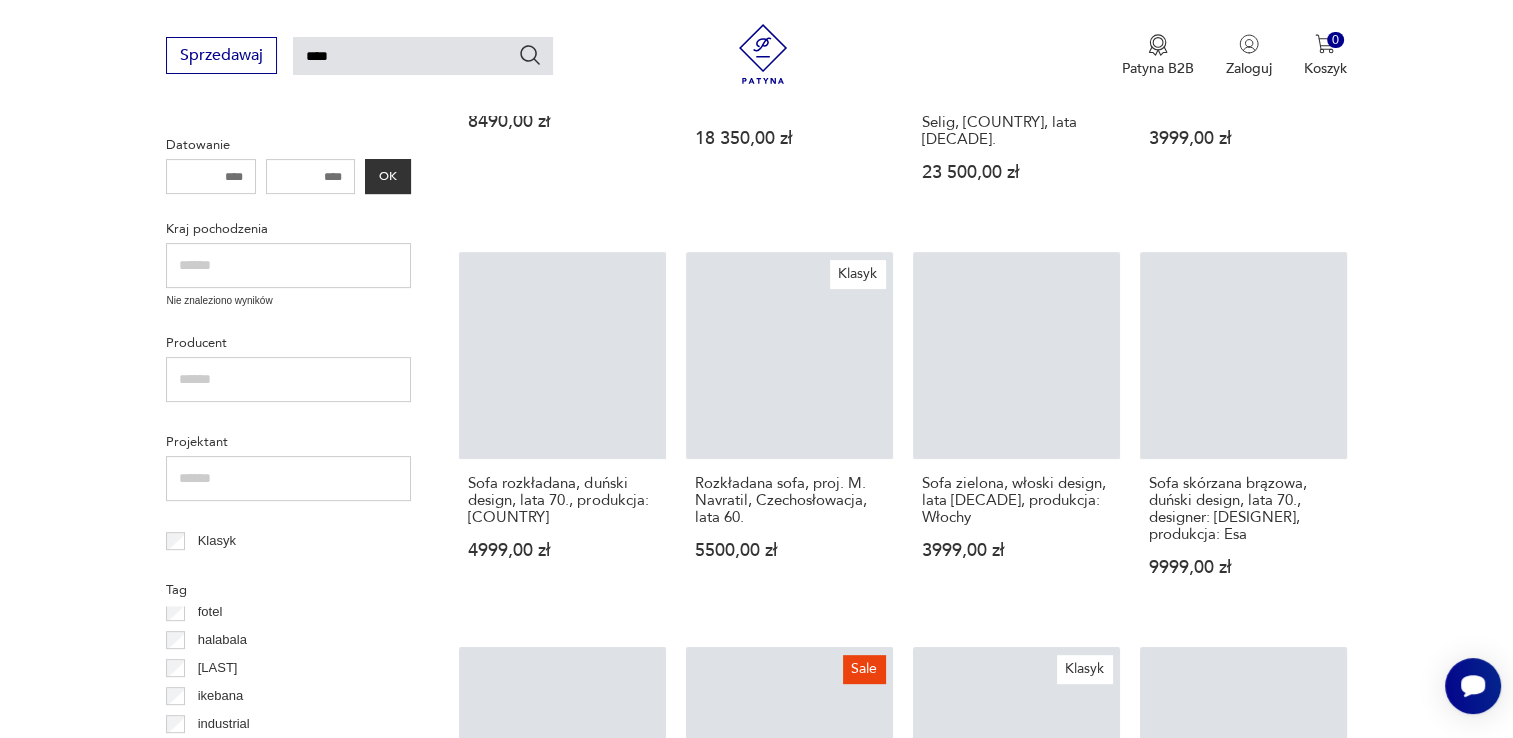 click on "Filtruj produkty Meble (273) Dekoracje (1) Cena MIN MAX OK Promocja Datowanie OK Kraj pochodzenia Nie znaleziono wyników Producent Projektant Klasyk Tag fornir fotel halabala Horbowy ikebana industrial Kamienny szlak kamionka kilim Wyczyść filtry Znaleziono  274   produkty Filtruj Sortuj według daty dodania Sortuj według daty dodania Sofa Art Deco, Polska, lata [DECADE] [PRICE] Komplet Art Deco sofa i dwa fotel, Polska, lata [DECADE]. [PRICE] Wolnostojąca sofa rozkładana Model „Z-Sofa”, proj. Poul Jensen, Selig, [COUNTRY], lata [DECADE]. [PRICE] Sofa rozkładana, włoski design, lata [DECADE], produkcja: Włochy [PRICE] Sofa rozkładana, duński design, lata [DECADE], produkcja: Dania [PRICE] Klasyk Rozkładana sofa, proj. M. Navratil, [COUNTRY], lata [DECADE] [PRICE] Sofa zielona, włoski design, lata [DECADE], produkcja: Włochy [PRICE] Sofa skórzana brązowa, duński design, lata [DECADE], designer: Werner Langenfeld, produkcja: Esa [PRICE] [PRICE] Sale [PRICE] [PRICE]" at bounding box center (756, 700) 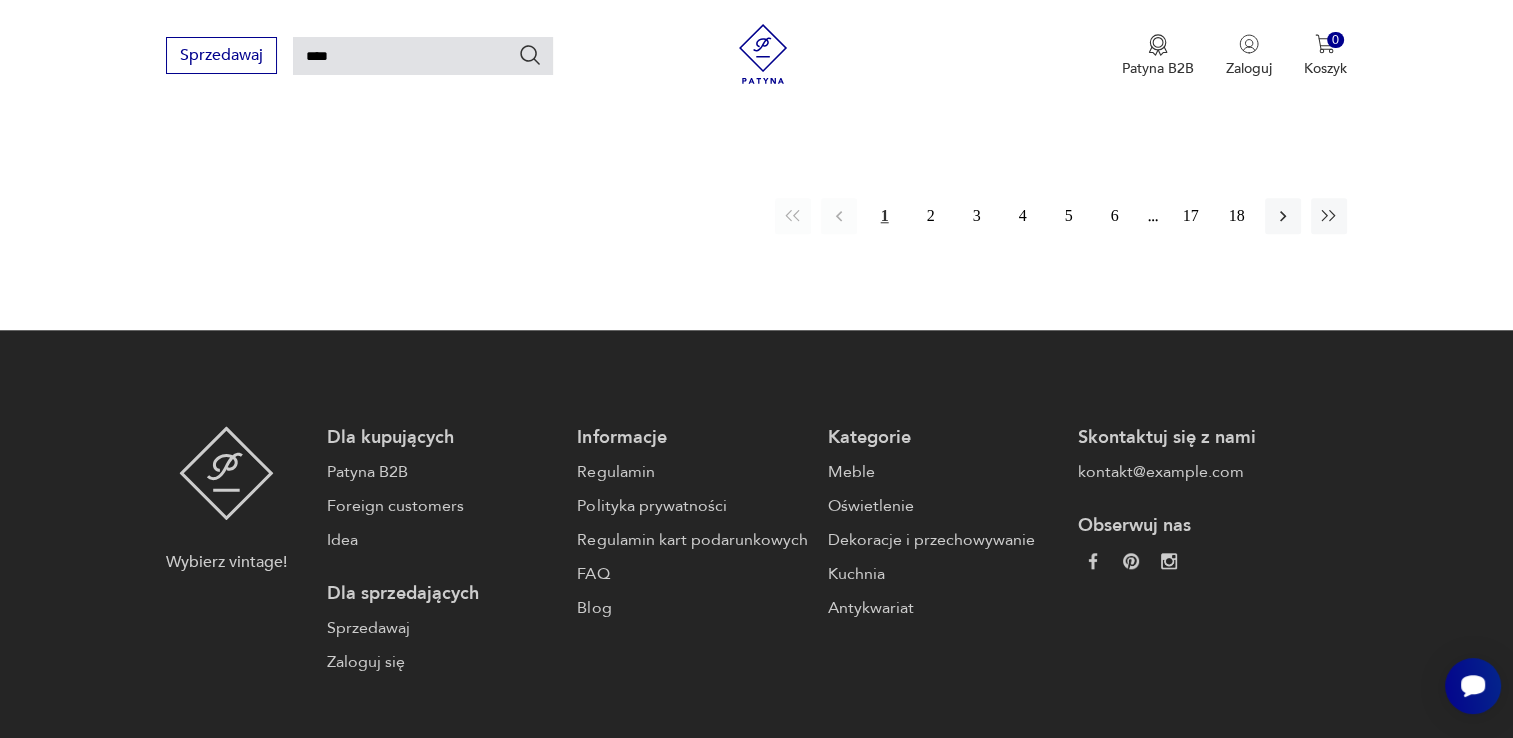 scroll, scrollTop: 1900, scrollLeft: 0, axis: vertical 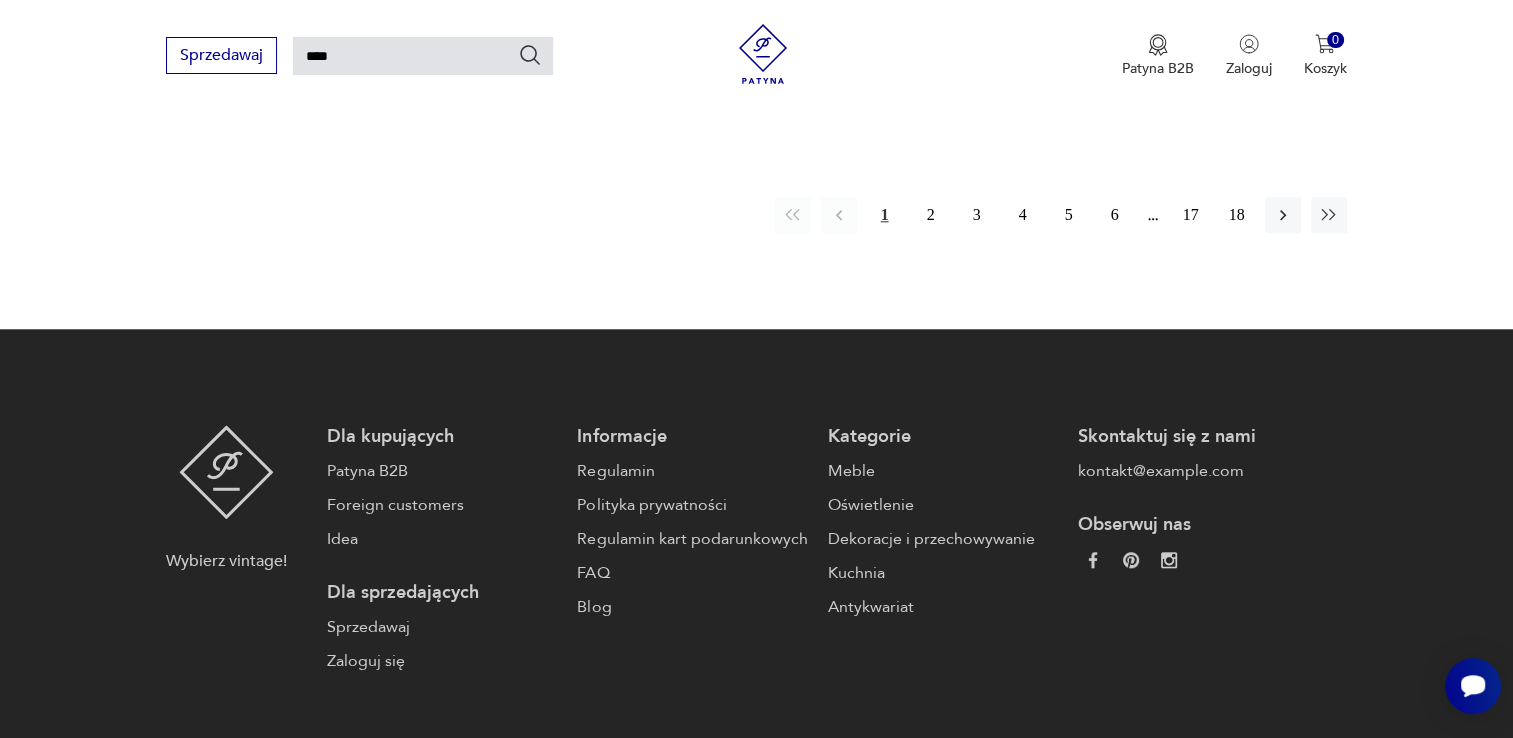click on "1 2 3 4 5 6 17 18" at bounding box center (902, 215) 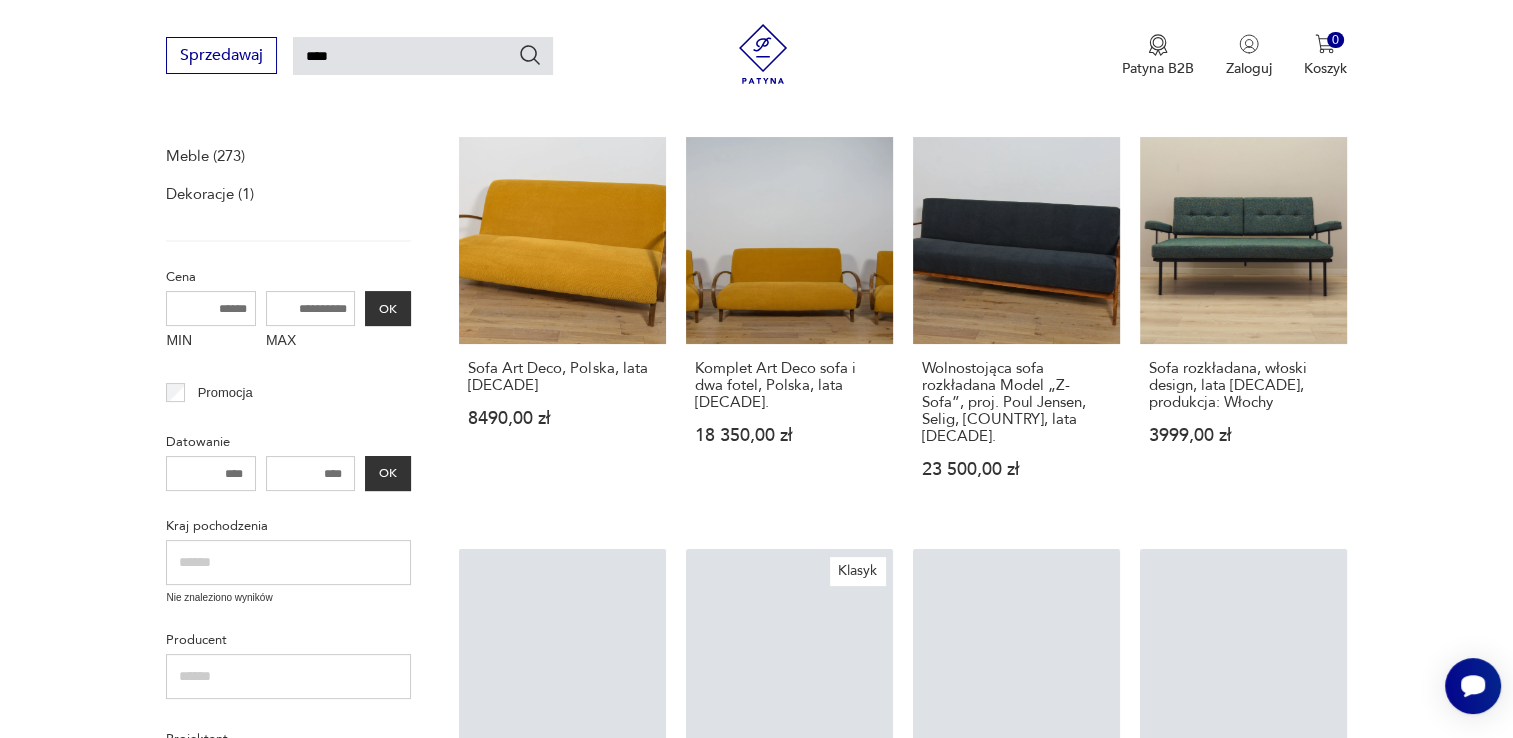 scroll, scrollTop: 300, scrollLeft: 0, axis: vertical 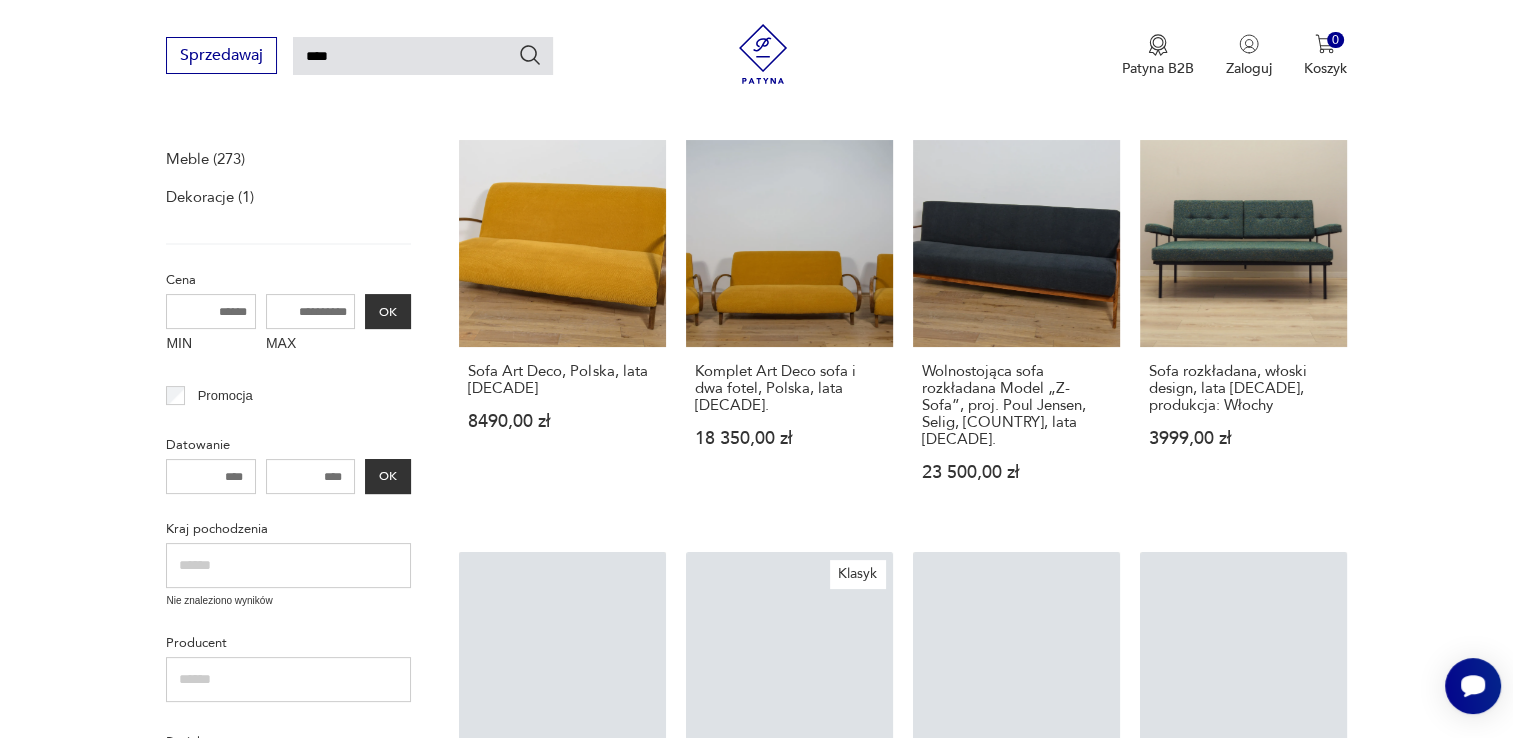 click on "Filtruj produkty Meble (273) Dekoracje (1) Cena MIN MAX OK Promocja Datowanie OK Kraj pochodzenia Nie znaleziono wyników Producent Projektant Klasyk Tag fornir fotel halabala Horbowy ikebana industrial Kamienny szlak kamionka kilim Wyczyść filtry Znaleziono  274   produkty Filtruj Sortuj według daty dodania Sortuj według daty dodania Sofa Art Deco, Polska, lata [DECADE] [PRICE] Komplet Art Deco sofa i dwa fotel, Polska, lata [DECADE]. [PRICE] Wolnostojąca sofa rozkładana Model „Z-Sofa”, proj. Poul Jensen, Selig, [COUNTRY], lata [DECADE]. [PRICE] Sofa rozkładana, włoski design, lata [DECADE], produkcja: Włochy [PRICE] Sofa rozkładana, duński design, lata [DECADE], produkcja: Dania [PRICE] Klasyk Rozkładana sofa, proj. M. Navratil, [COUNTRY], lata [DECADE] [PRICE] Sofa zielona, włoski design, lata [DECADE], produkcja: Włochy [PRICE] Sofa skórzana brązowa, duński design, lata [DECADE], designer: Werner Langenfeld, produkcja: Esa [PRICE] [PRICE] Sale [PRICE] [PRICE]" at bounding box center [756, 1000] 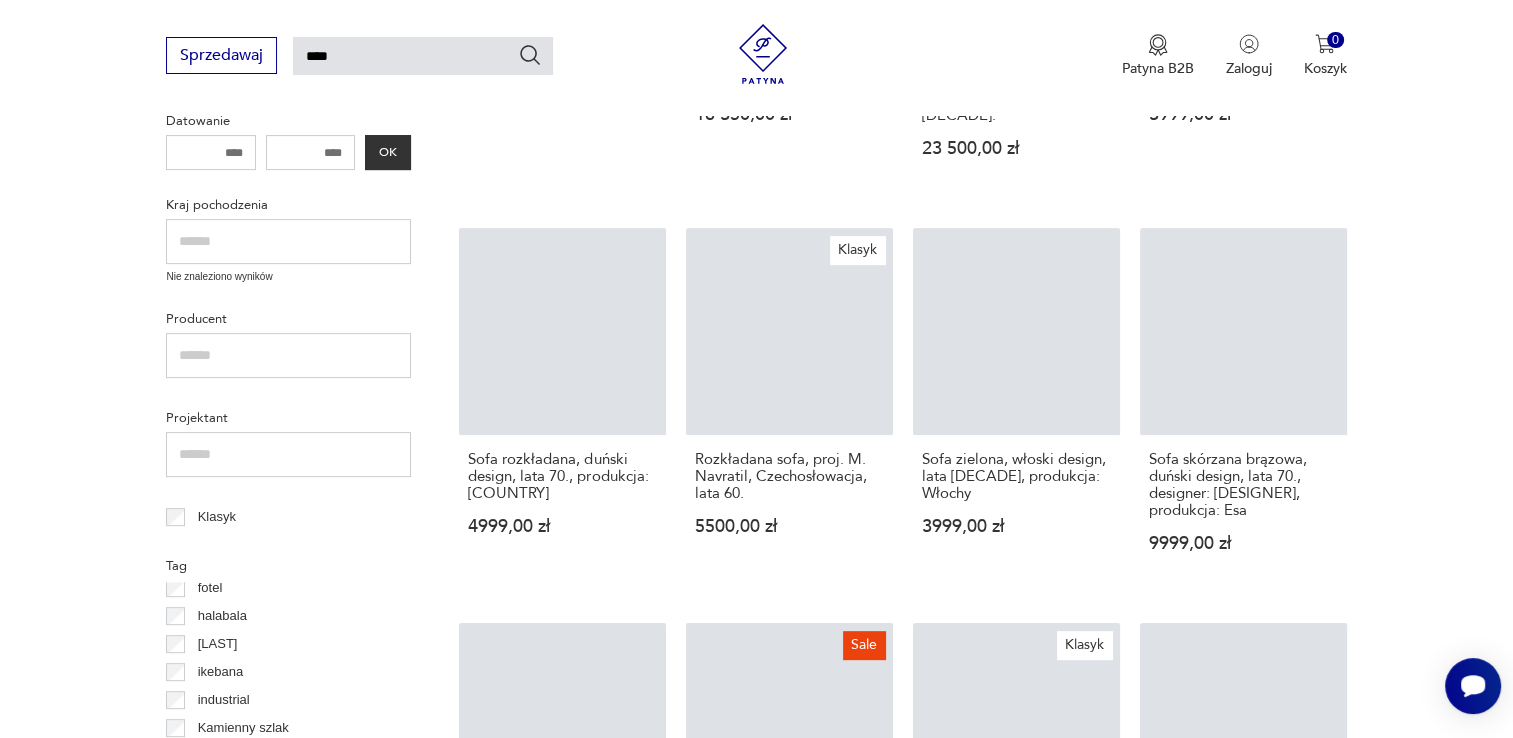 scroll, scrollTop: 600, scrollLeft: 0, axis: vertical 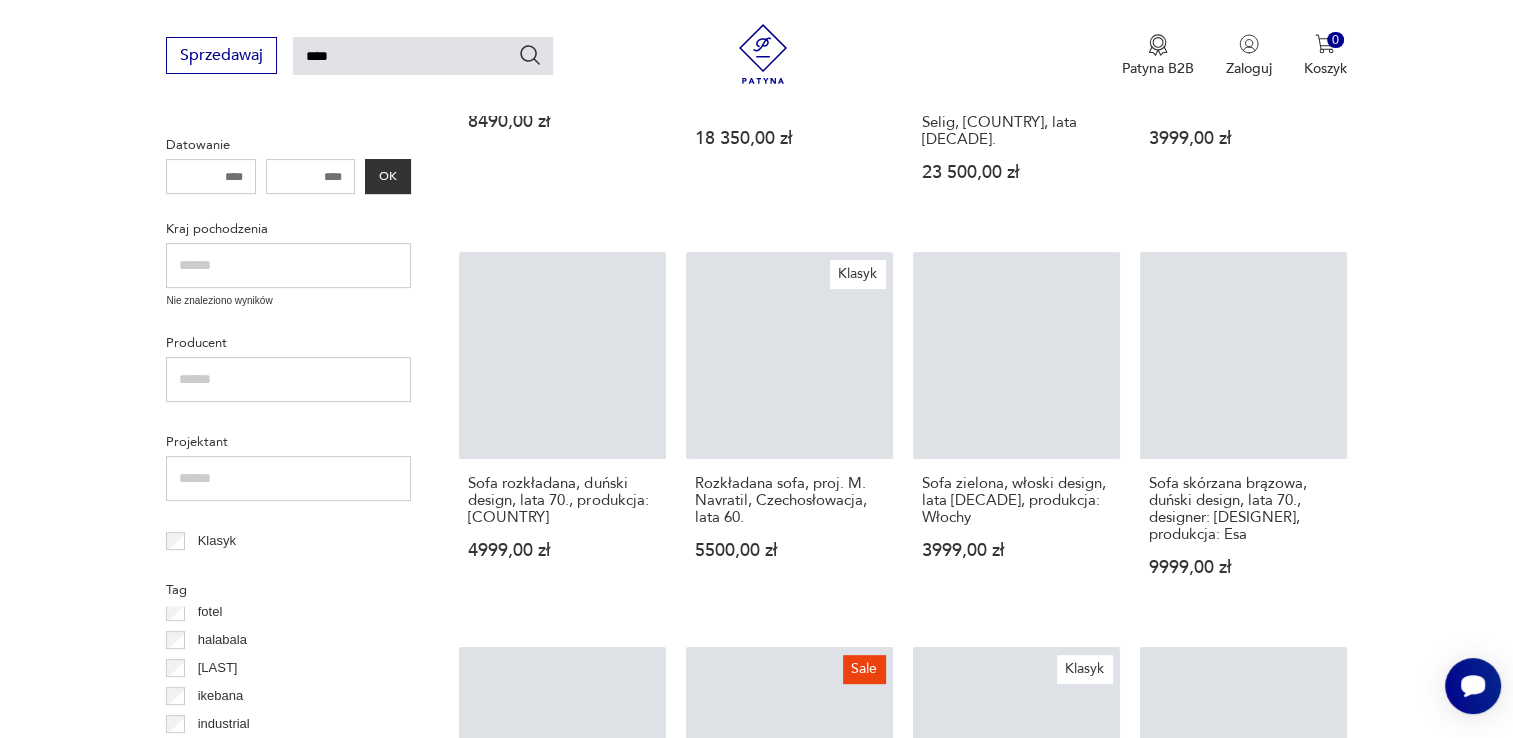 click on "Filtruj produkty Meble (273) Dekoracje (1) Cena MIN MAX OK Promocja Datowanie OK Kraj pochodzenia Nie znaleziono wyników Producent Projektant Klasyk Tag fornir fotel halabala Horbowy ikebana industrial Kamienny szlak kamionka kilim Wyczyść filtry Znaleziono  274   produkty Filtruj Sortuj według daty dodania Sortuj według daty dodania Sofa Art Deco, Polska, lata [DECADE] [PRICE] Komplet Art Deco sofa i dwa fotel, Polska, lata [DECADE]. [PRICE] Wolnostojąca sofa rozkładana Model „Z-Sofa”, proj. Poul Jensen, Selig, [COUNTRY], lata [DECADE]. [PRICE] Sofa rozkładana, włoski design, lata [DECADE], produkcja: Włochy [PRICE] Sofa rozkładana, duński design, lata [DECADE], produkcja: Dania [PRICE] Klasyk Rozkładana sofa, proj. M. Navratil, [COUNTRY], lata [DECADE] [PRICE] Sofa zielona, włoski design, lata [DECADE], produkcja: Włochy [PRICE] Sofa skórzana brązowa, duński design, lata [DECADE], designer: Werner Langenfeld, produkcja: Esa [PRICE] [PRICE] Sale [PRICE] [PRICE]" at bounding box center [756, 700] 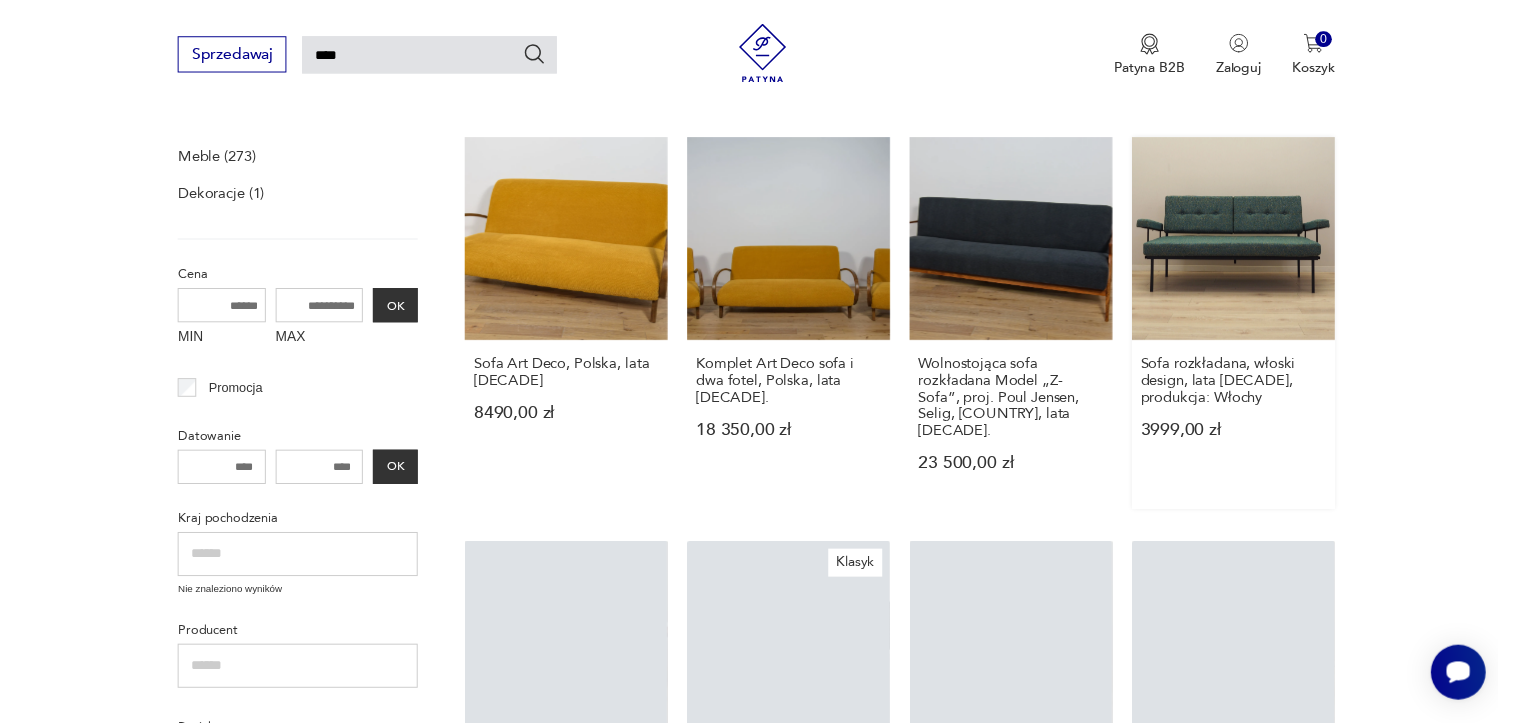 scroll, scrollTop: 0, scrollLeft: 0, axis: both 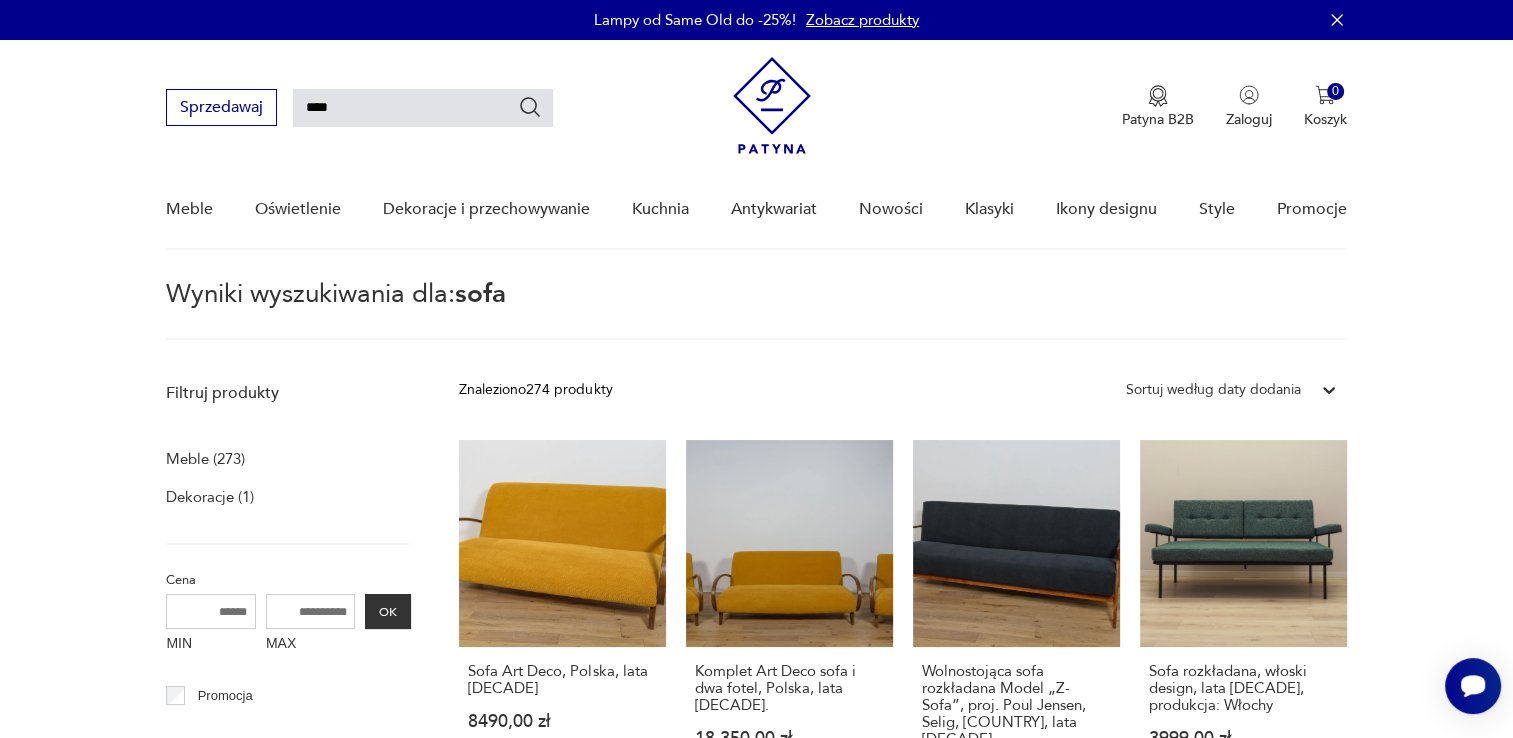 drag, startPoint x: 526, startPoint y: 106, endPoint x: 520, endPoint y: 124, distance: 18.973665 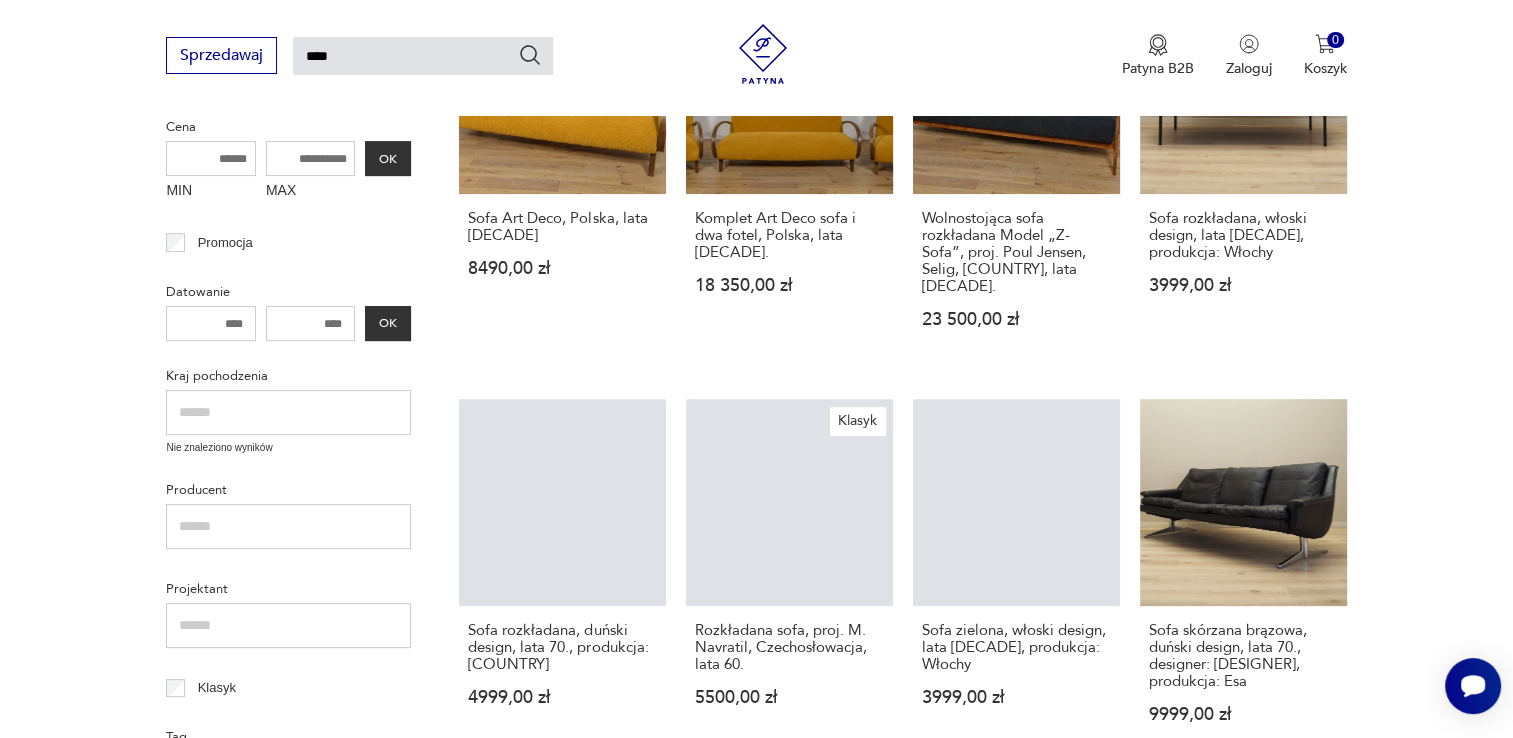 scroll, scrollTop: 640, scrollLeft: 0, axis: vertical 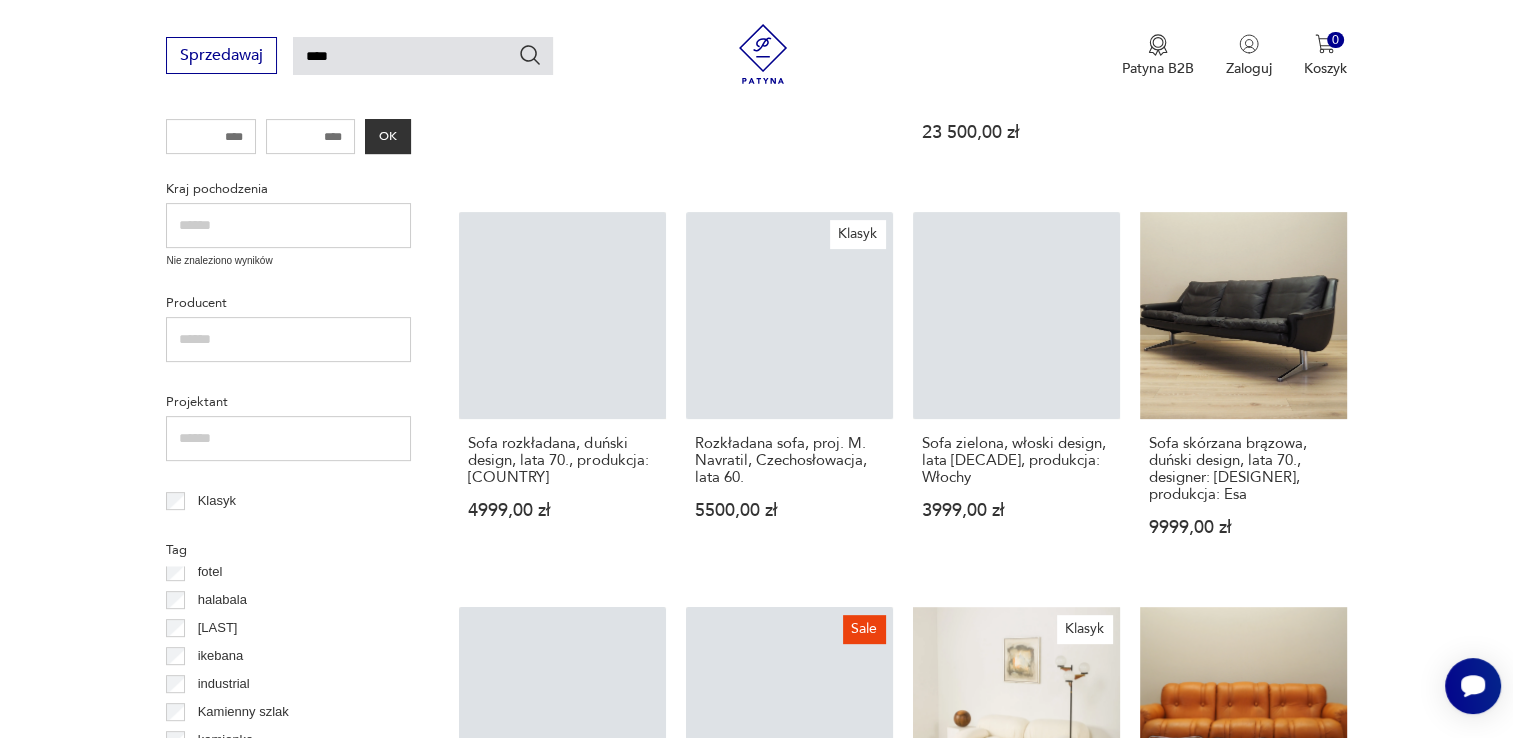 click on "Filtruj produkty Meble (273) Dekoracje (1) Cena MIN MAX OK Promocja Datowanie OK Kraj pochodzenia Nie znaleziono wyników Producent Projektant Klasyk Tag fornir fotel halabala Horbowy ikebana industrial Kamienny szlak kamionka kilim Wyczyść filtry Znaleziono  274   produkty Filtruj Sortuj według daty dodania Sortuj według daty dodania Sofa Art Deco, Polska, lata [DECADE] [PRICE] Komplet Art Deco sofa i dwa fotel, Polska, lata [DECADE]. [PRICE] Wolnostojąca sofa rozkładana Model „Z-Sofa”, proj. Poul Jensen, Selig, [COUNTRY], lata [DECADE]. [PRICE] Sofa rozkładana, włoski design, lata [DECADE], produkcja: Włochy [PRICE] Sofa rozkładana, duński design, lata [DECADE], produkcja: Dania [PRICE] Klasyk Rozkładana sofa, proj. M. Navratil, [COUNTRY], lata [DECADE] [PRICE] Sofa zielona, włoski design, lata [DECADE], produkcja: Włochy [PRICE] Sofa skórzana brązowa, duński design, lata [DECADE], designer: Werner Langenfeld, produkcja: Esa [PRICE] [PRICE] Sale [PRICE] [PRICE]" at bounding box center [756, 660] 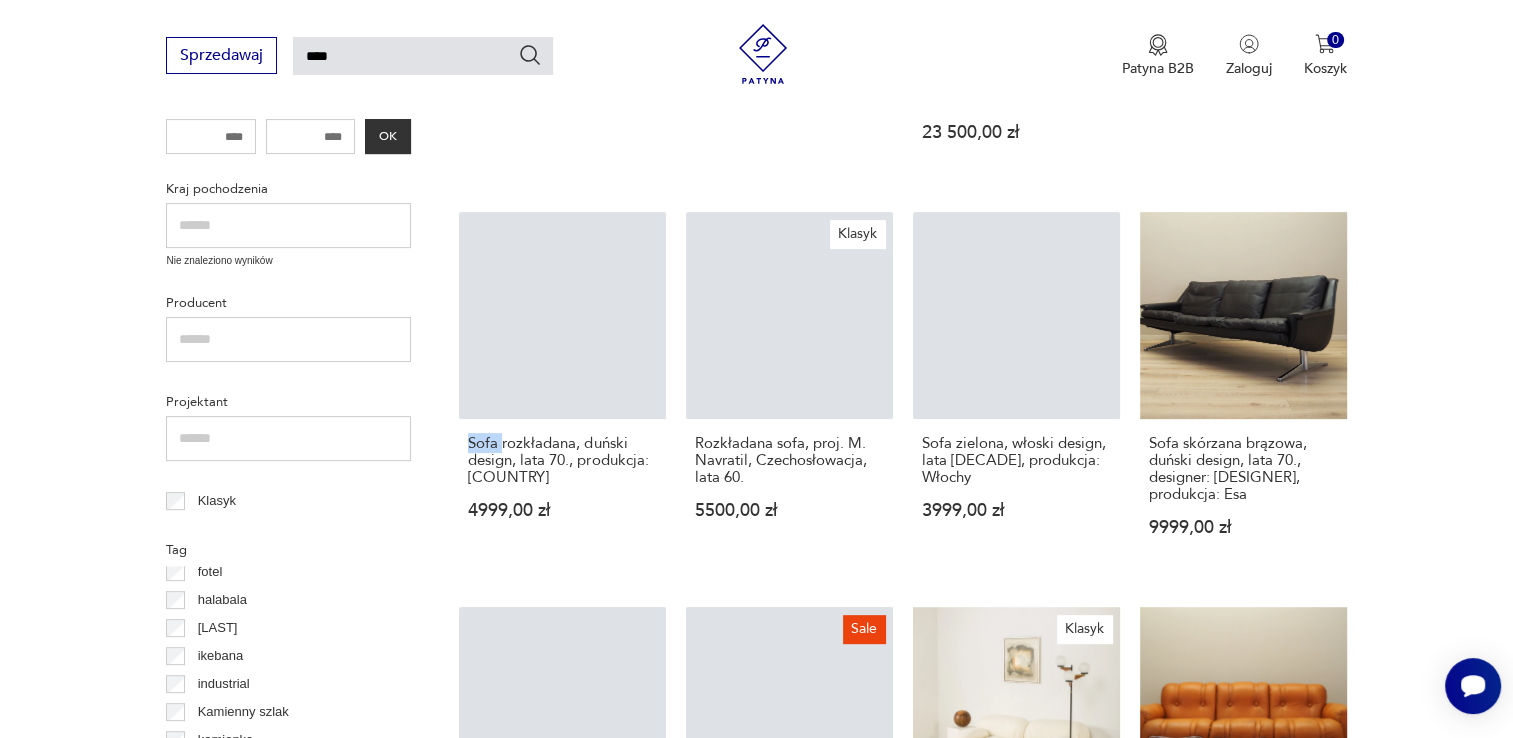 click on "Filtruj produkty Meble (273) Dekoracje (1) Cena MIN MAX OK Promocja Datowanie OK Kraj pochodzenia Nie znaleziono wyników Producent Projektant Klasyk Tag fornir fotel halabala Horbowy ikebana industrial Kamienny szlak kamionka kilim Wyczyść filtry Znaleziono  274   produkty Filtruj Sortuj według daty dodania Sortuj według daty dodania Sofa Art Deco, Polska, lata [DECADE] [PRICE] Komplet Art Deco sofa i dwa fotel, Polska, lata [DECADE]. [PRICE] Wolnostojąca sofa rozkładana Model „Z-Sofa”, proj. Poul Jensen, Selig, [COUNTRY], lata [DECADE]. [PRICE] Sofa rozkładana, włoski design, lata [DECADE], produkcja: Włochy [PRICE] Sofa rozkładana, duński design, lata [DECADE], produkcja: Dania [PRICE] Klasyk Rozkładana sofa, proj. M. Navratil, [COUNTRY], lata [DECADE] [PRICE] Sofa zielona, włoski design, lata [DECADE], produkcja: Włochy [PRICE] Sofa skórzana brązowa, duński design, lata [DECADE], designer: Werner Langenfeld, produkcja: Esa [PRICE] [PRICE] Sale [PRICE] [PRICE]" at bounding box center (756, 660) 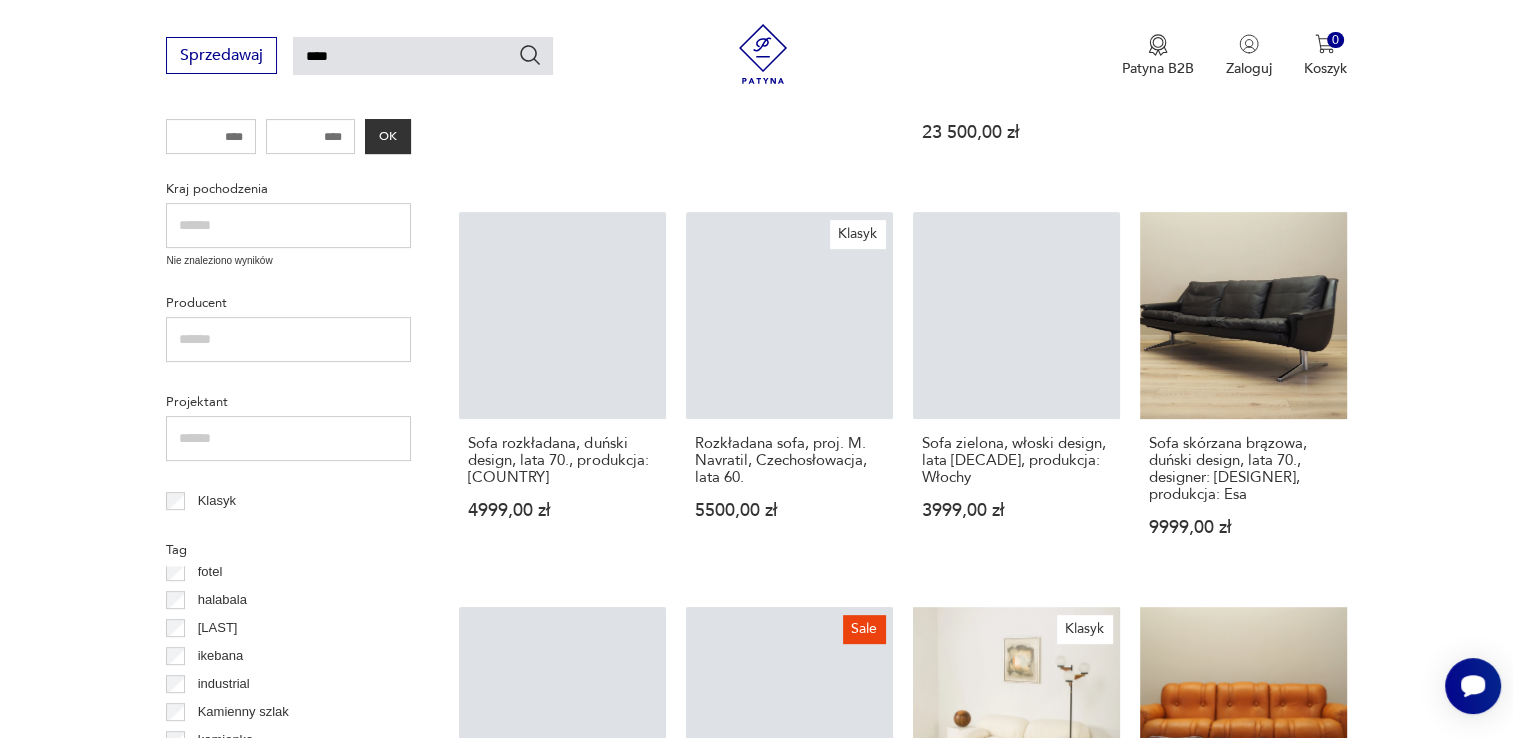 drag, startPoint x: 441, startPoint y: 405, endPoint x: 436, endPoint y: 317, distance: 88.14193 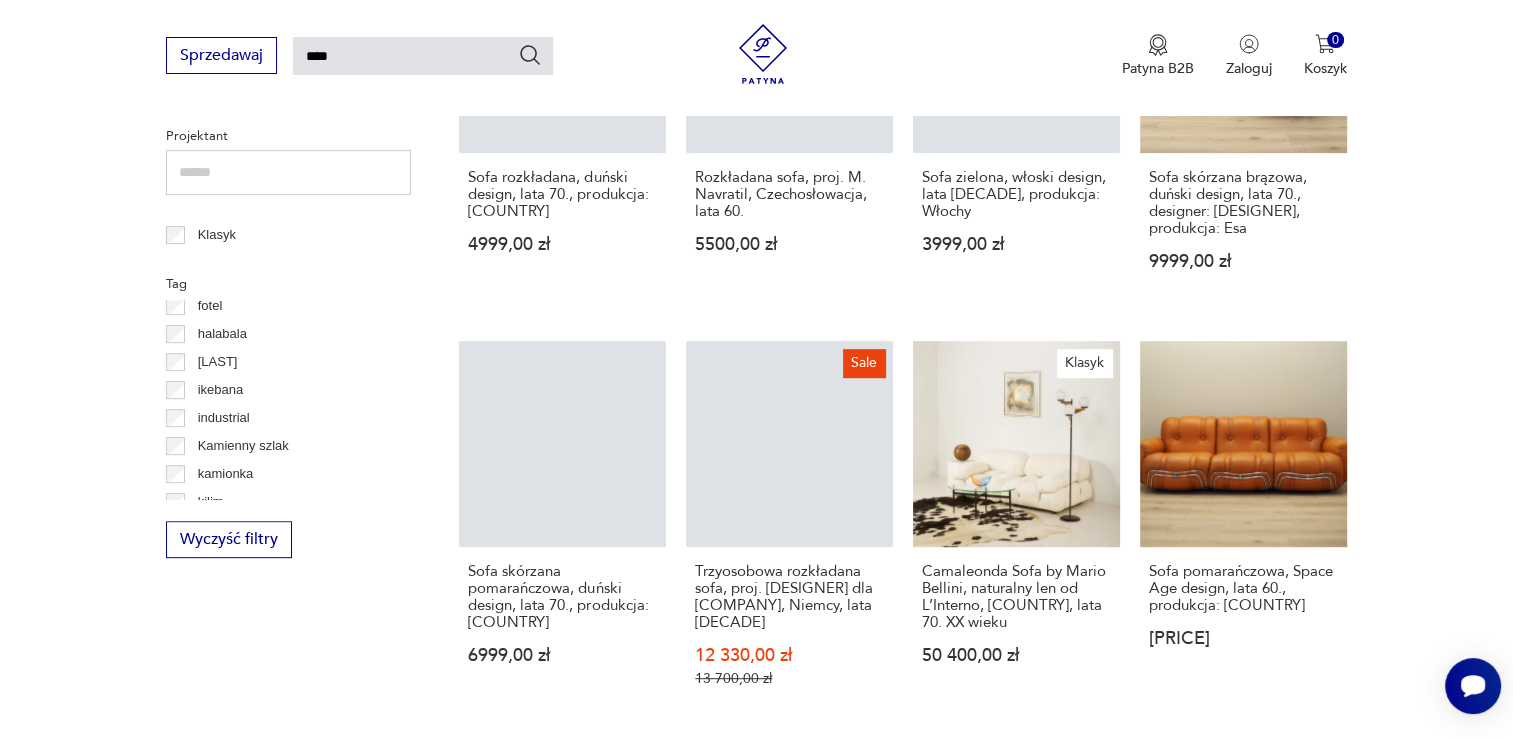 scroll, scrollTop: 940, scrollLeft: 0, axis: vertical 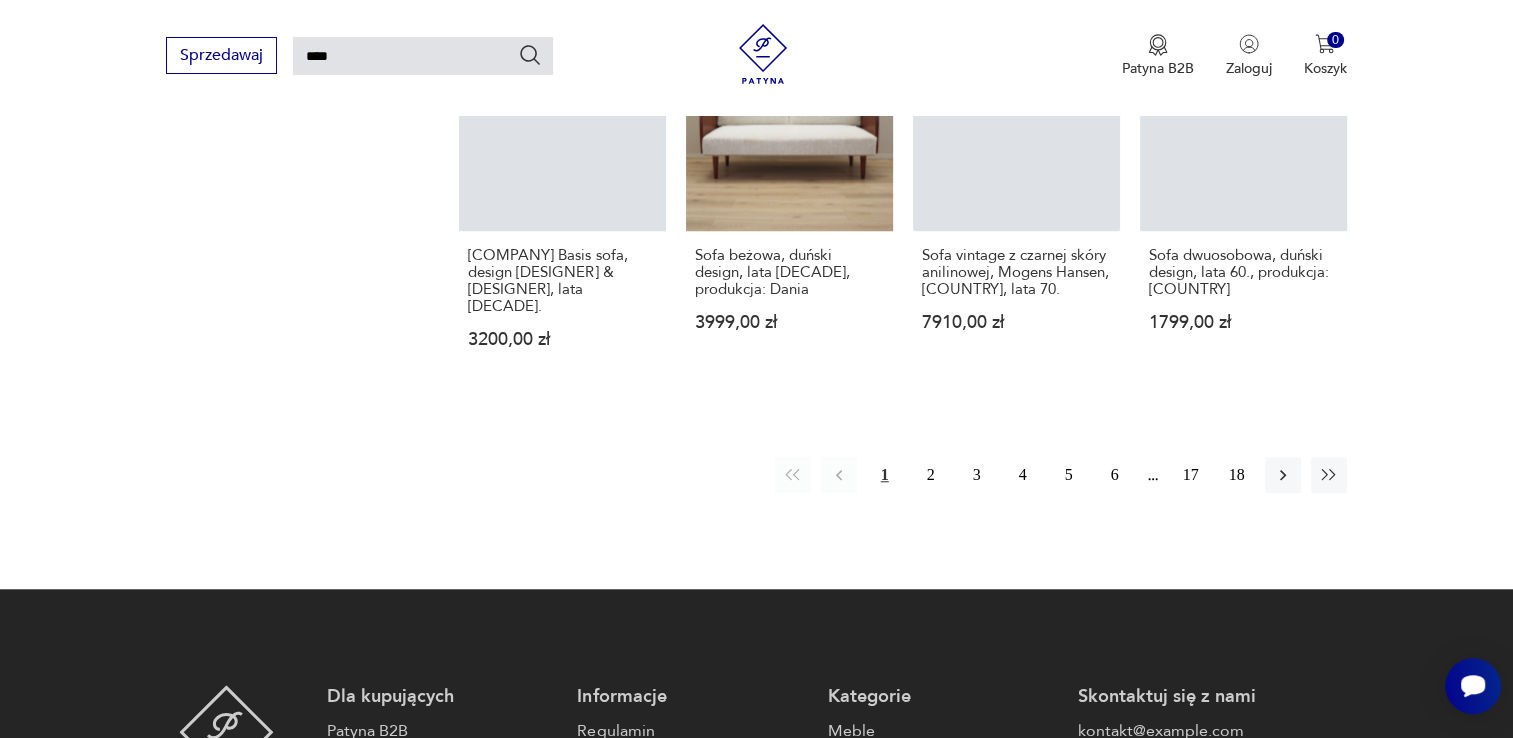 drag, startPoint x: 297, startPoint y: 292, endPoint x: 293, endPoint y: 302, distance: 10.770329 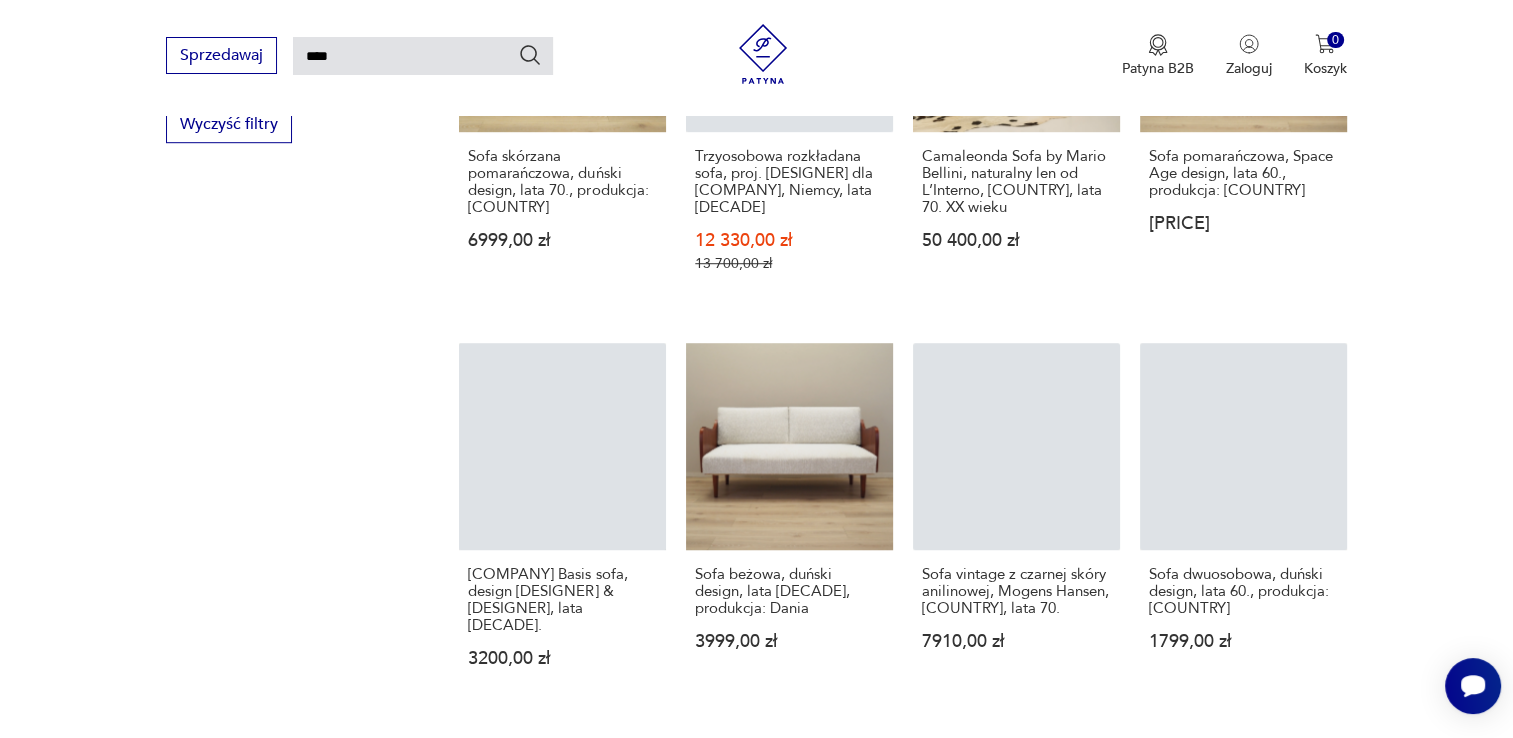 scroll, scrollTop: 940, scrollLeft: 0, axis: vertical 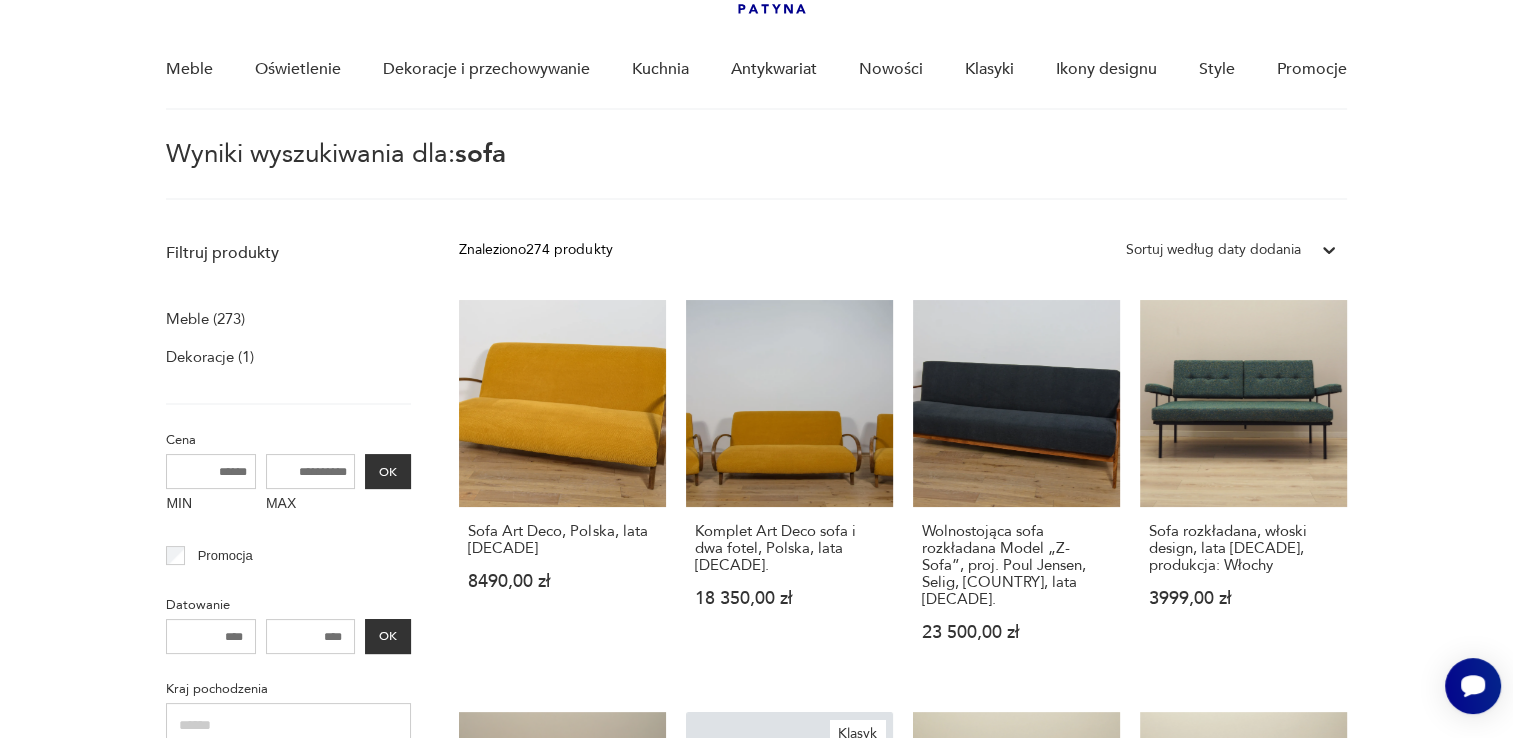 click on "Filtruj produkty Meble (273) Dekoracje (1) Cena MIN MAX OK Promocja Datowanie OK Kraj pochodzenia Nie znaleziono wyników Producent Projektant Klasyk Tag lata [DECADE] lata [DECADE] luksusowo Łysa Góra mid-century modern Mirostowice Morskie opowieści murano Wyczyść filtry" at bounding box center [756, 1160] 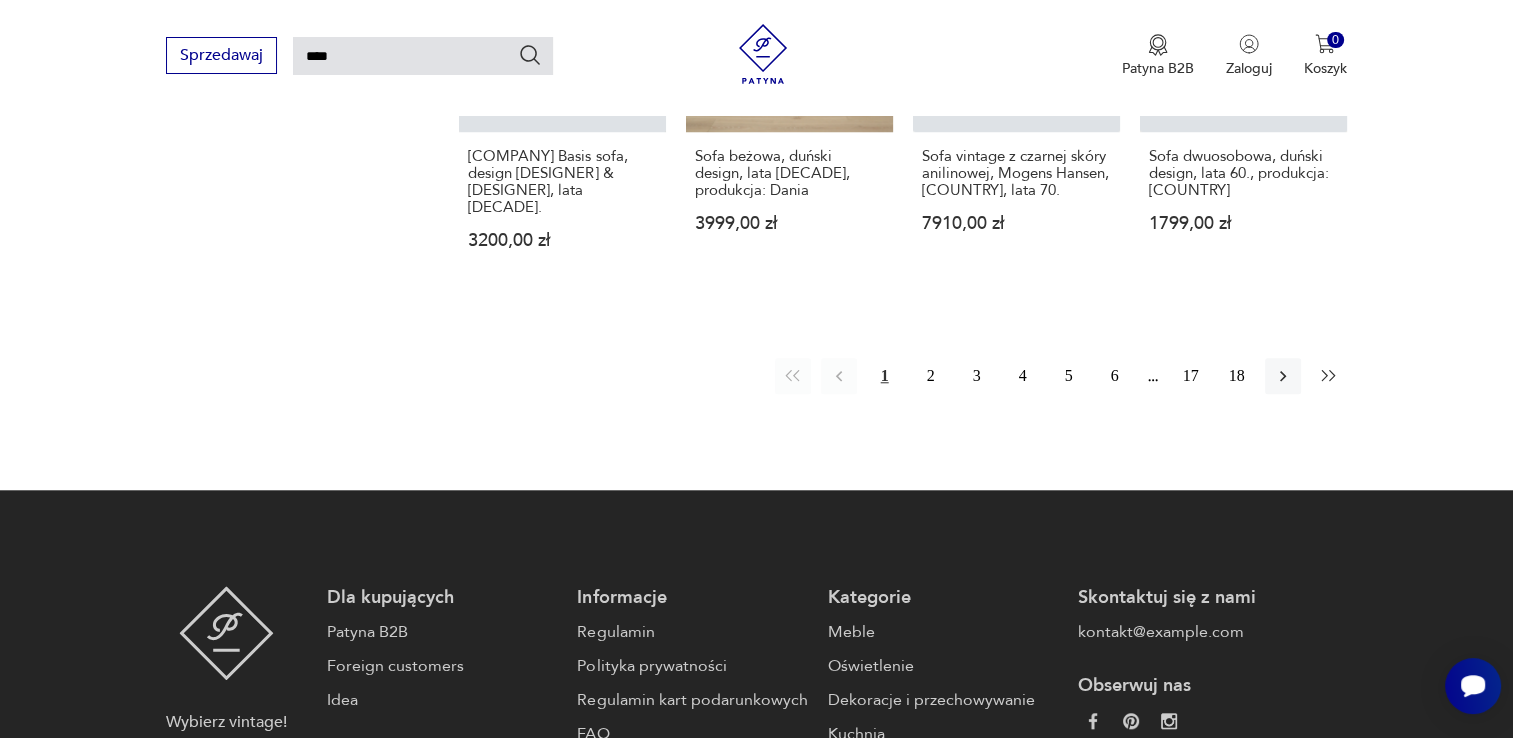 scroll, scrollTop: 1740, scrollLeft: 0, axis: vertical 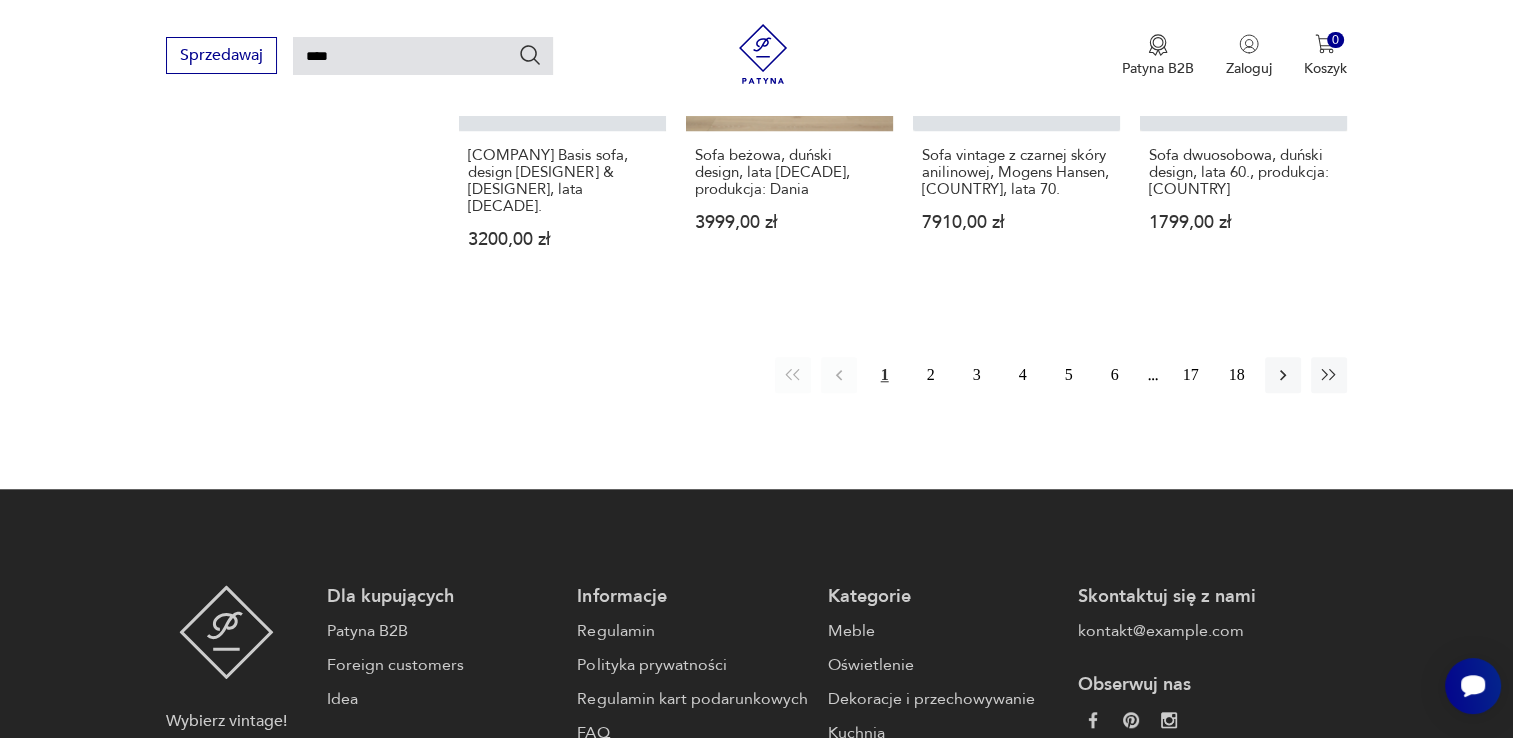 drag, startPoint x: 1466, startPoint y: 147, endPoint x: 1456, endPoint y: 148, distance: 10.049875 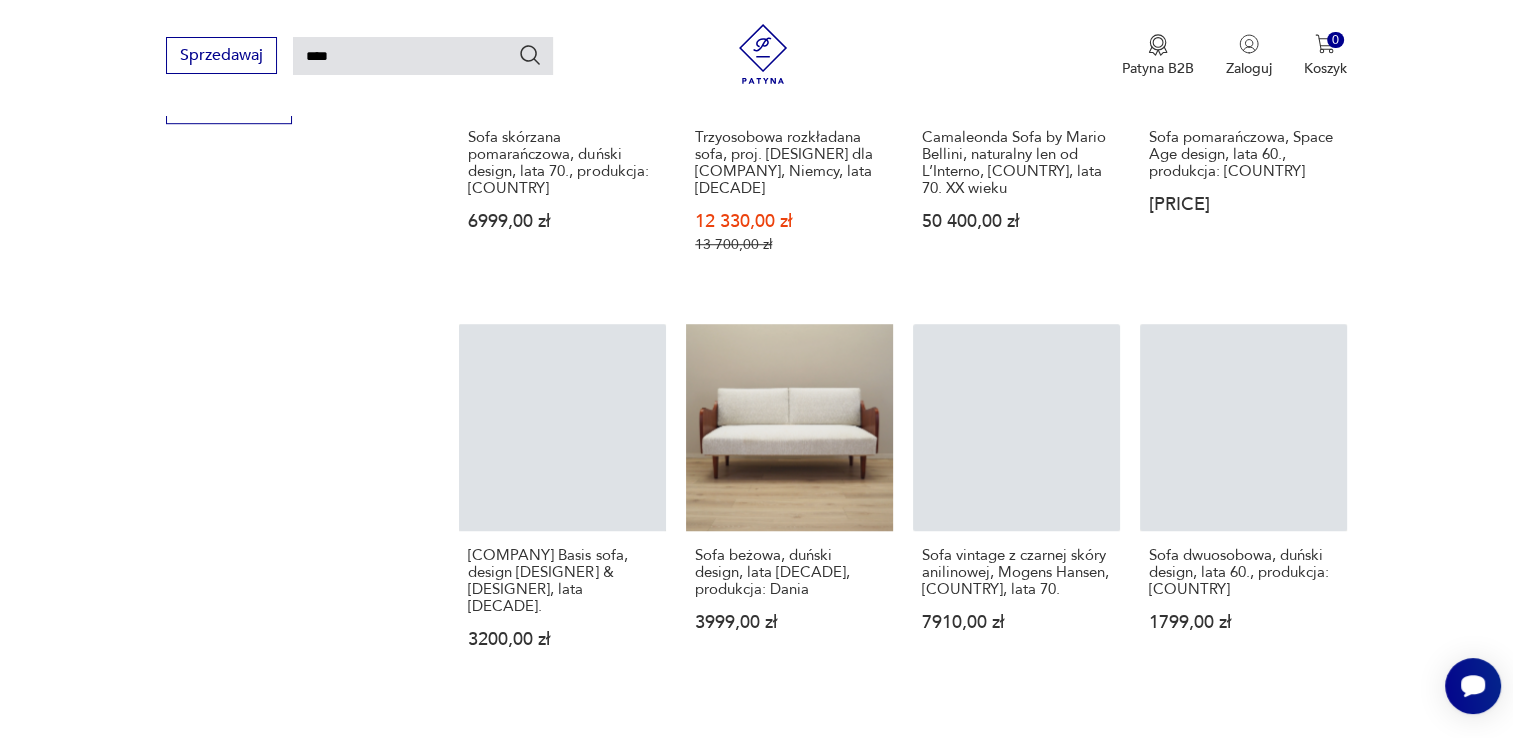 scroll, scrollTop: 1240, scrollLeft: 0, axis: vertical 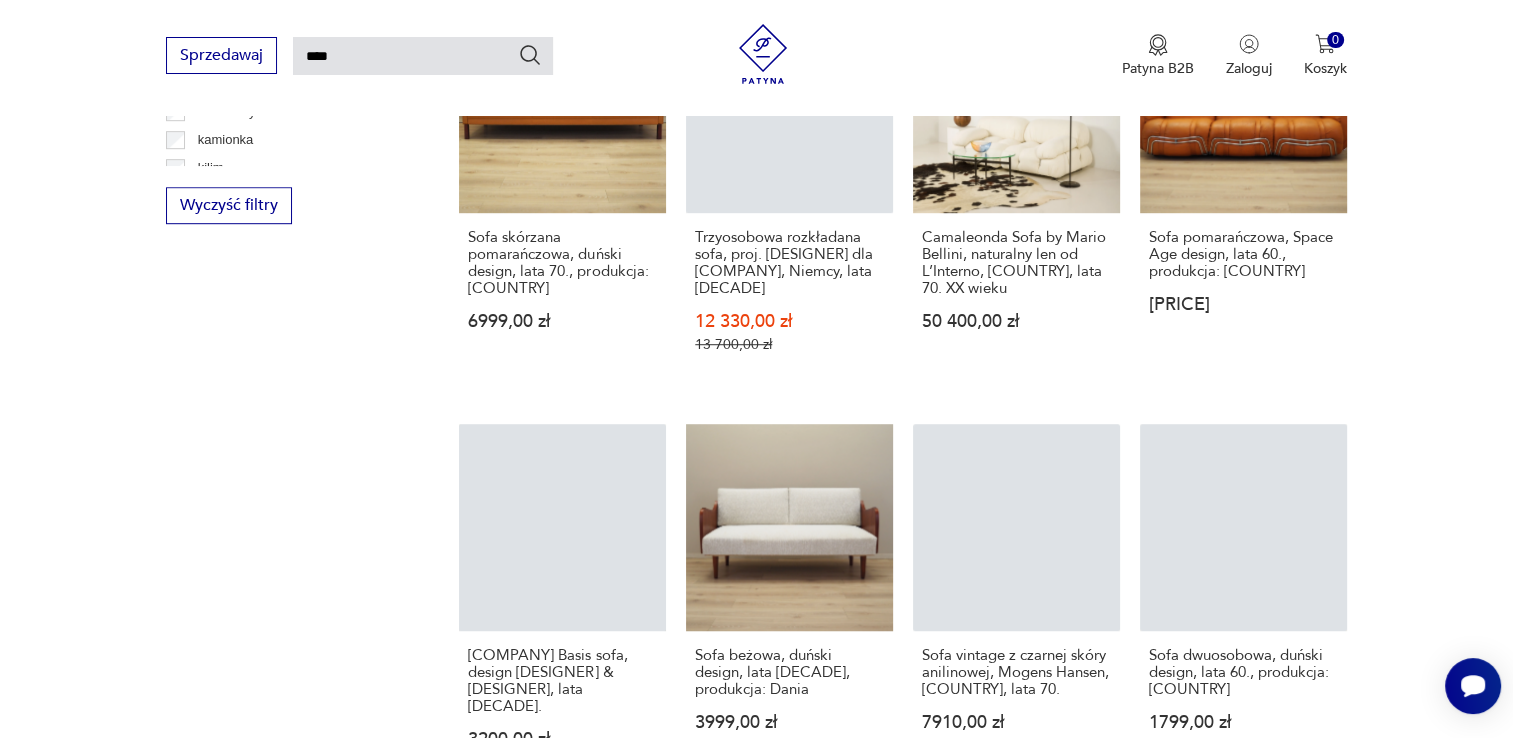 click on "Filtruj produkty Meble (273) Dekoracje (1) Cena MIN MAX OK Promocja Datowanie OK Kraj pochodzenia Nie znaleziono wyników Producent Projektant Klasyk Tag lata [DECADE] lata [DECADE] luksusowo Łysa Góra mid-century modern Mirostowice Morskie opowieści murano Wyczyść filtry" at bounding box center (756, 60) 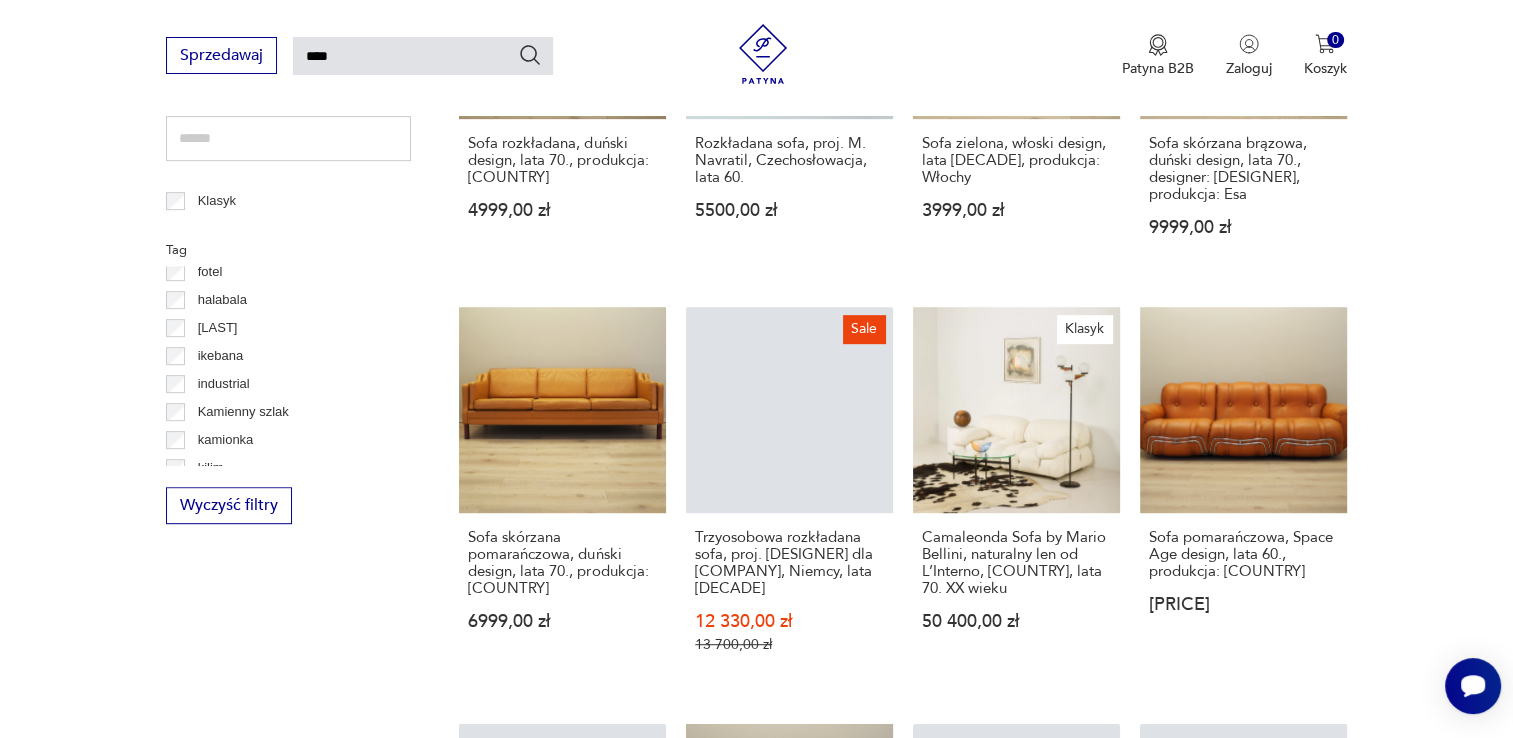 scroll, scrollTop: 940, scrollLeft: 0, axis: vertical 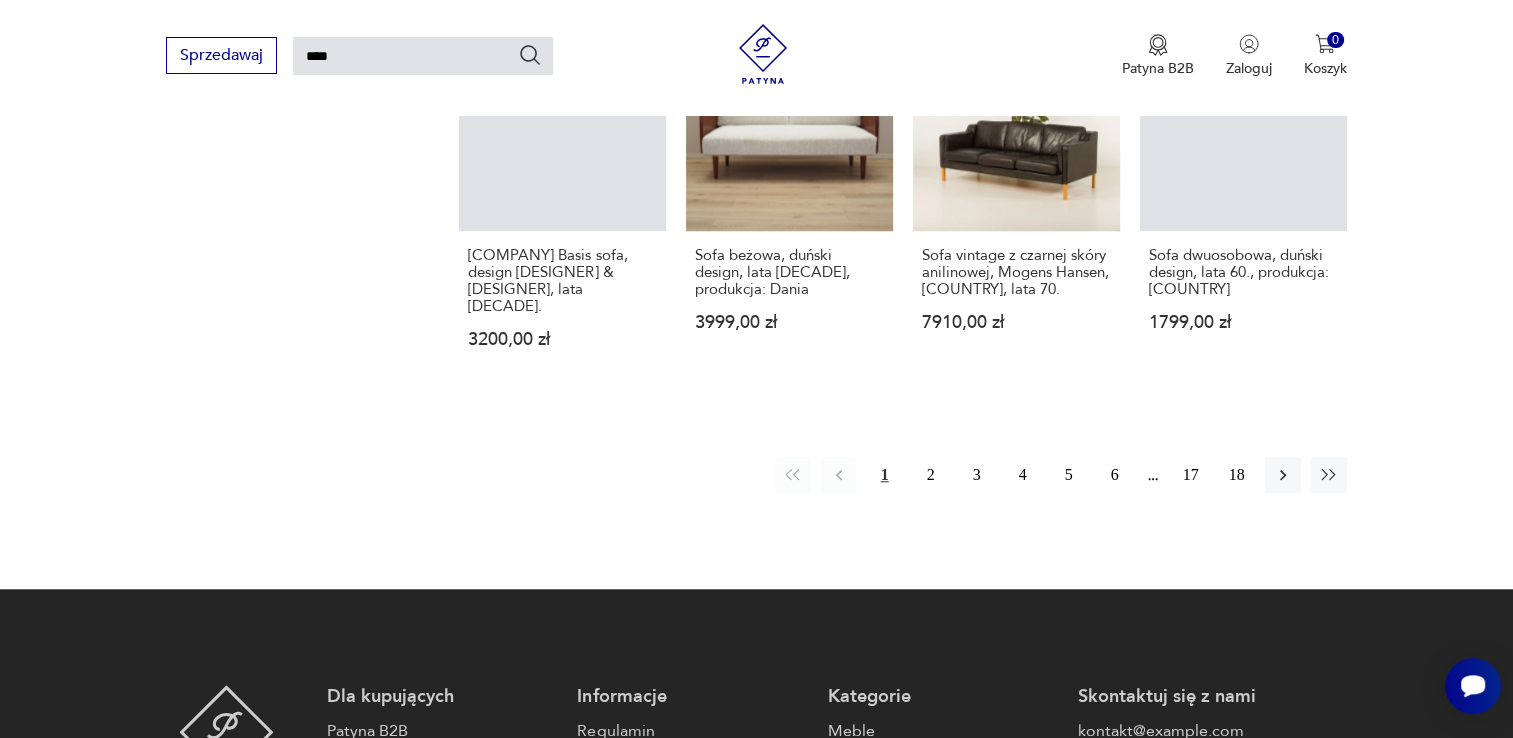 click on "Filtruj produkty Meble (273) Dekoracje (1) Cena MIN MAX OK Promocja Datowanie OK Kraj pochodzenia Nie znaleziono wyników Producent Projektant Klasyk Tag lata [DECADE] lata [DECADE] luksusowo Łysa Góra mid-century modern Mirostowice Morskie opowieści murano Wyczyść filtry" at bounding box center [756, -340] 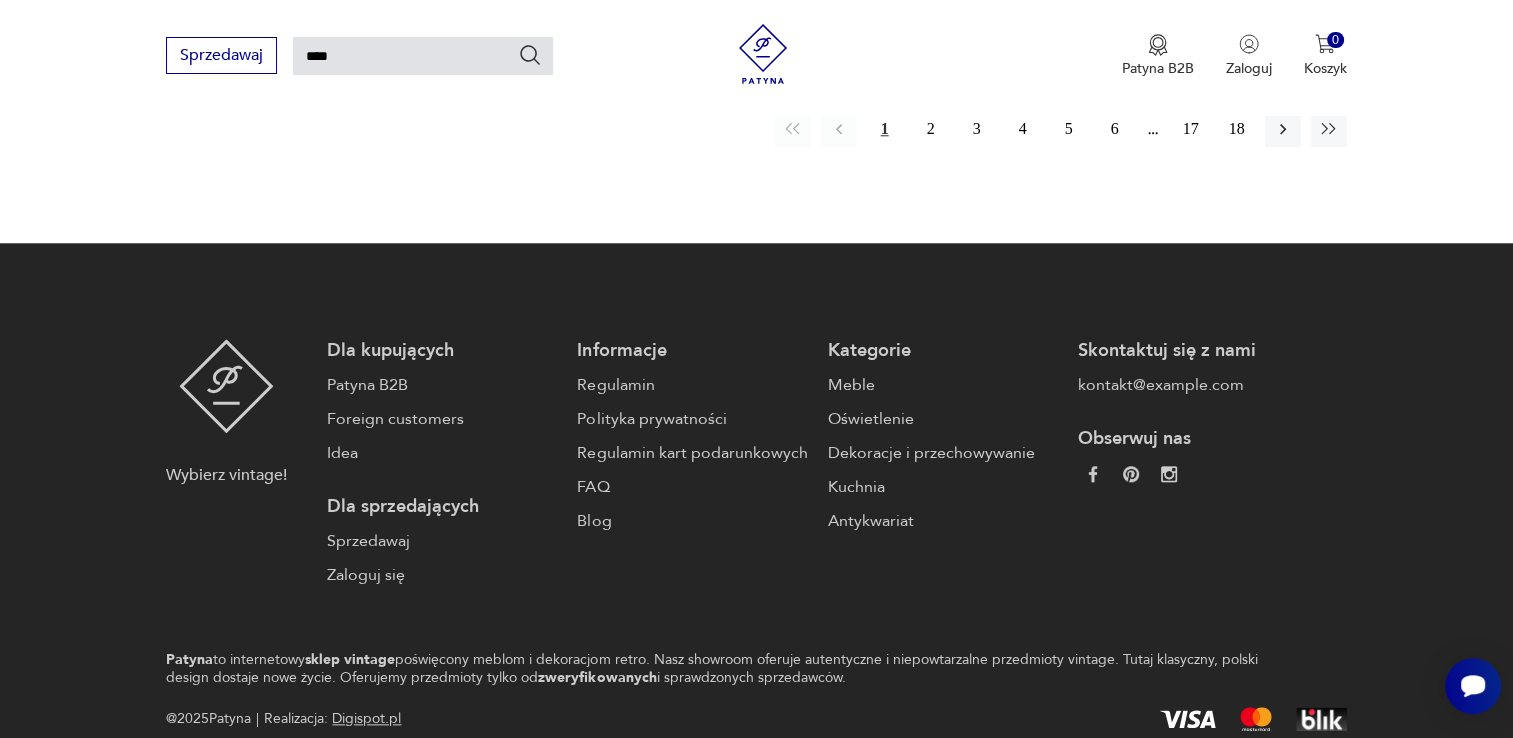 scroll, scrollTop: 2000, scrollLeft: 0, axis: vertical 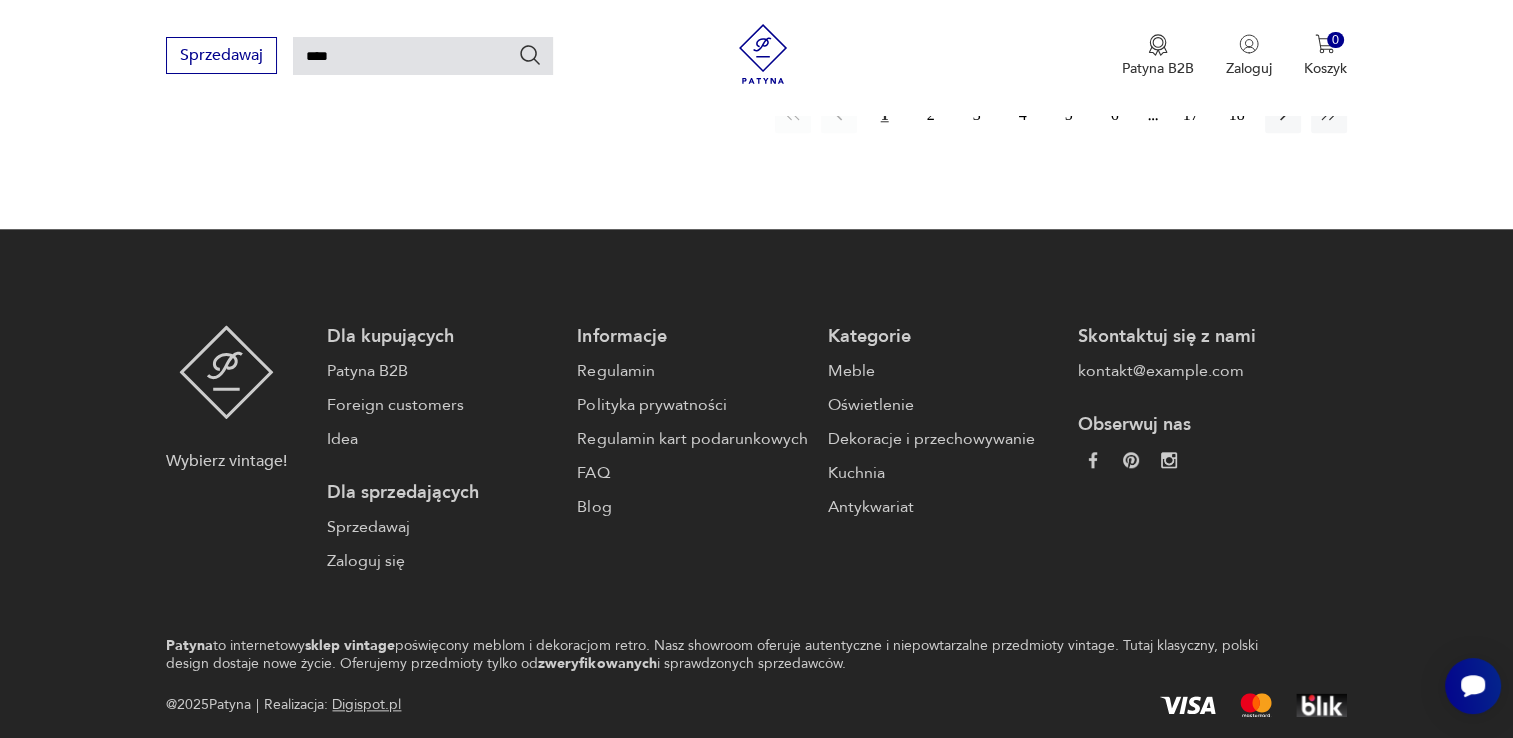 click on "Filtruj produkty Meble (273) Dekoracje (1) Cena MIN MAX OK Promocja Datowanie OK Kraj pochodzenia Nie znaleziono wyników Producent Projektant Klasyk Tag lata [DECADE] lata [DECADE] luksusowo Łysa Góra mid-century modern Mirostowice Morskie opowieści murano Wyczyść filtry" at bounding box center (756, -700) 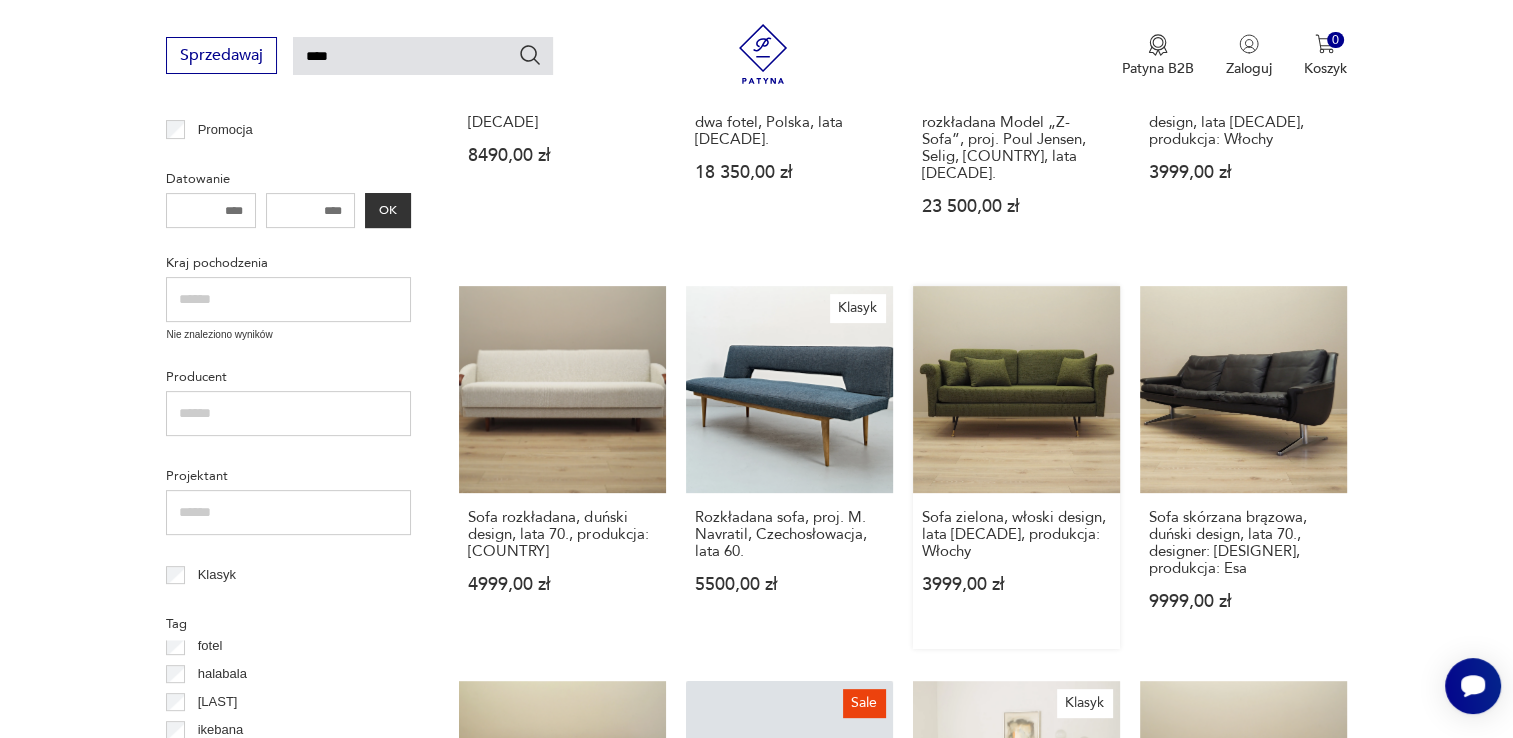 scroll, scrollTop: 400, scrollLeft: 0, axis: vertical 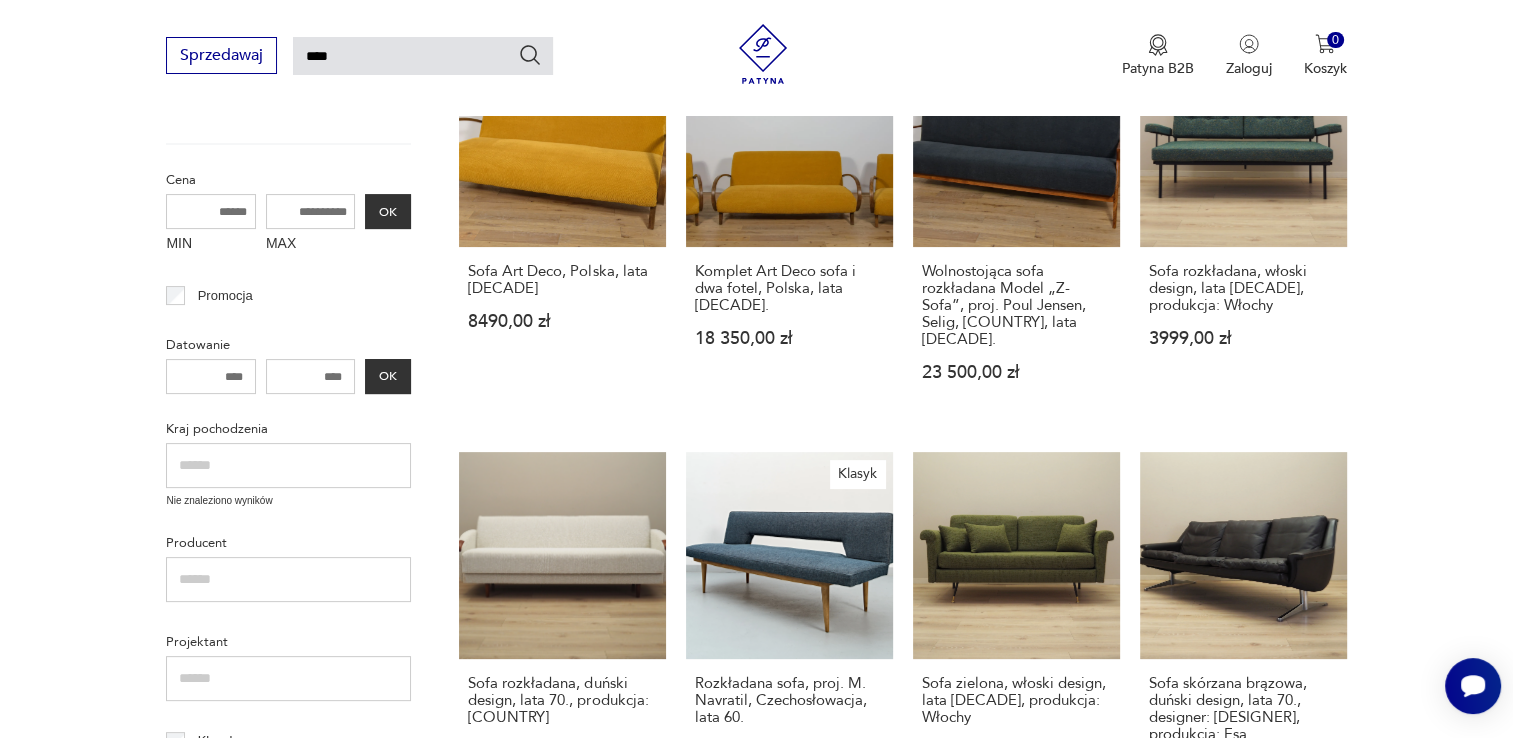 click on "Filtruj produkty Meble (273) Dekoracje (1) Cena MIN MAX OK Promocja Datowanie OK Kraj pochodzenia Nie znaleziono wyników Producent Projektant Klasyk Tag lata [DECADE] lata [DECADE] luksusowo Łysa Góra mid-century modern Mirostowice Morskie opowieści murano Wyczyść filtry" at bounding box center [756, 900] 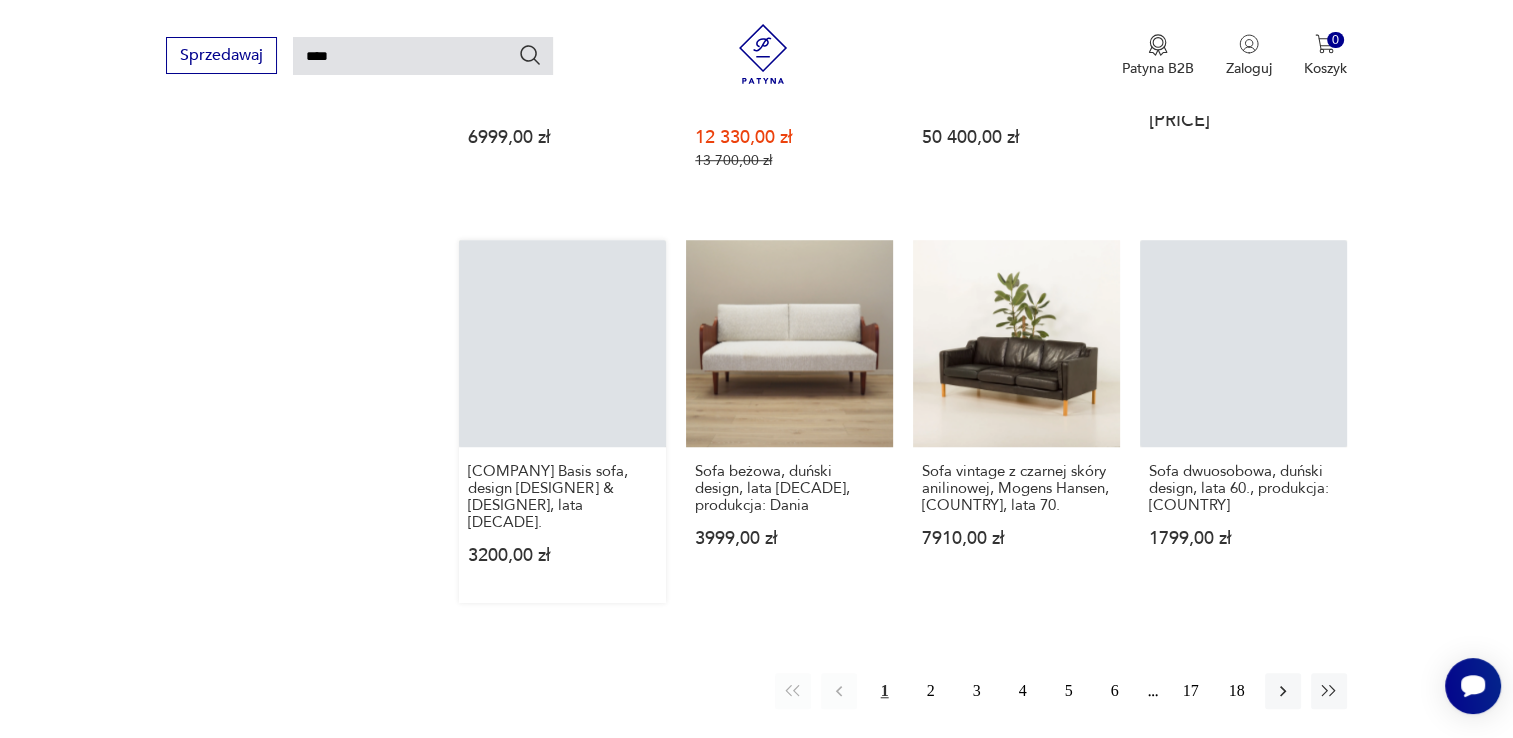 scroll, scrollTop: 1500, scrollLeft: 0, axis: vertical 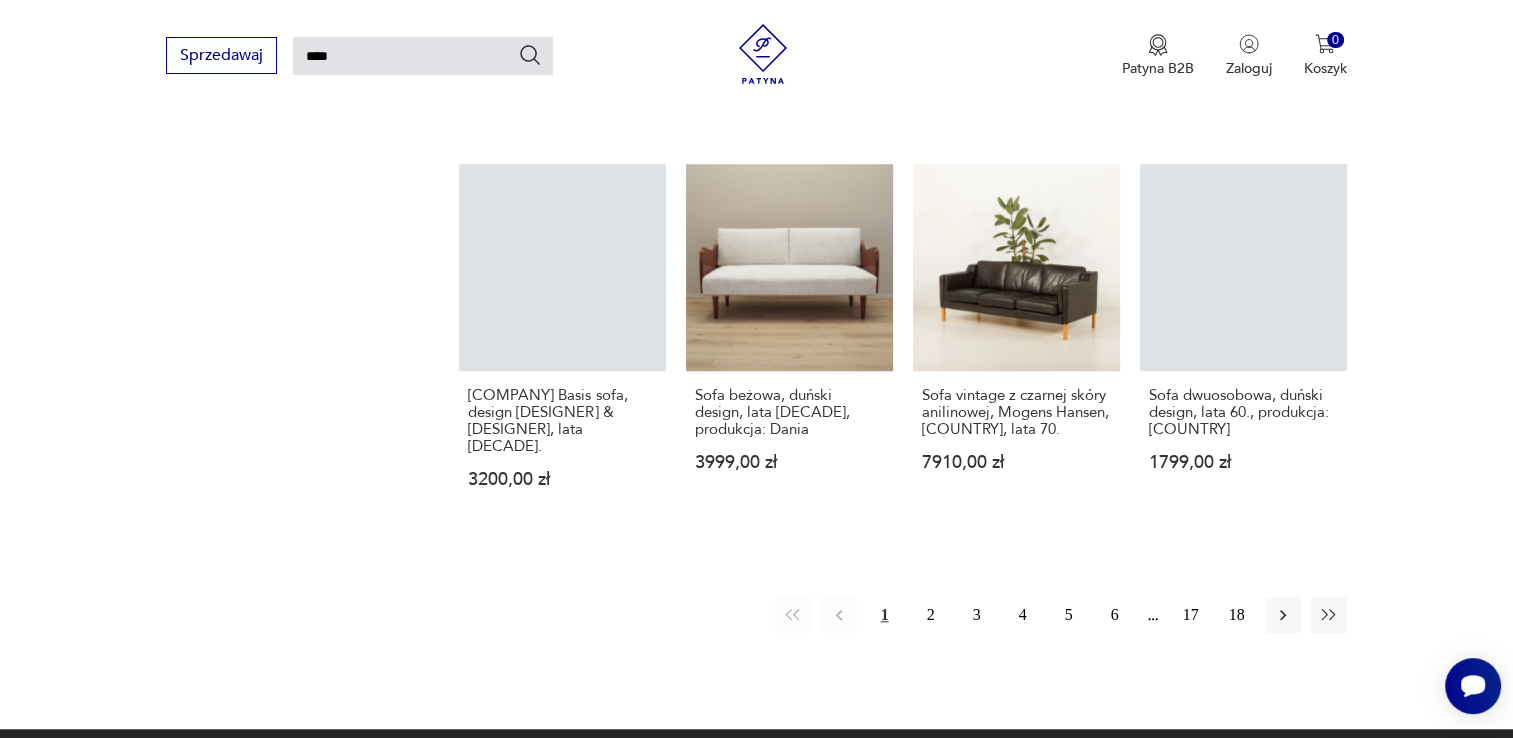 click on "Filtruj produkty Meble (273) Dekoracje (1) Cena MIN MAX OK Promocja Datowanie OK Kraj pochodzenia Nie znaleziono wyników Producent Projektant Klasyk Tag lata [DECADE] lata [DECADE] luksusowo Łysa Góra mid-century modern Mirostowice Morskie opowieści murano Wyczyść filtry" at bounding box center (756, -200) 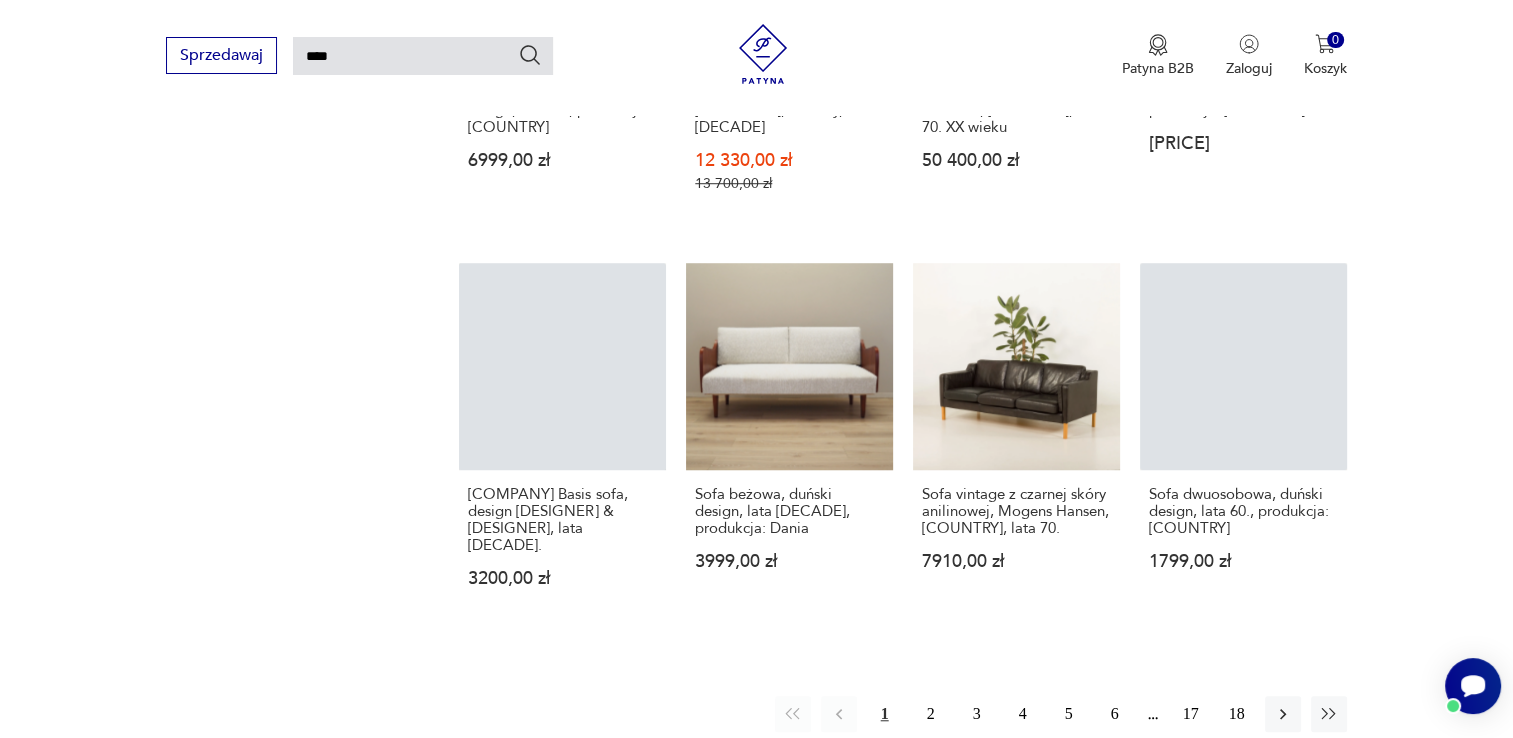 scroll, scrollTop: 1400, scrollLeft: 0, axis: vertical 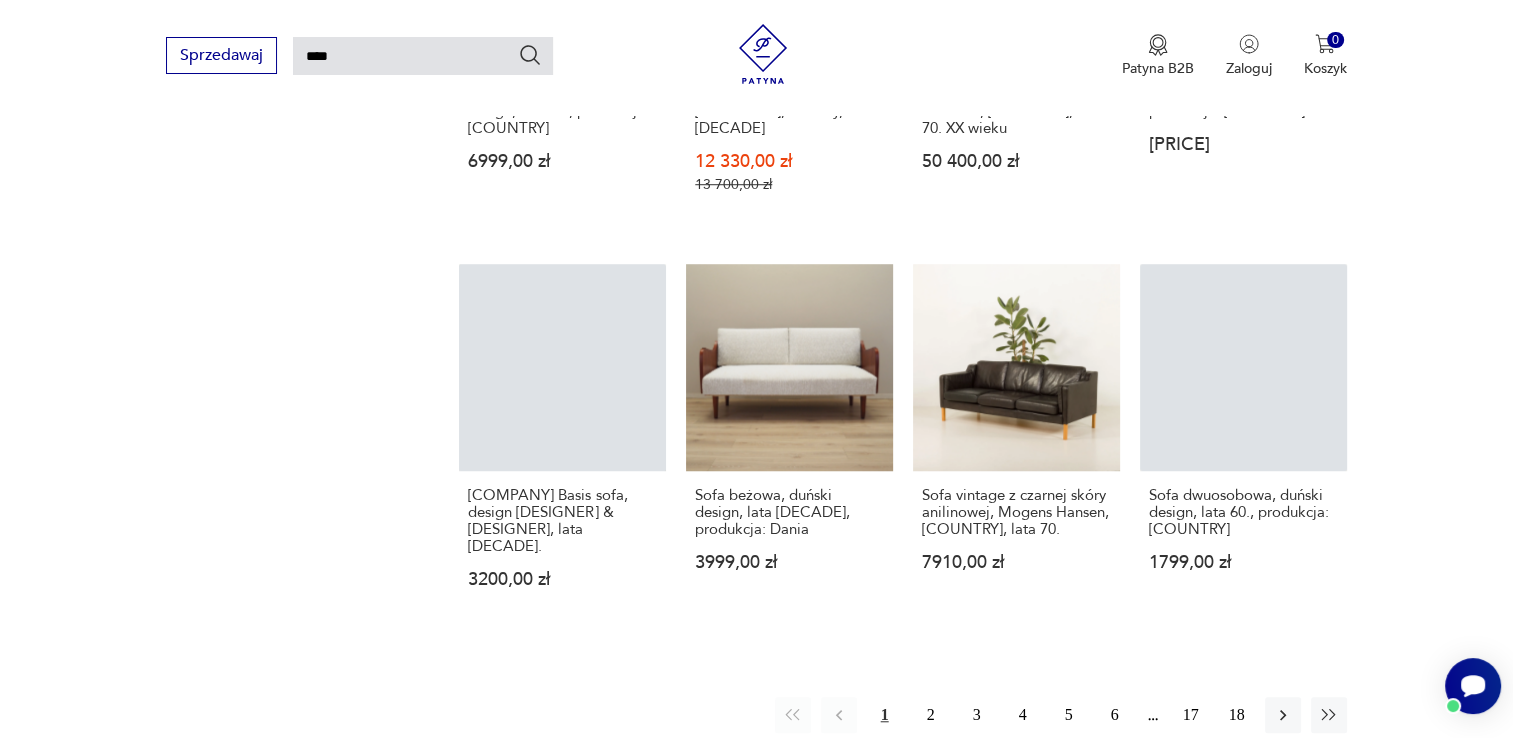 click on "Filtruj produkty Meble (273) Dekoracje (1) Cena MIN MAX OK Promocja Datowanie OK Kraj pochodzenia Nie znaleziono wyników Producent Projektant Klasyk Tag lata [DECADE] lata [DECADE] luksusowo Łysa Góra mid-century modern Mirostowice Morskie opowieści murano Wyczyść filtry" at bounding box center [756, -100] 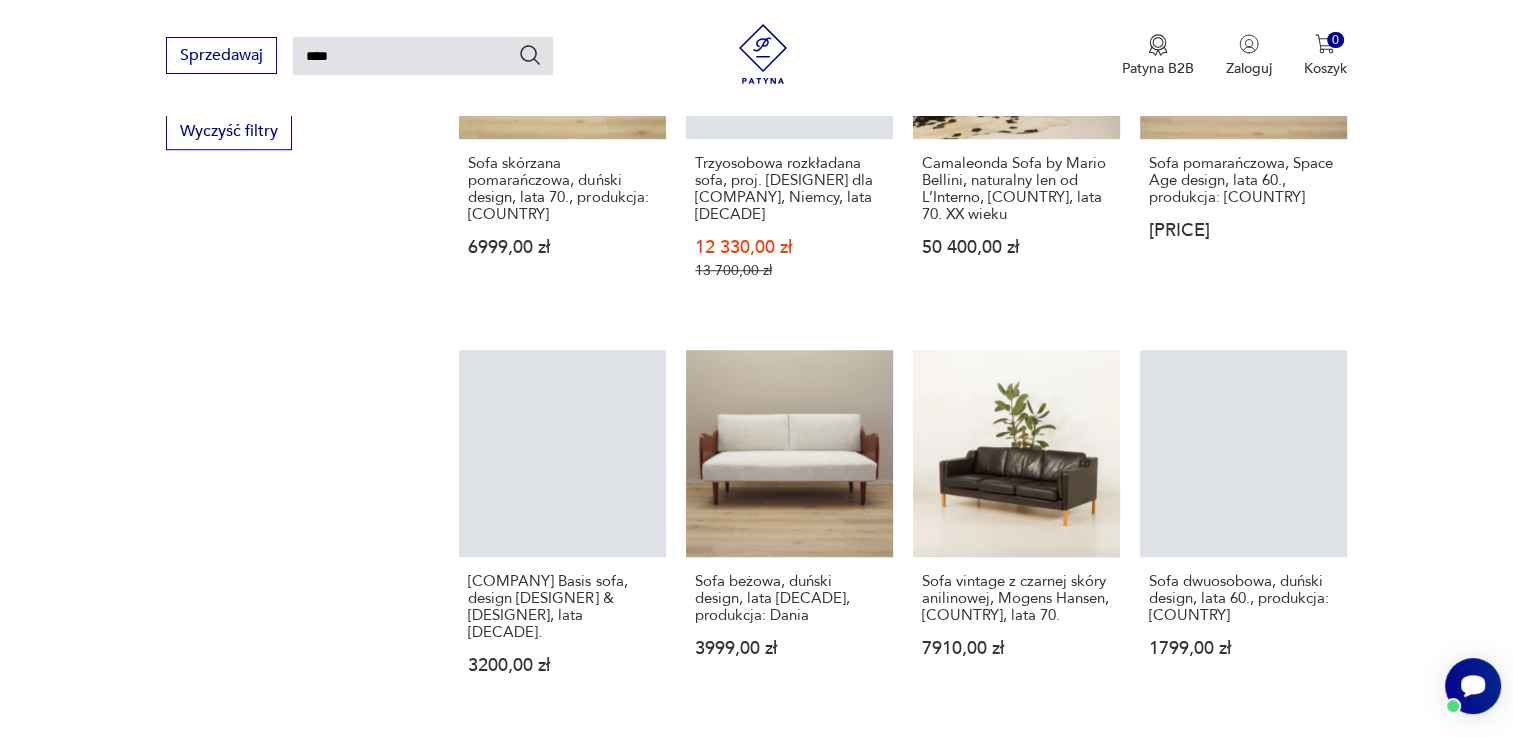 scroll, scrollTop: 1300, scrollLeft: 0, axis: vertical 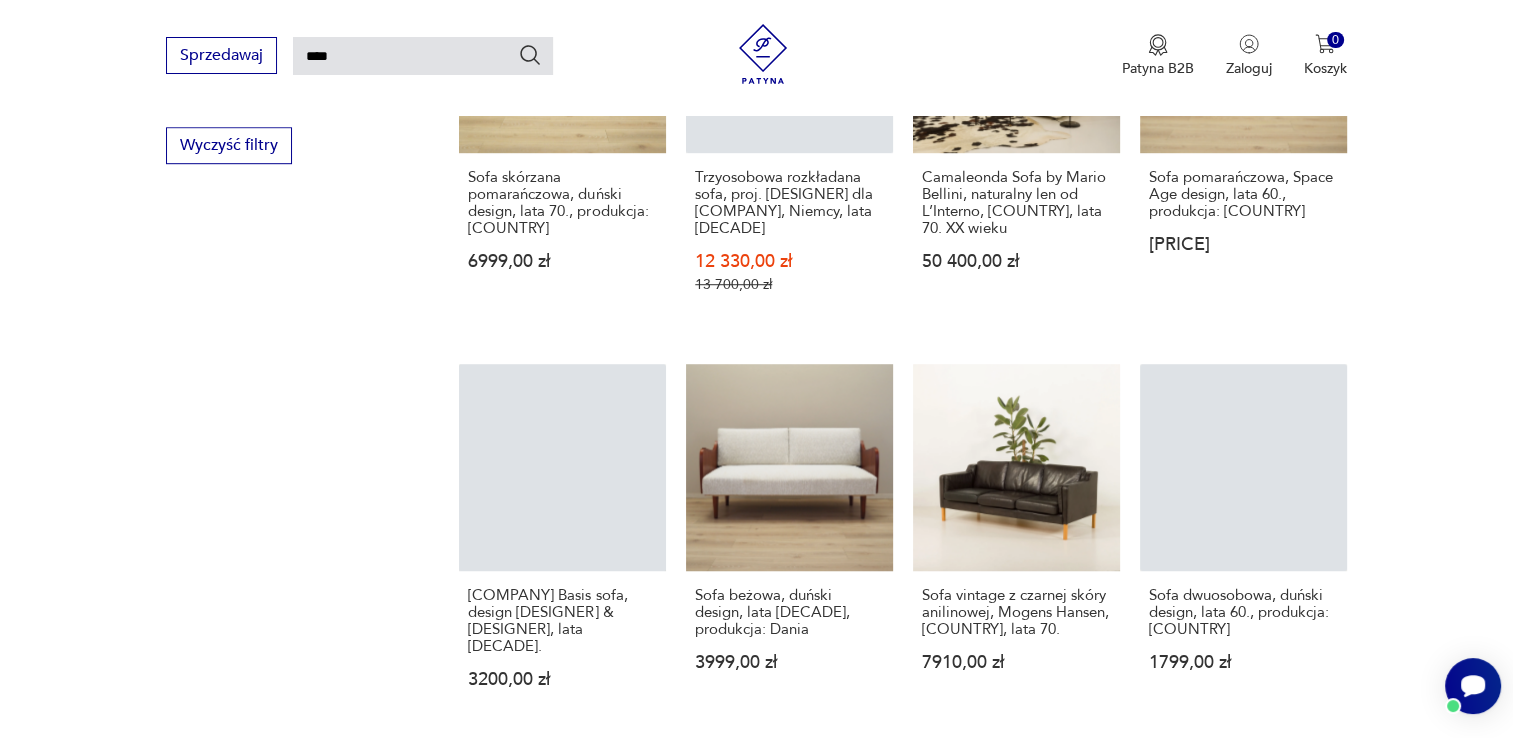 click on "Filtruj produkty Meble (273) Dekoracje (1) Cena MIN MAX OK Promocja Datowanie OK Kraj pochodzenia Nie znaleziono wyników Producent Projektant Klasyk Tag lata [DECADE] lata [DECADE] luksusowo Łysa Góra mid-century modern Mirostowice Morskie opowieści murano Wyczyść filtry" at bounding box center (756, 0) 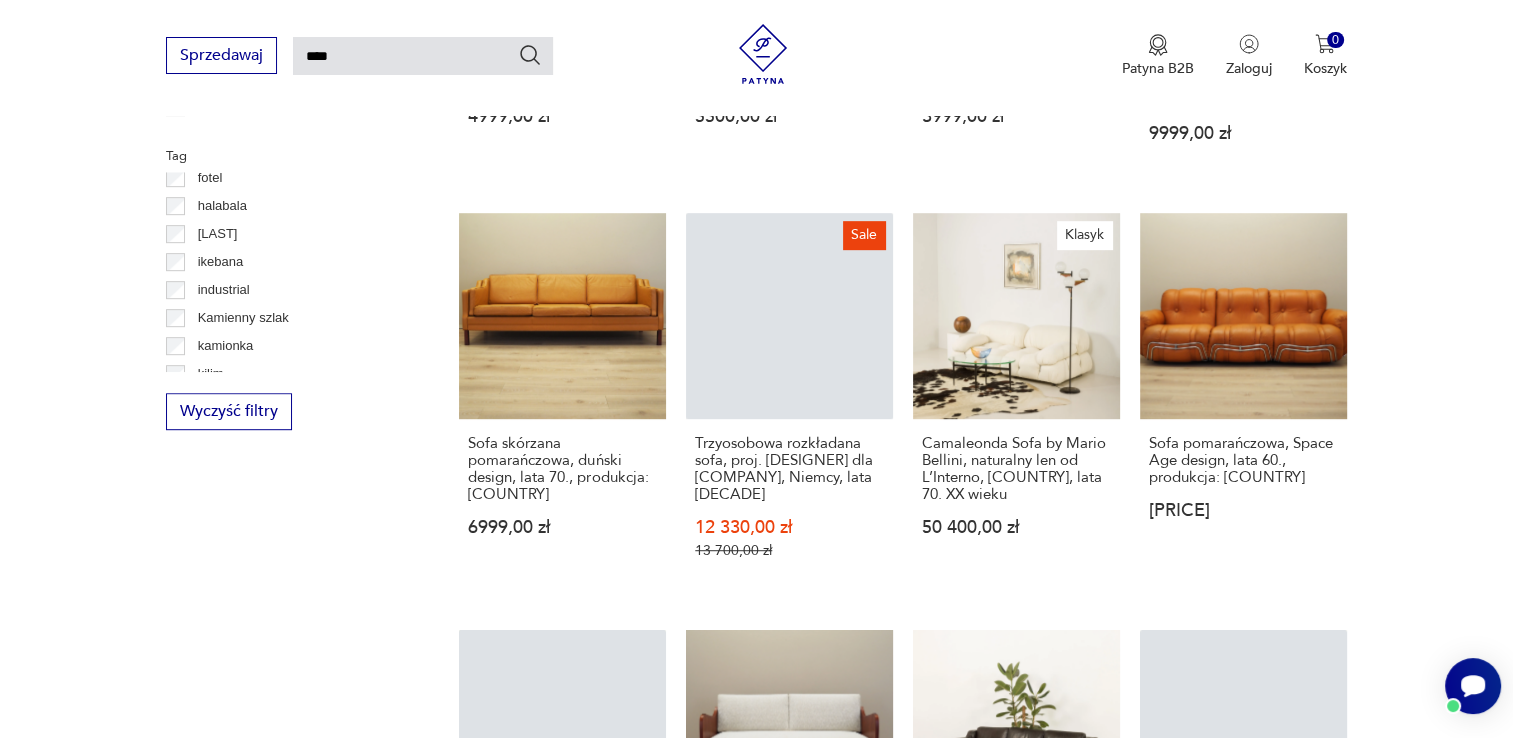 scroll, scrollTop: 1000, scrollLeft: 0, axis: vertical 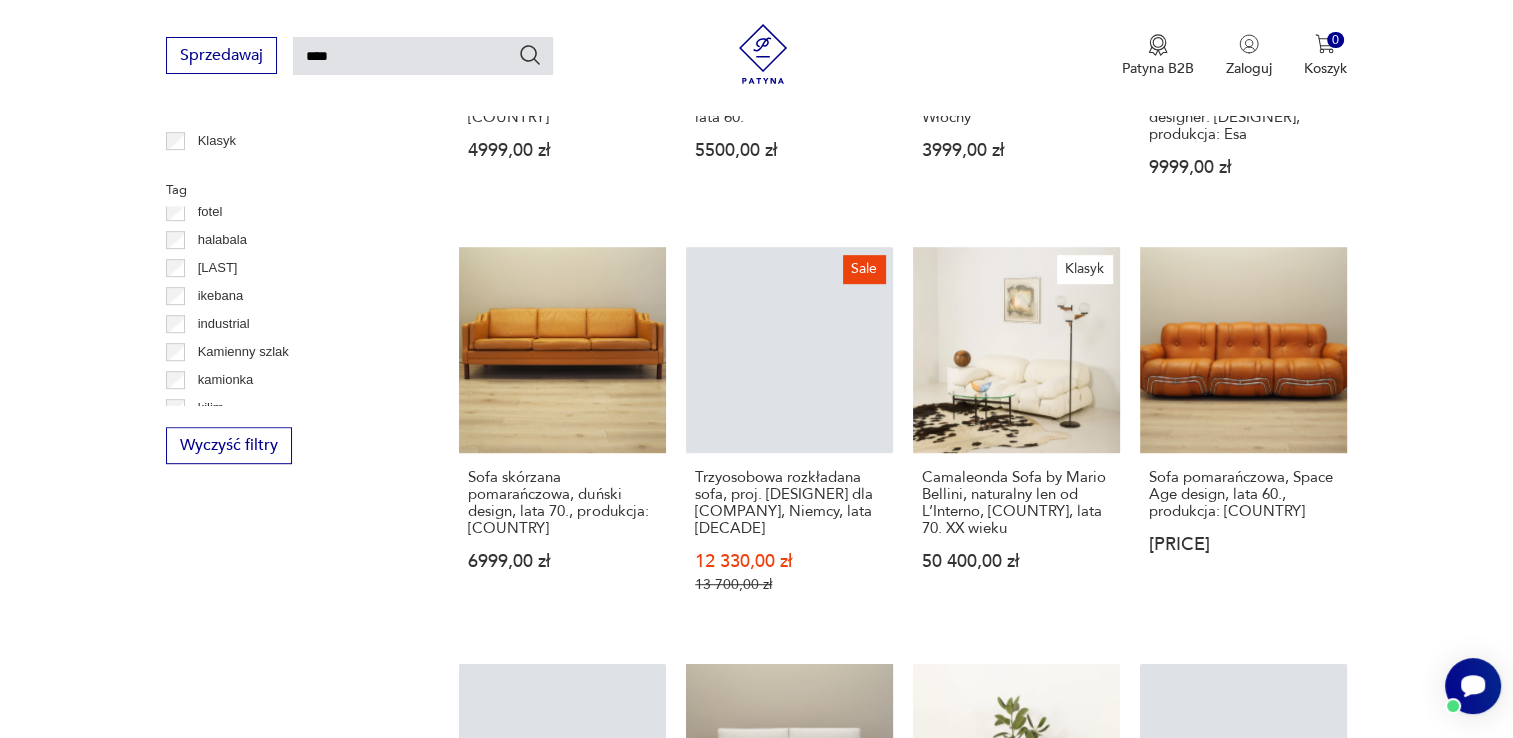 click on "Filtruj produkty Meble (273) Dekoracje (1) Cena MIN MAX OK Promocja Datowanie OK Kraj pochodzenia Nie znaleziono wyników Producent Projektant Klasyk Tag lata [DECADE] lata [DECADE] luksusowo Łysa Góra mid-century modern Mirostowice Morskie opowieści murano Wyczyść filtry" at bounding box center [756, 300] 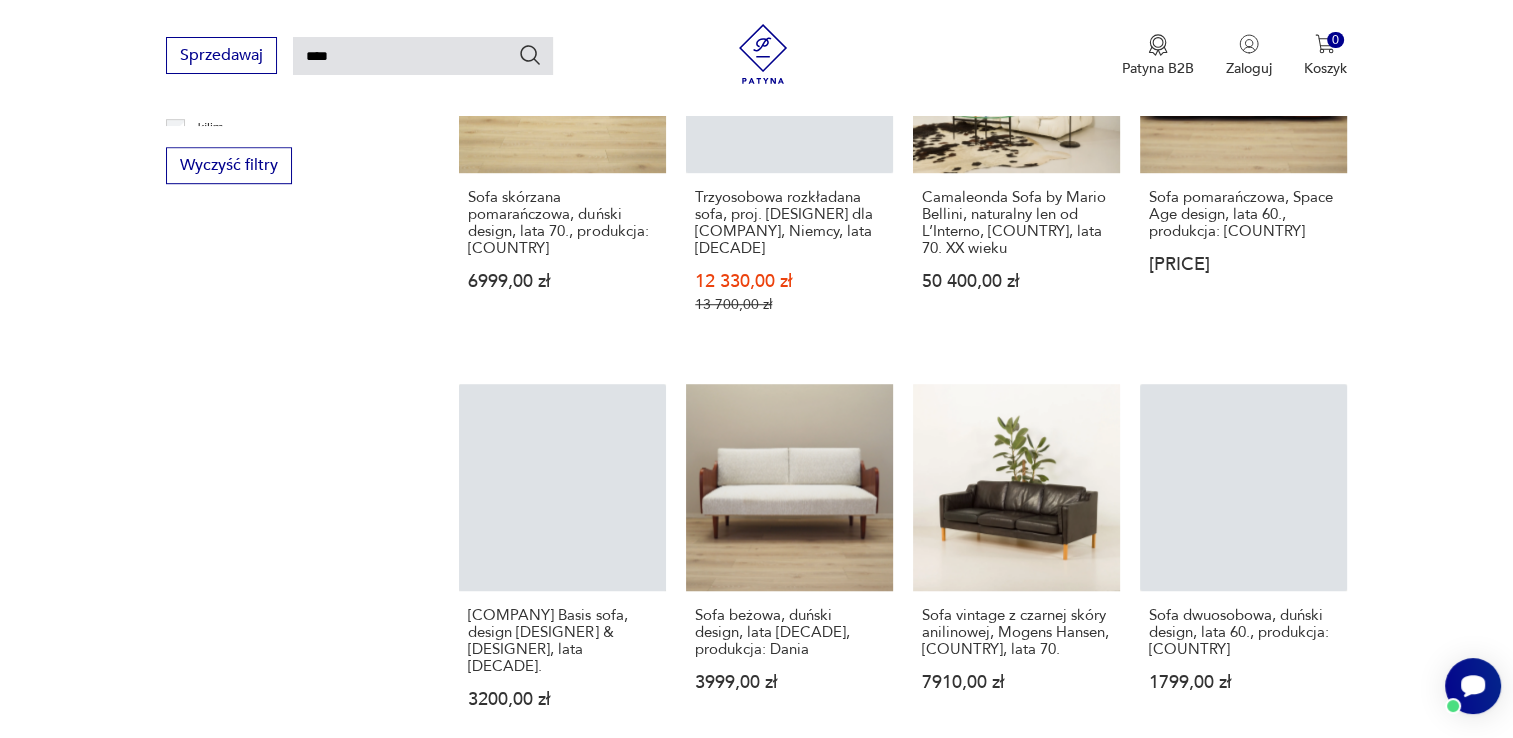 scroll, scrollTop: 1400, scrollLeft: 0, axis: vertical 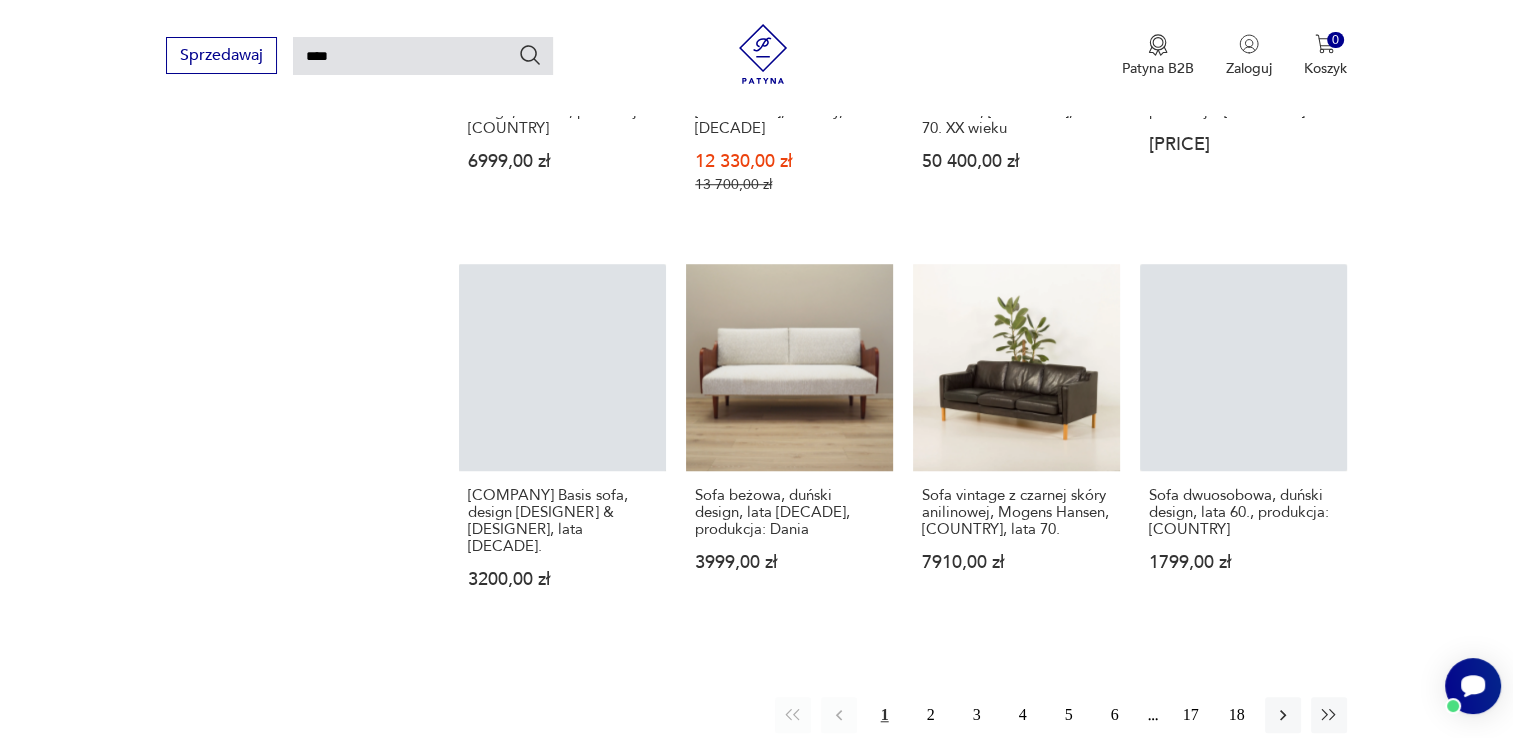 click on "Filtruj produkty Meble (273) Dekoracje (1) Cena MIN MAX OK Promocja Datowanie OK Kraj pochodzenia Nie znaleziono wyników Producent Projektant Klasyk Tag lata [DECADE] lata [DECADE] luksusowo Łysa Góra mid-century modern Mirostowice Morskie opowieści murano Wyczyść filtry" at bounding box center (756, -100) 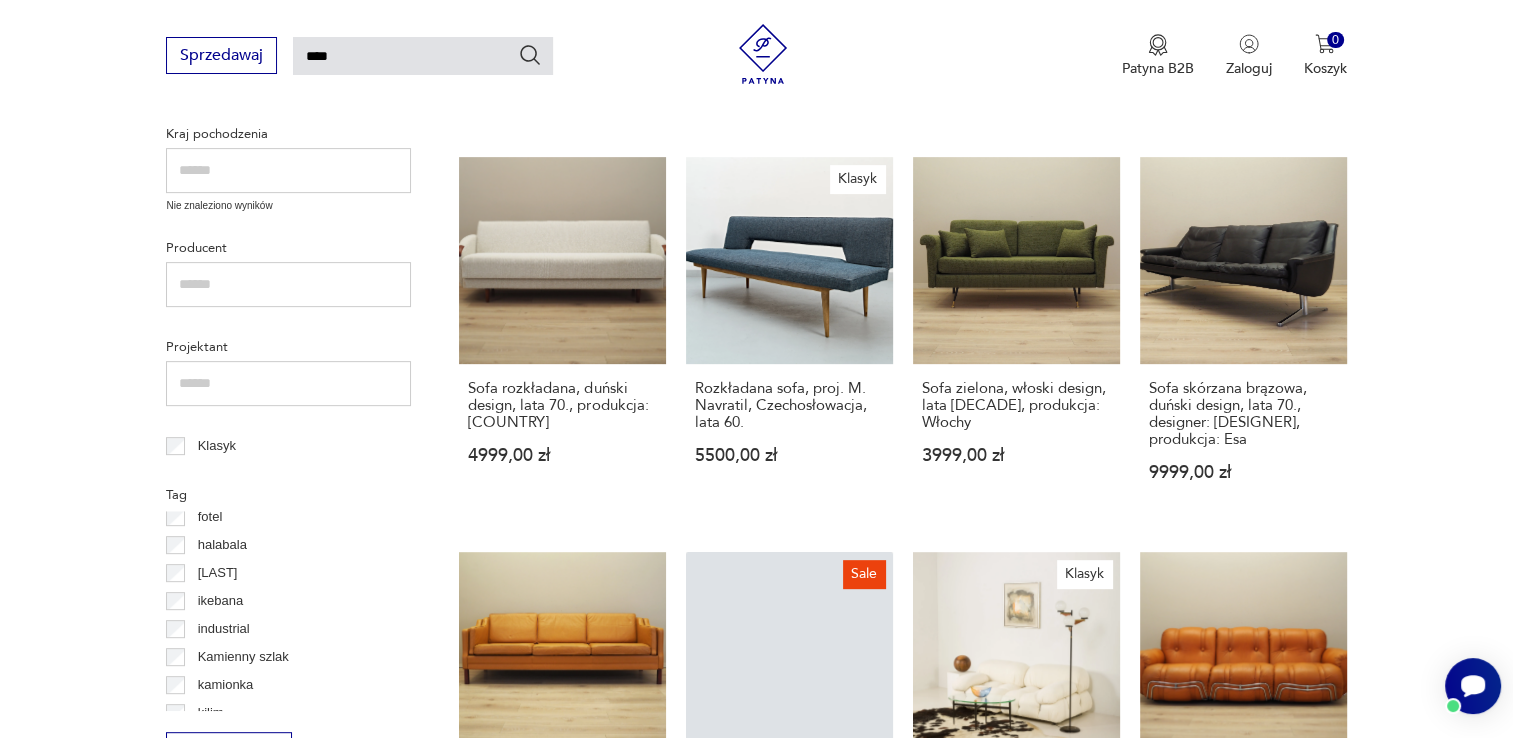 scroll, scrollTop: 700, scrollLeft: 0, axis: vertical 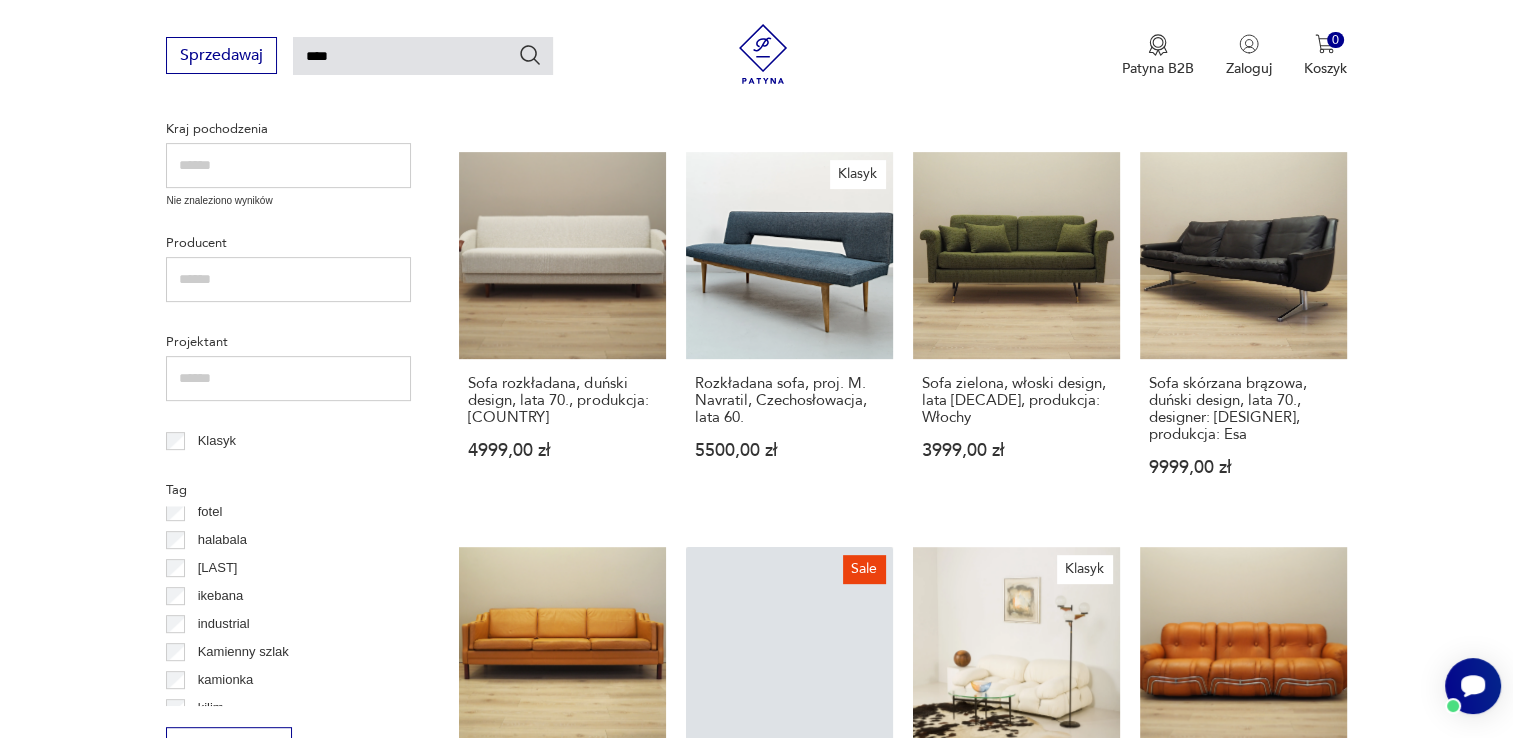 click on "Filtruj produkty Meble (273) Dekoracje (1) Cena MIN MAX OK Promocja Datowanie OK Kraj pochodzenia Nie znaleziono wyników Producent Projektant Klasyk Tag lata [DECADE] lata [DECADE] luksusowo Łysa Góra mid-century modern Mirostowice Morskie opowieści murano Wyczyść filtry" at bounding box center (756, 600) 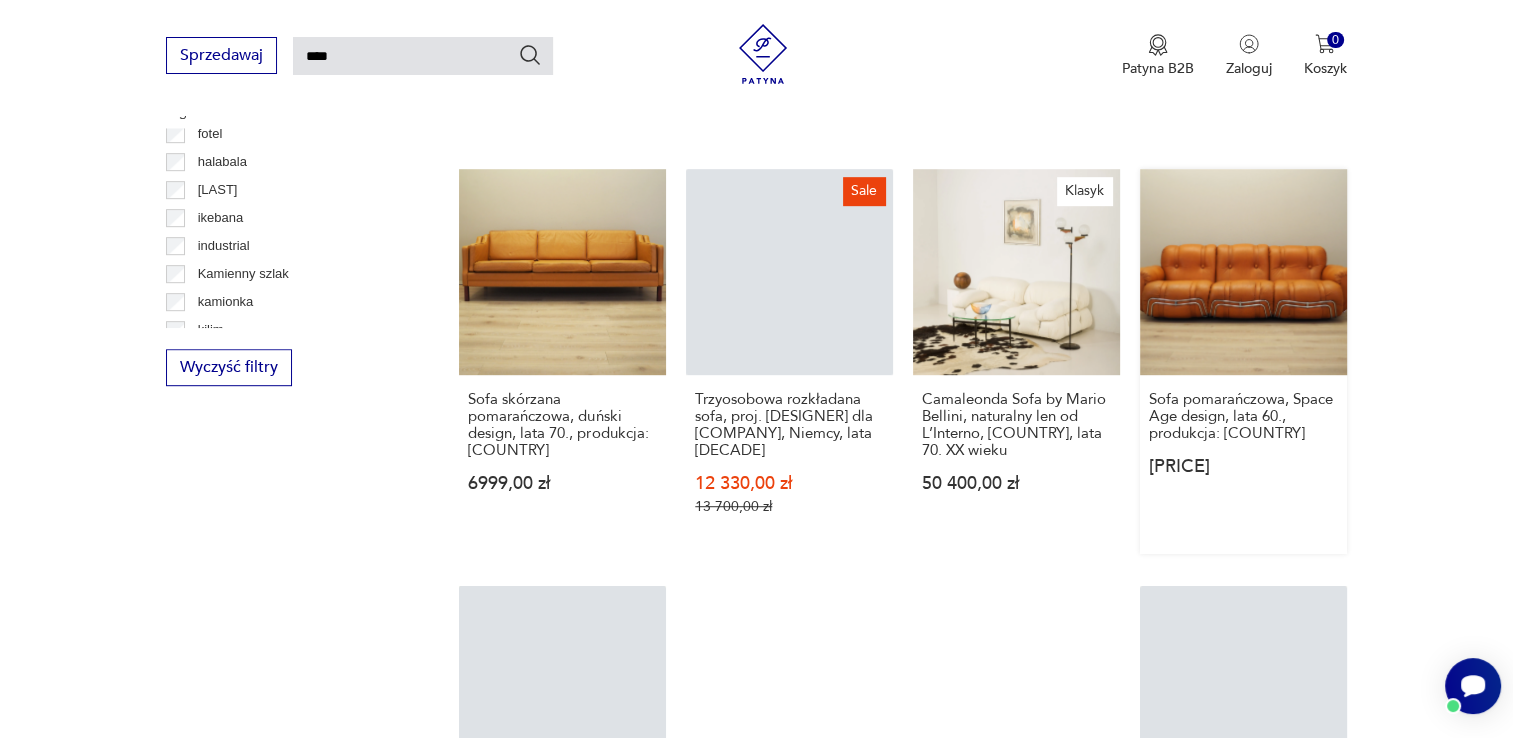 scroll, scrollTop: 1100, scrollLeft: 0, axis: vertical 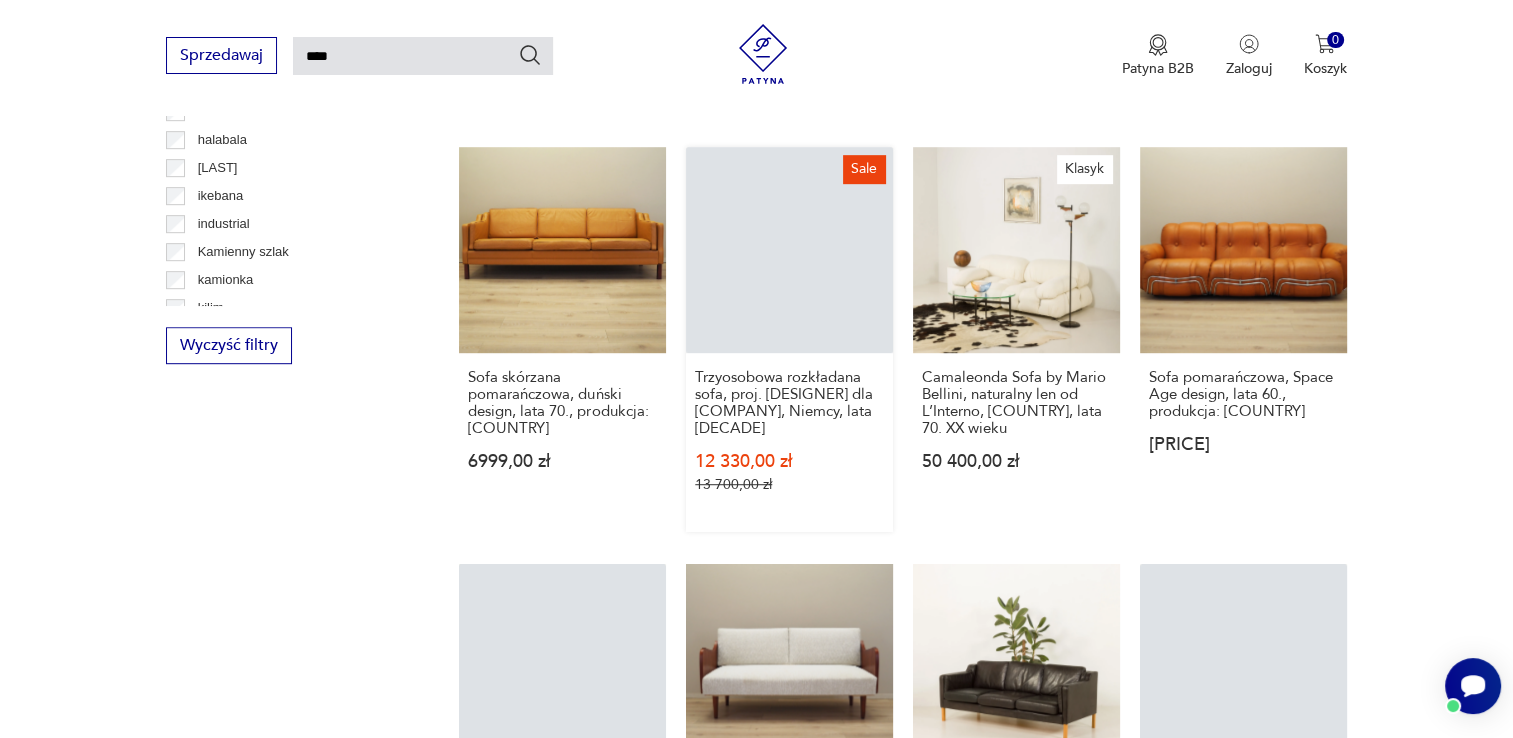 click on "Sale Trzyosobowa rozkładana sofa, proj. [DESIGNER] dla [COMPANY], Niemcy, lata [DECADE]. [PRICE] [PRICE]" at bounding box center (789, 340) 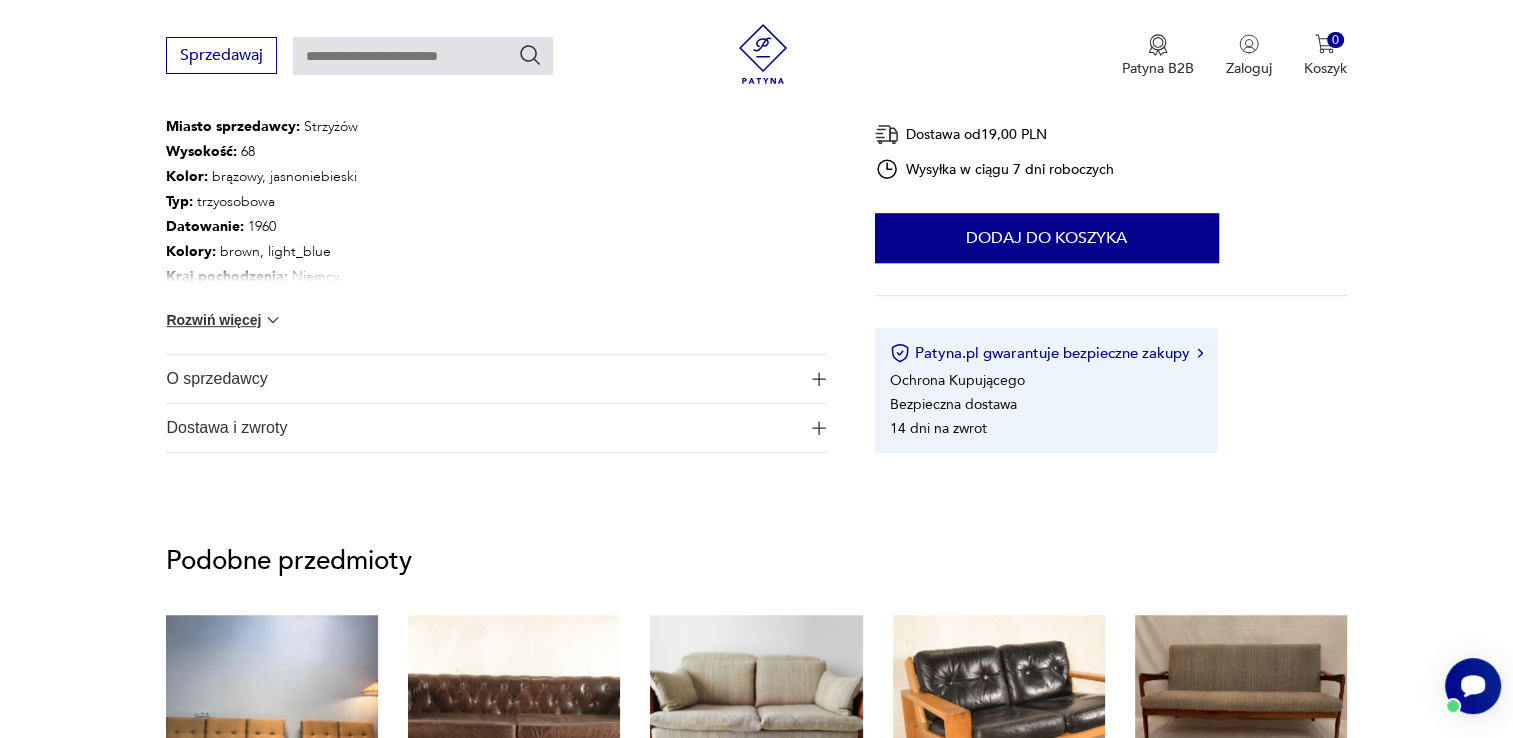 scroll, scrollTop: 1200, scrollLeft: 0, axis: vertical 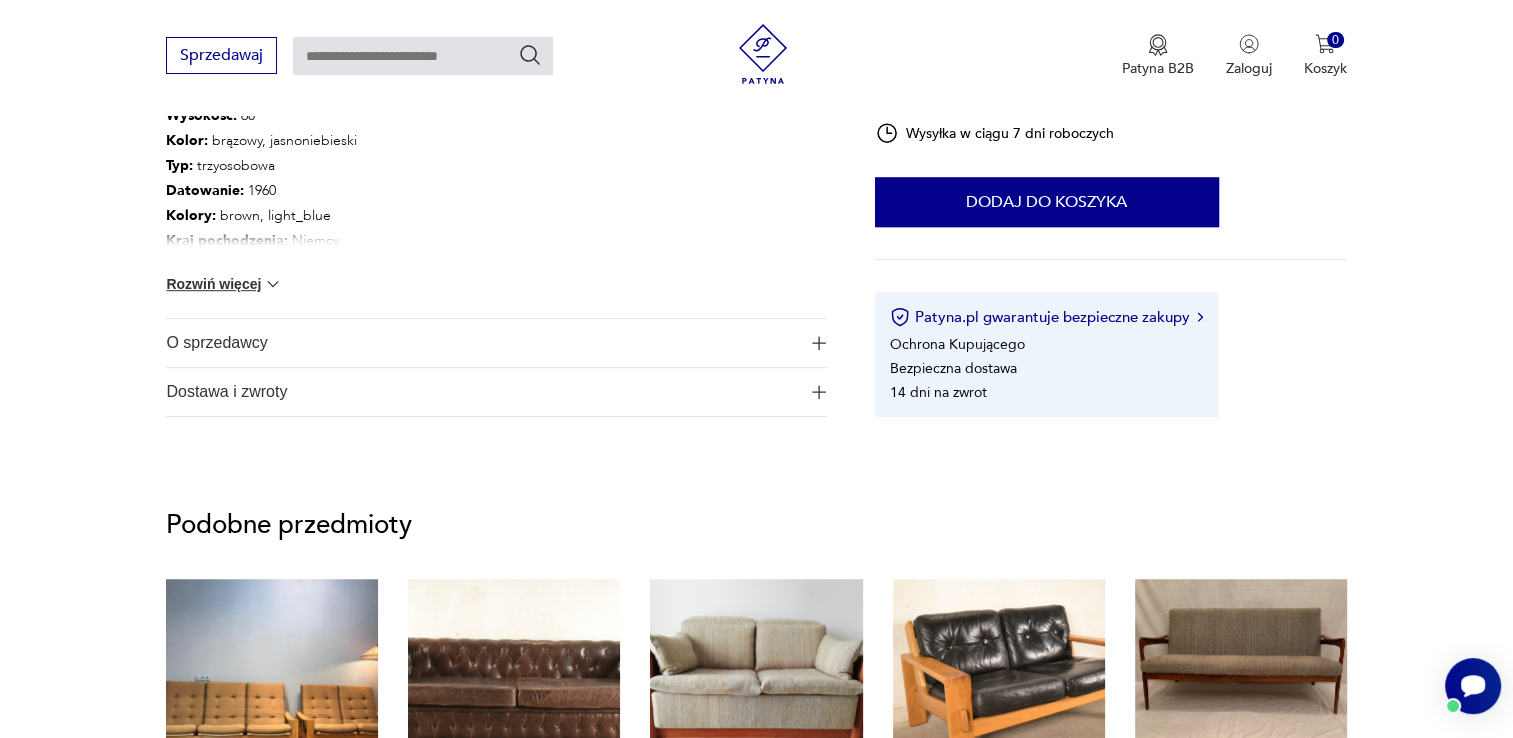 click on "O sprzedawcy" at bounding box center [482, 343] 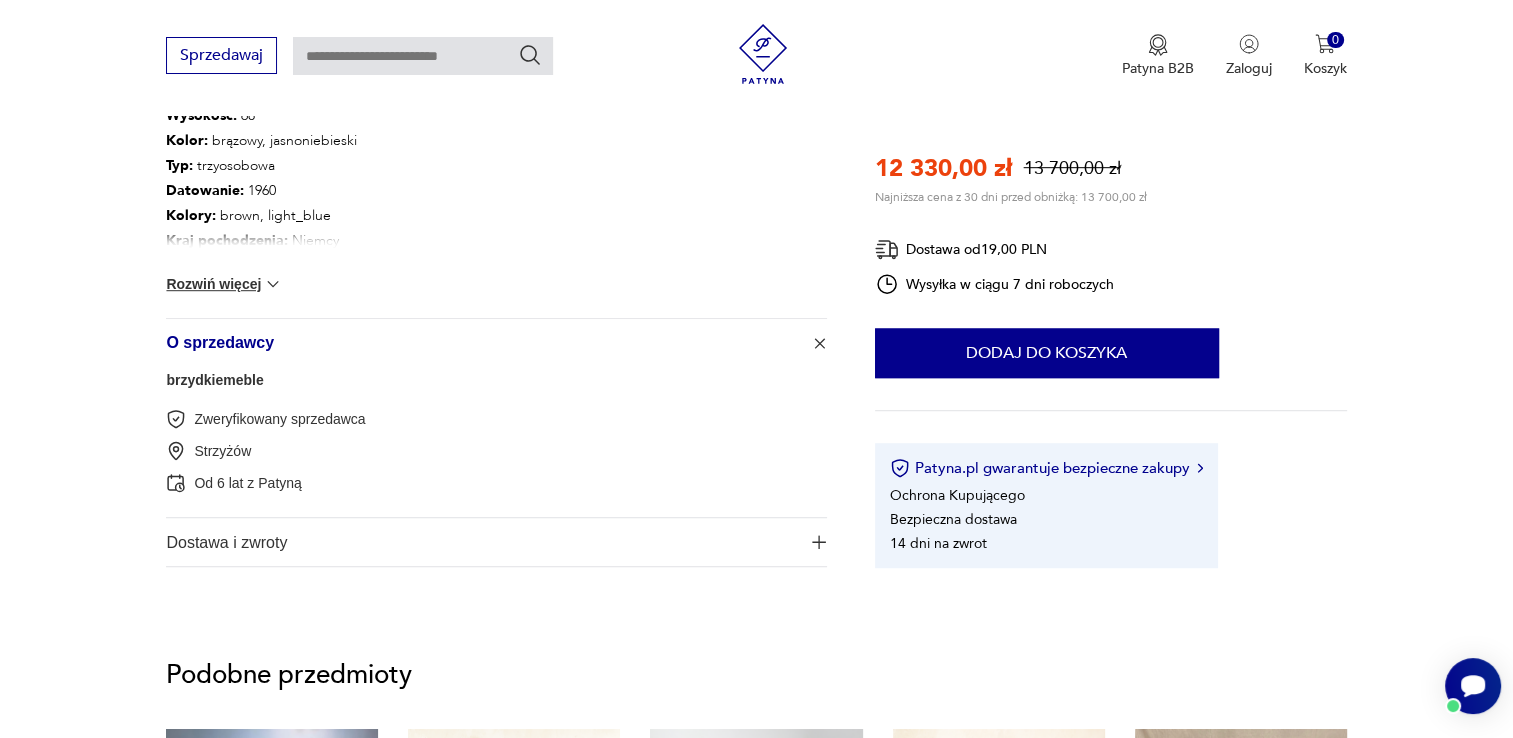 click on "Sale Opis produktu Sofa zaprojektowana przez [DESIGNER] dla niemieckiej firmy [COMPANY].
Sofa jest w bardzo dobrym stanie, tapicerka jest po profesjonalnym praniu, elementy drewniane zostały odświeżone, prezentuje się zjawiskowo. Elementy drewniane wykonane są z drewna czereśniowego, system rozkładania działa płynnie. Sofa jest bardzo wygodna zarówno podczas siedzenia na niej, jak i podczas drzemki. Rama o organicznym kształcie to majstersztyk. Kolor tapicerki wpada w odcień koloru turkusowego/morskiego, nie niebieskiego.
[DESIGNER], niemiecki architekt z lat [DECADE], to twórca kilku ikon designu dla [COMPANY]. Jego zaangażowanie w projekty dla tej firmy było niezwykle głębokie, co zaowocowało nawet przejęciem jej przez niego samego jako [DESIGNER] [COMPANY].
Wymiary:
wysokość całkowita - 68 cm
szerokość - 205 cm
głębokość po rozłożeniu - 105 cm
głębokość przed rozłożeniem - 80 cm
wysokość siedziska - 40 cm Rozwiń więcej Szczegóły produktu Stan:   odnowiony" at bounding box center [756, -128] 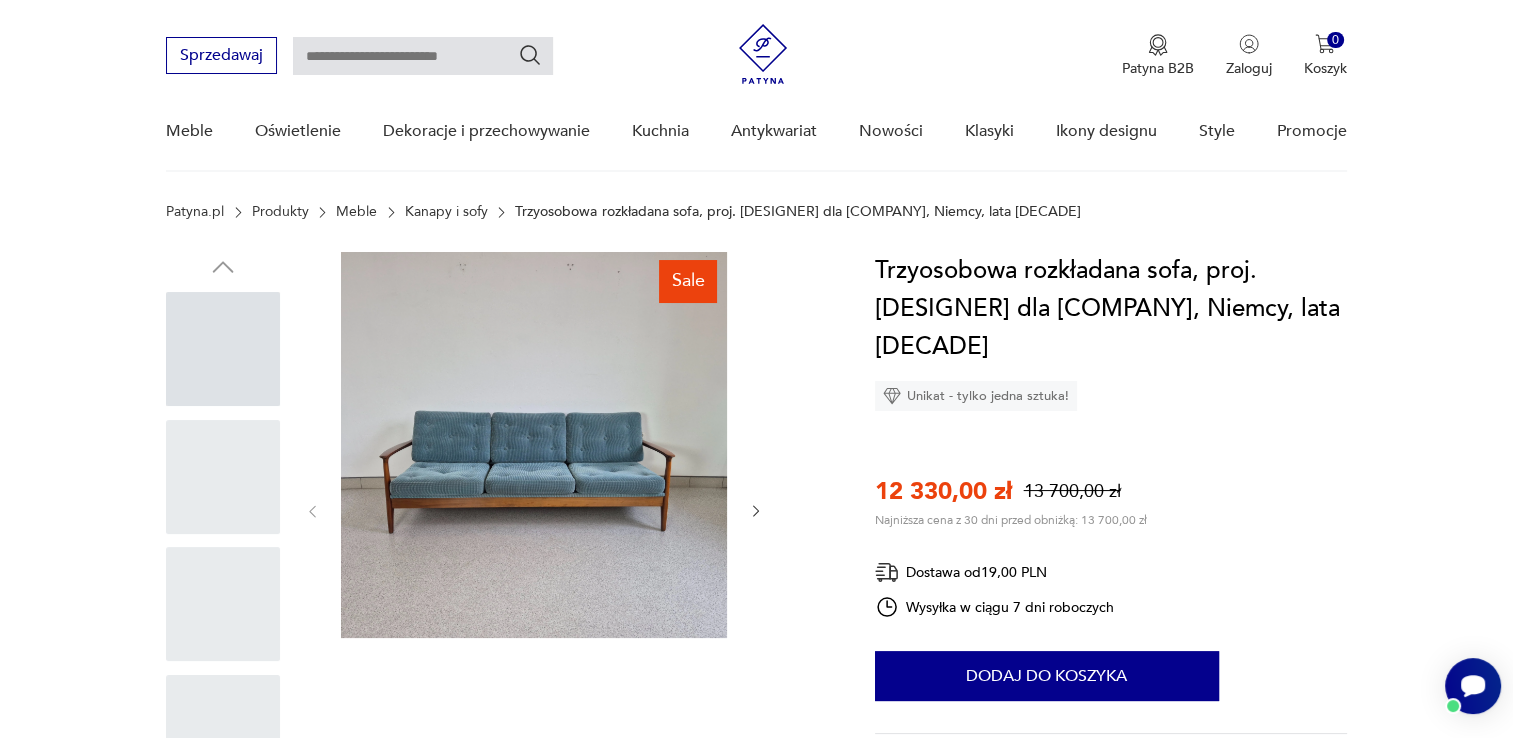 scroll, scrollTop: 200, scrollLeft: 0, axis: vertical 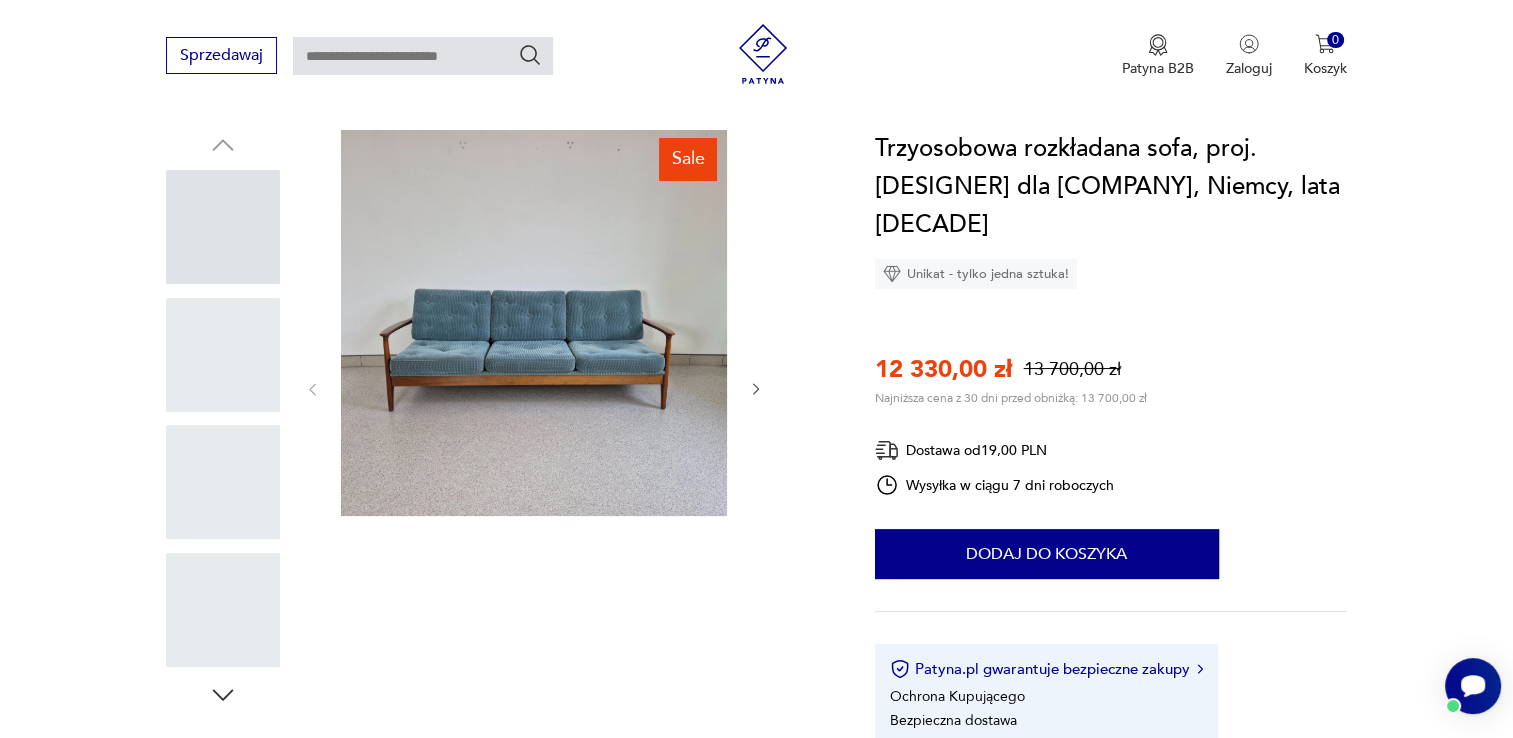 click at bounding box center (756, 389) 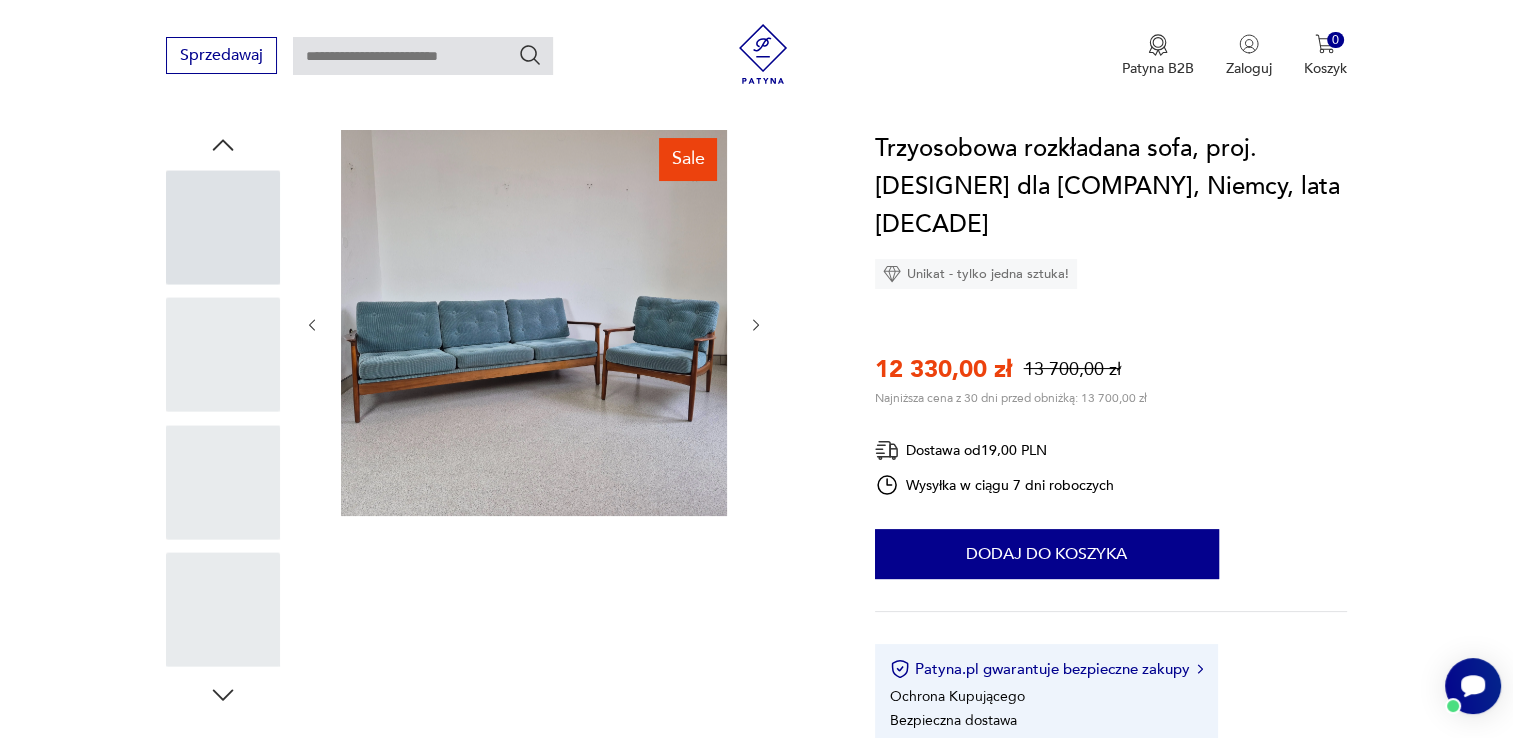 click at bounding box center (756, 325) 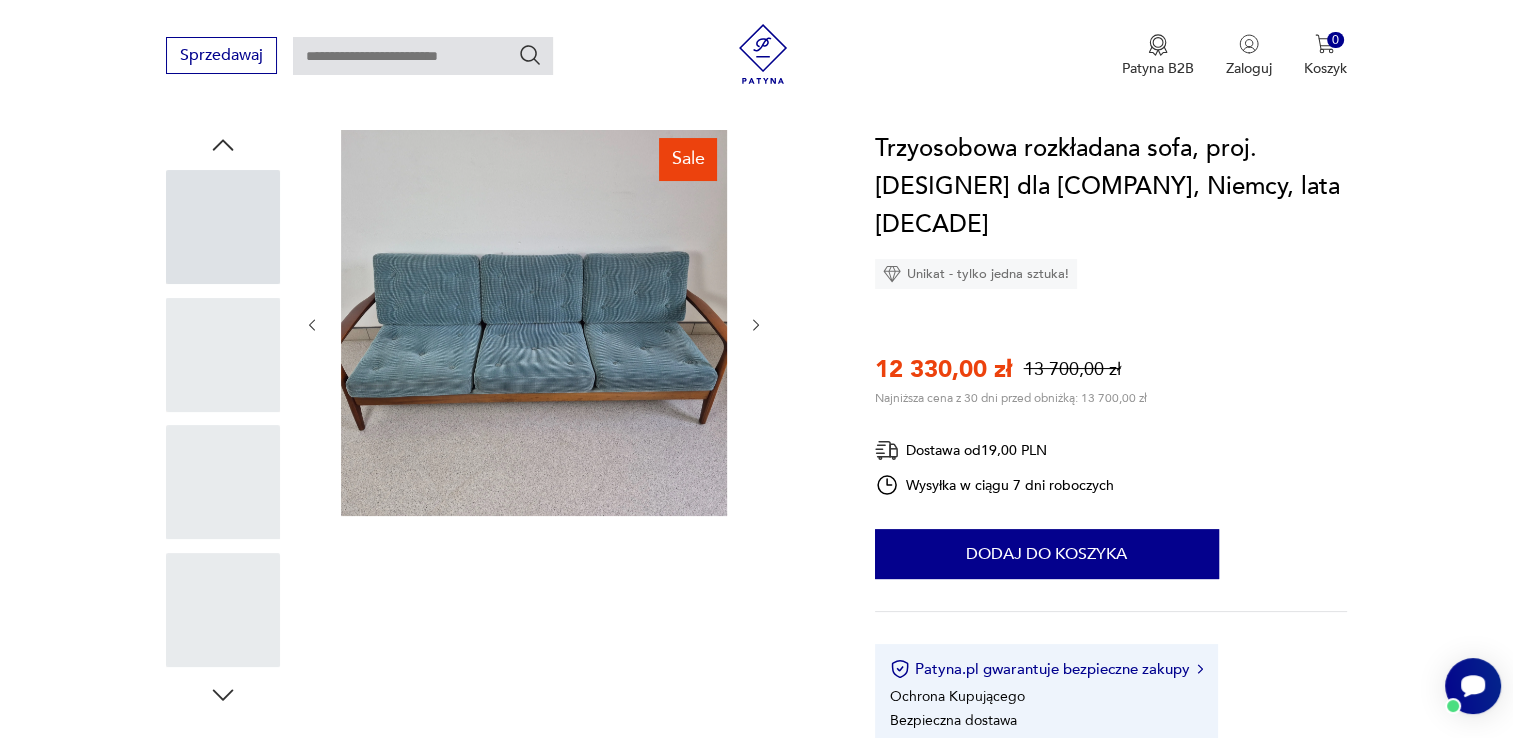 click at bounding box center [756, 325] 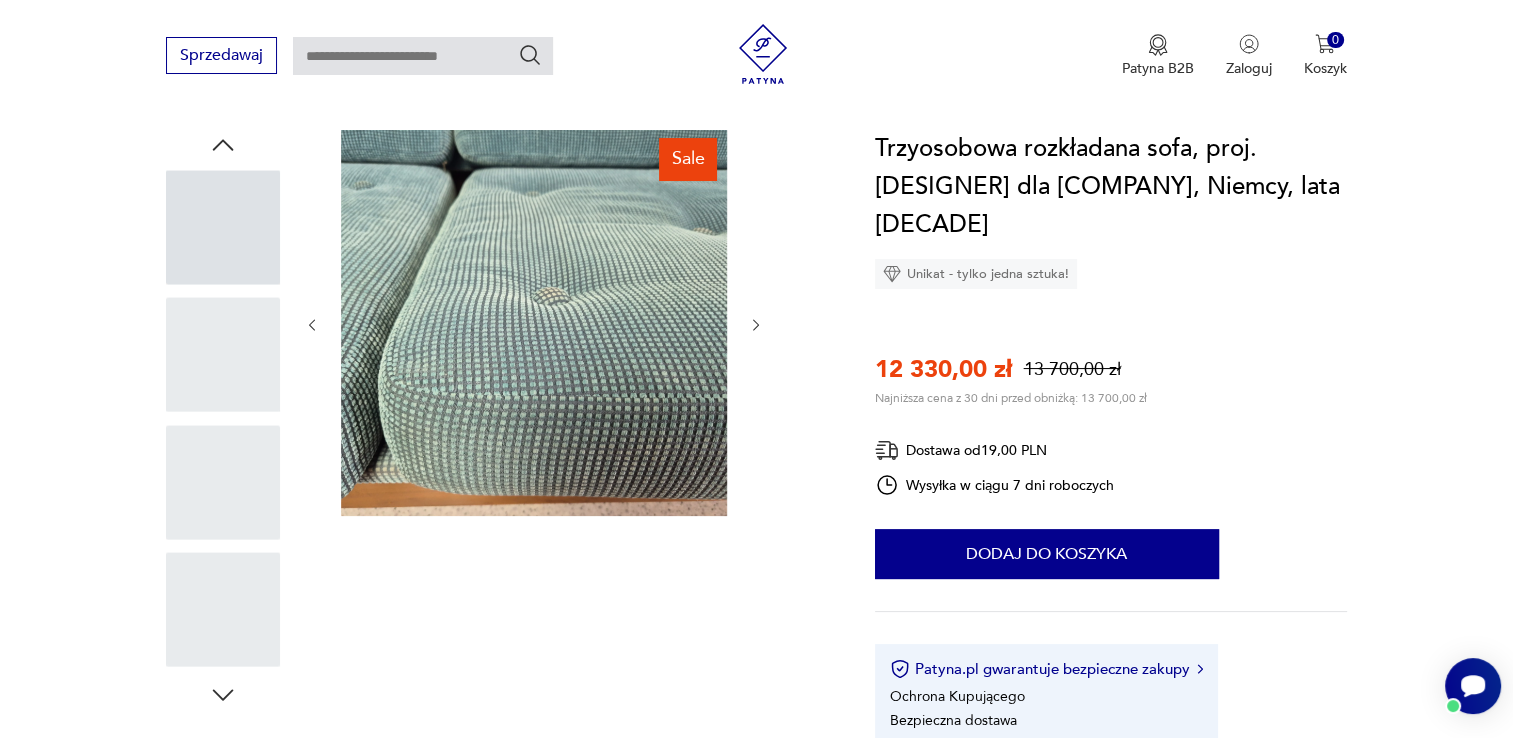 click at bounding box center (756, 325) 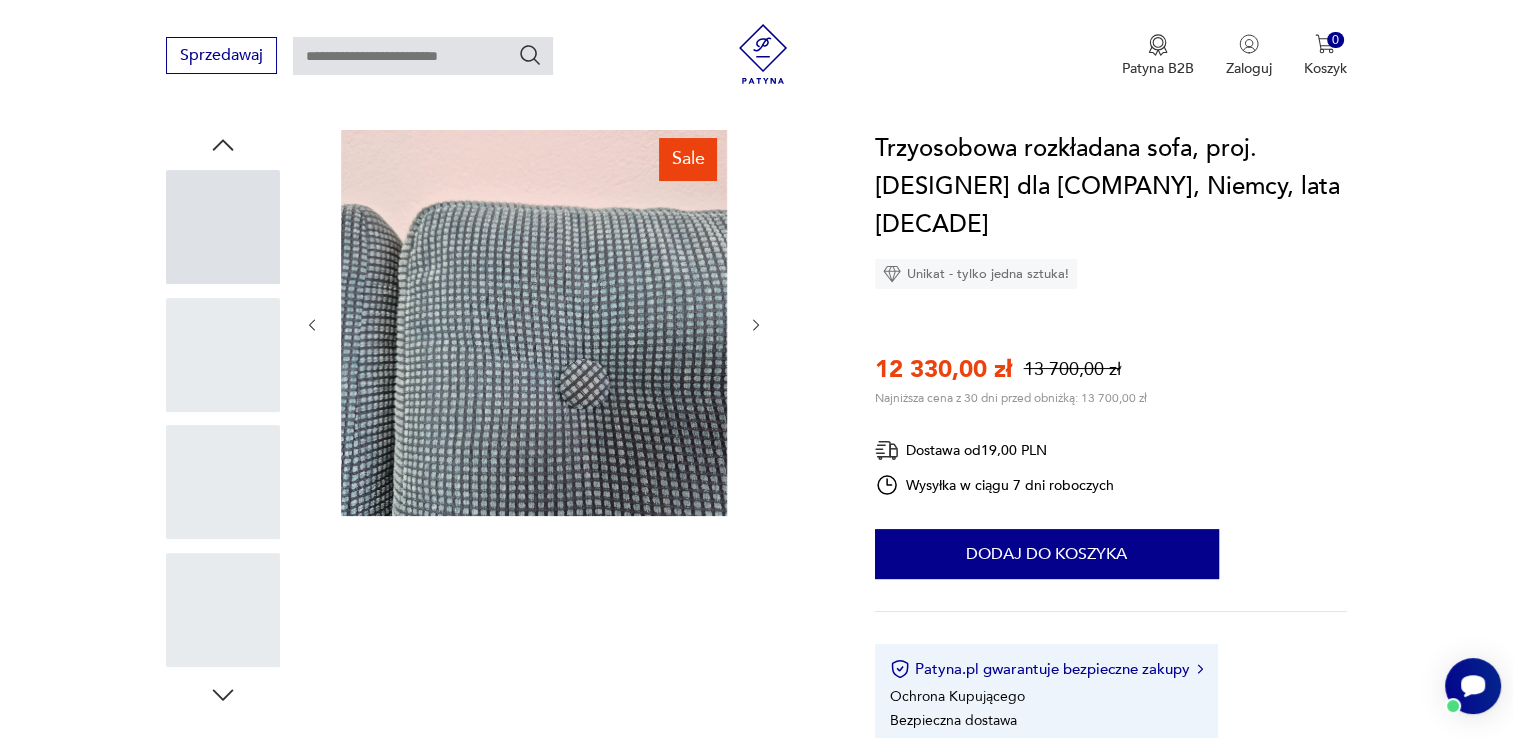 click at bounding box center [756, 325] 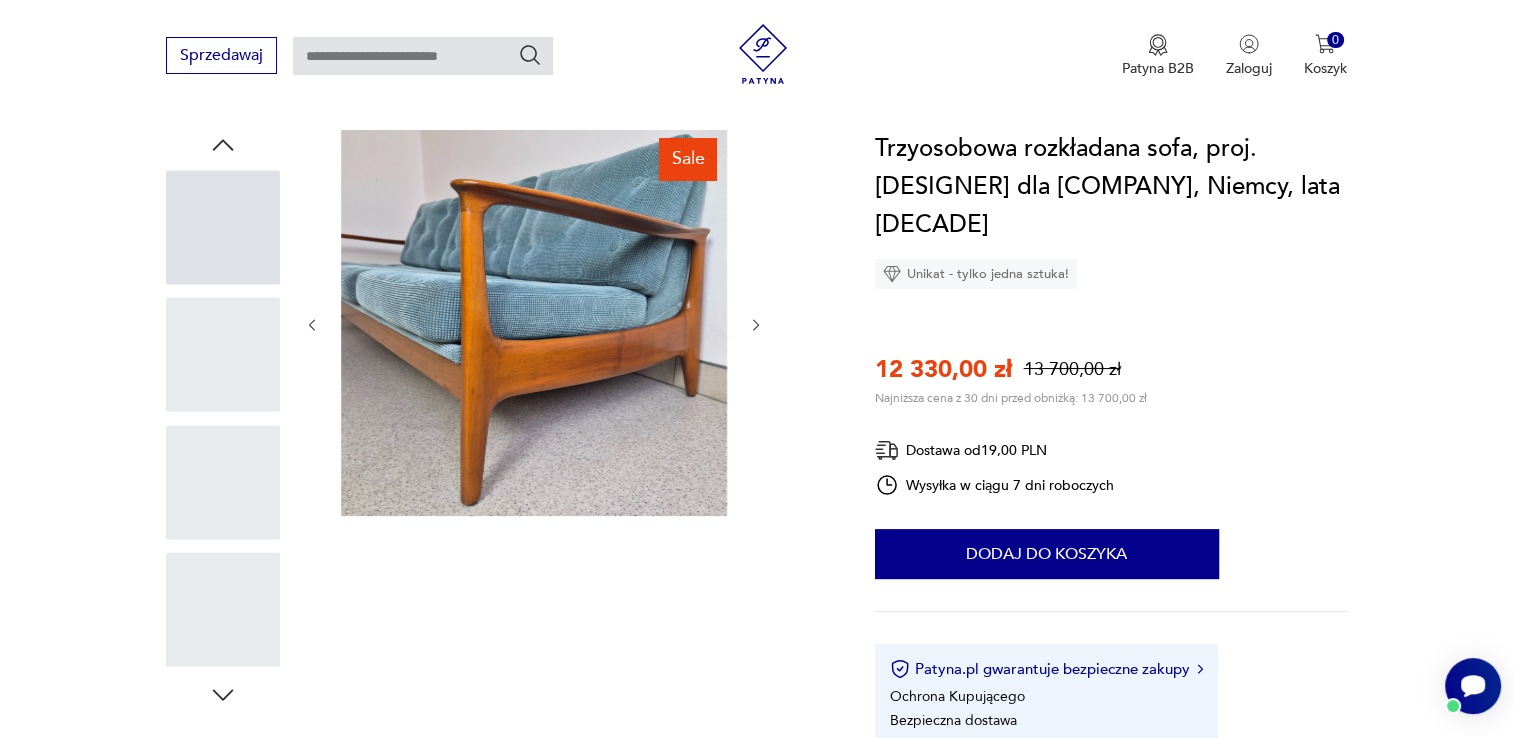 click at bounding box center [756, 325] 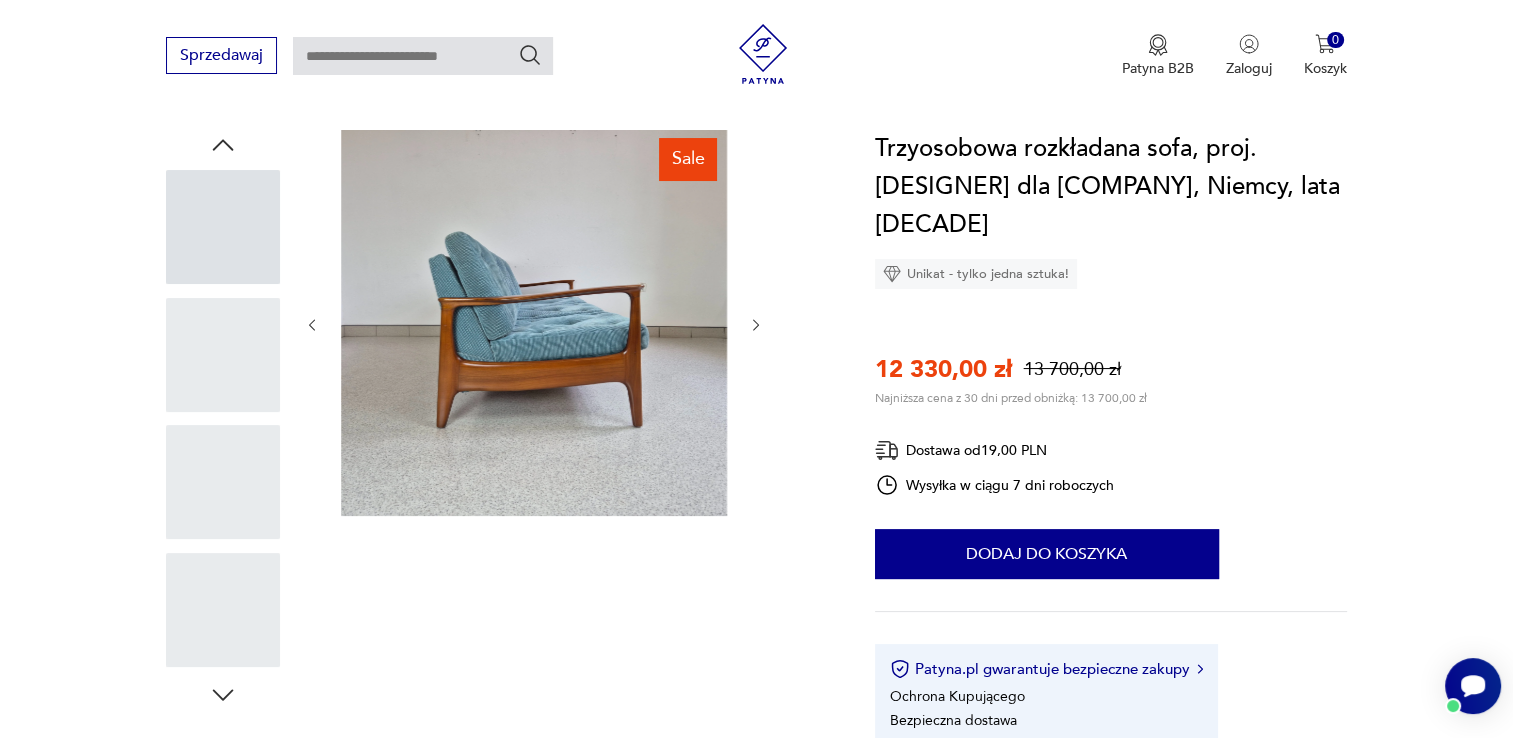 click at bounding box center (756, 325) 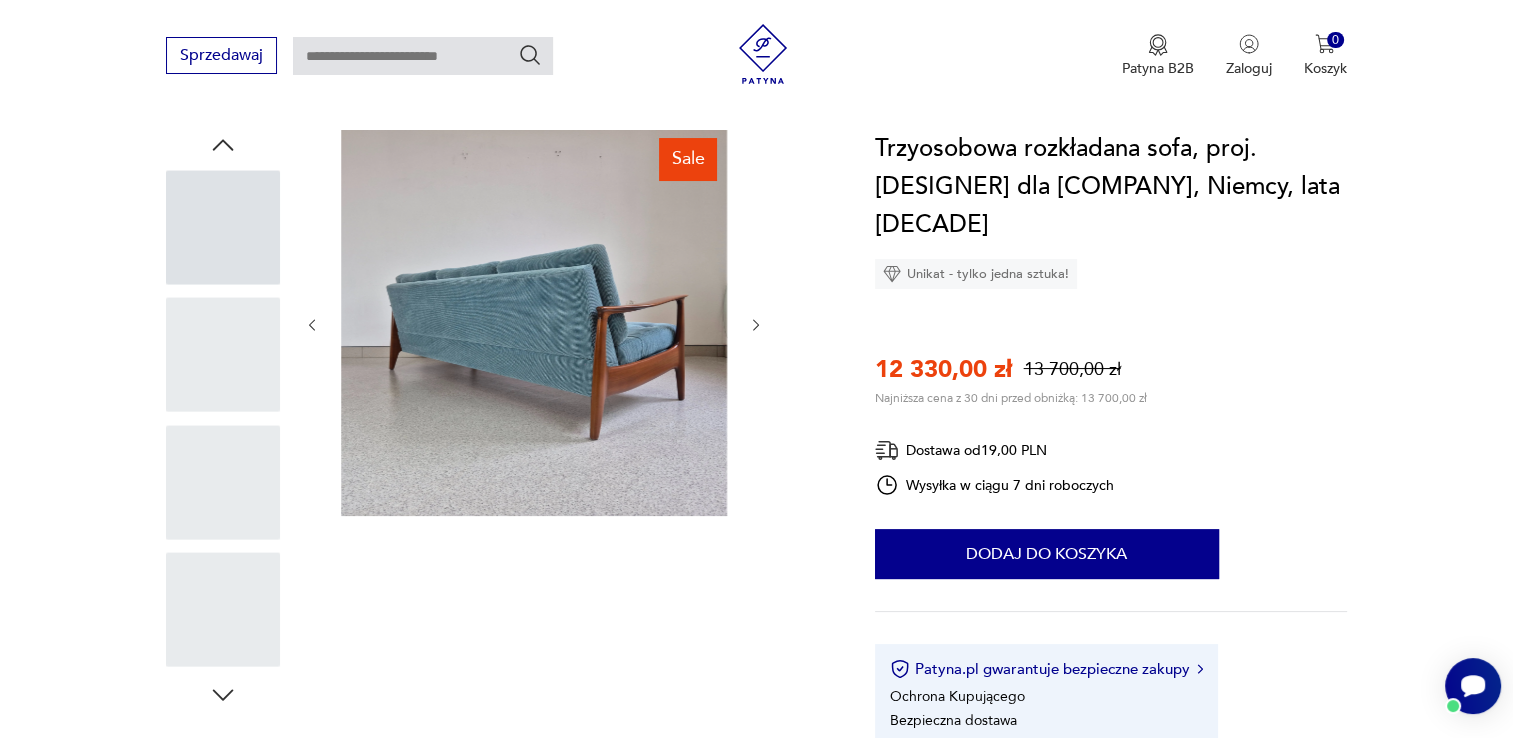 click at bounding box center [312, 325] 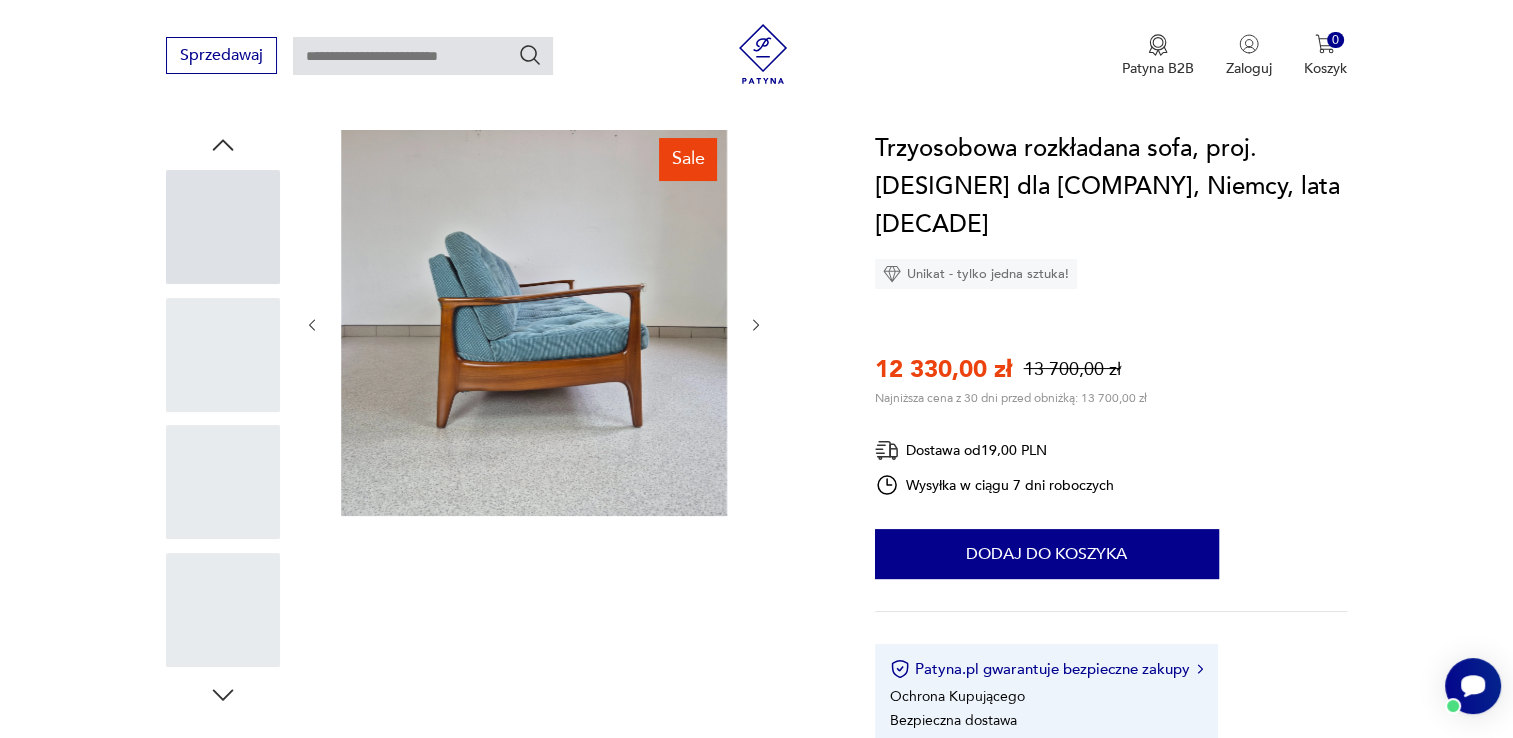 click at bounding box center (312, 325) 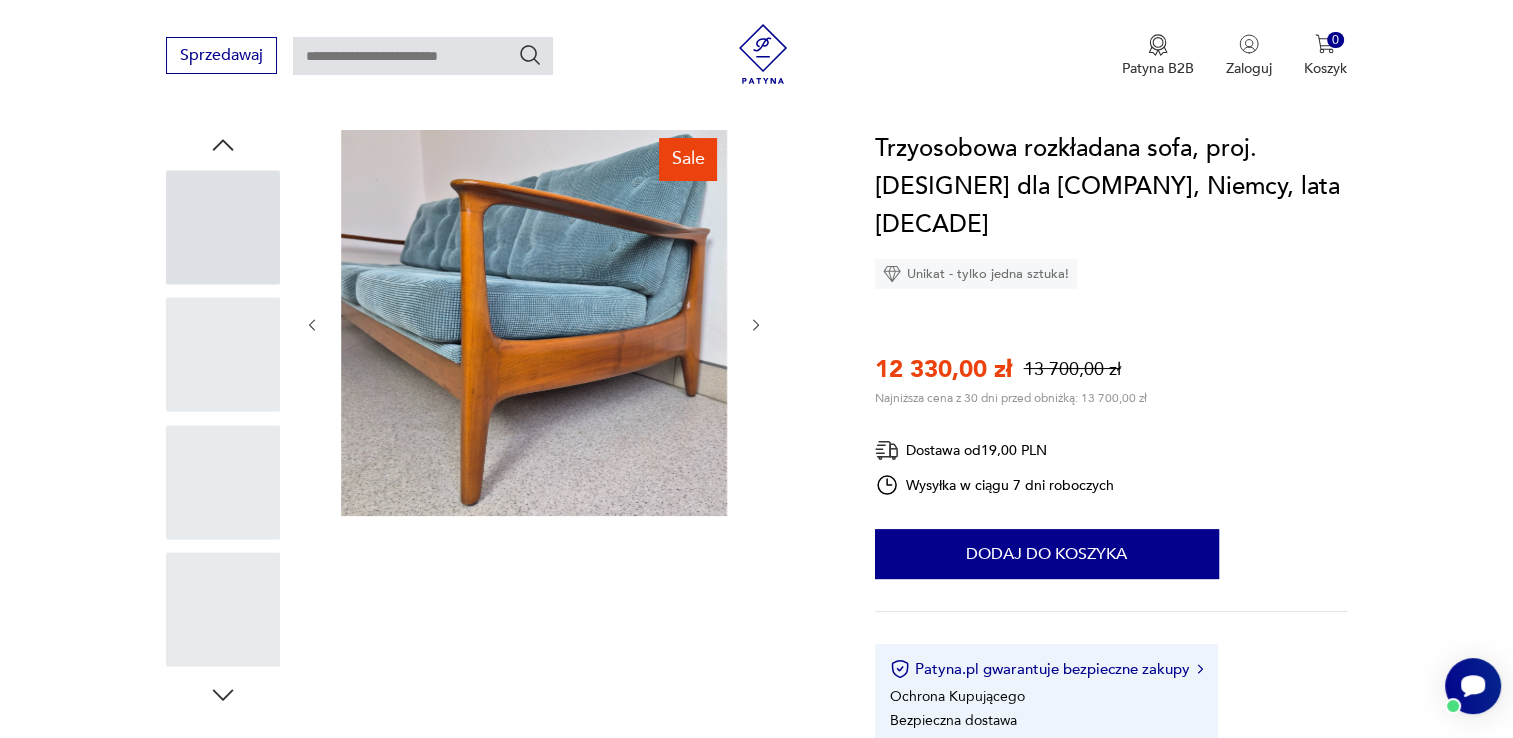click at bounding box center [312, 325] 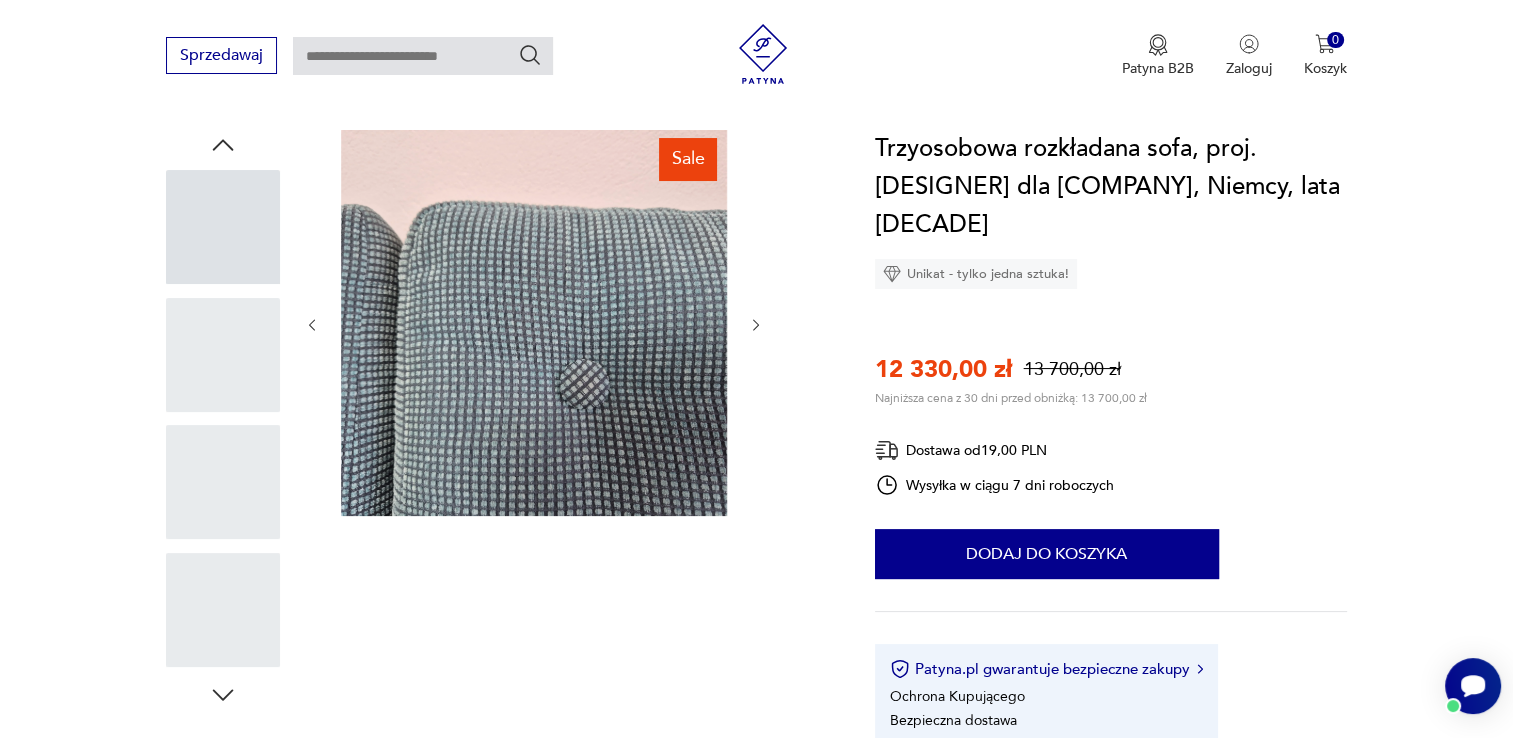 click at bounding box center (534, 325) 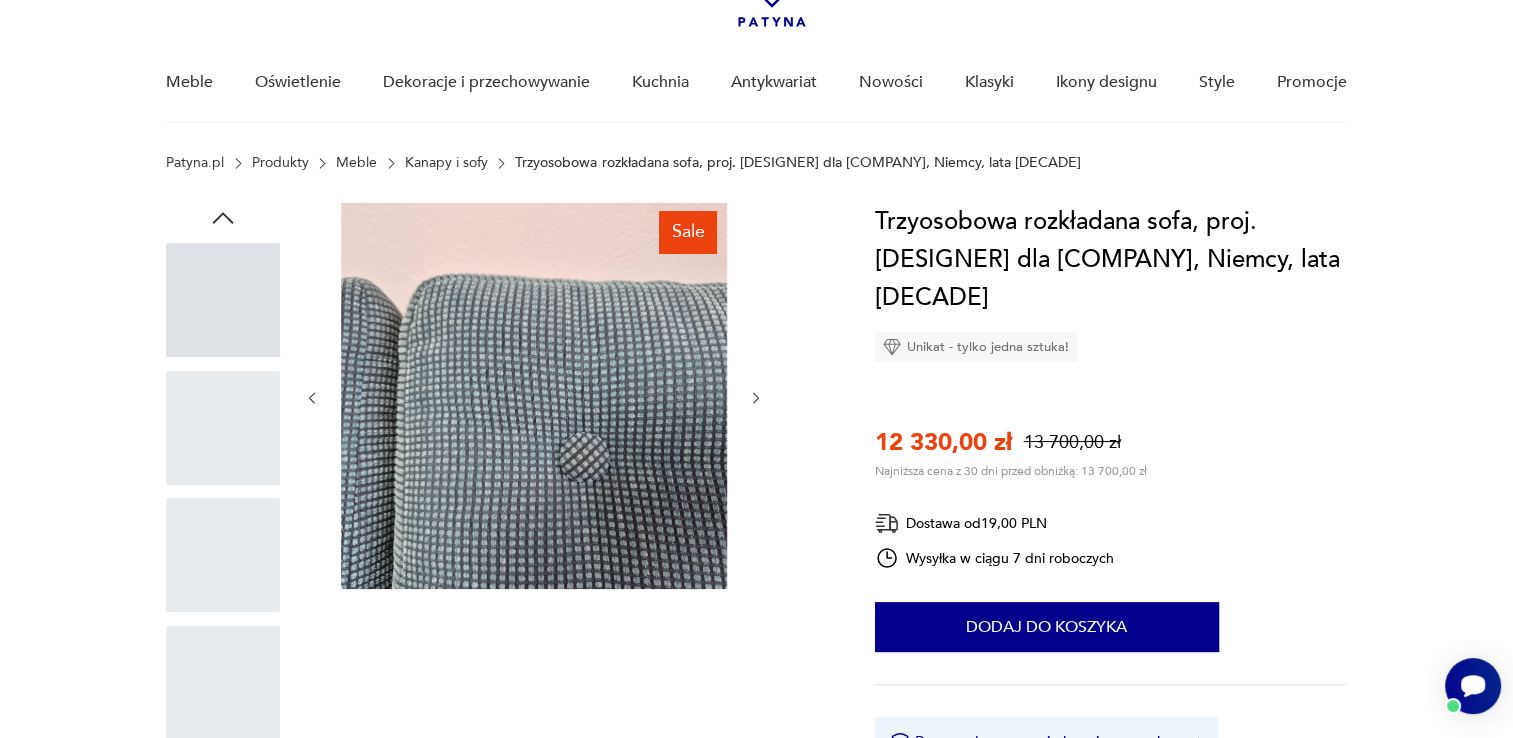 scroll, scrollTop: 300, scrollLeft: 0, axis: vertical 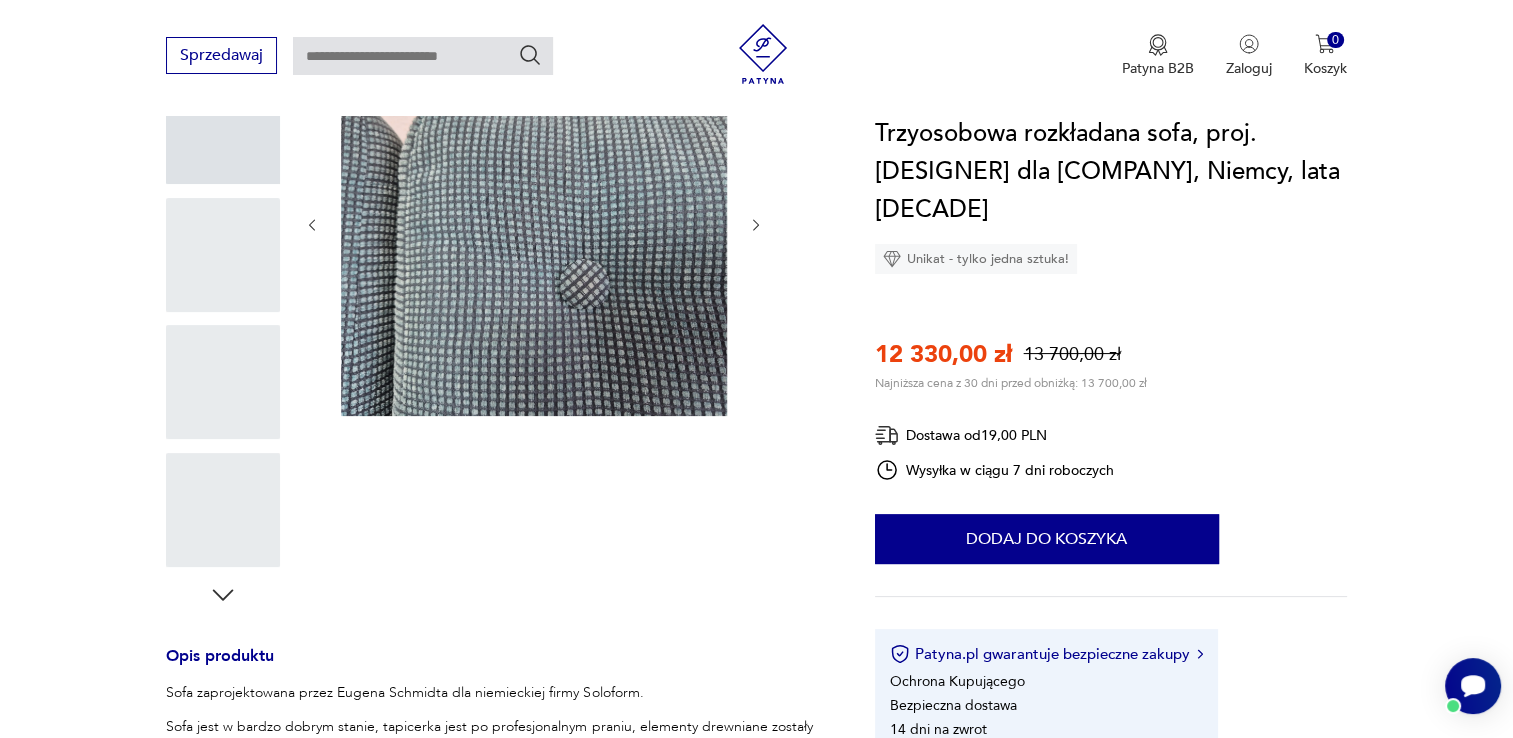 click at bounding box center (312, 225) 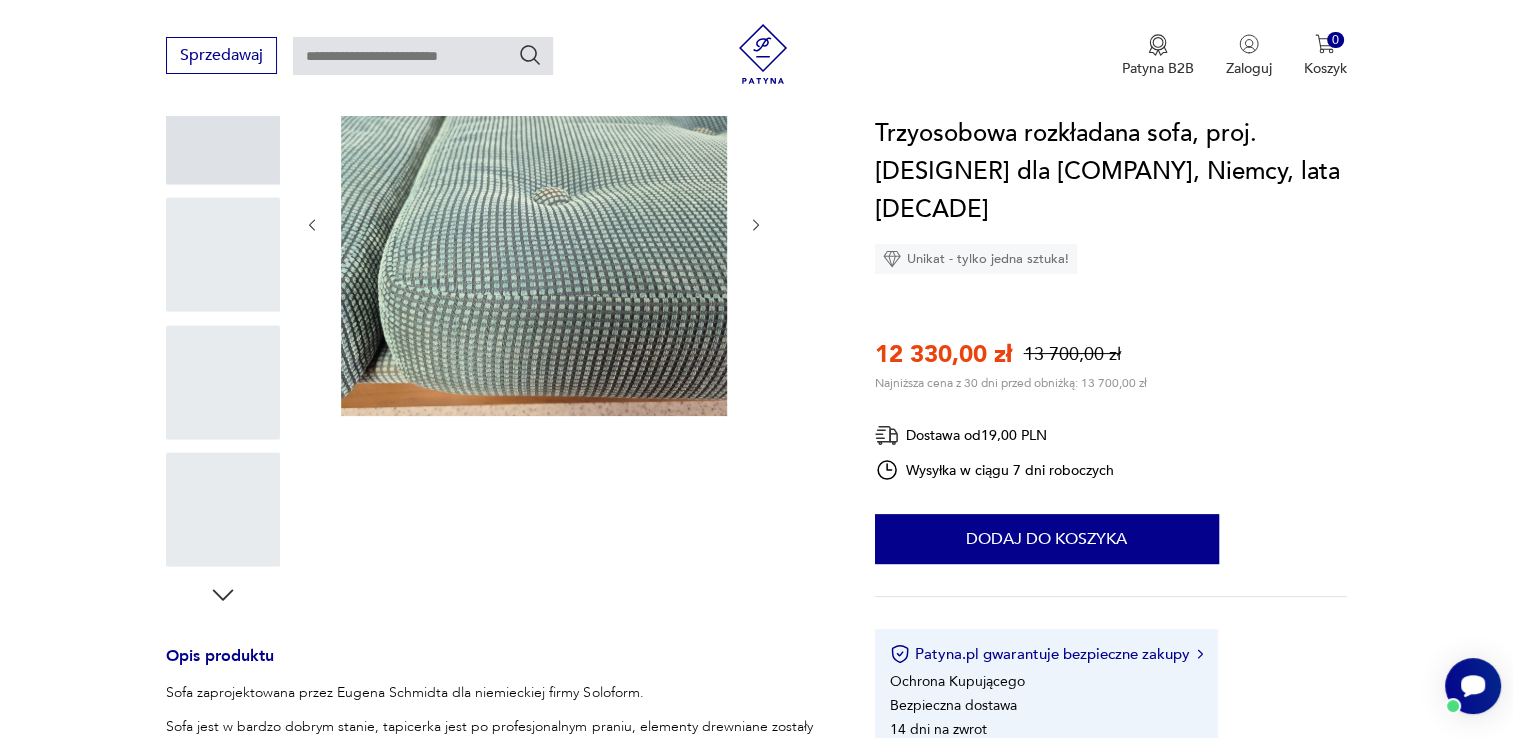 click at bounding box center (312, 225) 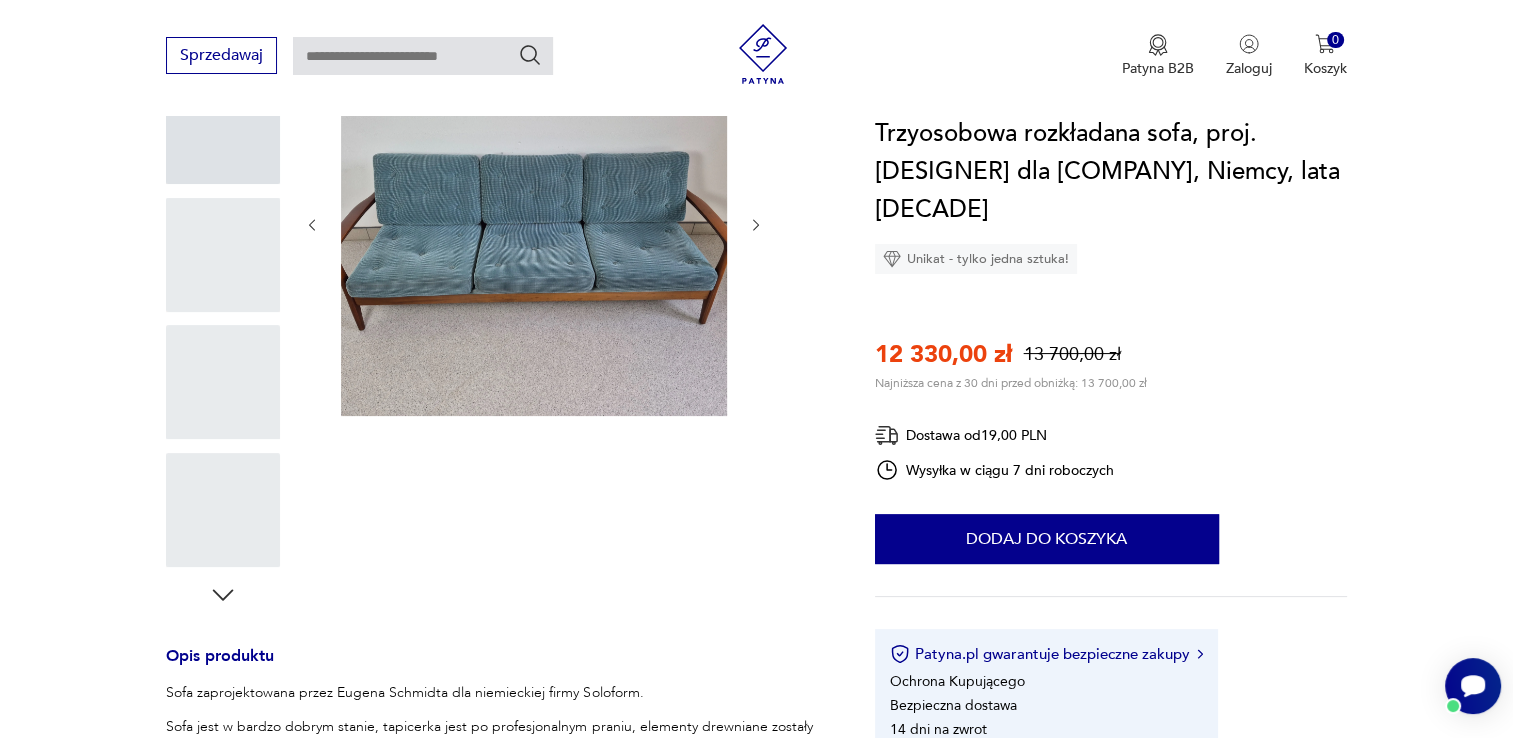 click at bounding box center [312, 225] 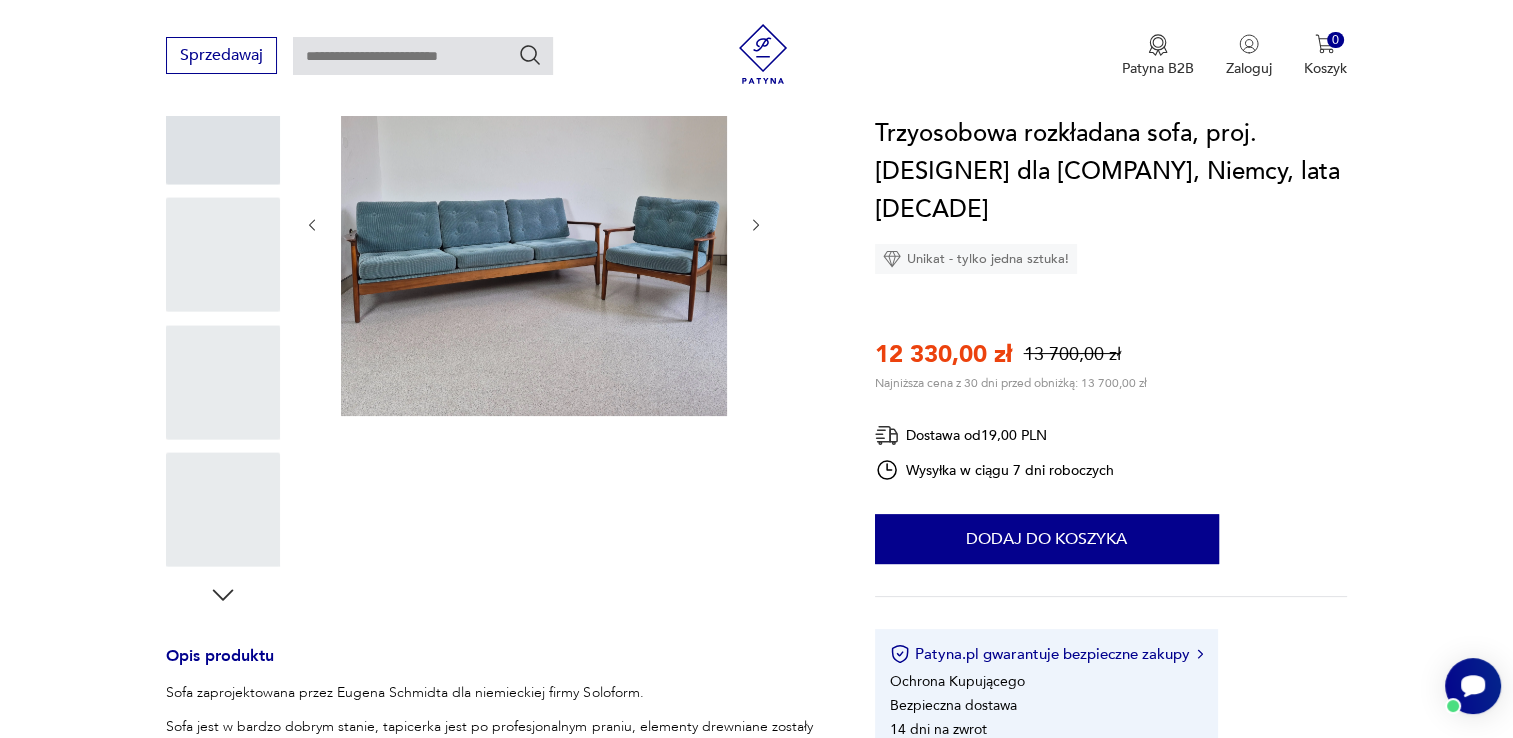 click at bounding box center (312, 225) 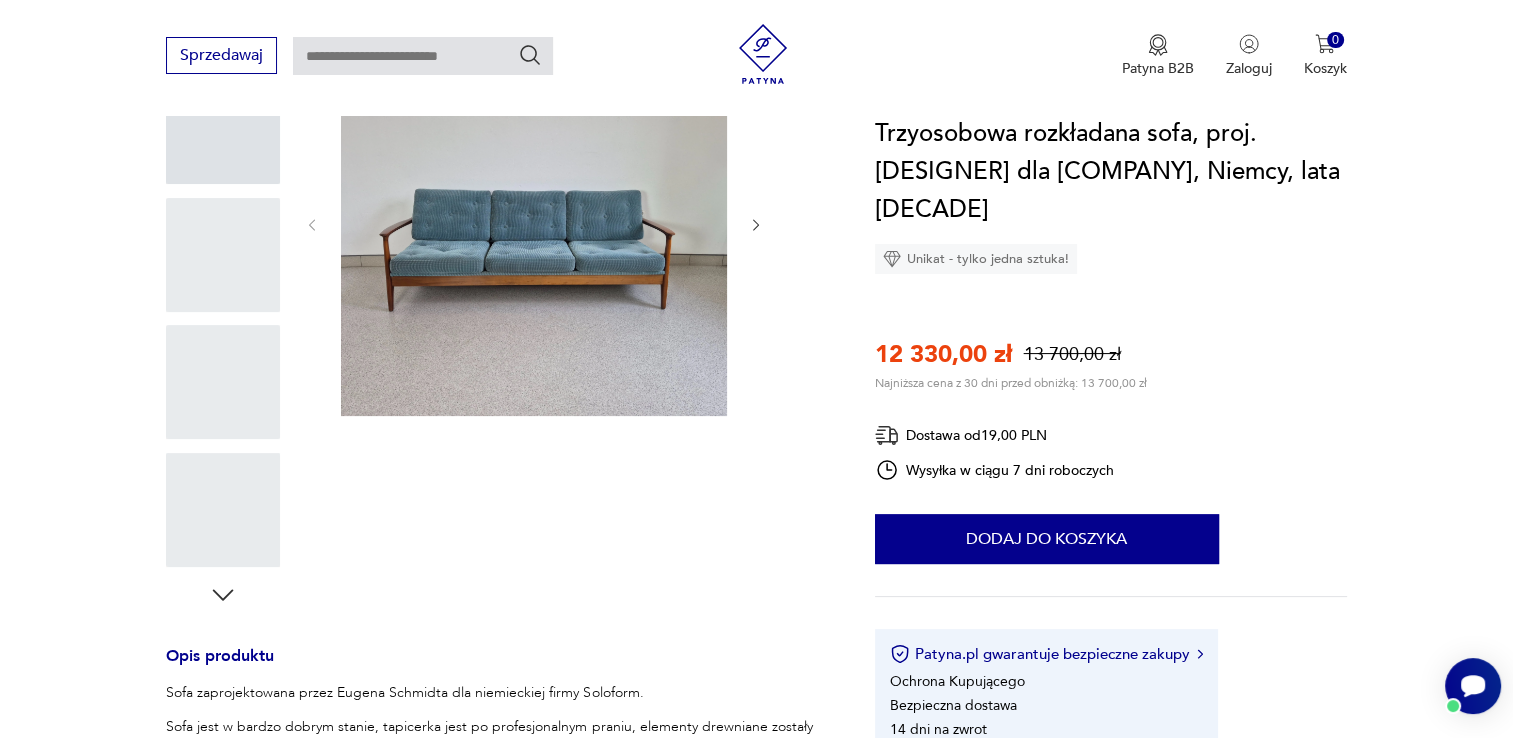 scroll, scrollTop: 0, scrollLeft: 0, axis: both 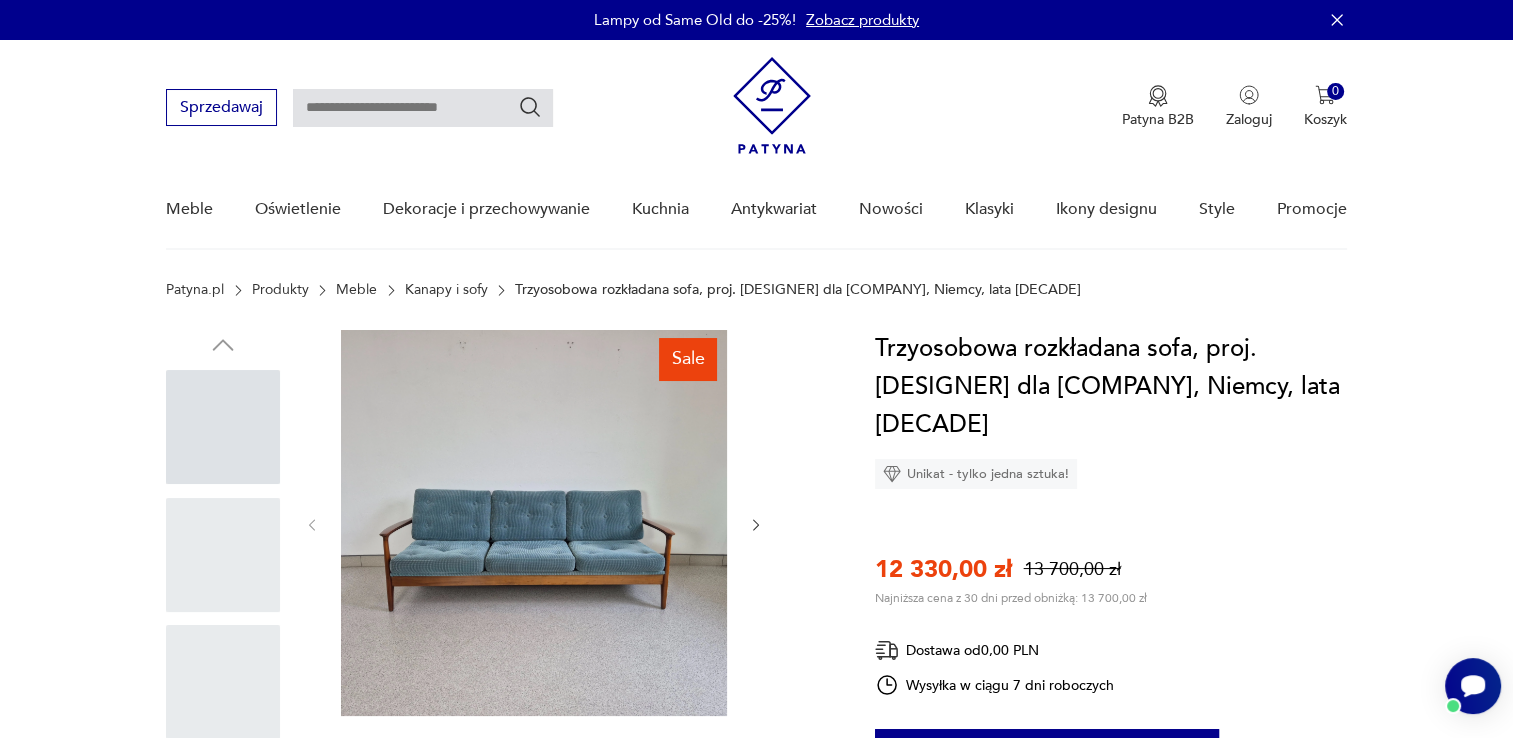 drag, startPoint x: 65, startPoint y: 244, endPoint x: 59, endPoint y: 259, distance: 16.155495 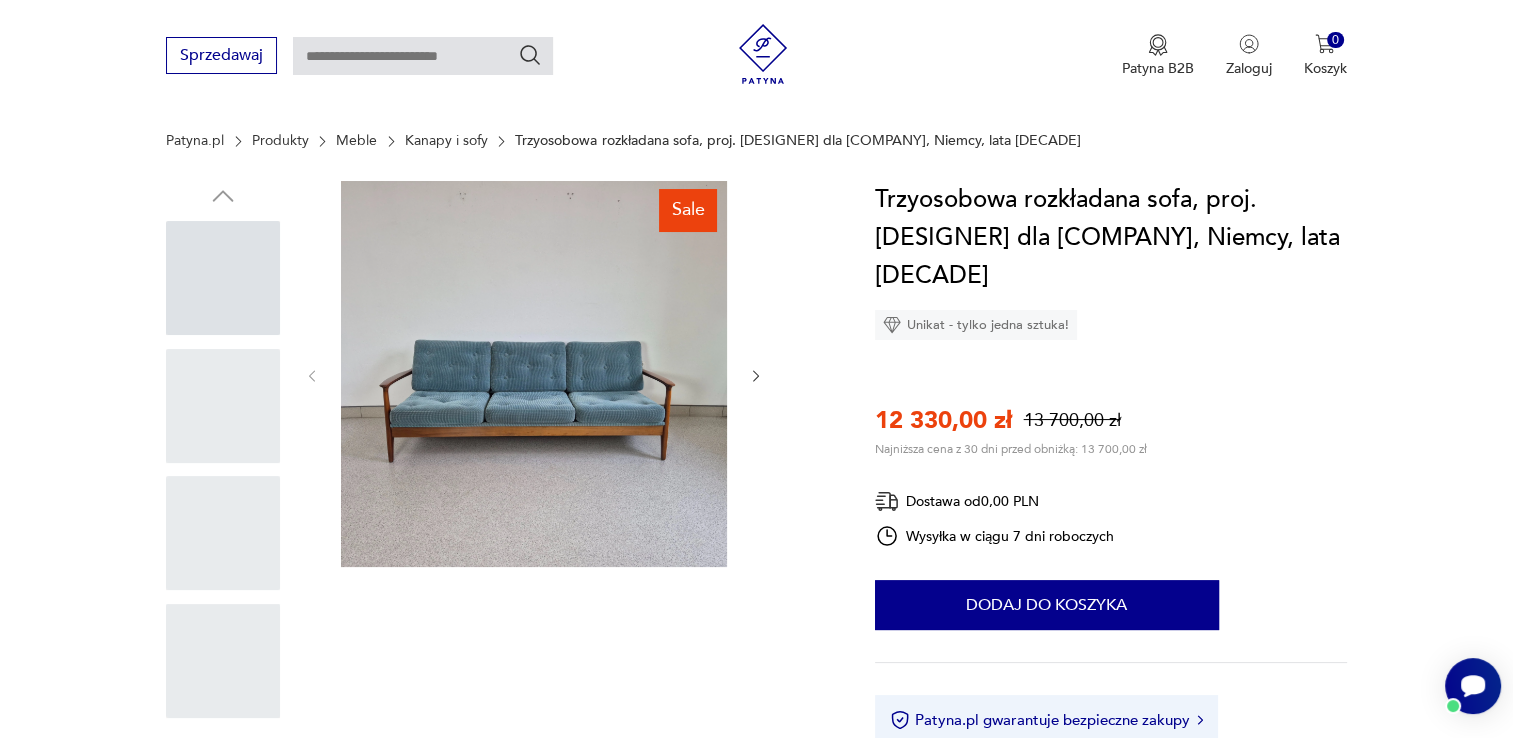 scroll, scrollTop: 200, scrollLeft: 0, axis: vertical 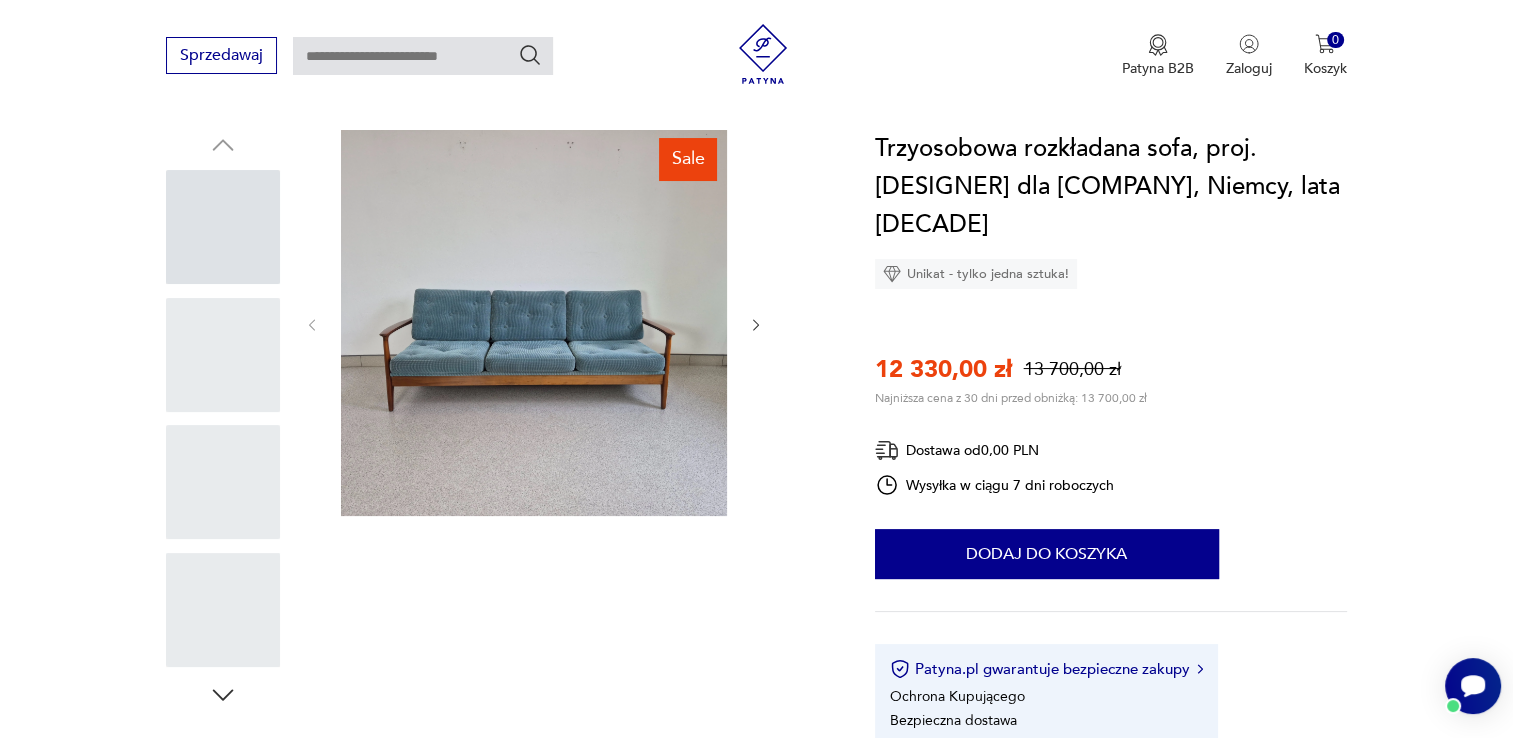 click on "Sale Opis produktu Sofa zaprojektowana przez [DESIGNER] dla niemieckiej firmy [COMPANY].
Sofa jest w bardzo dobrym stanie, tapicerka jest po profesjonalnym praniu, elementy drewniane zostały odświeżone, prezentuje się zjawiskowo. Elementy drewniane wykonane są z drewna czereśniowego, system rozkładania działa płynnie. Sofa jest bardzo wygodna zarówno podczas siedzenia na niej, jak i podczas drzemki. Rama o organicznym kształcie to majstersztyk. Kolor tapicerki wpada w odcień koloru turkusowego/morskiego, nie niebieskiego.
[DESIGNER], niemiecki architekt z lat [DECADE], to twórca kilku ikon designu dla [COMPANY]. Jego zaangażowanie w projekty dla tej firmy było niezwykle głębokie, co zaowocowało nawet przejęciem jej przez niego samego jako [DESIGNER] [COMPANY].
Wymiary:
wysokość całkowita - 68 cm
szerokość - 205 cm
głębokość po rozłożeniu - 105 cm
głębokość przed rozłożeniem - 80 cm
wysokość siedziska - 40 cm Rozwiń więcej Szczegóły produktu Stan:   odnowiony" at bounding box center [756, 872] 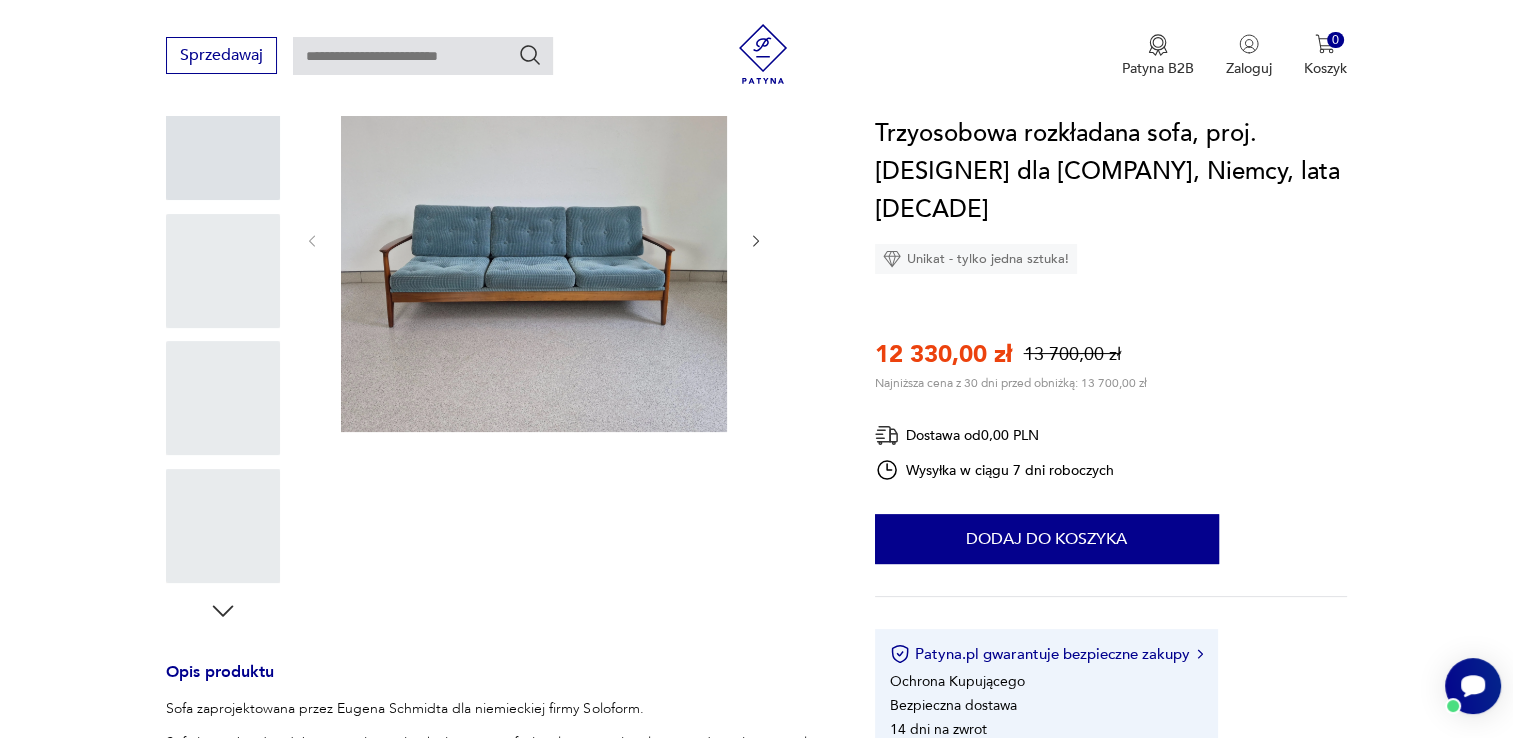 scroll, scrollTop: 400, scrollLeft: 0, axis: vertical 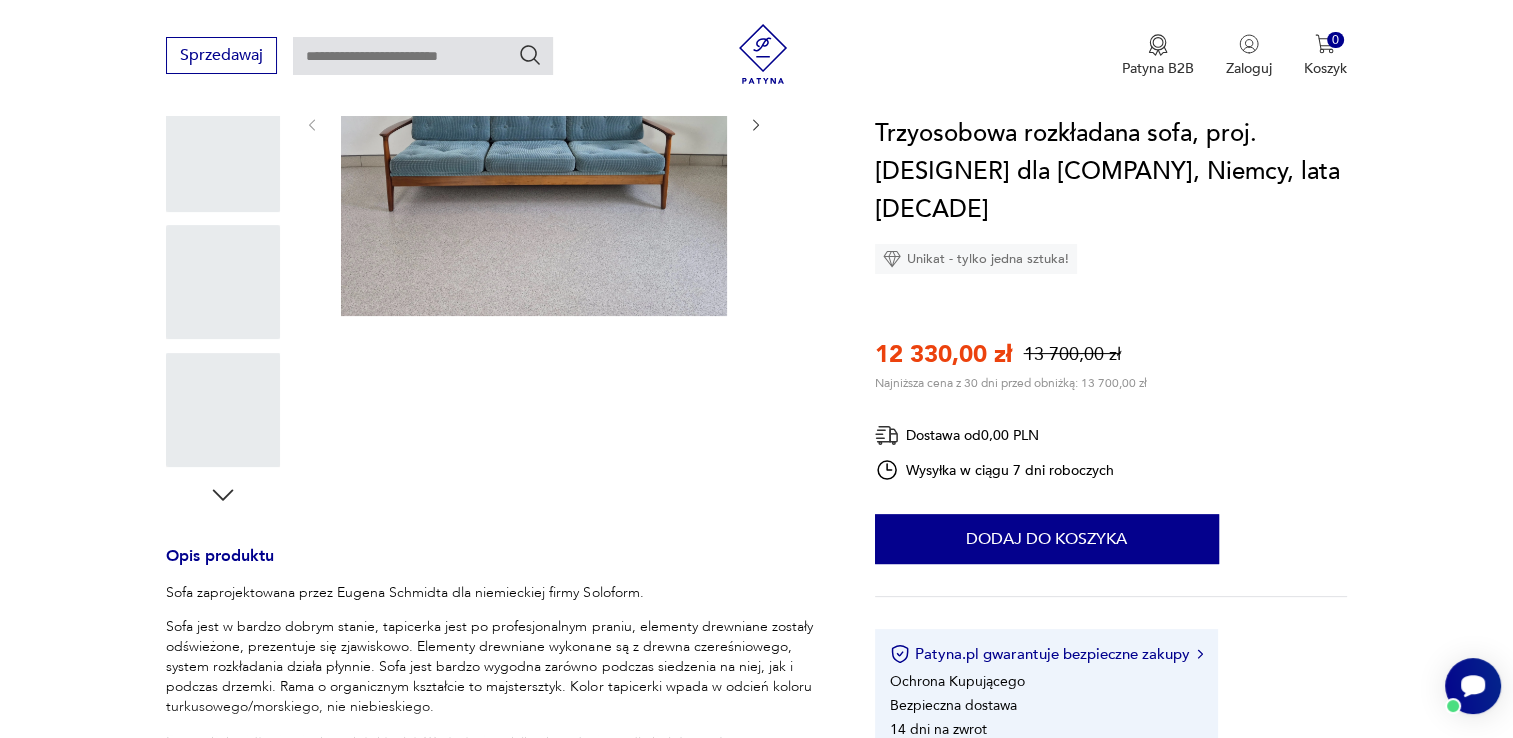 click on "Sale Opis produktu Sofa zaprojektowana przez [DESIGNER] dla niemieckiej firmy [COMPANY].
Sofa jest w bardzo dobrym stanie, tapicerka jest po profesjonalnym praniu, elementy drewniane zostały odświeżone, prezentuje się zjawiskowo. Elementy drewniane wykonane są z drewna czereśniowego, system rozkładania działa płynnie. Sofa jest bardzo wygodna zarówno podczas siedzenia na niej, jak i podczas drzemki. Rama o organicznym kształcie to majstersztyk. Kolor tapicerki wpada w odcień koloru turkusowego/morskiego, nie niebieskiego.
[DESIGNER], niemiecki architekt z lat [DECADE], to twórca kilku ikon designu dla [COMPANY]. Jego zaangażowanie w projekty dla tej firmy było niezwykle głębokie, co zaowocowało nawet przejęciem jej przez niego samego jako [DESIGNER] [COMPANY].
Wymiary:
wysokość całkowita - 68 cm
szerokość - 205 cm
głębokość po rozłożeniu - 105 cm
głębokość przed rozłożeniem - 80 cm
wysokość siedziska - 40 cm Rozwiń więcej Szczegóły produktu Stan:   odnowiony" at bounding box center (756, 672) 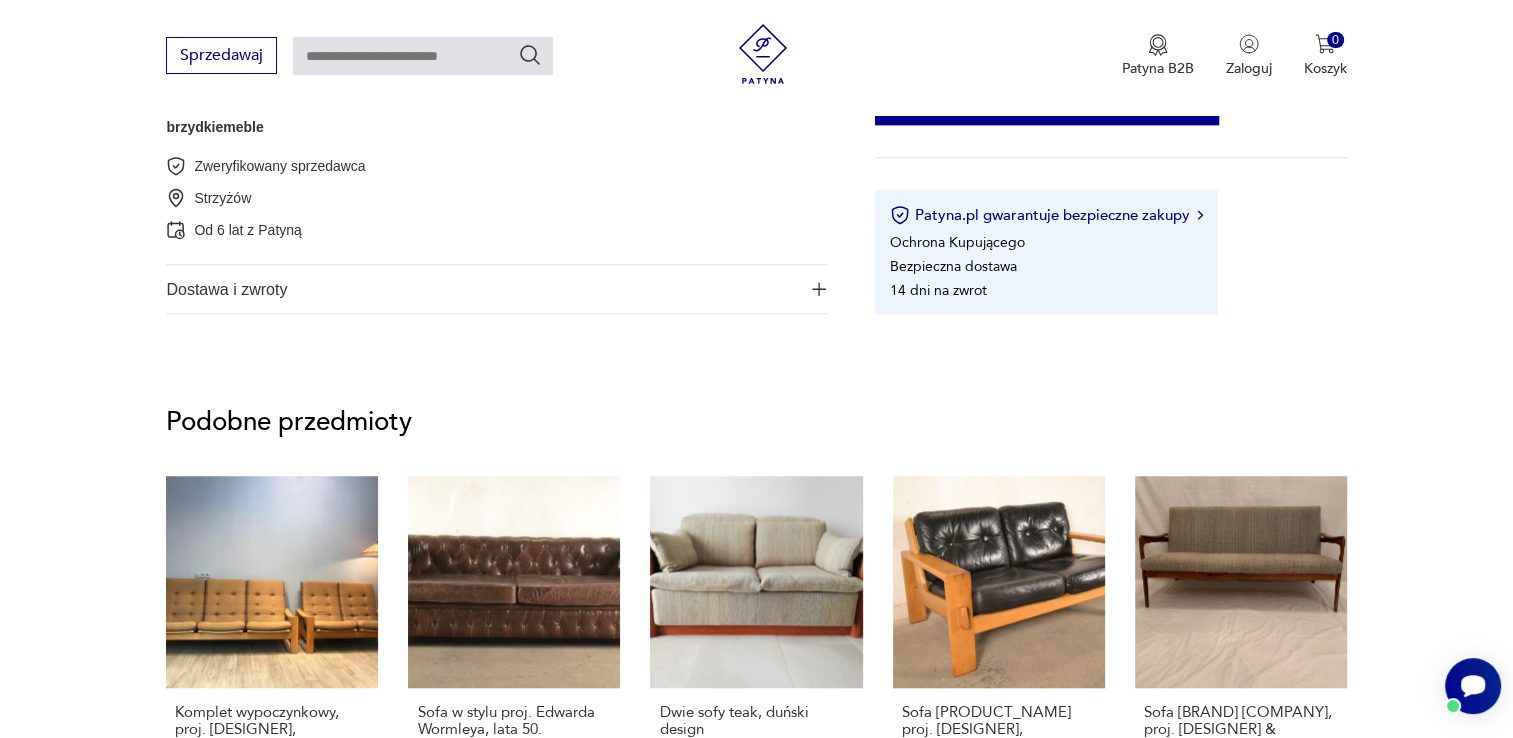 scroll, scrollTop: 1700, scrollLeft: 0, axis: vertical 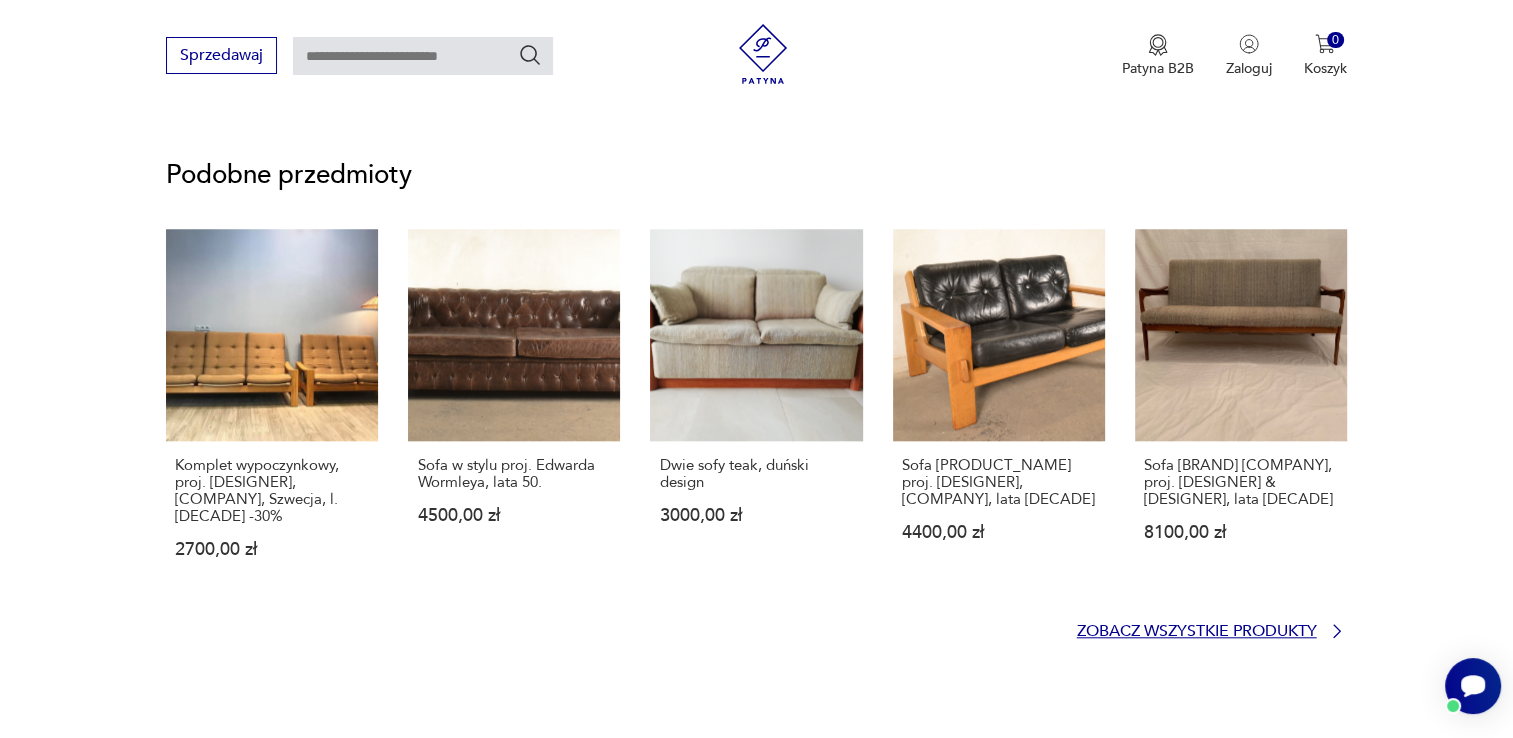 click at bounding box center (1337, 631) 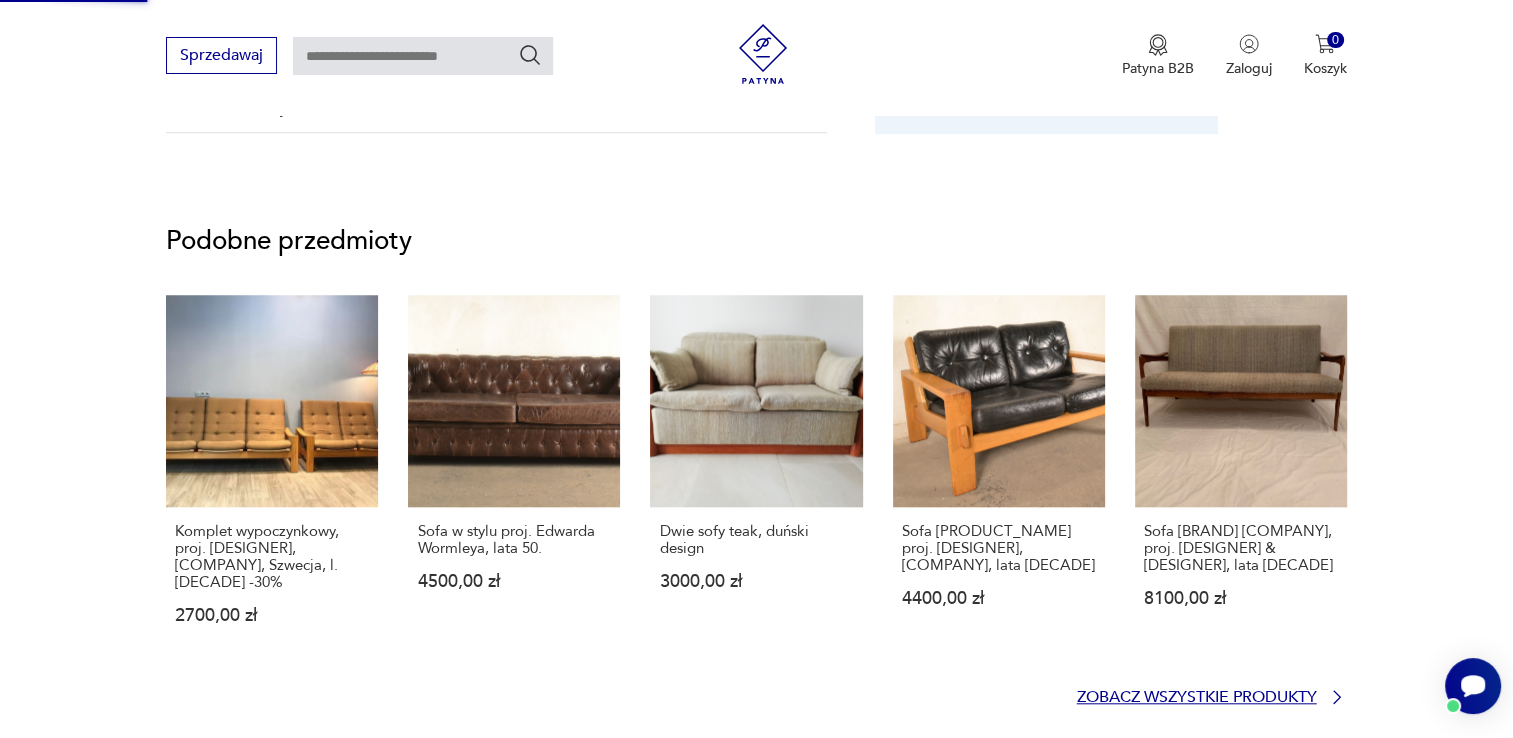 scroll, scrollTop: 1600, scrollLeft: 0, axis: vertical 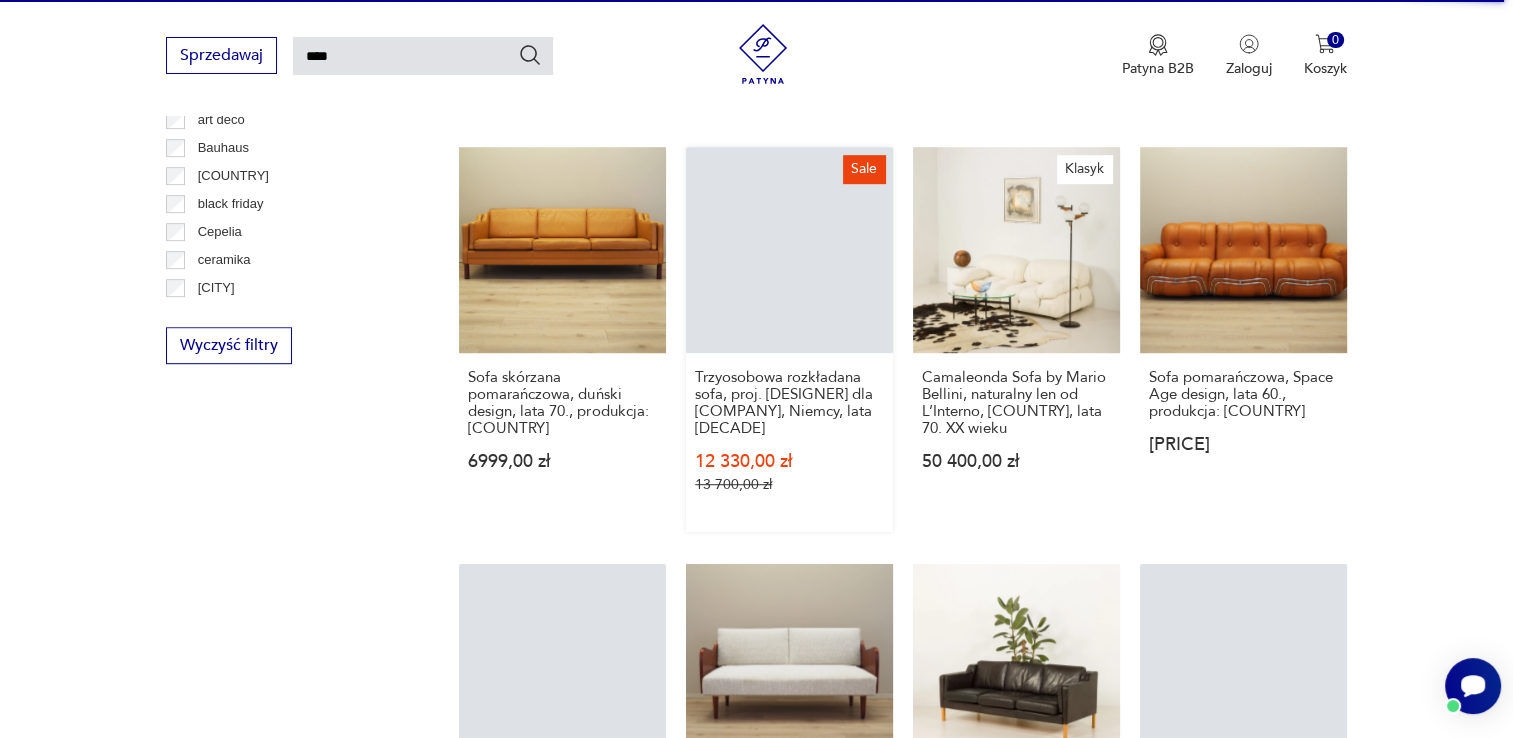 click on "Sale Trzyosobowa rozkładana sofa, proj. [DESIGNER] dla [COMPANY], Niemcy, lata [DECADE]. [PRICE] [PRICE]" at bounding box center (789, 340) 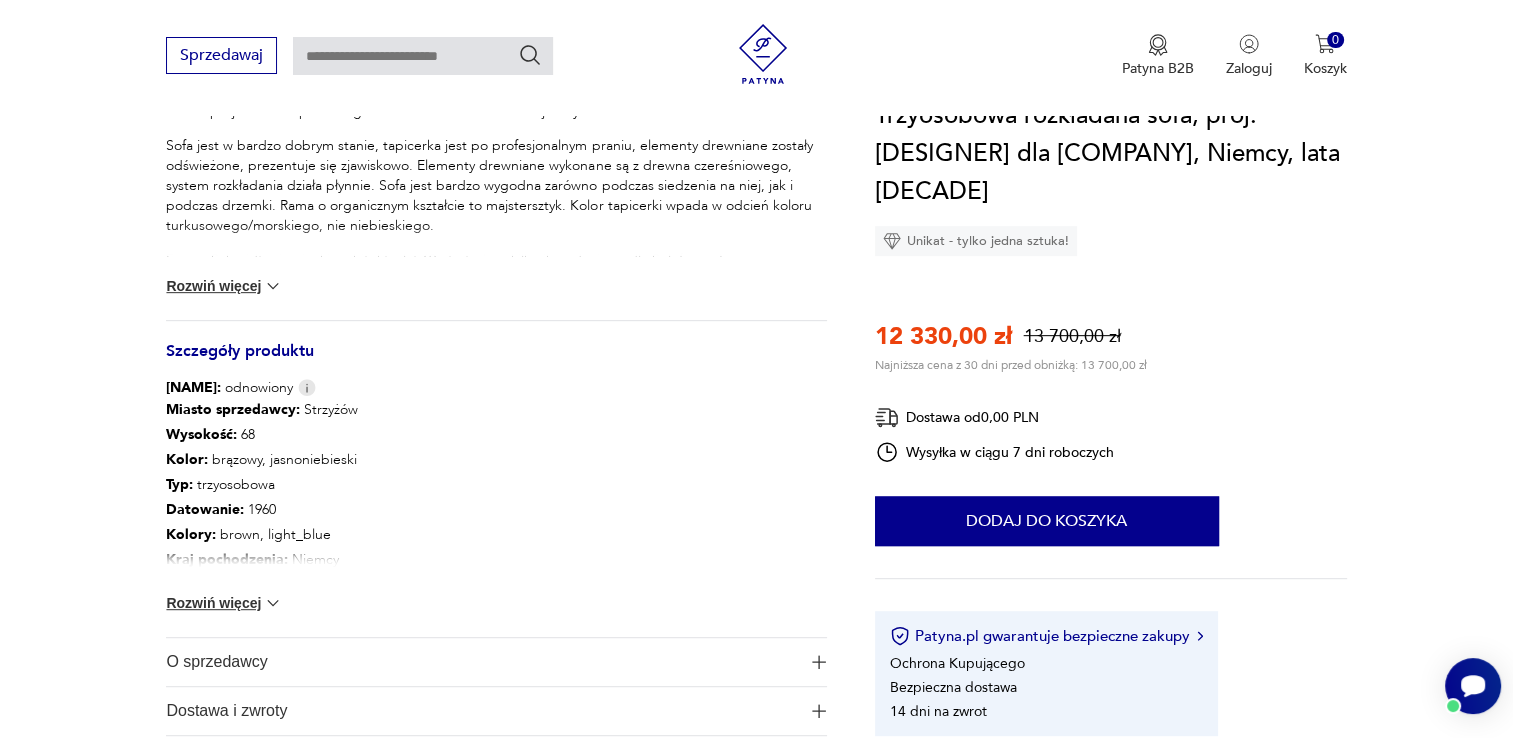 scroll, scrollTop: 1100, scrollLeft: 0, axis: vertical 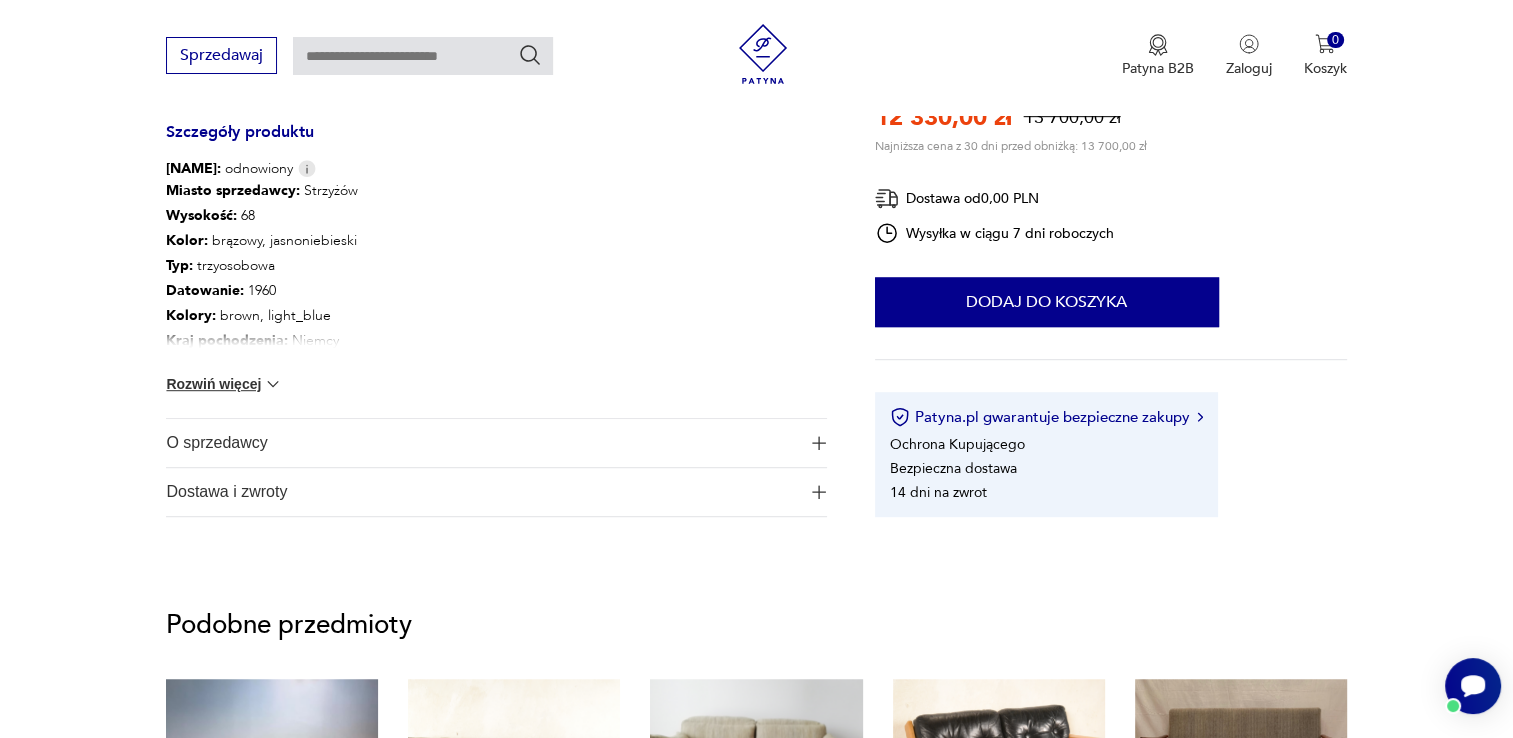 click on "O sprzedawcy" at bounding box center [482, 443] 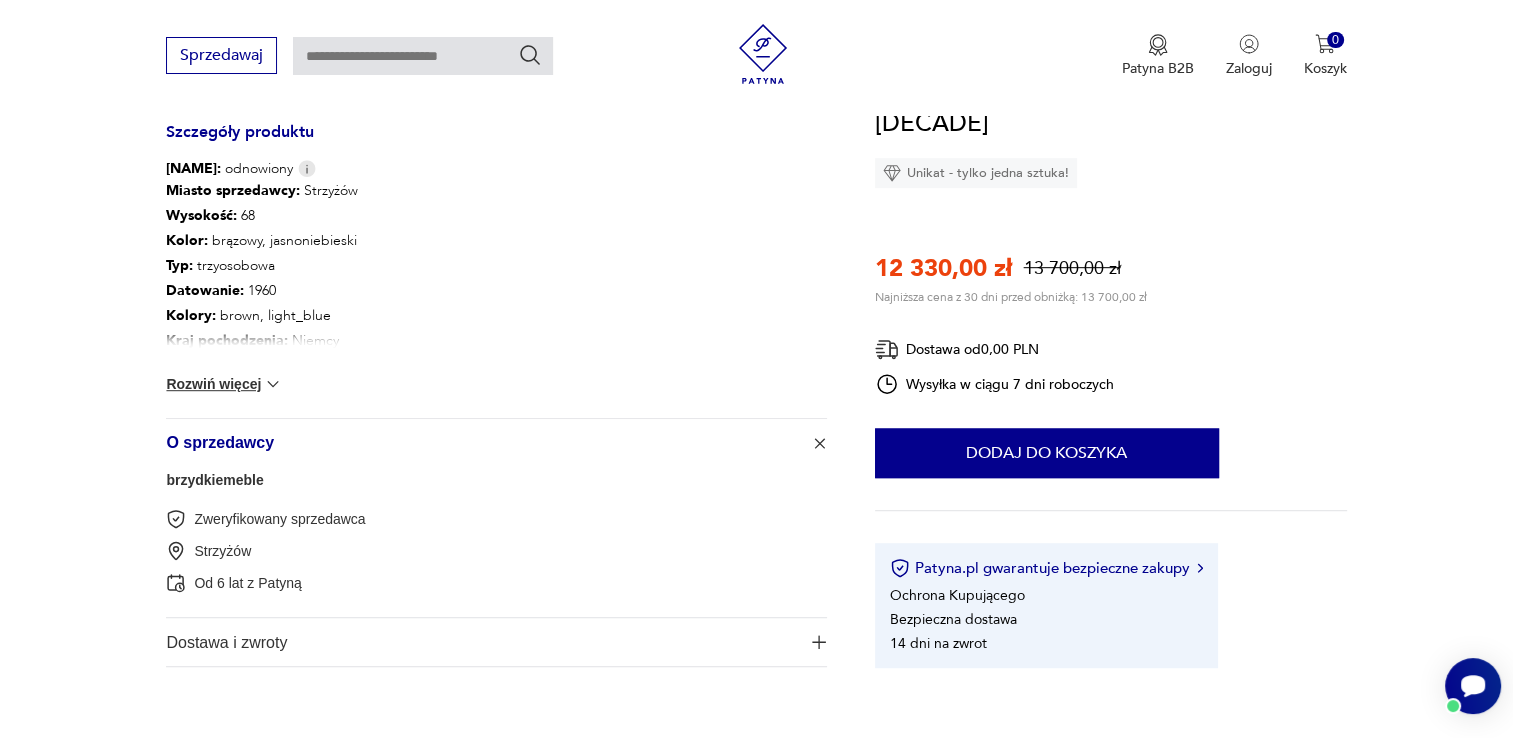 click on "Sale Opis produktu Sofa zaprojektowana przez [DESIGNER] dla niemieckiej firmy [COMPANY].
Sofa jest w bardzo dobrym stanie, tapicerka jest po profesjonalnym praniu, elementy drewniane zostały odświeżone, prezentuje się zjawiskowo. Elementy drewniane wykonane są z drewna czereśniowego, system rozkładania działa płynnie. Sofa jest bardzo wygodna zarówno podczas siedzenia na niej, jak i podczas drzemki. Rama o organicznym kształcie to majstersztyk. Kolor tapicerki wpada w odcień koloru turkusowego/morskiego, nie niebieskiego.
[DESIGNER], niemiecki architekt z lat [DECADE], to twórca kilku ikon designu dla [COMPANY]. Jego zaangażowanie w projekty dla tej firmy było niezwykle głębokie, co zaowocowało nawet przejęciem jej przez niego samego jako [DESIGNER] [COMPANY].
Wymiary:
wysokość całkowita - 68 cm
szerokość - 205 cm
głębokość po rozłożeniu - 105 cm
głębokość przed rozłożeniem - 80 cm
wysokość siedziska - 40 cm Rozwiń więcej Szczegóły produktu Stan:   odnowiony" at bounding box center (756, -28) 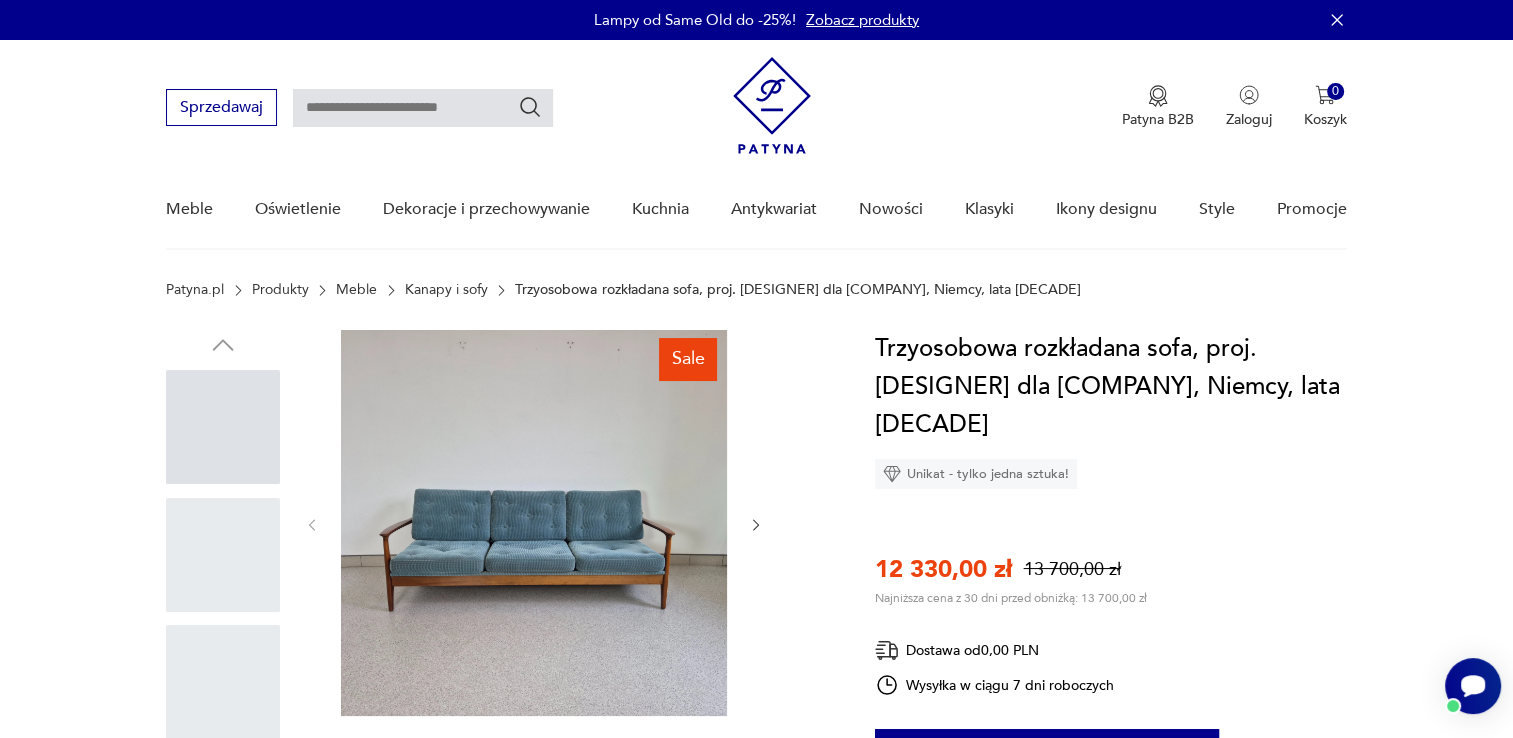 scroll, scrollTop: 0, scrollLeft: 0, axis: both 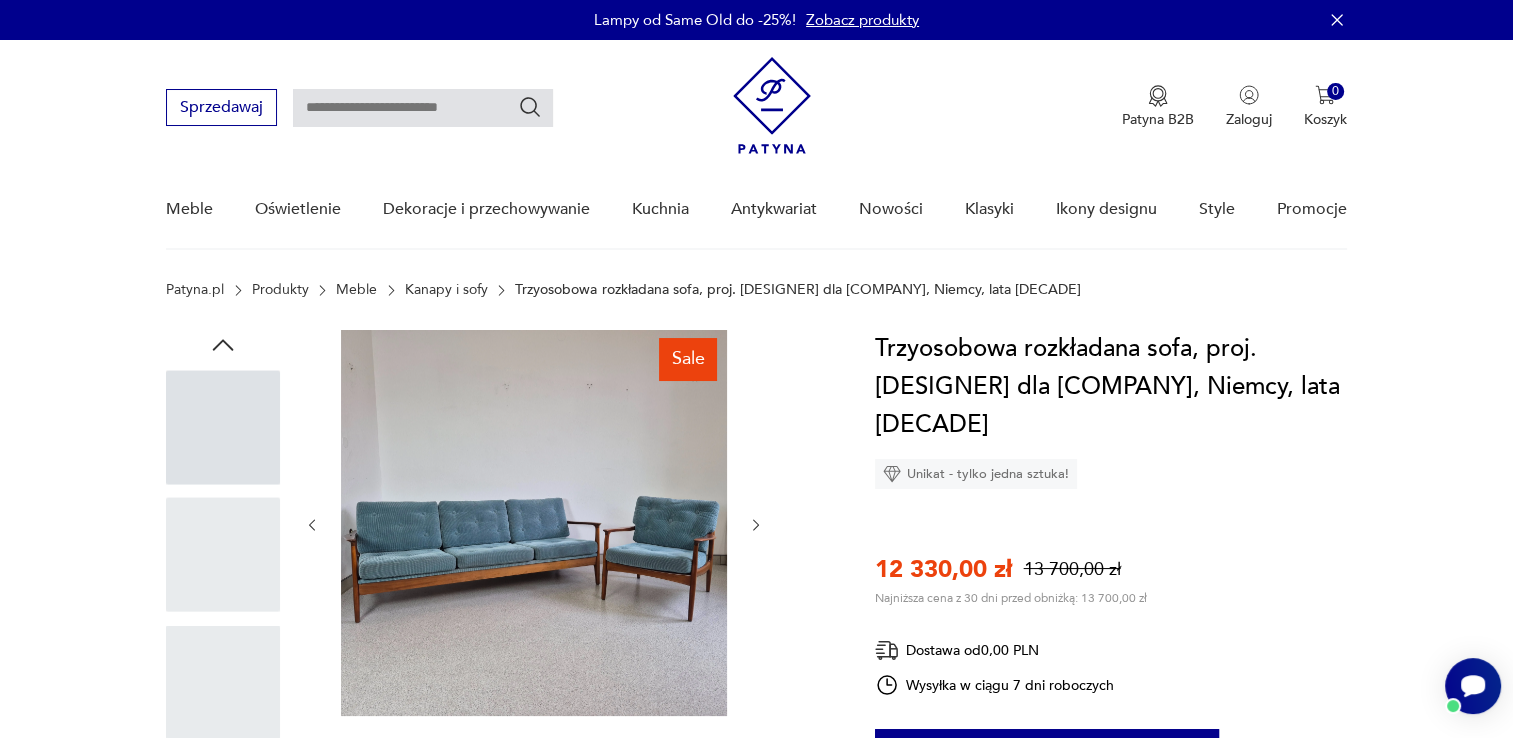 click at bounding box center (756, 525) 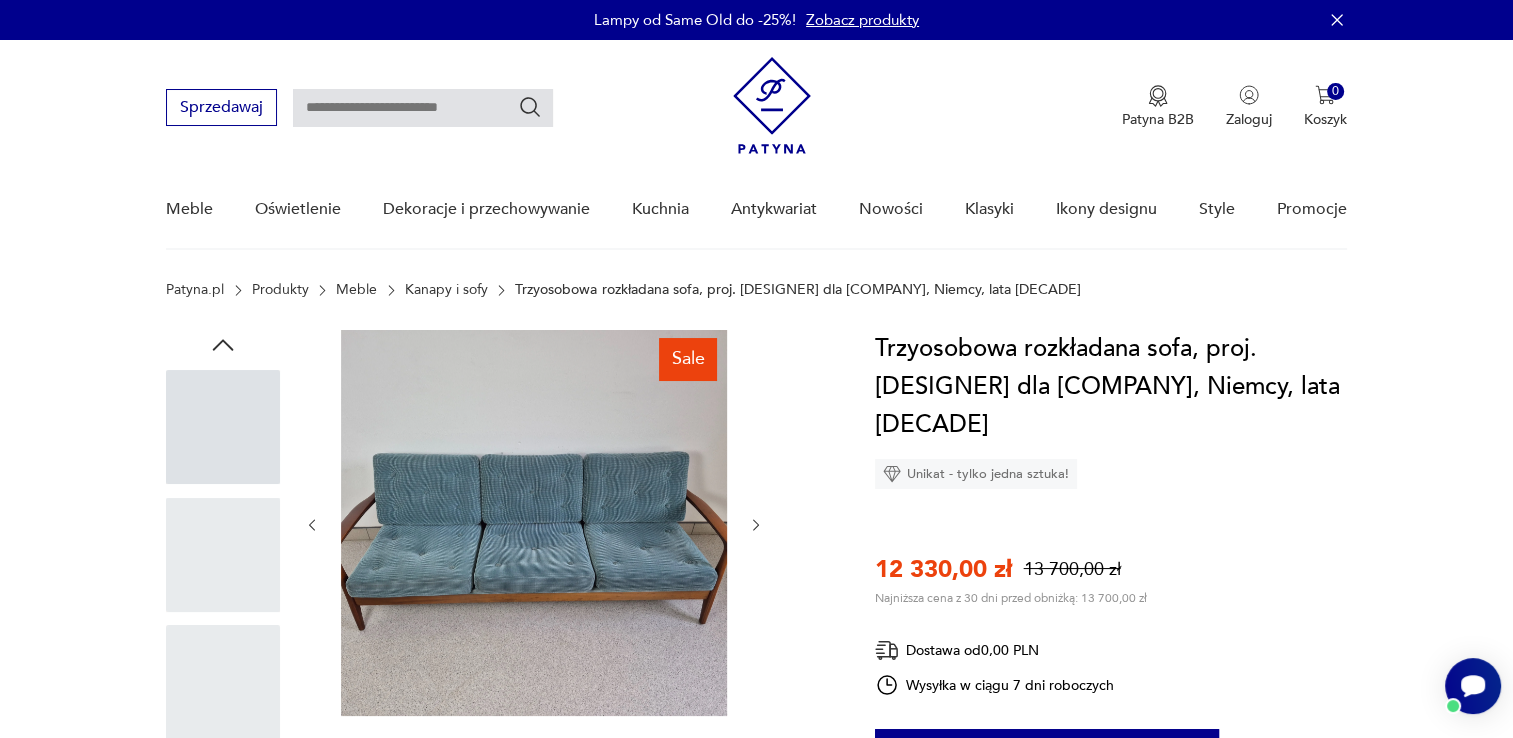 click at bounding box center (756, 525) 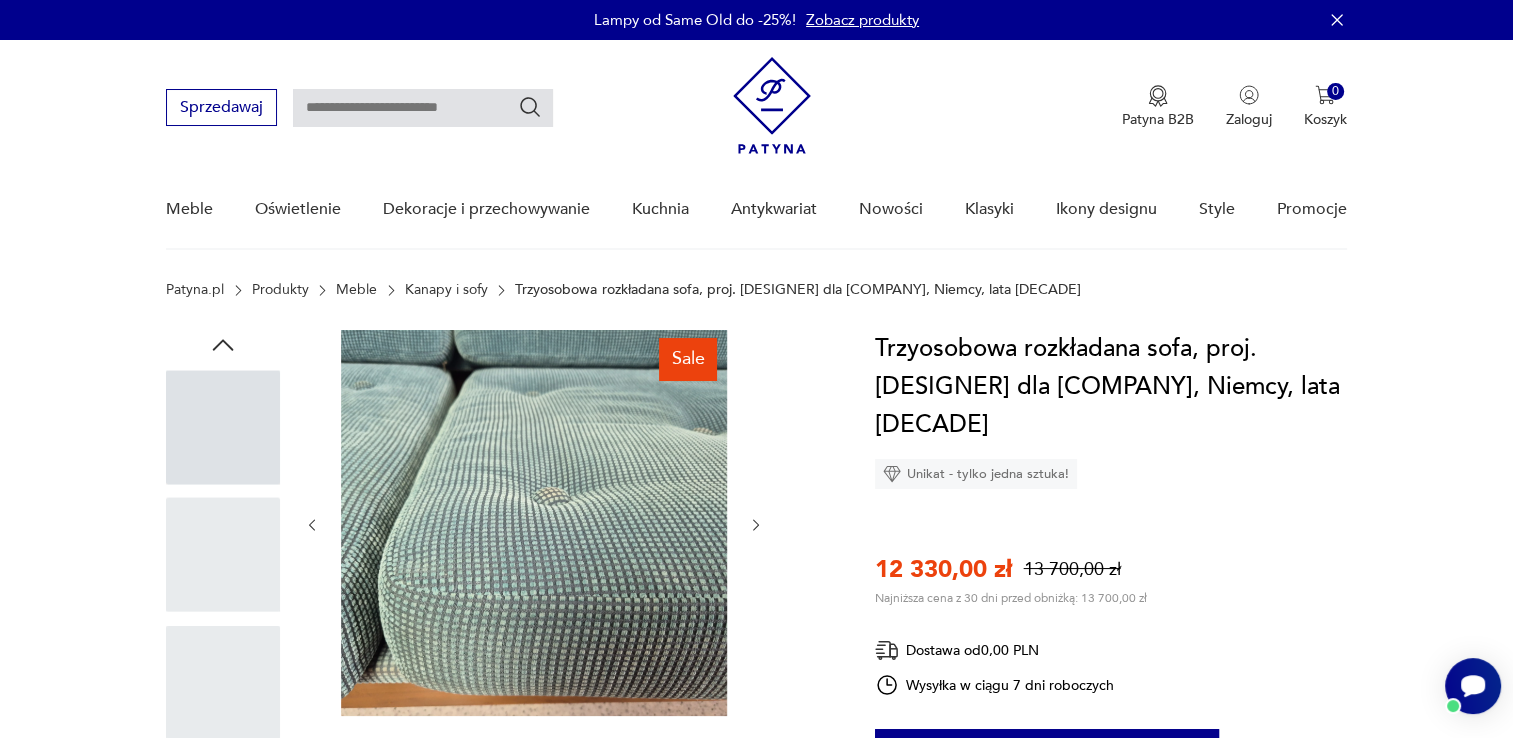click at bounding box center [756, 525] 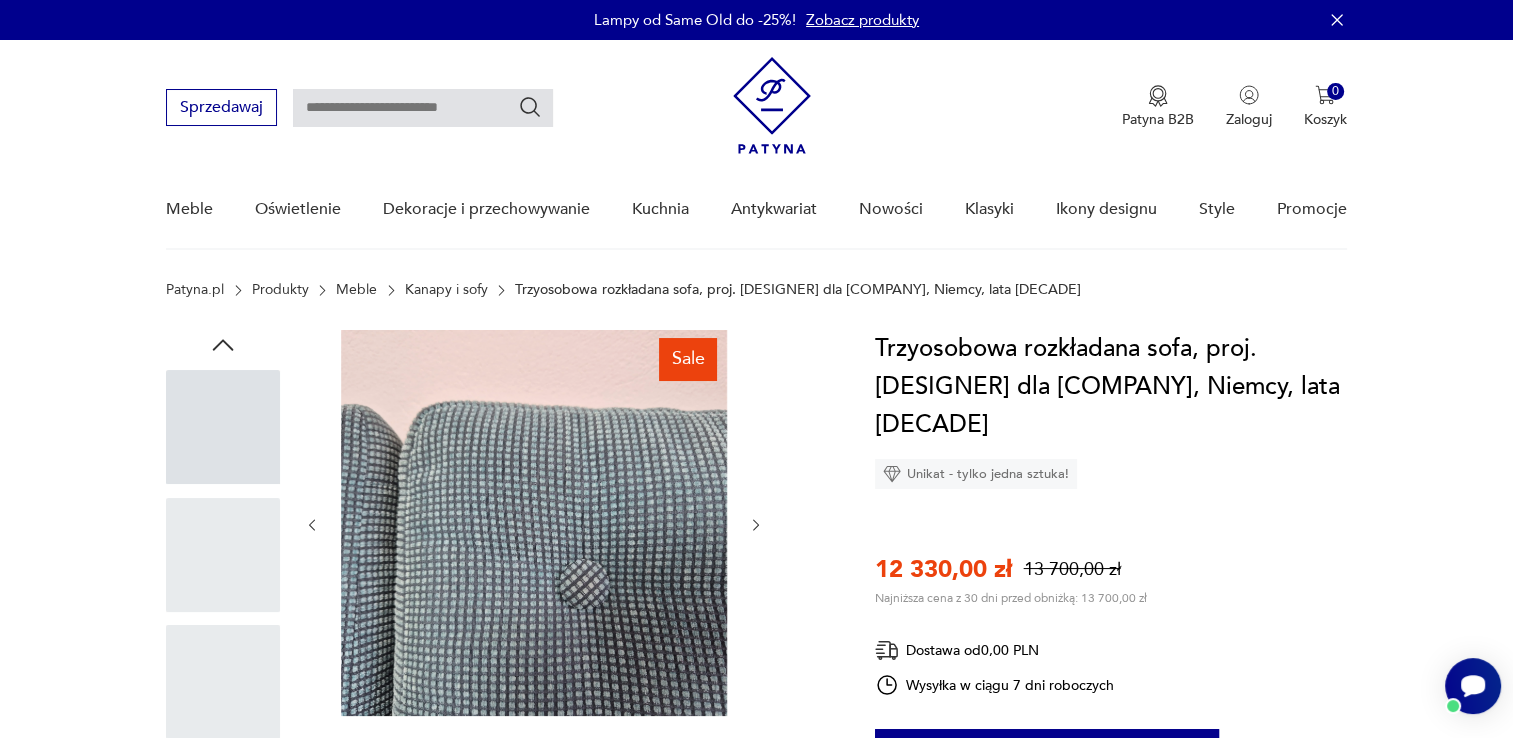 click at bounding box center (756, 525) 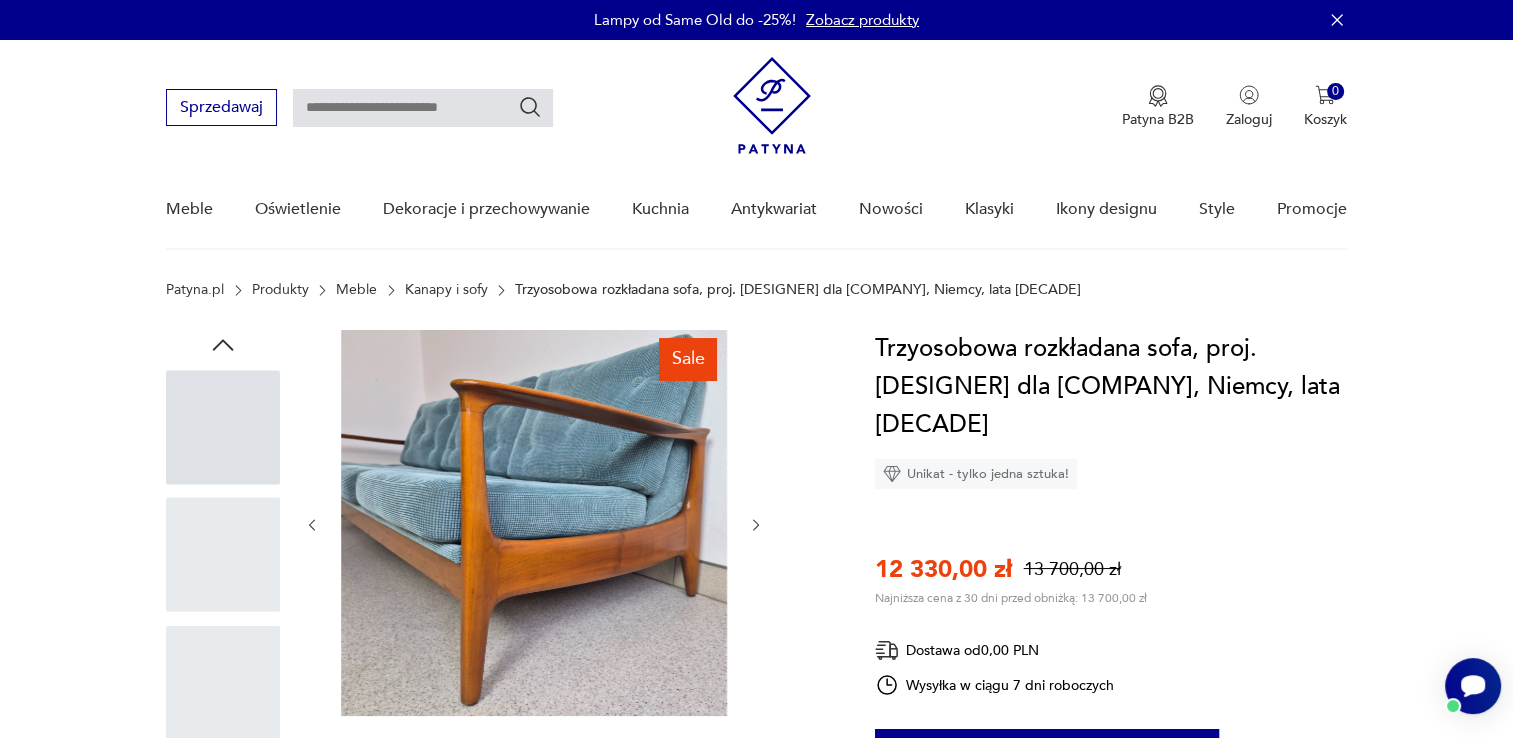 click at bounding box center [756, 525] 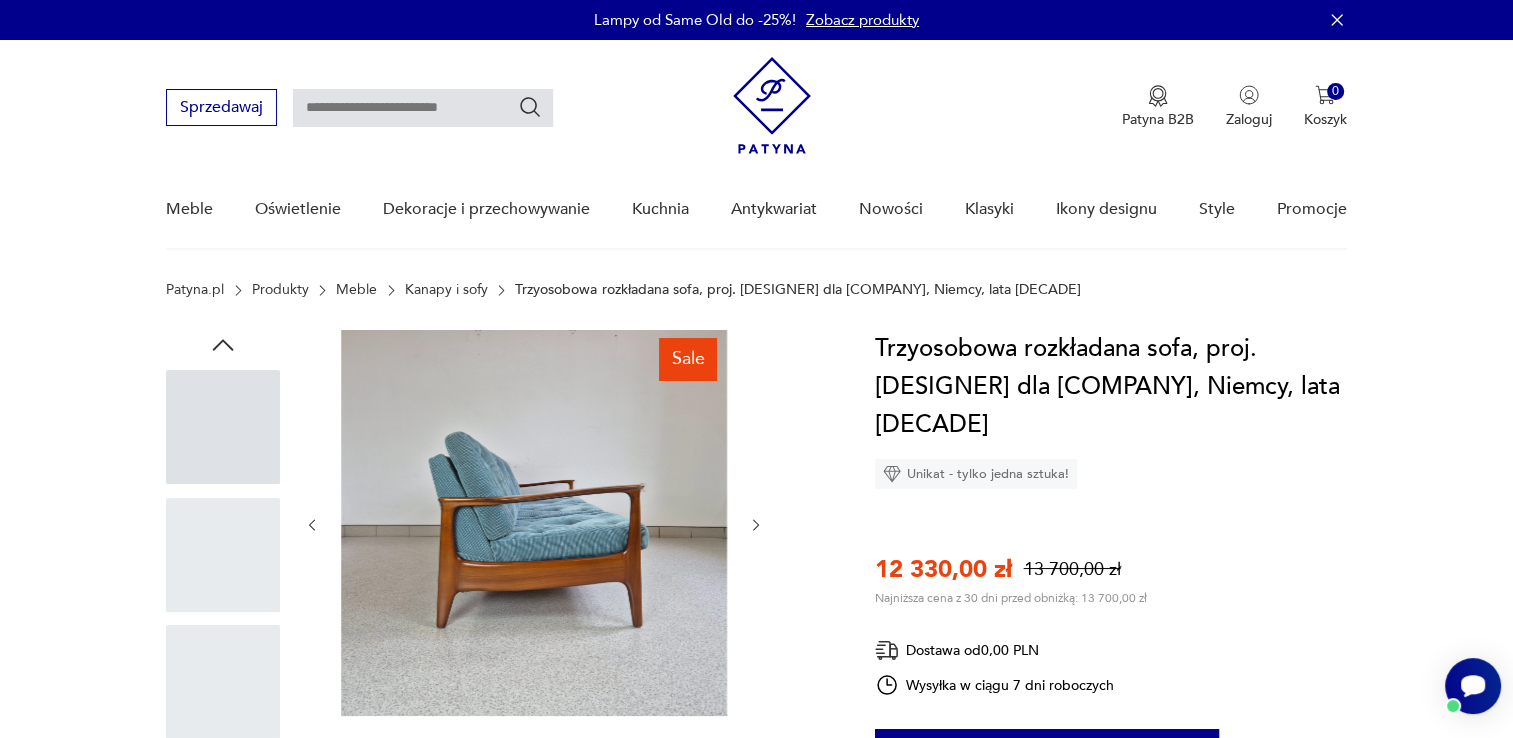 click at bounding box center (756, 525) 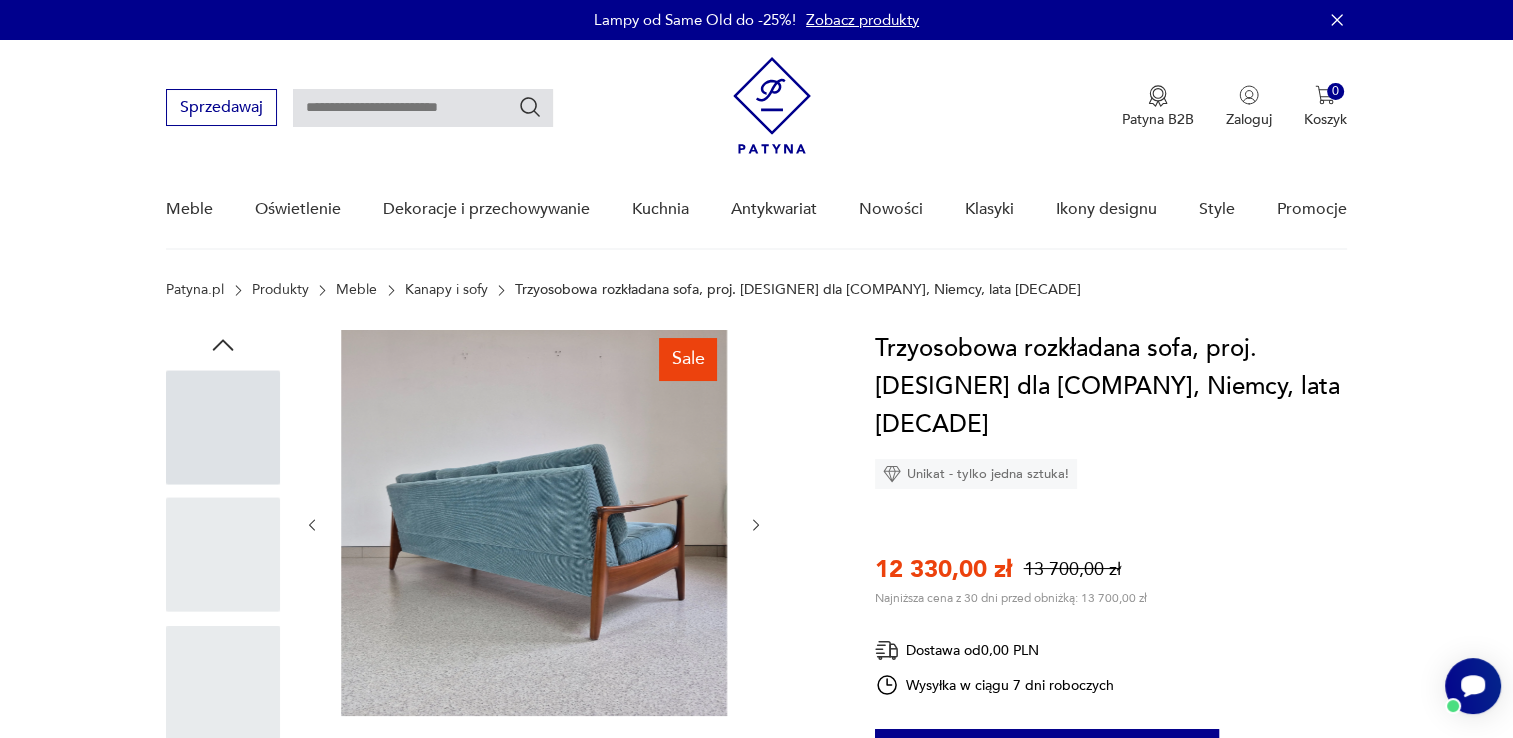 click at bounding box center (756, 525) 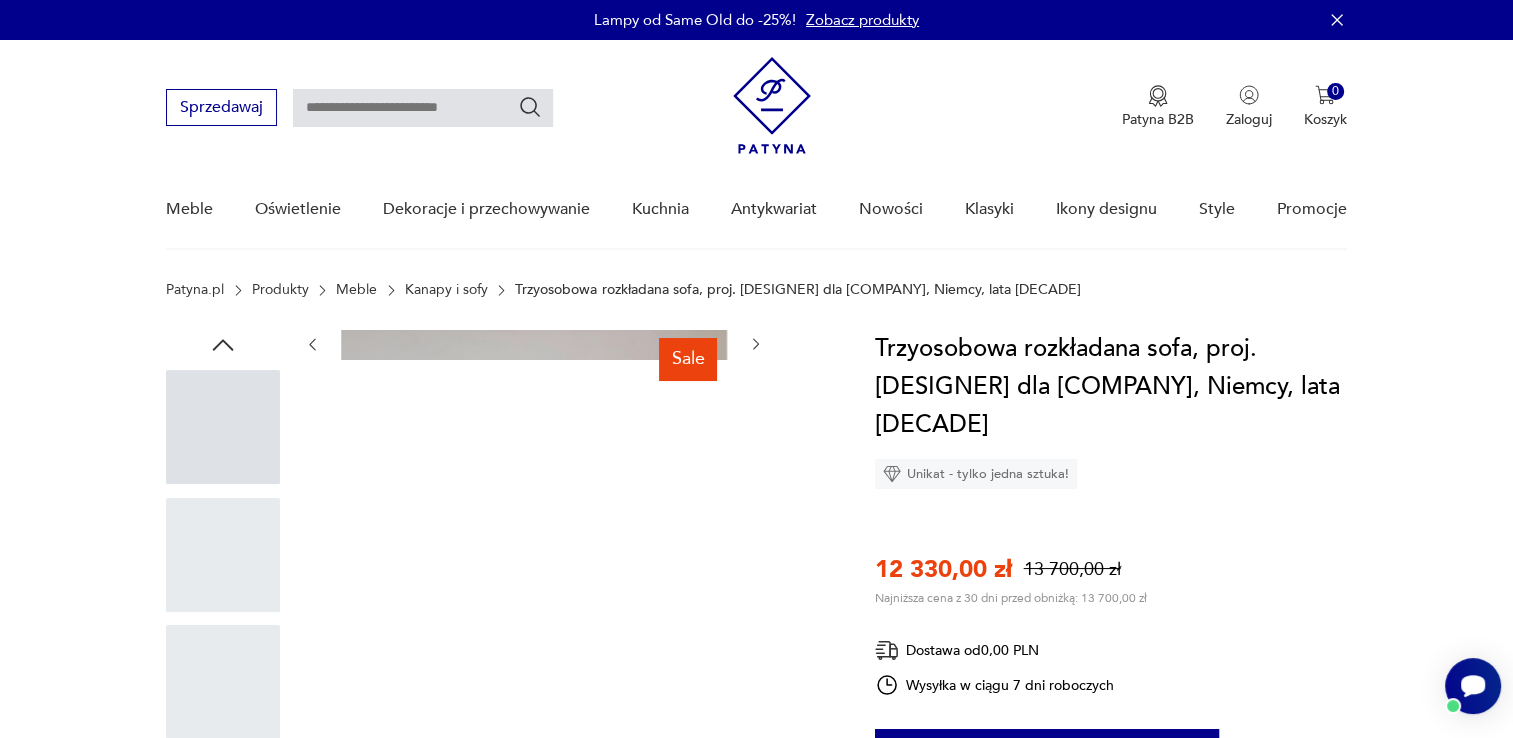 click at bounding box center (0, 0) 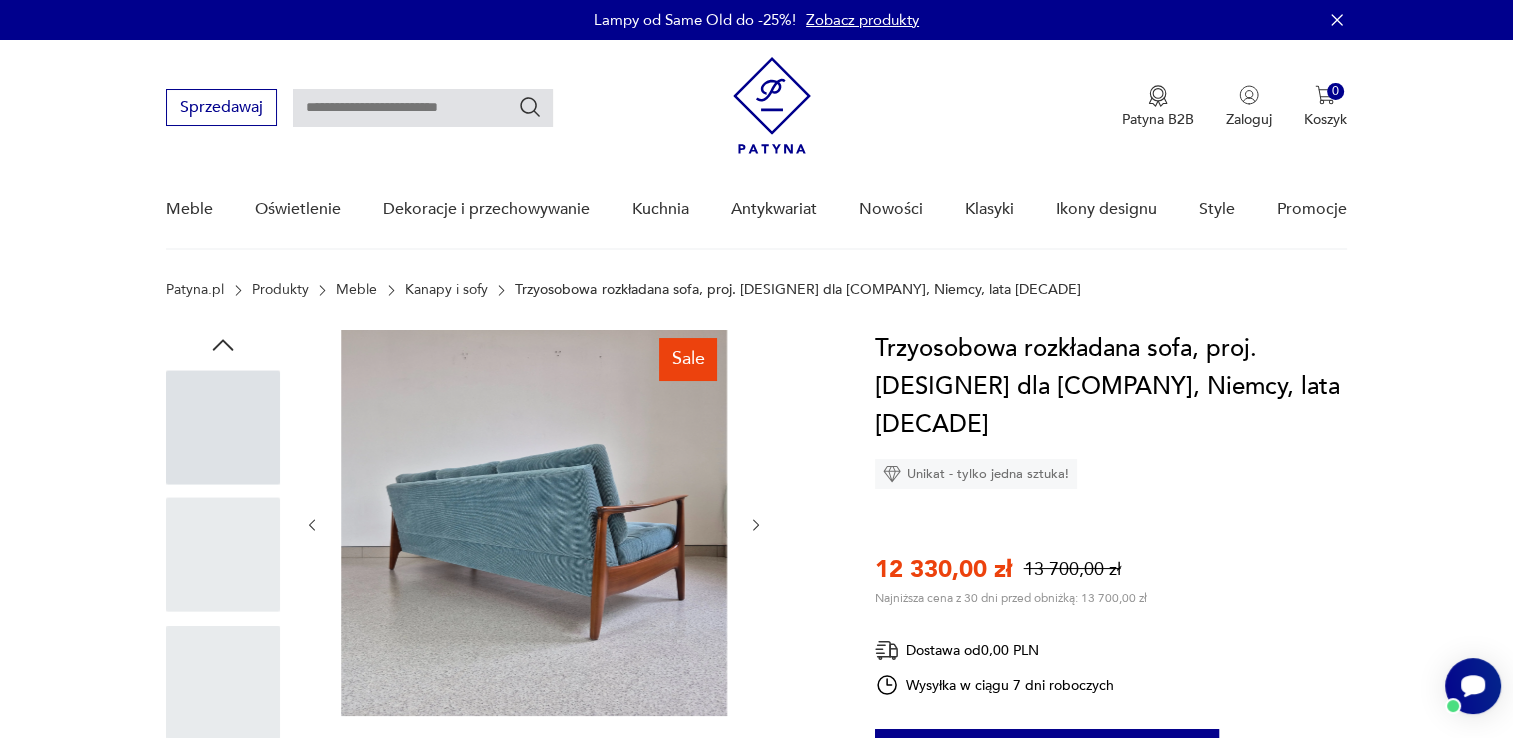 click at bounding box center [0, 0] 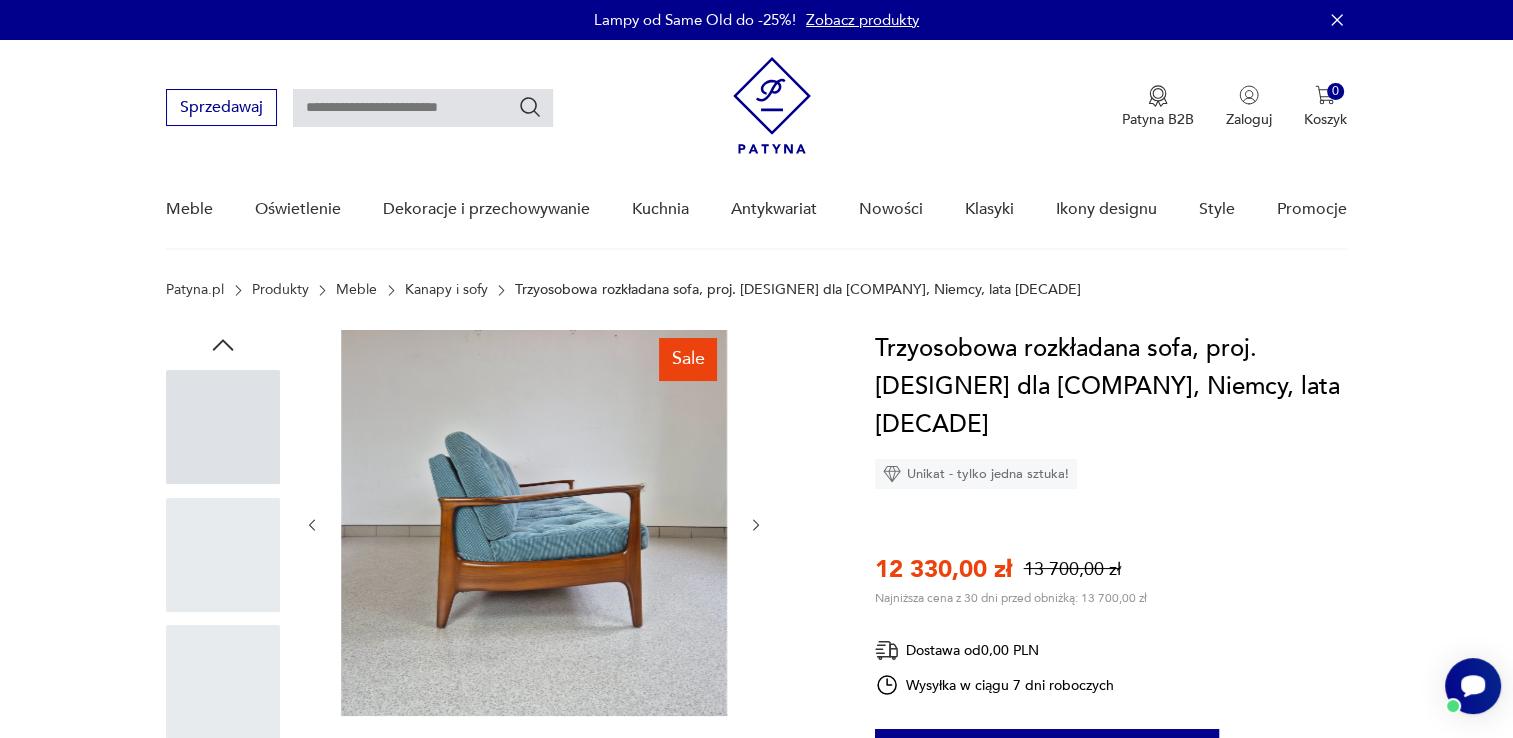 click at bounding box center [0, 0] 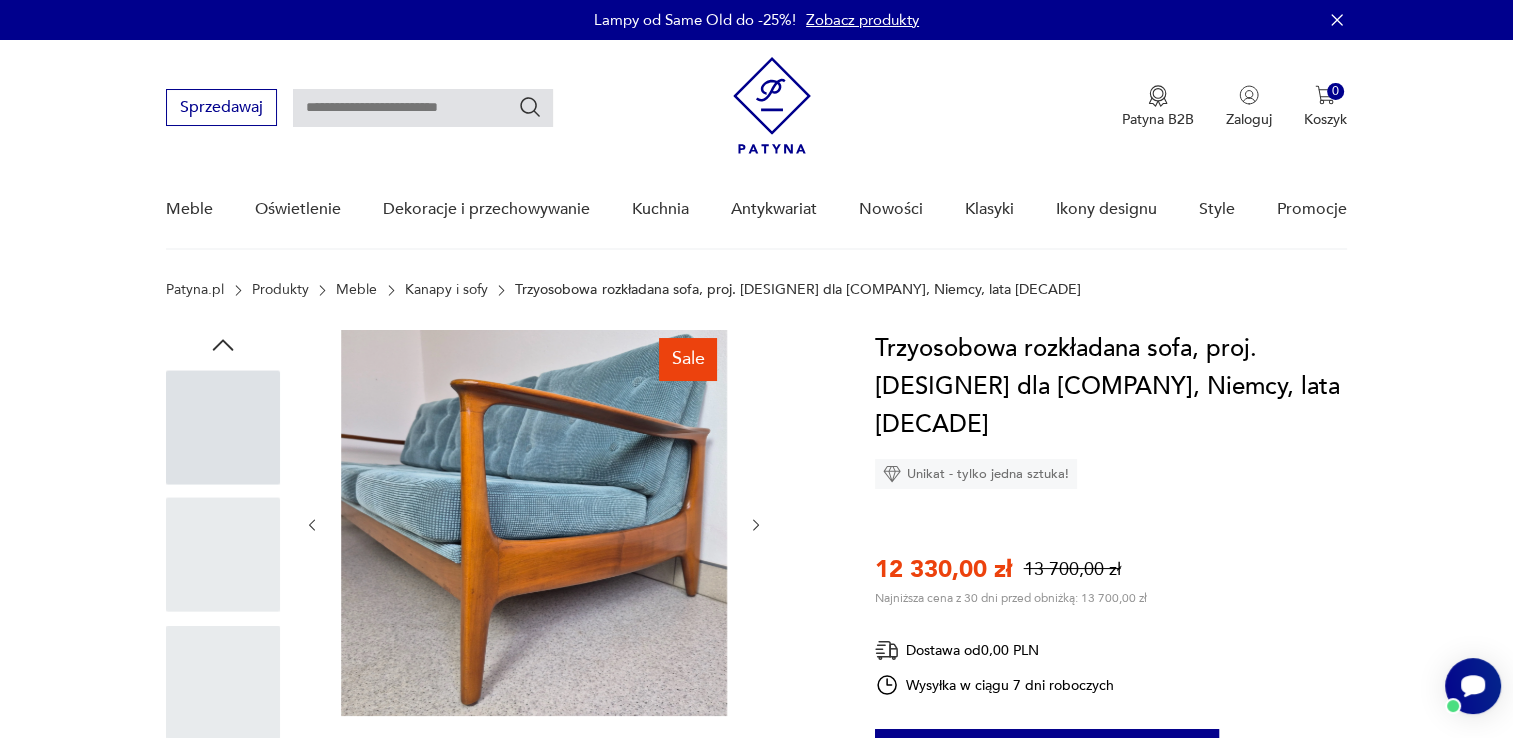 click at bounding box center (0, 0) 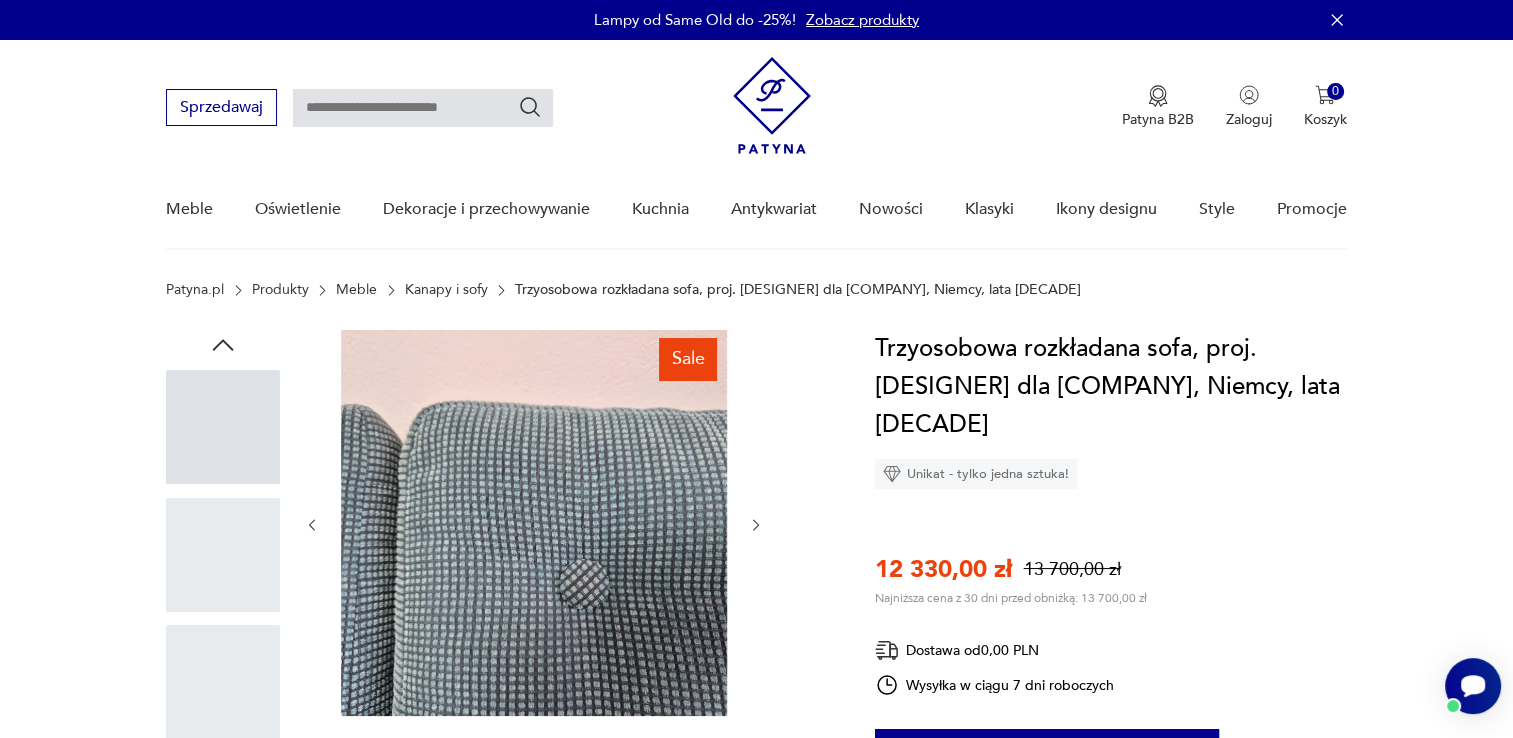 click at bounding box center (0, 0) 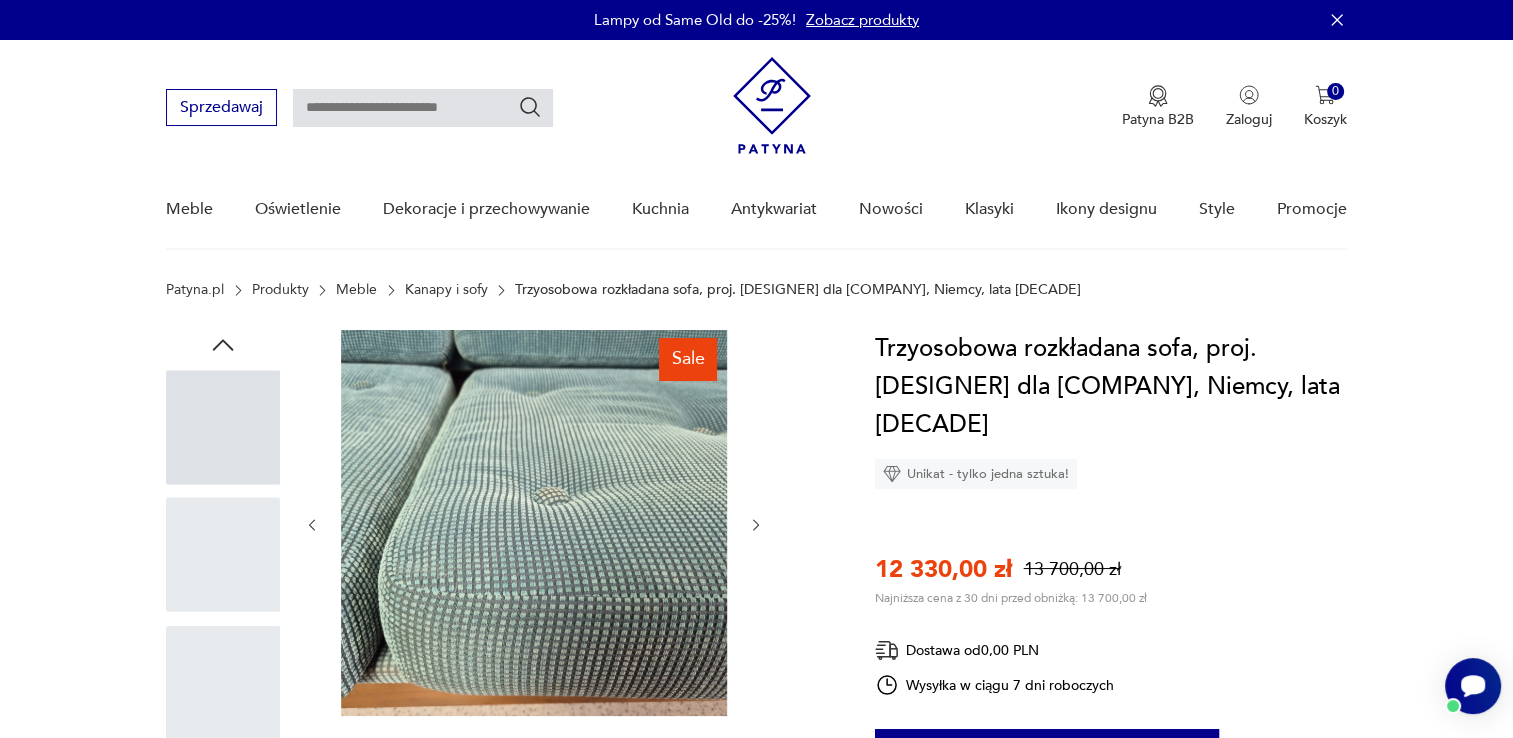 click at bounding box center [0, 0] 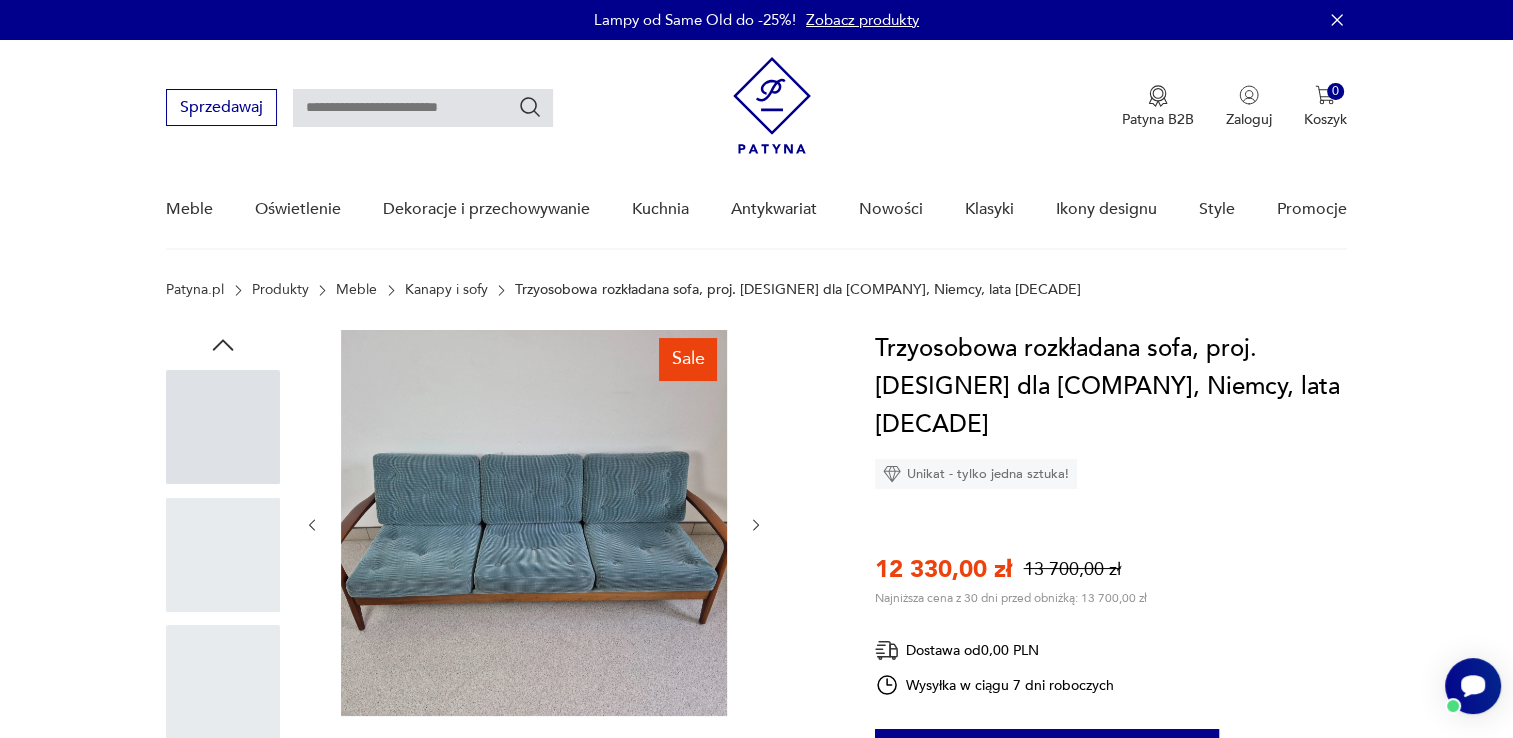 click at bounding box center [0, 0] 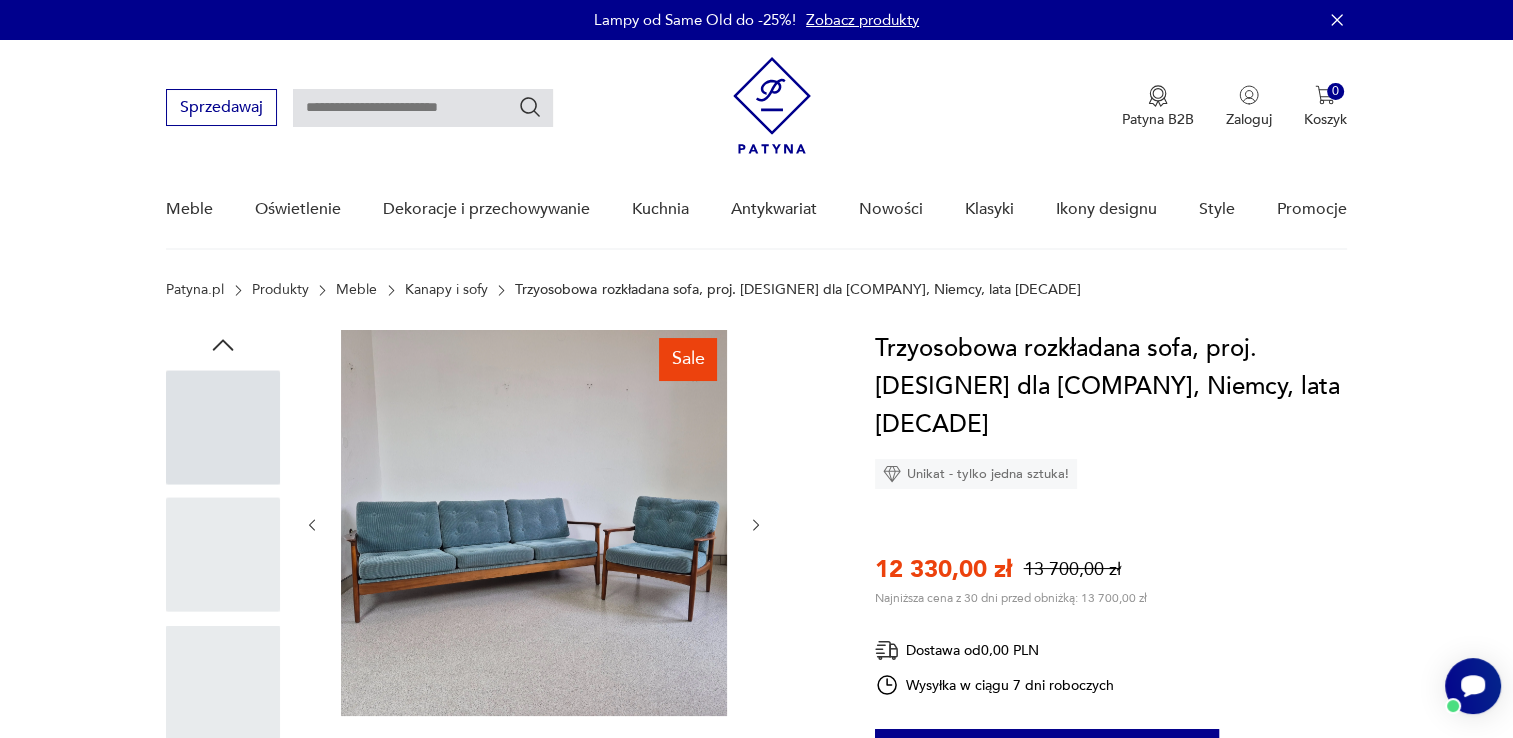 click at bounding box center [0, 0] 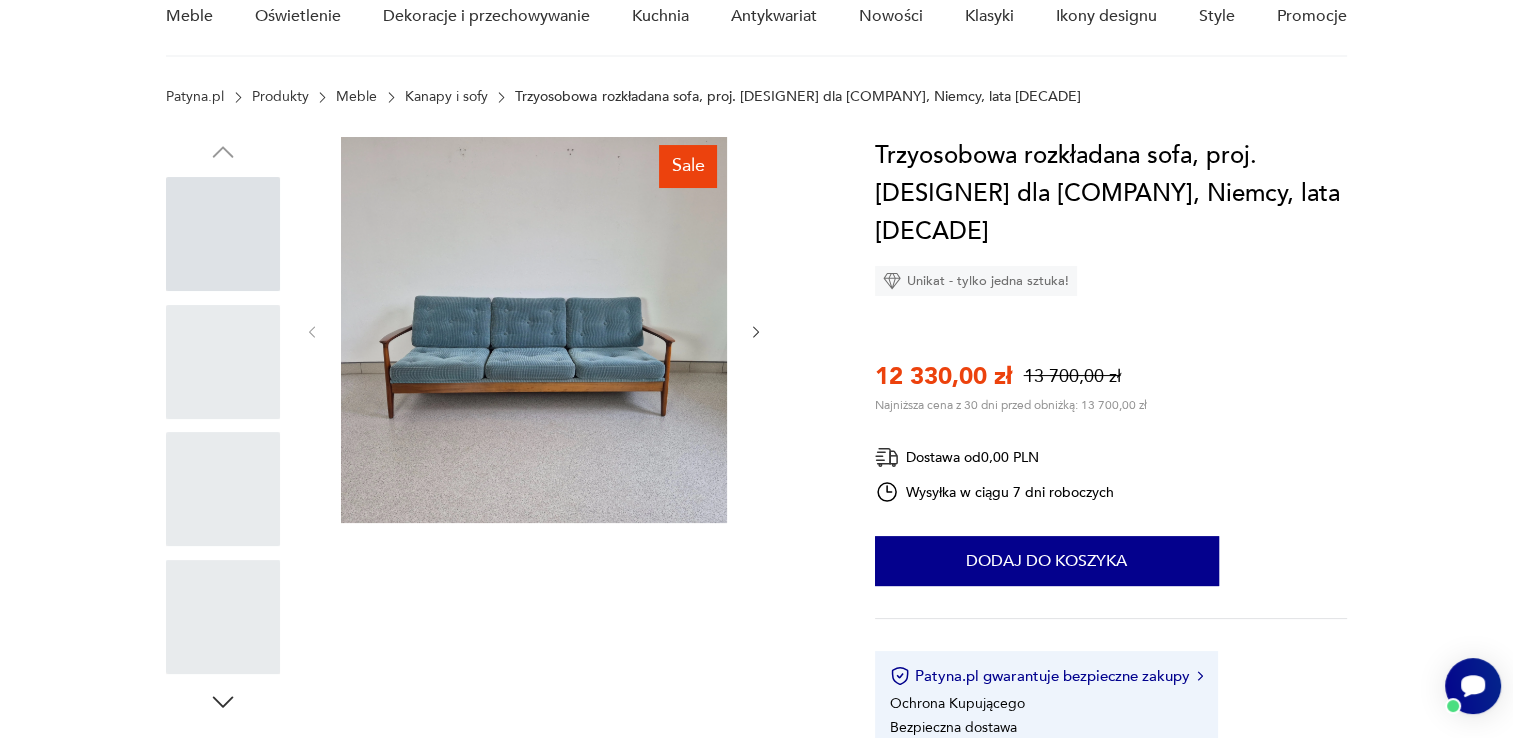 scroll, scrollTop: 0, scrollLeft: 0, axis: both 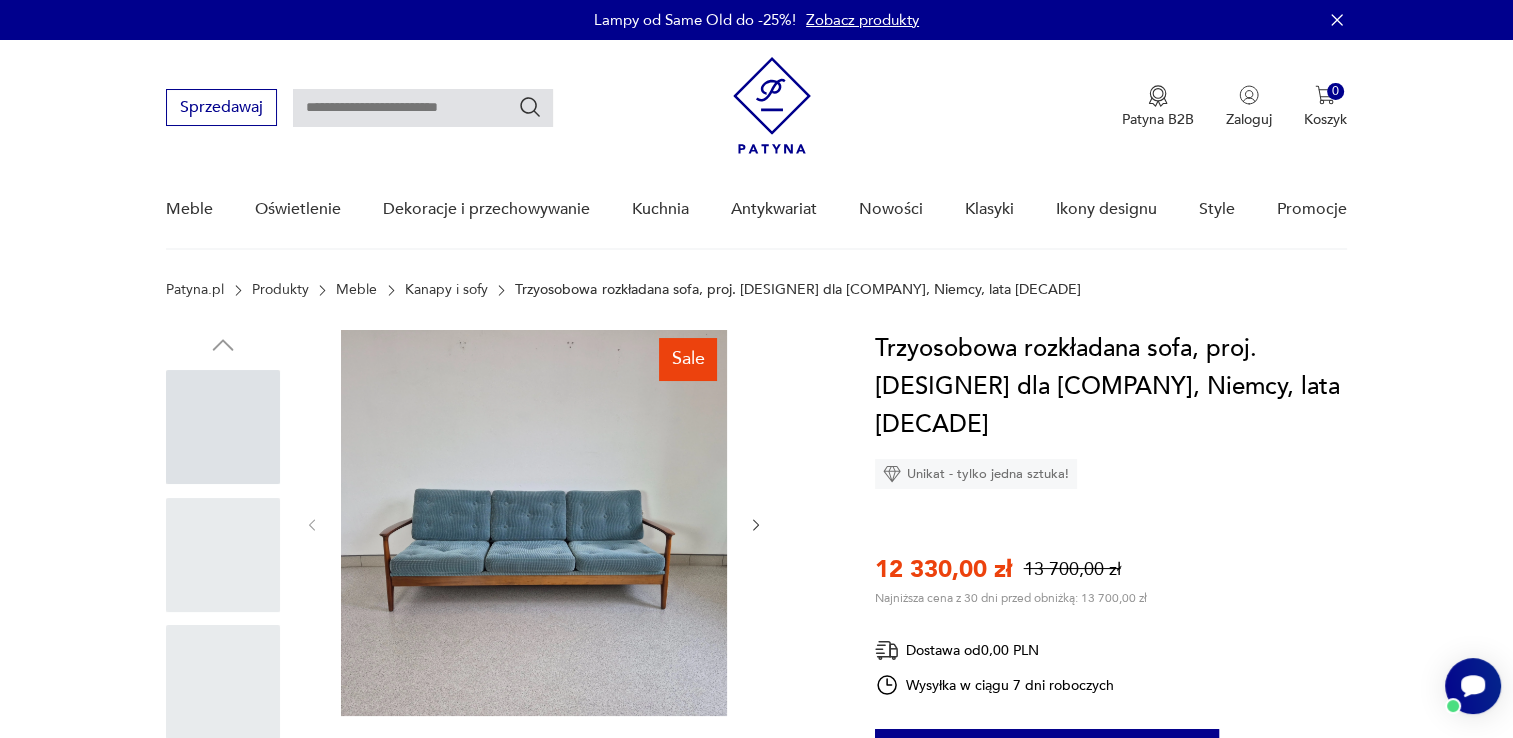 click at bounding box center [756, 525] 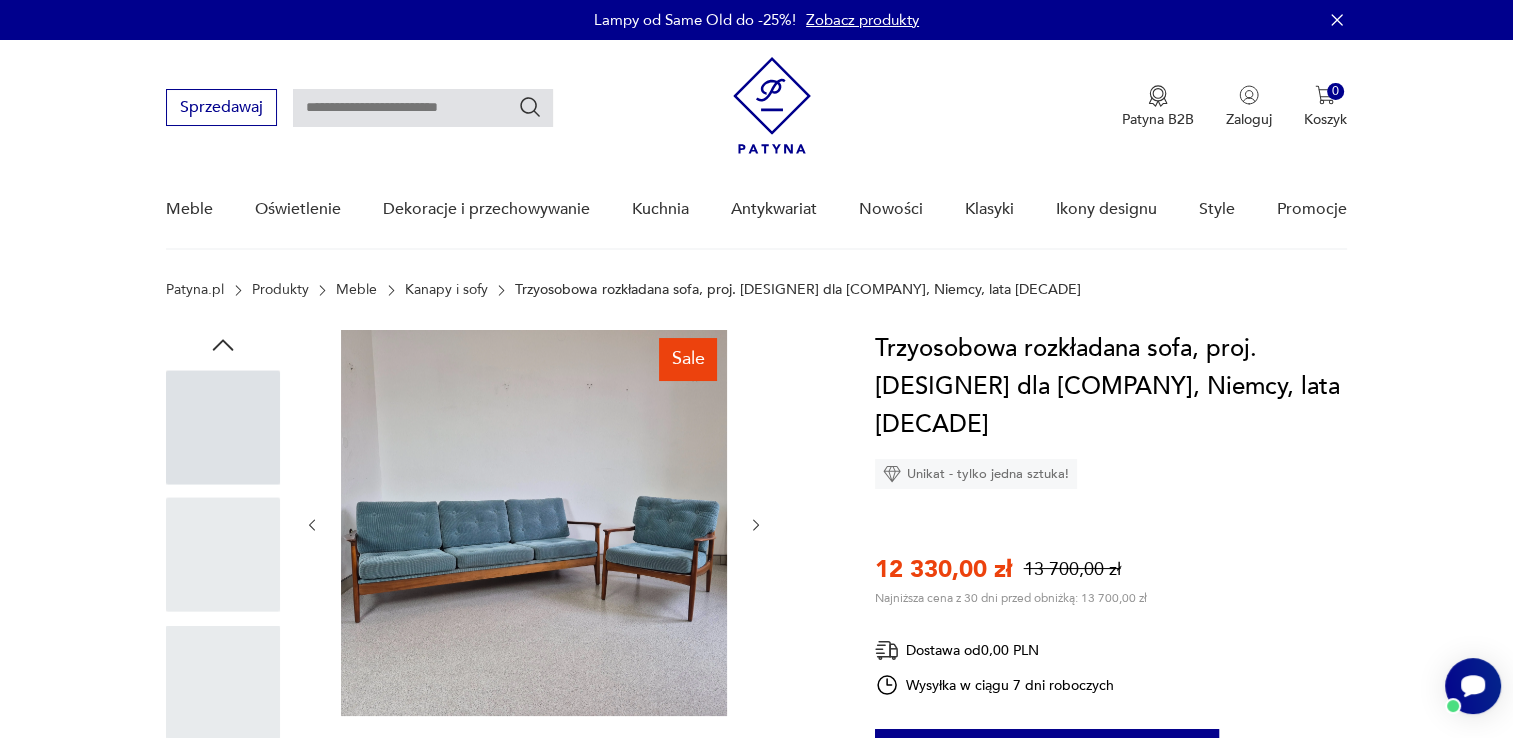 click at bounding box center (756, 525) 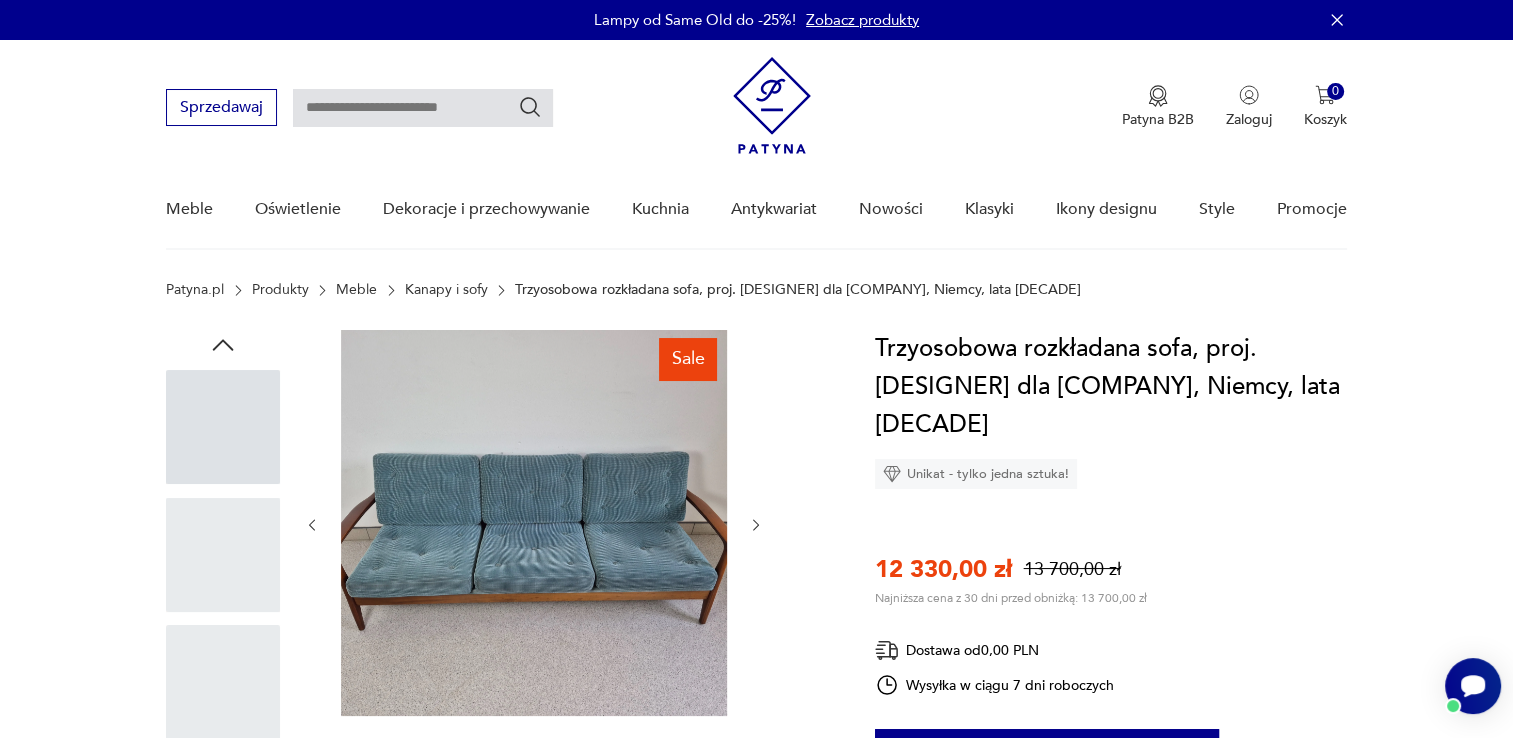 click at bounding box center (756, 525) 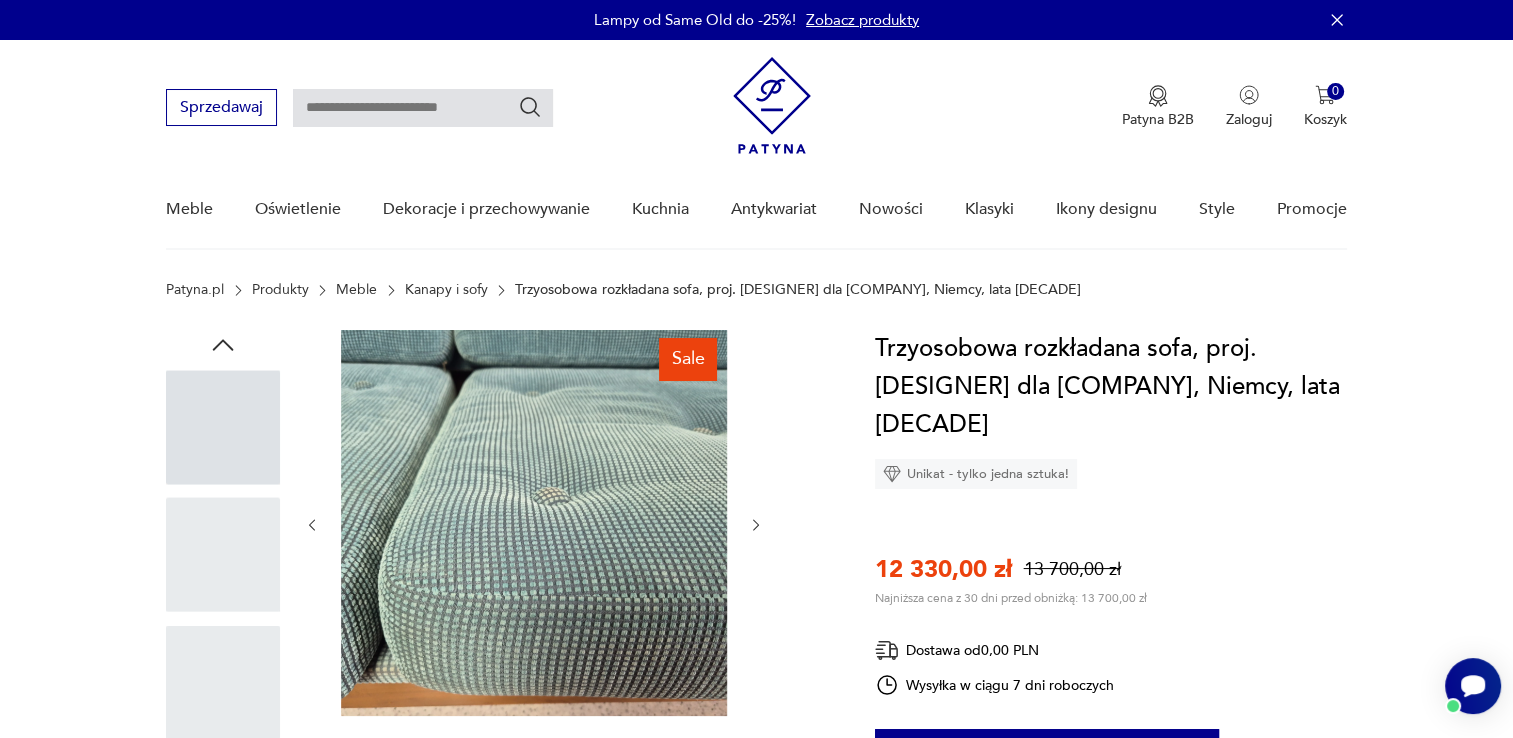 click at bounding box center [756, 525] 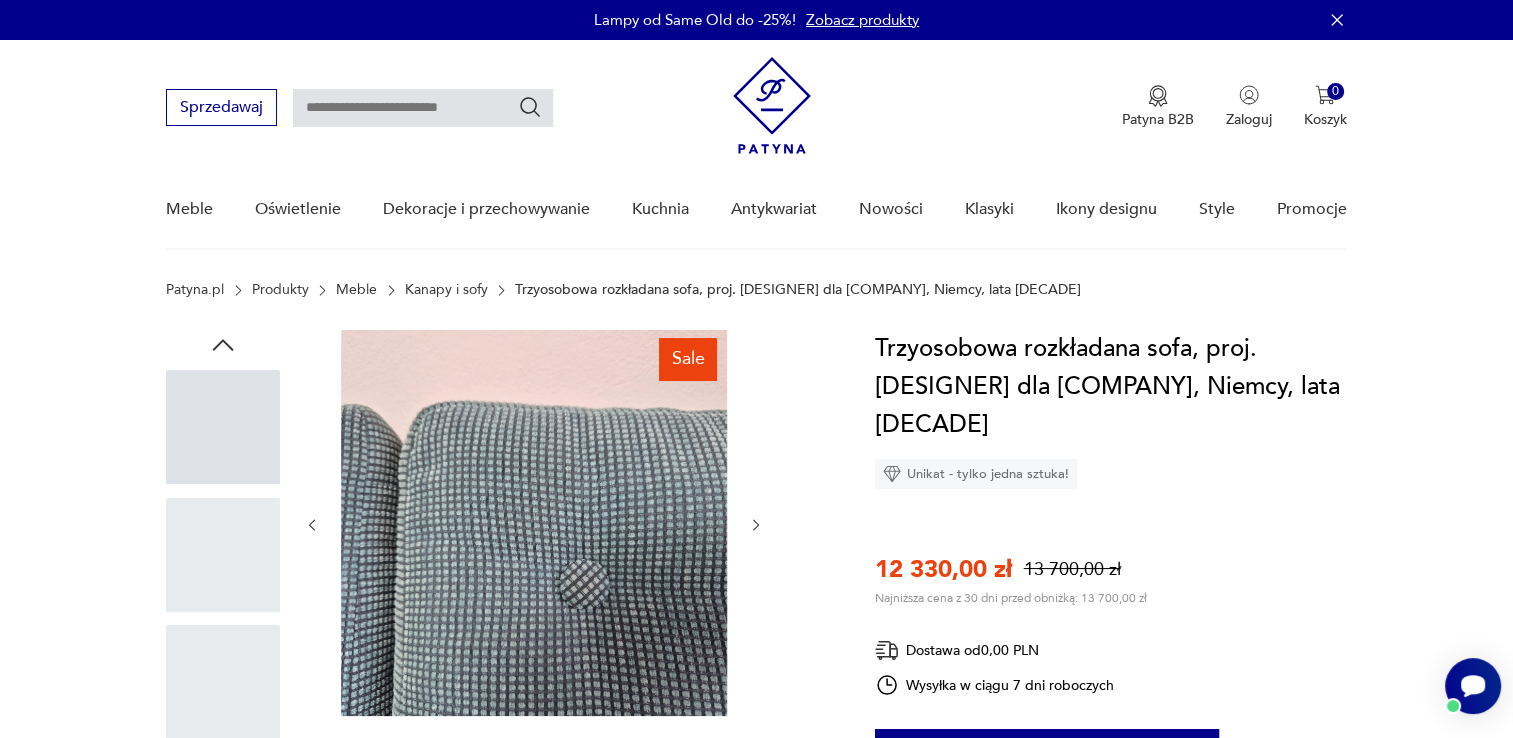 click at bounding box center [756, 525] 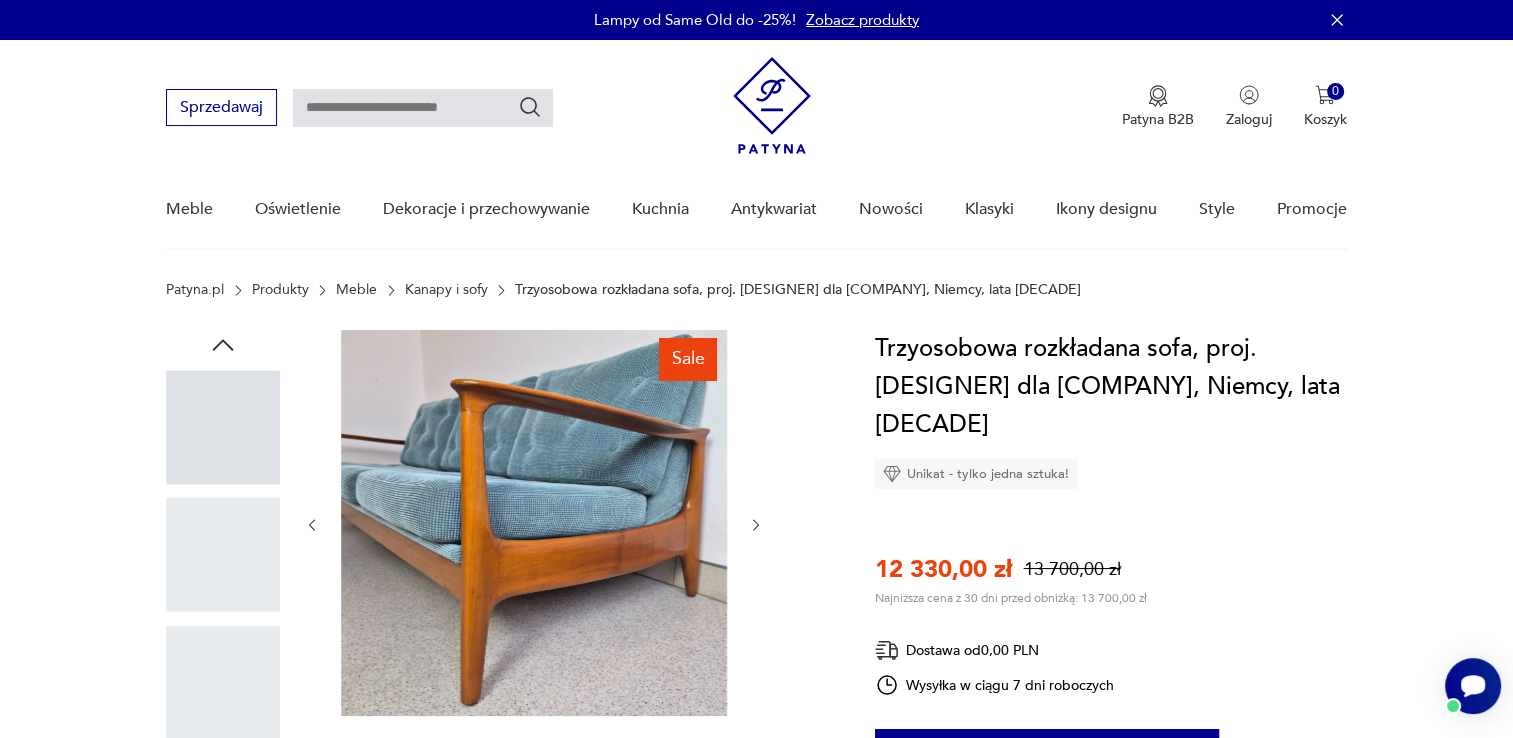 click at bounding box center (756, 525) 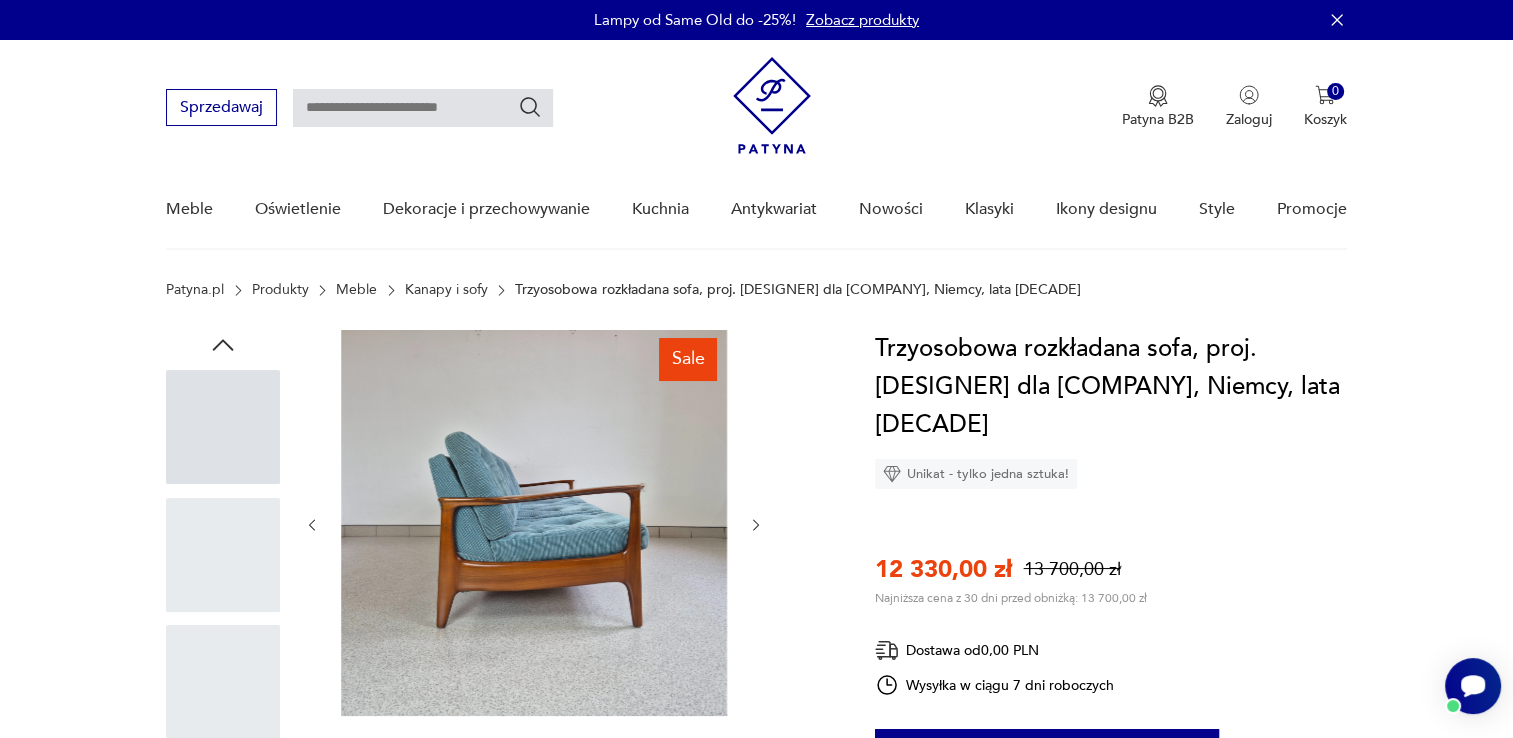 click at bounding box center [756, 525] 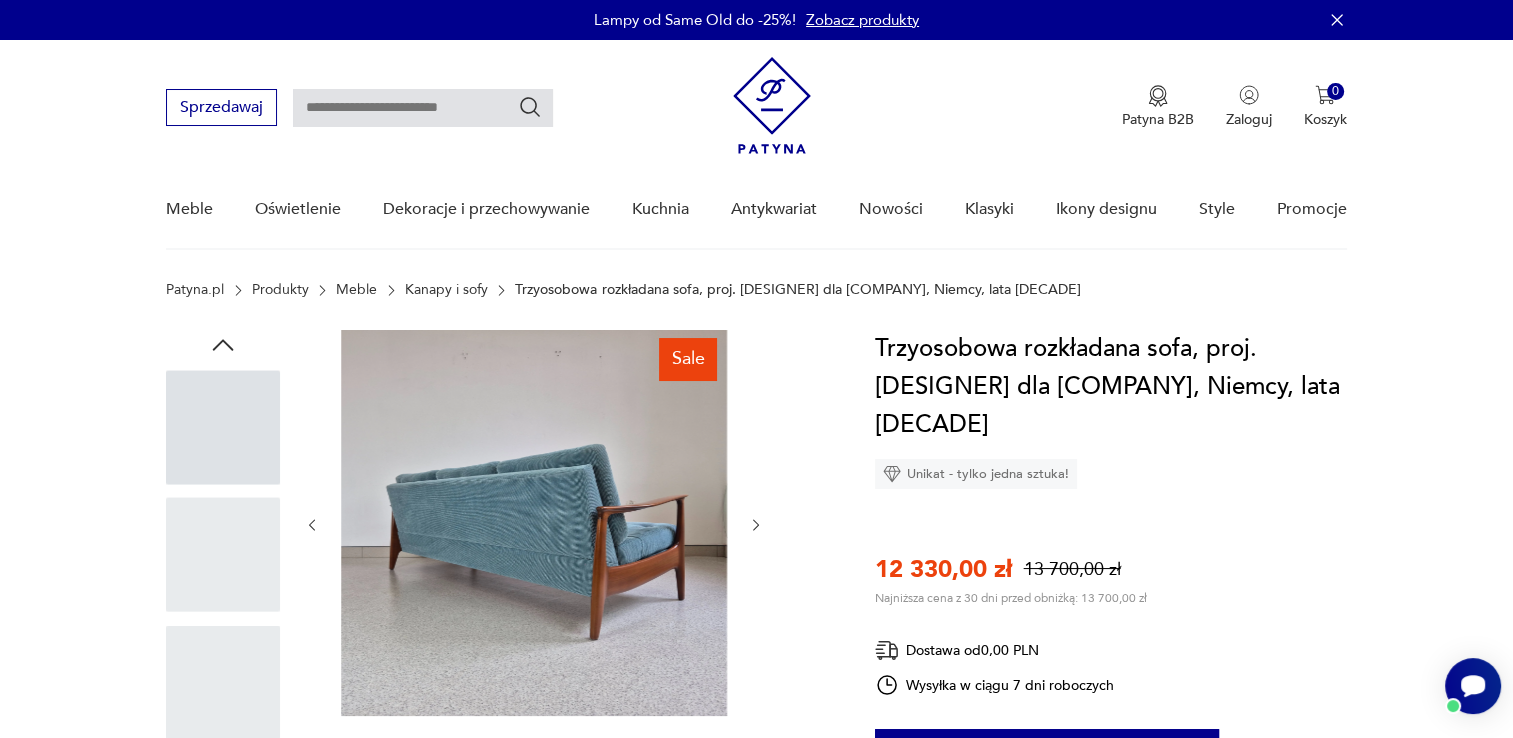 click at bounding box center [756, 525] 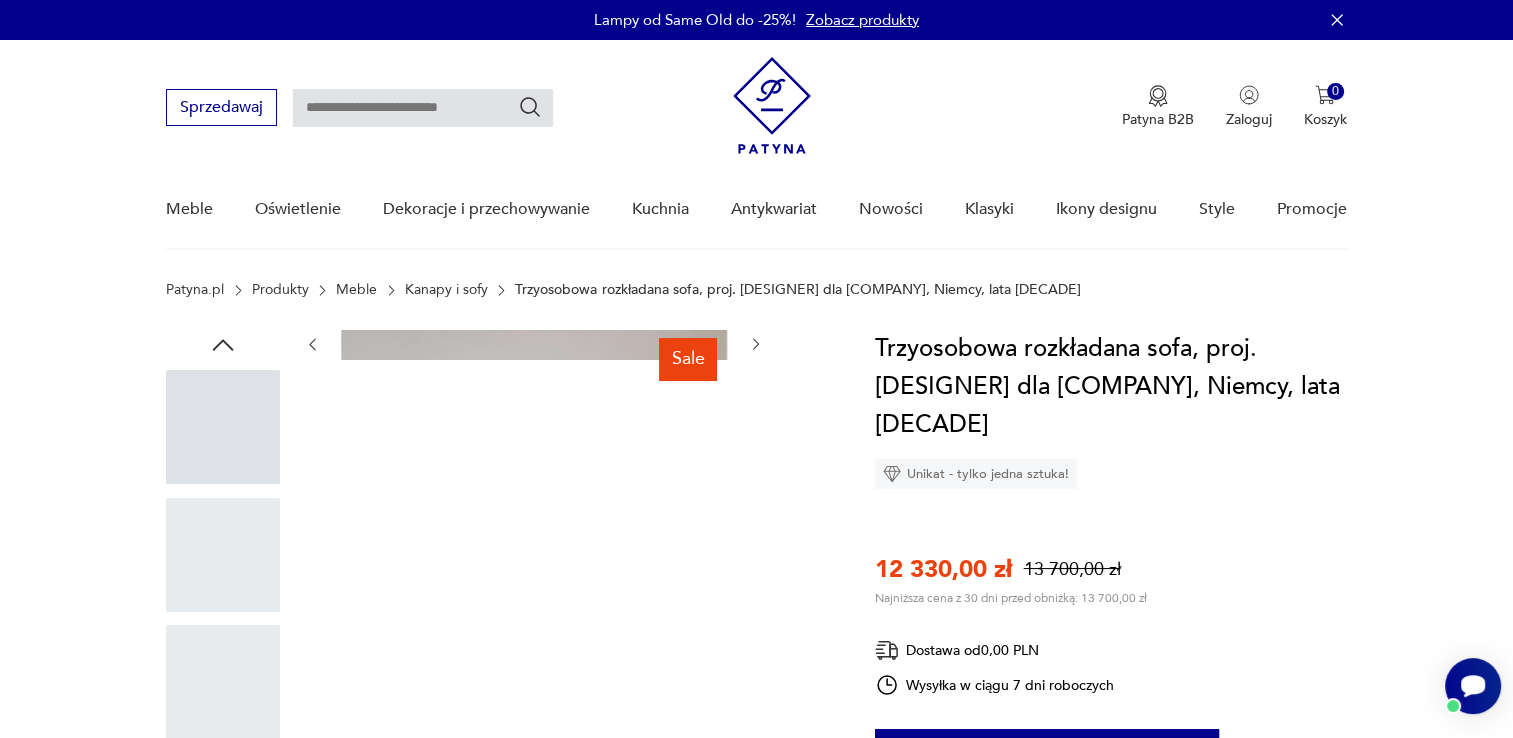 click at bounding box center (0, 0) 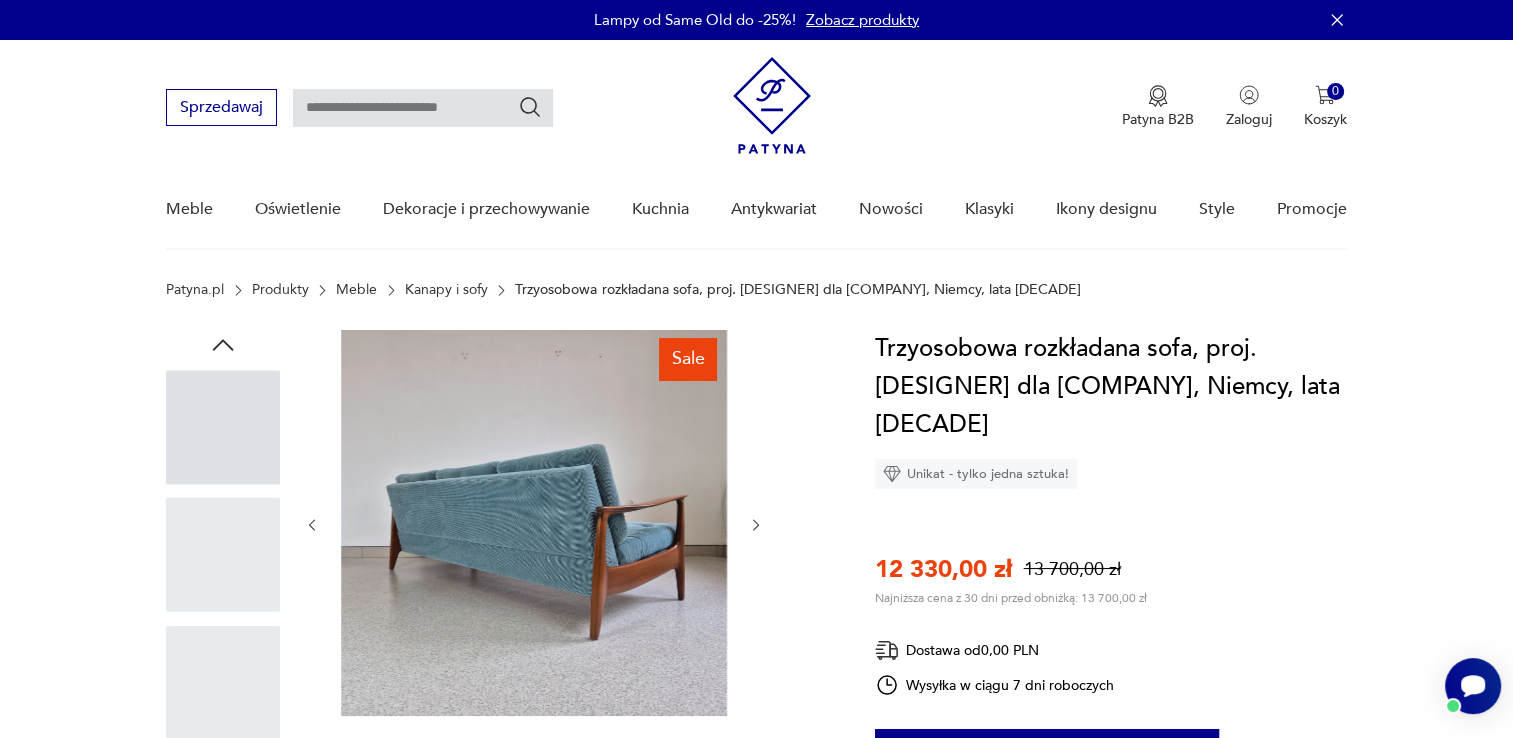 click at bounding box center (0, 0) 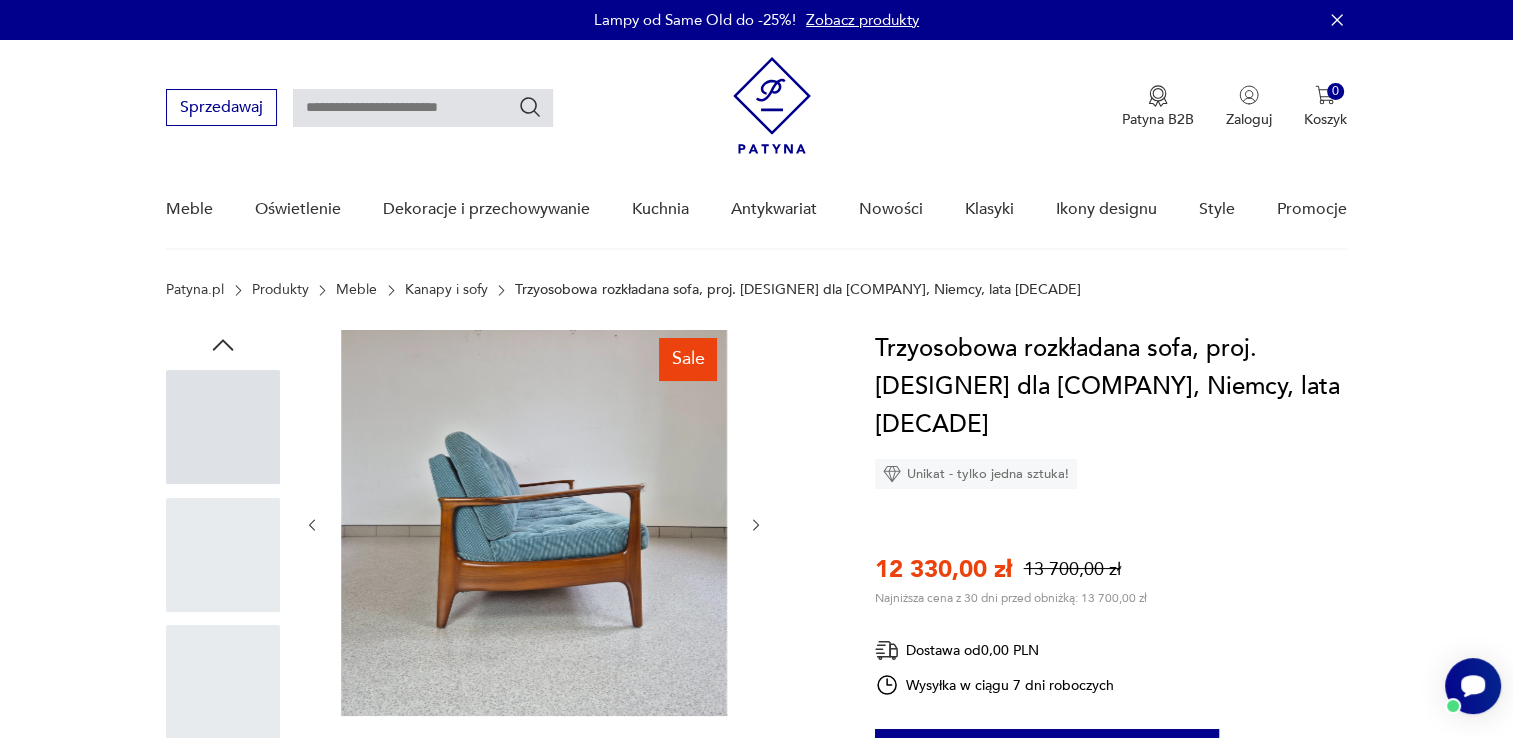 click at bounding box center (0, 0) 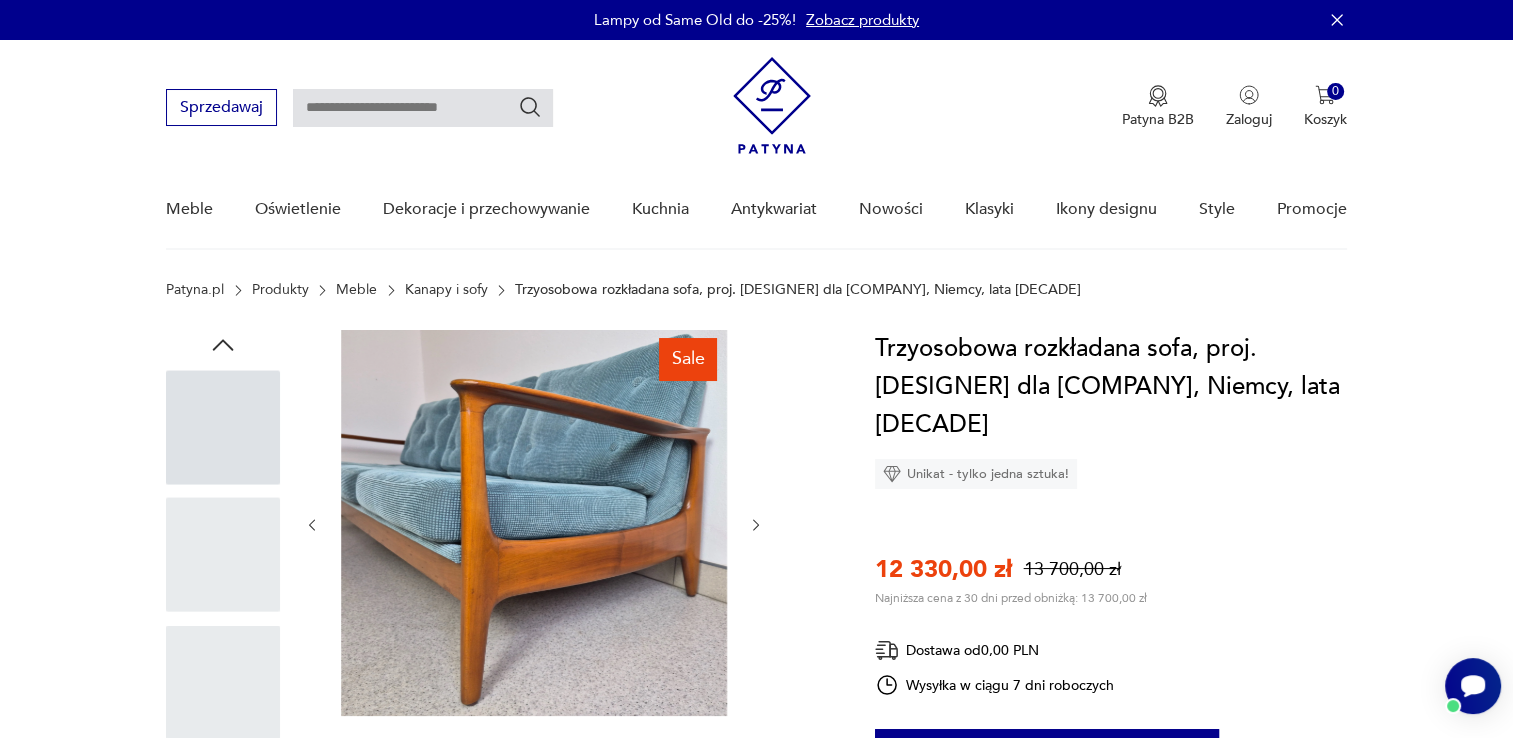 click at bounding box center (0, 0) 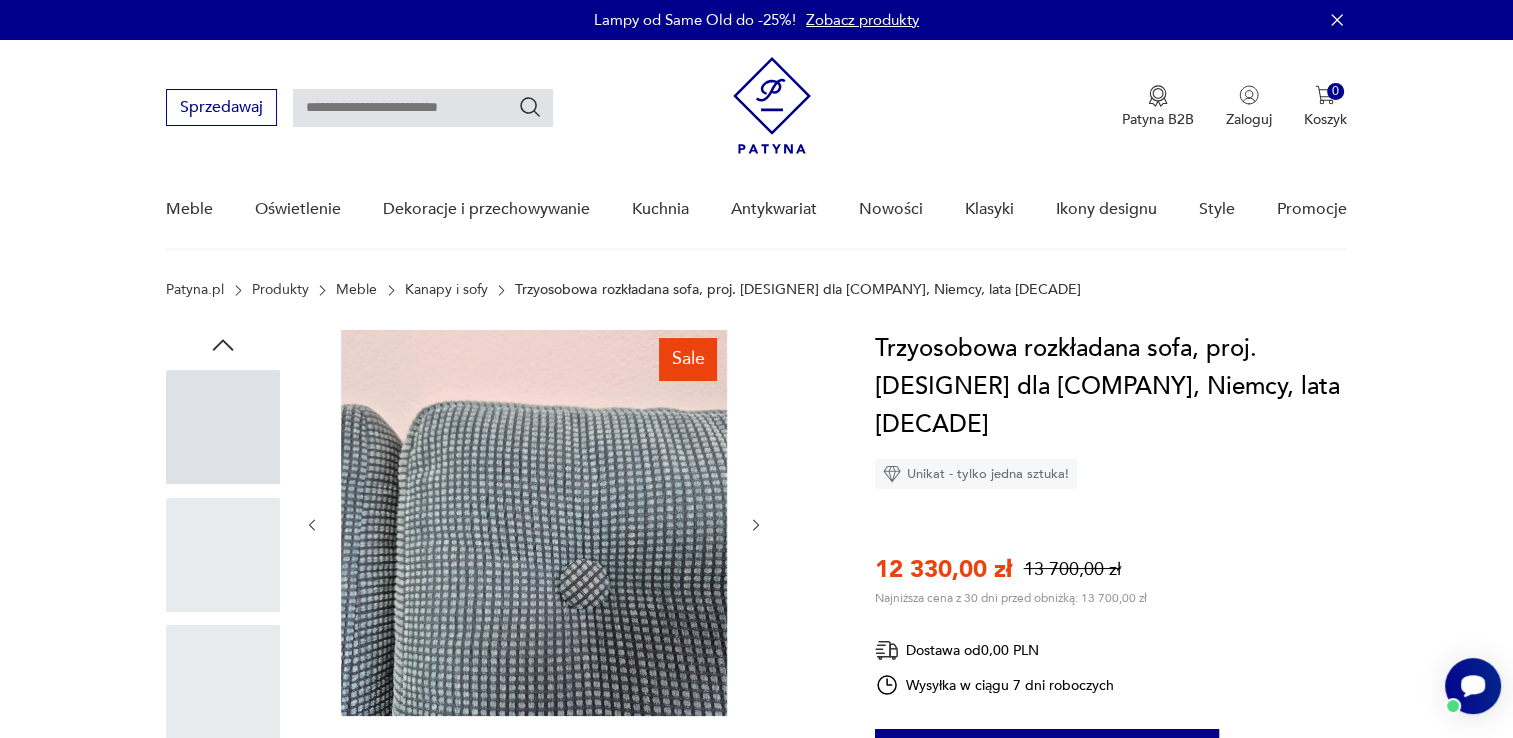 click at bounding box center [0, 0] 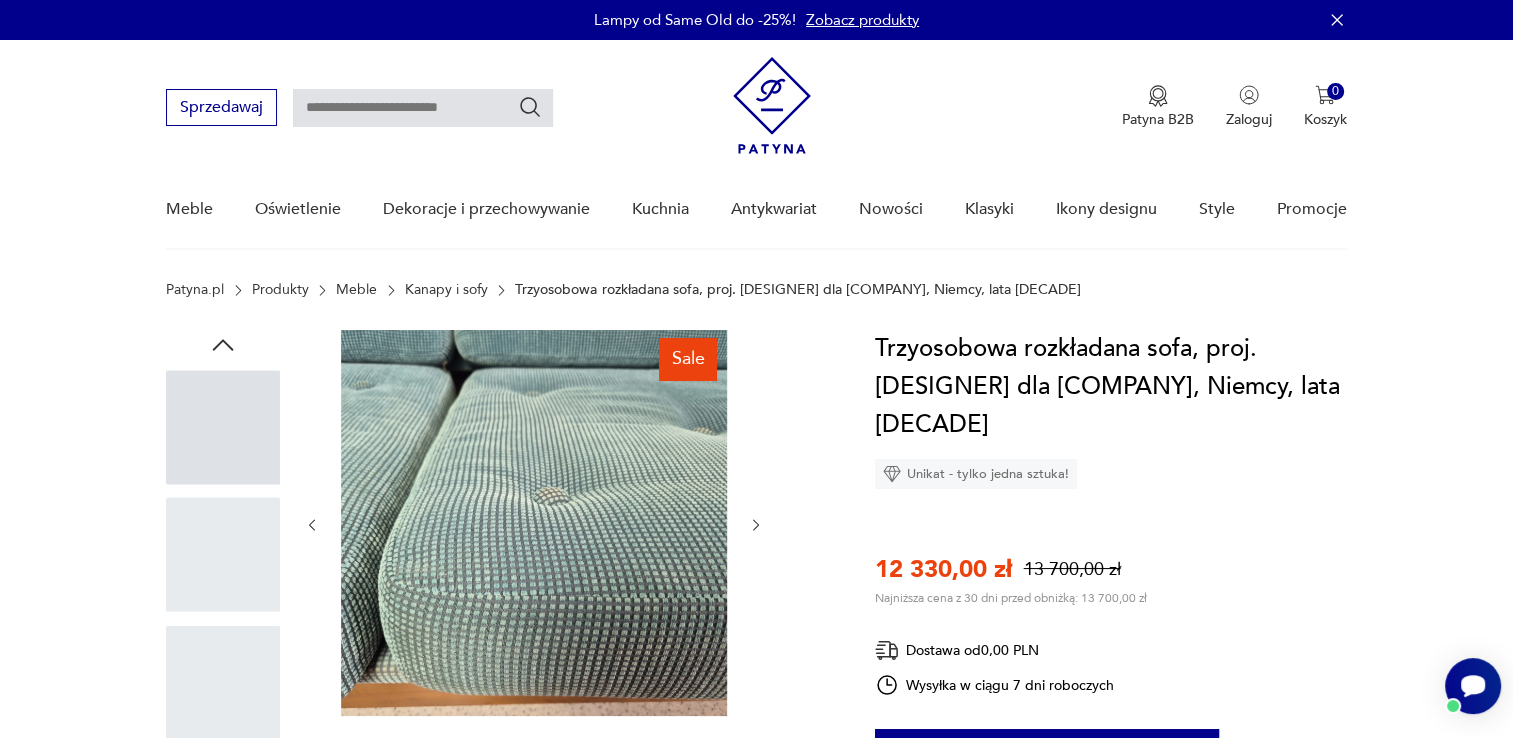 click at bounding box center [0, 0] 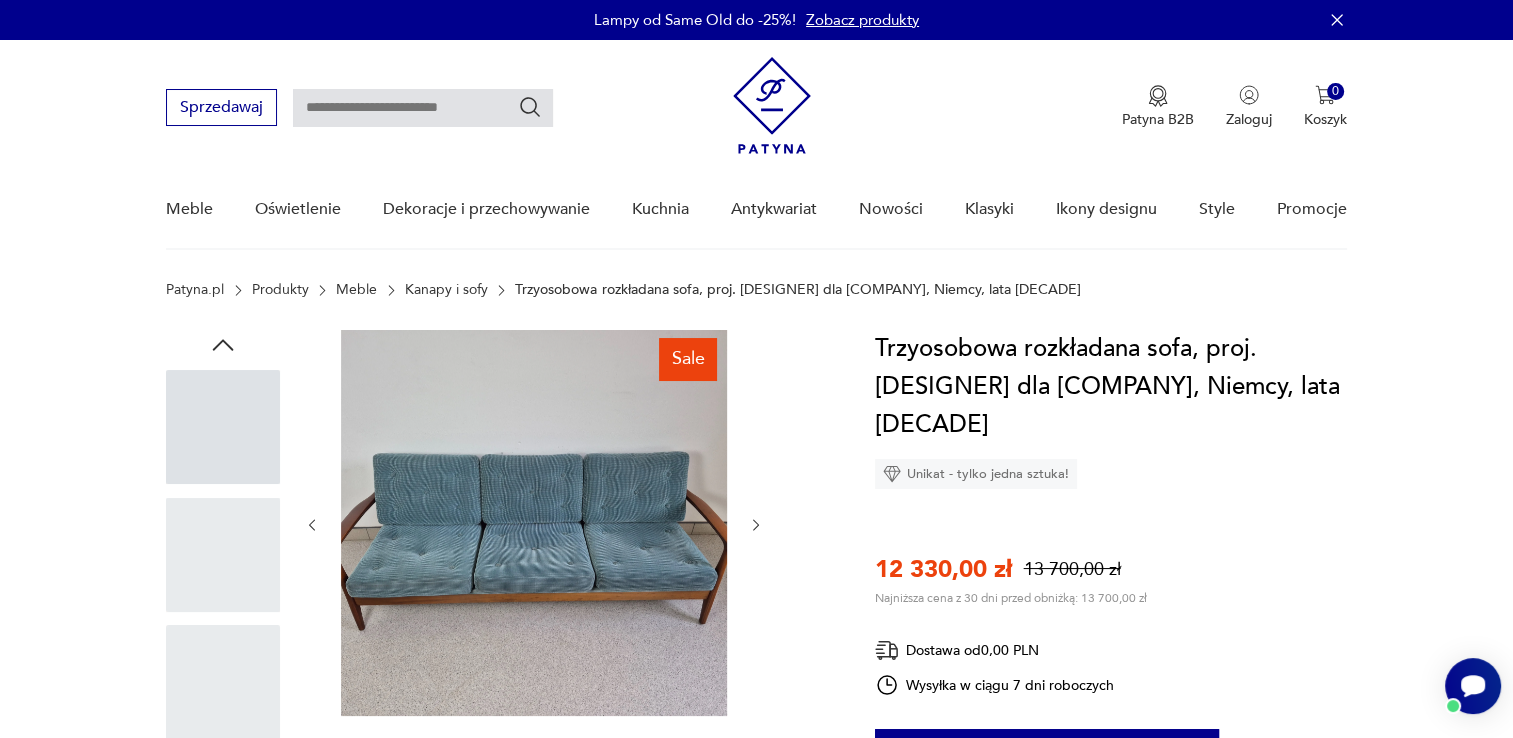 click at bounding box center (0, 0) 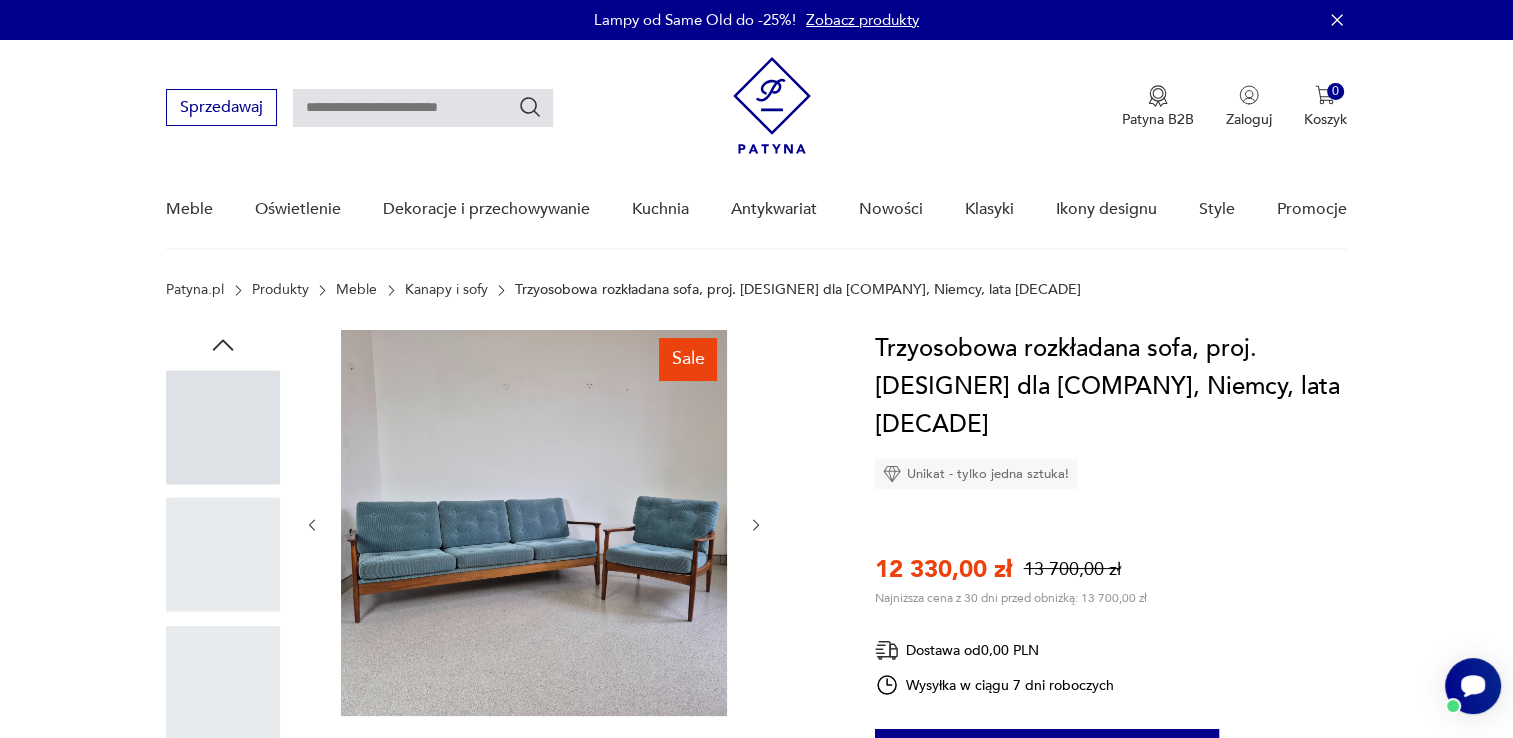 click at bounding box center (0, 0) 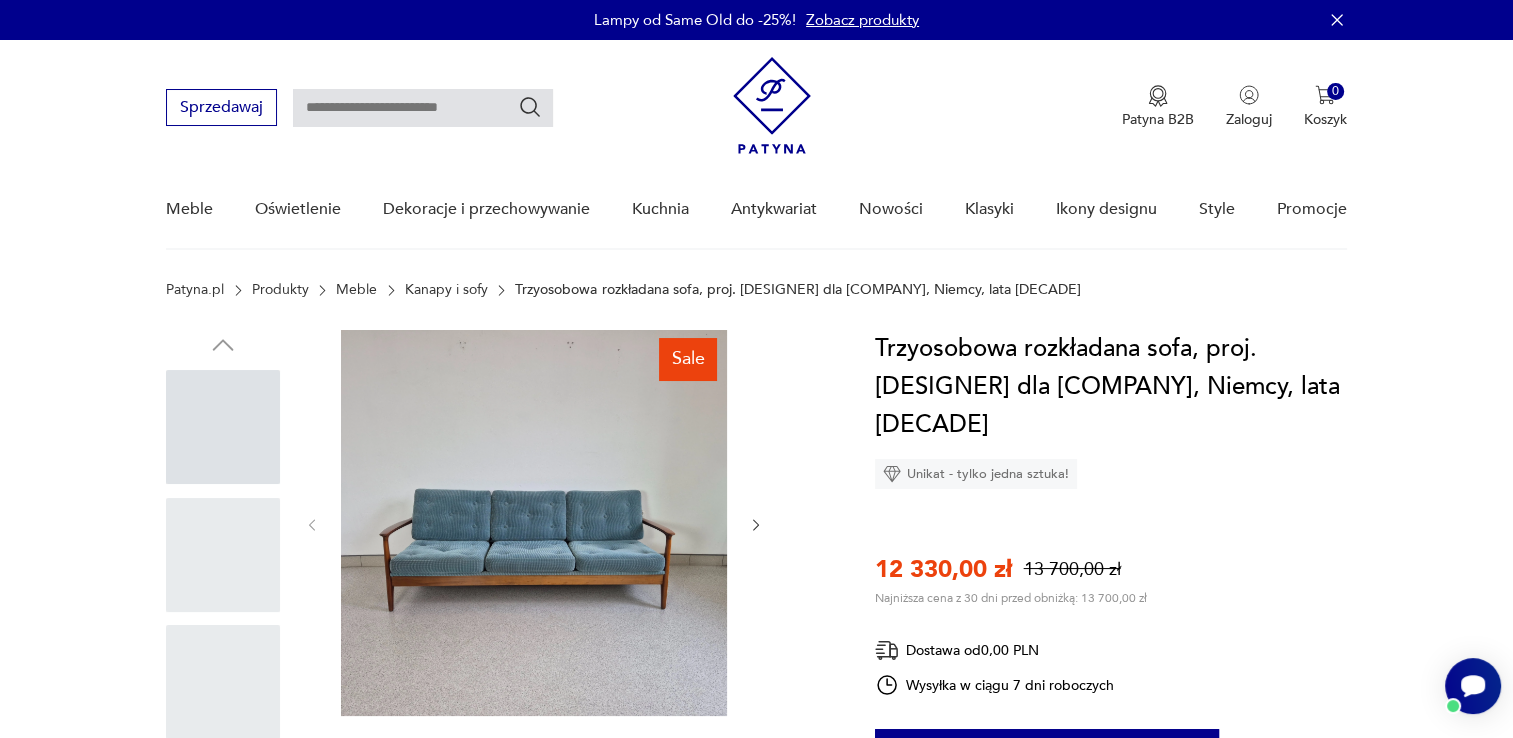 click at bounding box center (756, 525) 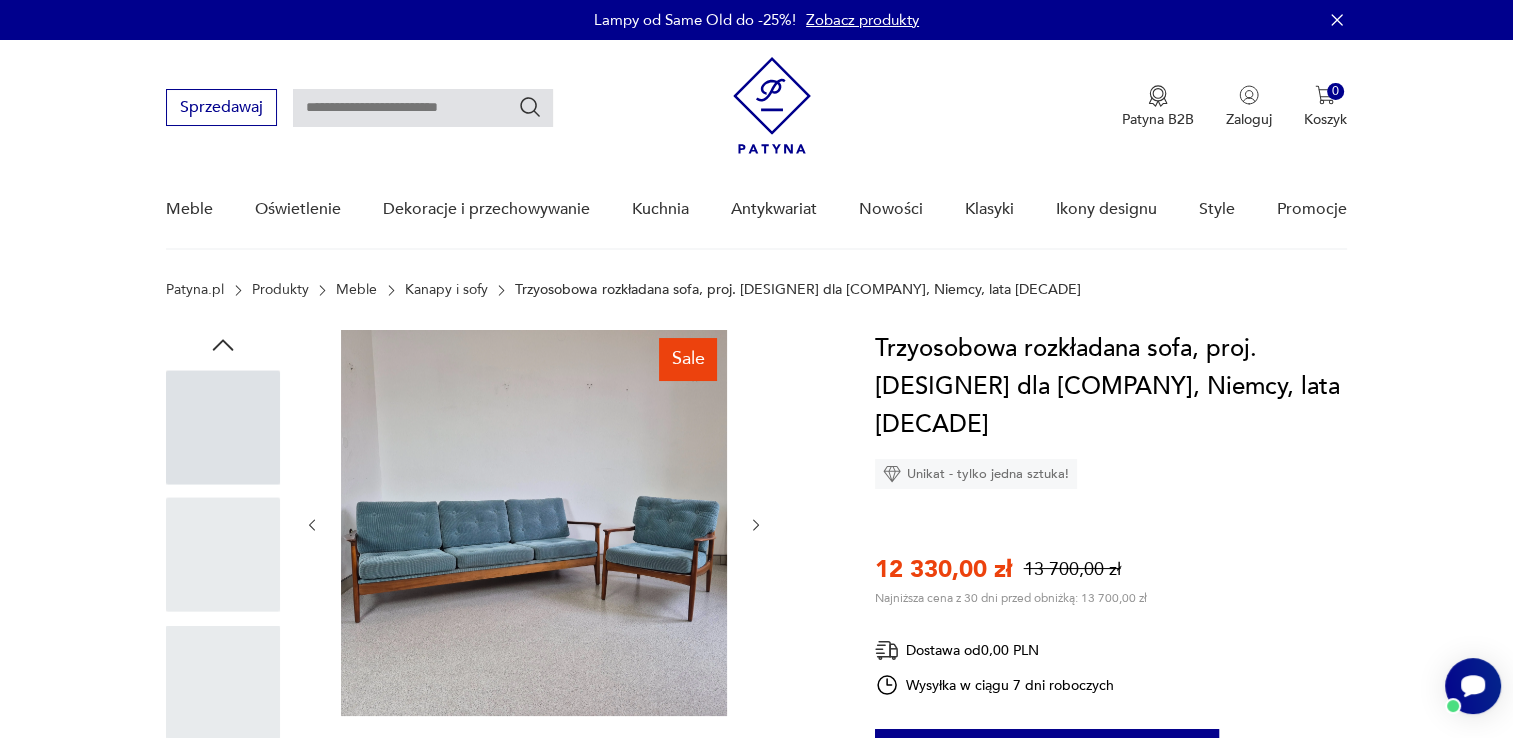 click at bounding box center [756, 525] 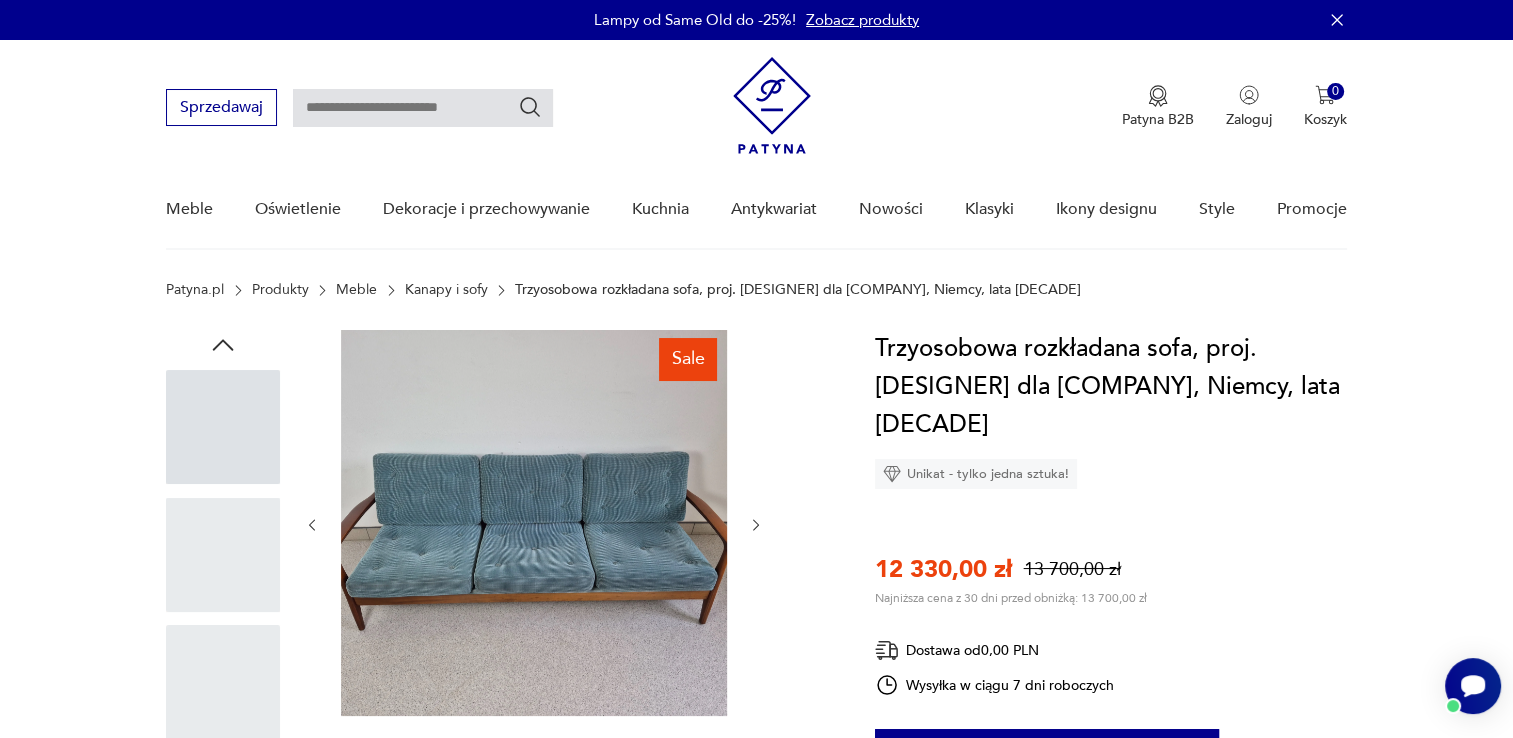 click at bounding box center (756, 525) 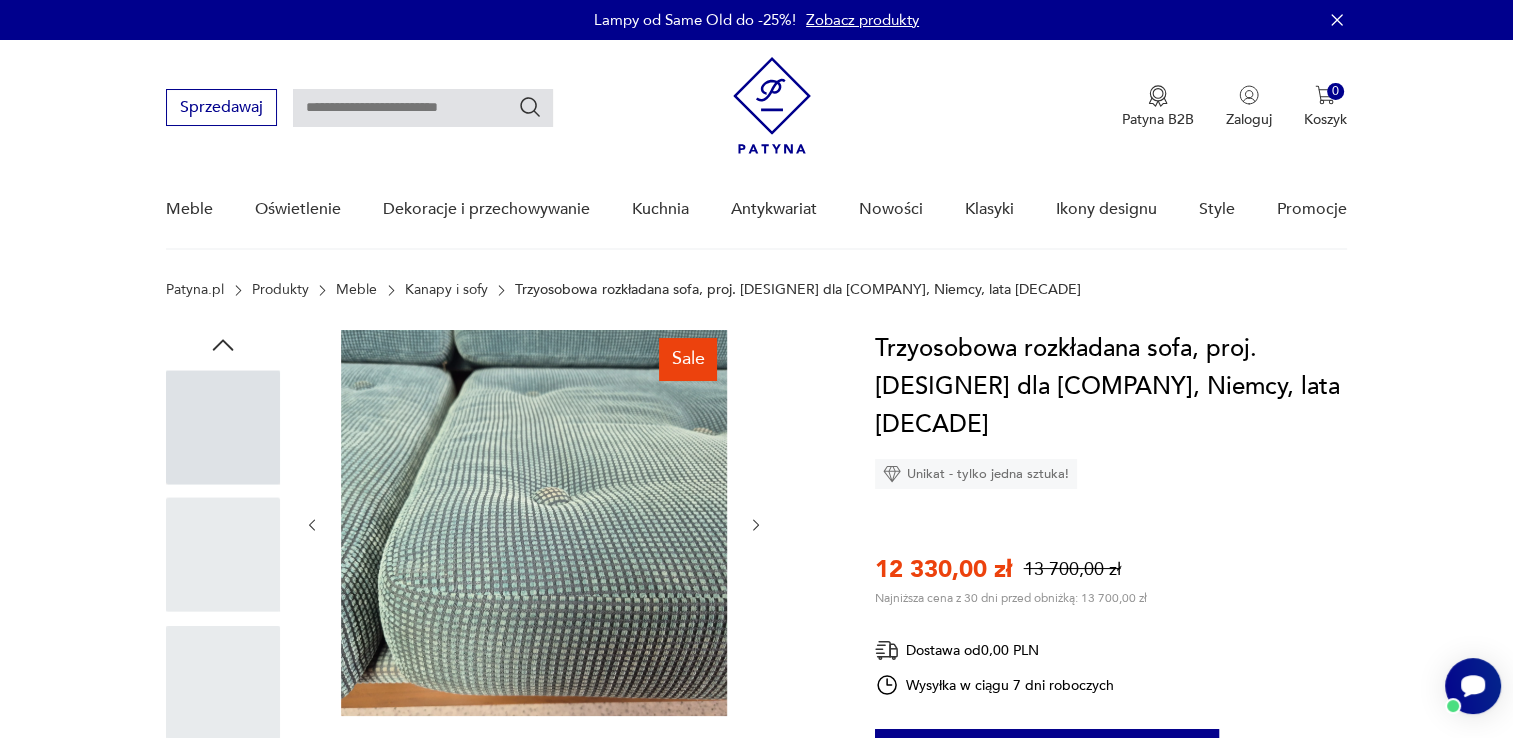 click at bounding box center [756, 525] 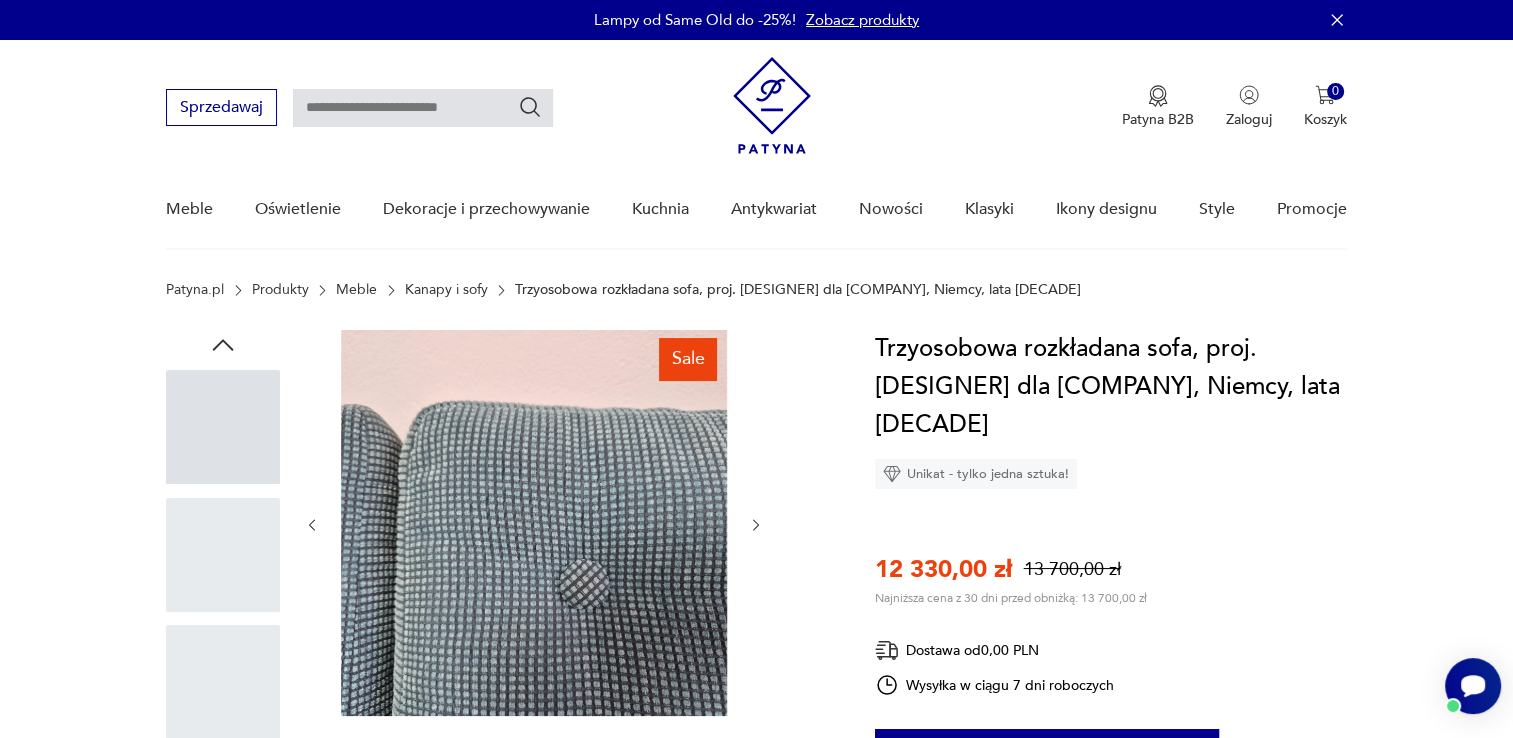 click at bounding box center [756, 525] 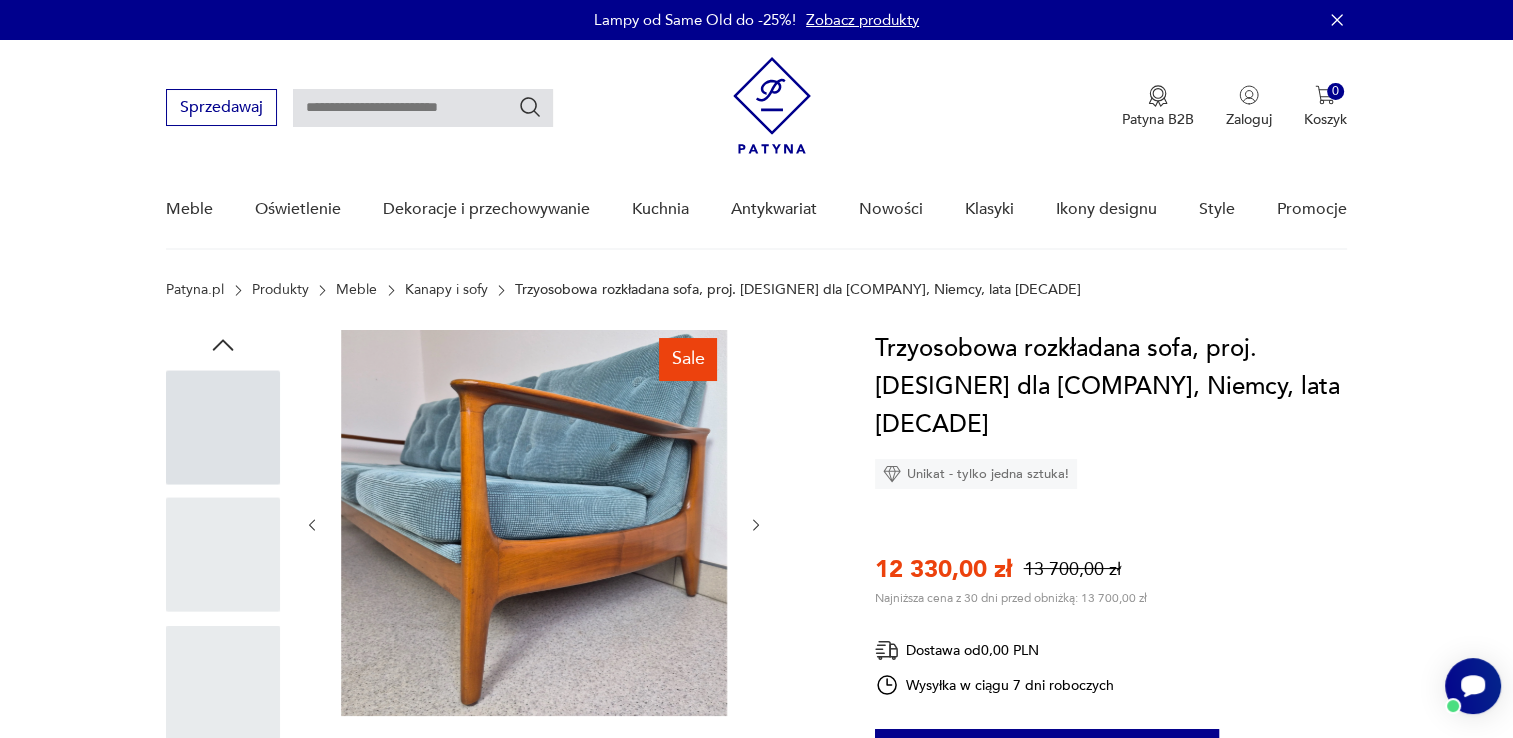 click at bounding box center (756, 525) 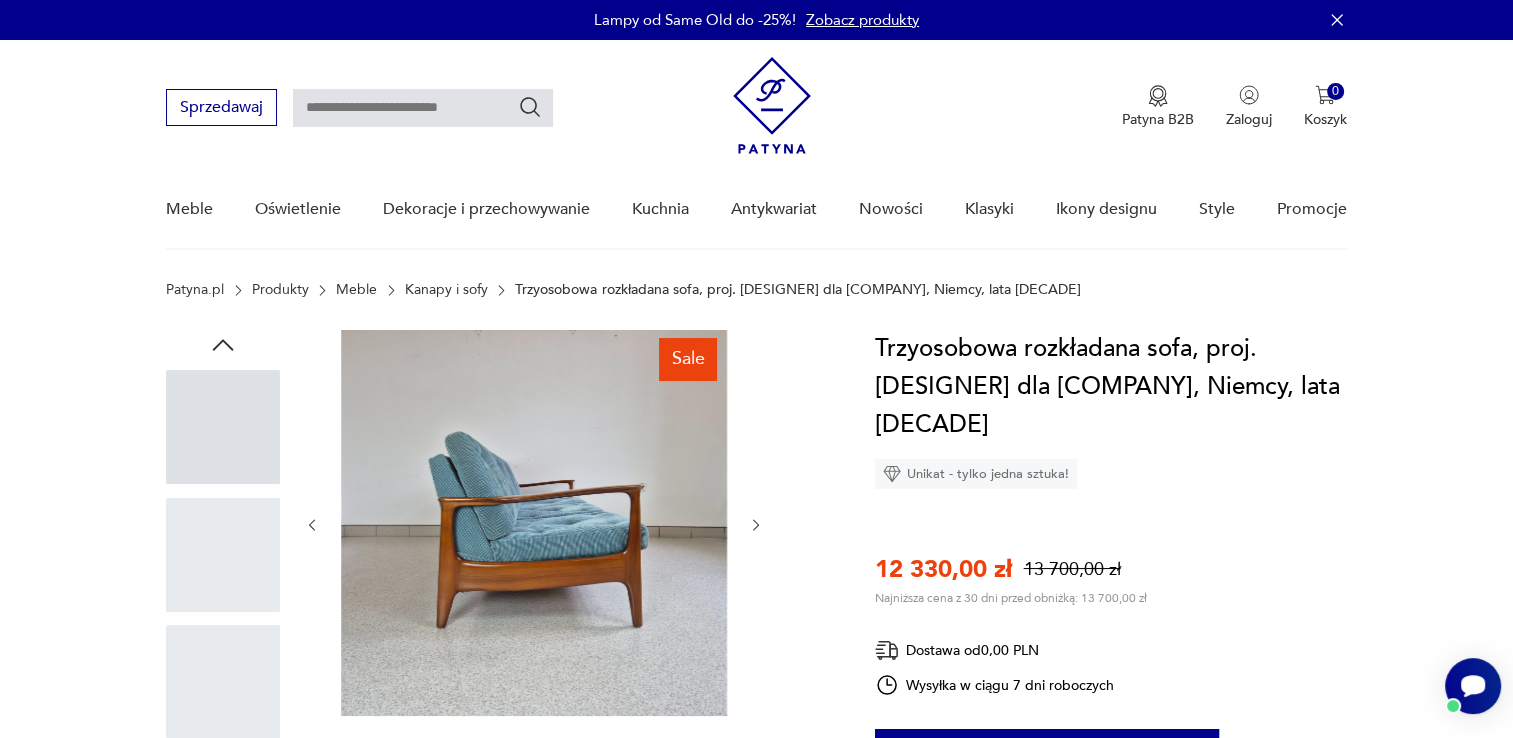 click at bounding box center (756, 525) 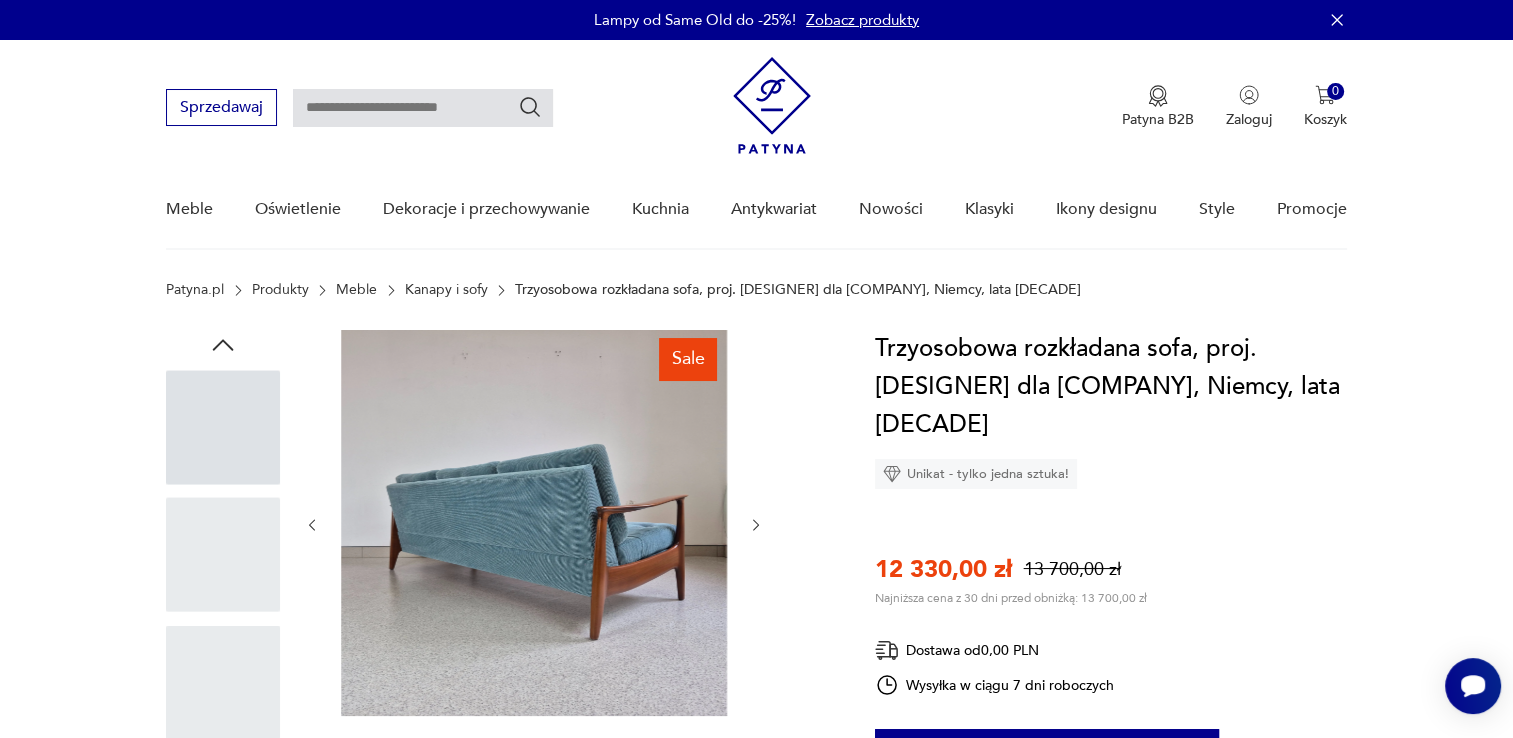 click at bounding box center (756, 525) 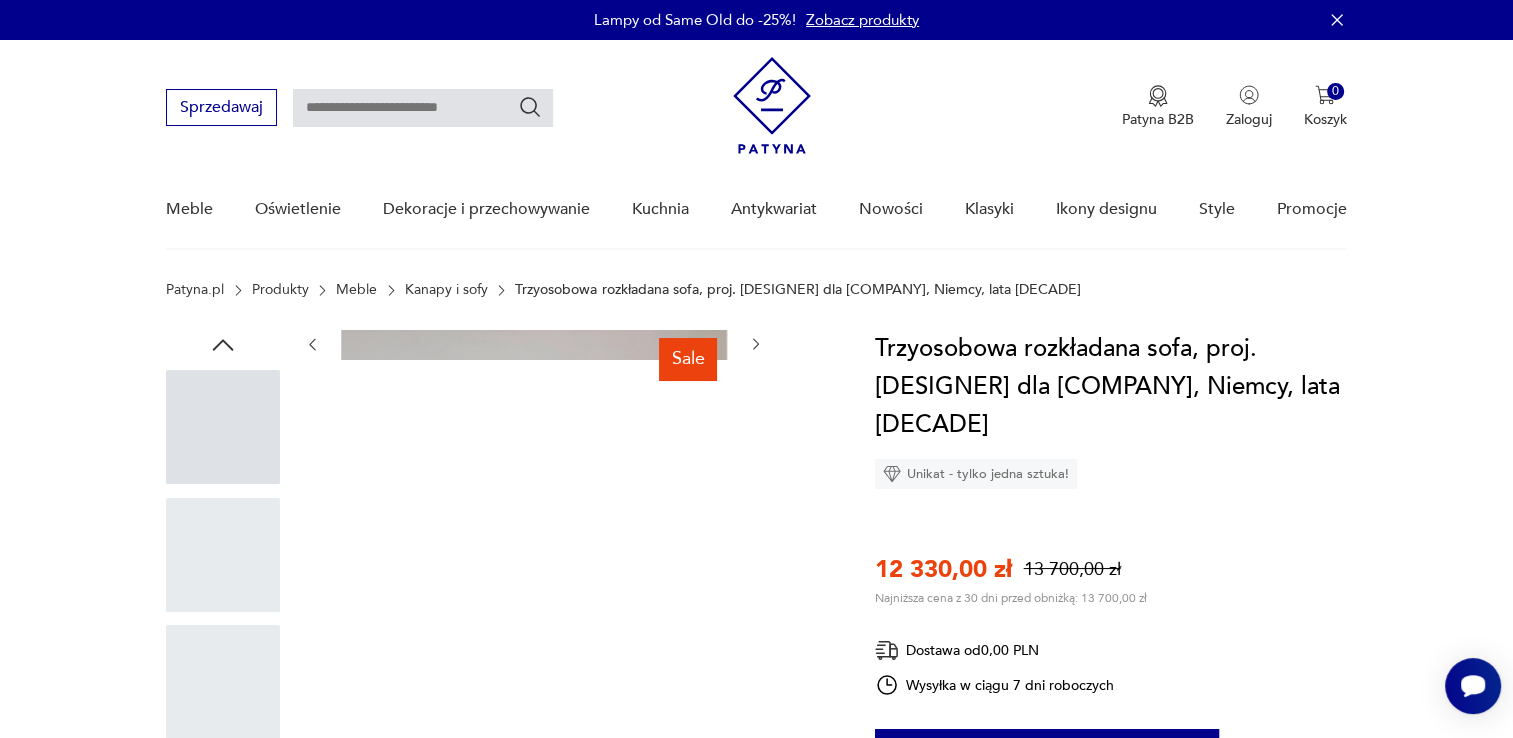 click at bounding box center (0, 0) 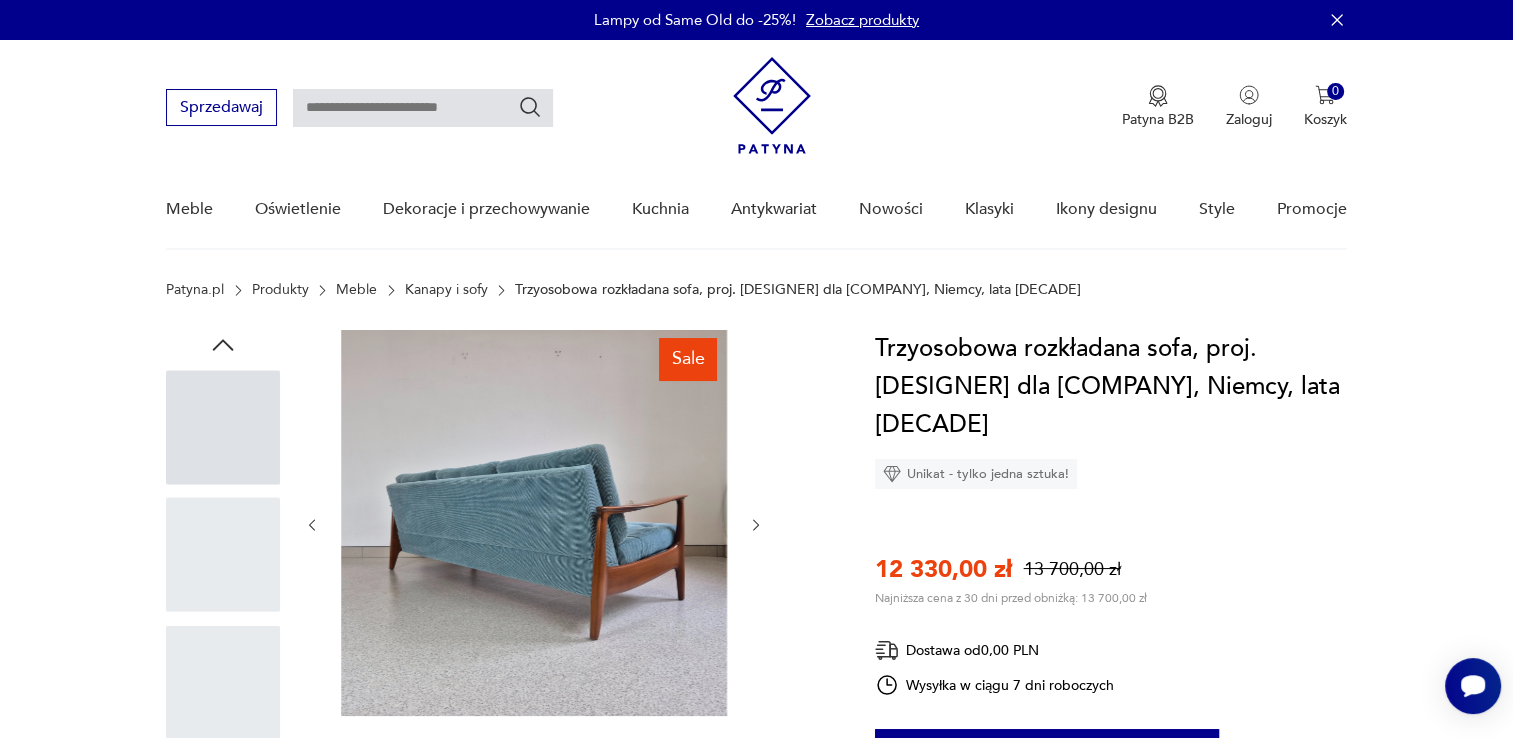 click at bounding box center (0, 0) 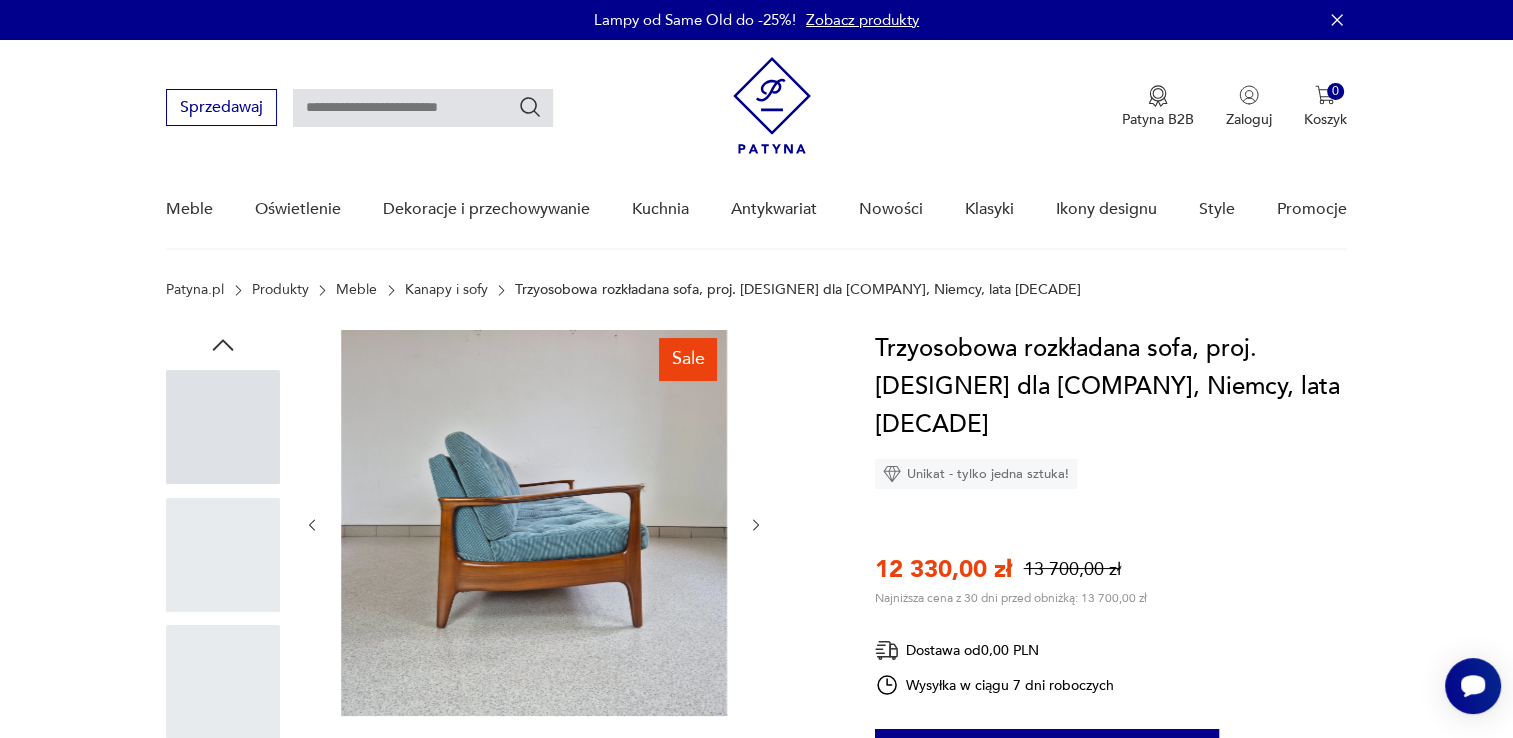 click at bounding box center [0, 0] 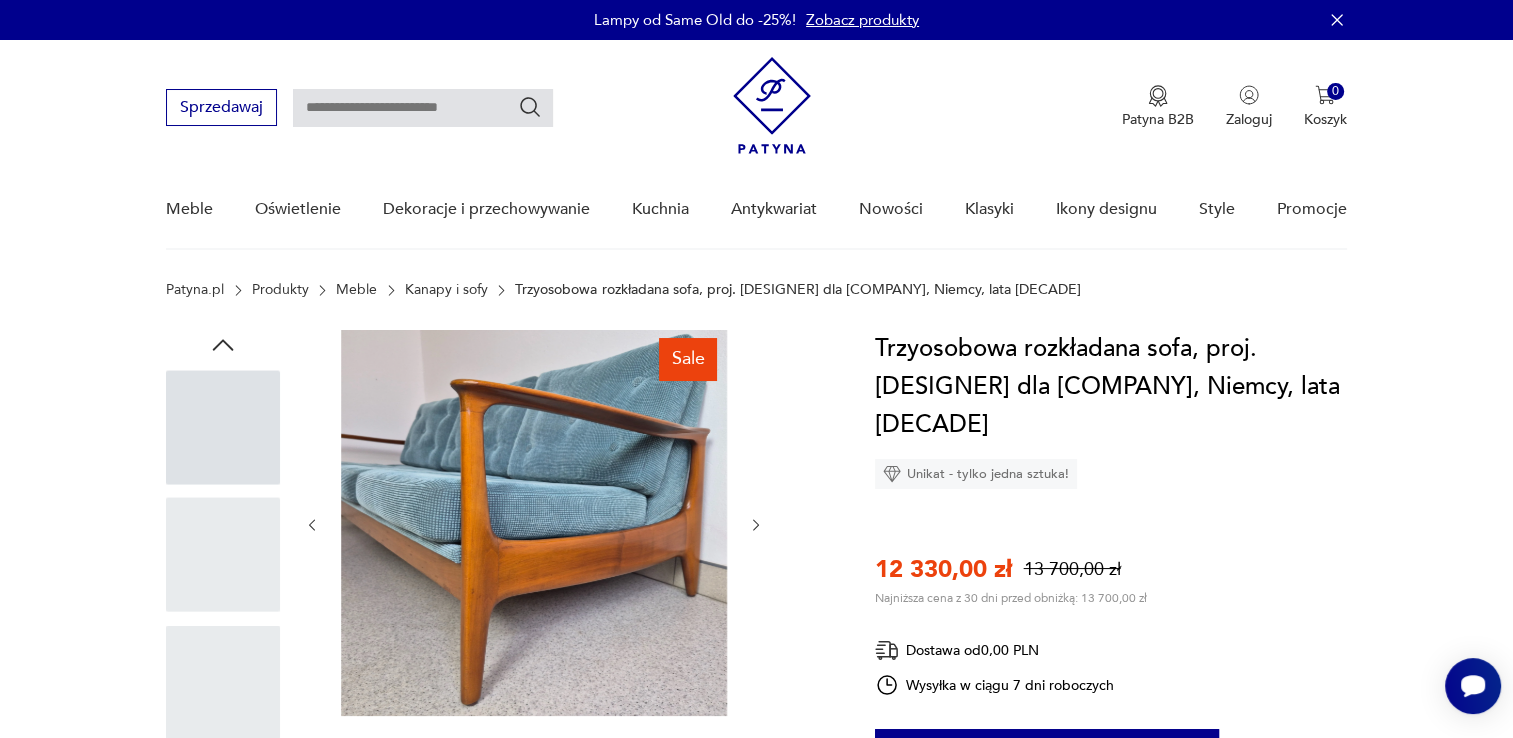 click at bounding box center [0, 0] 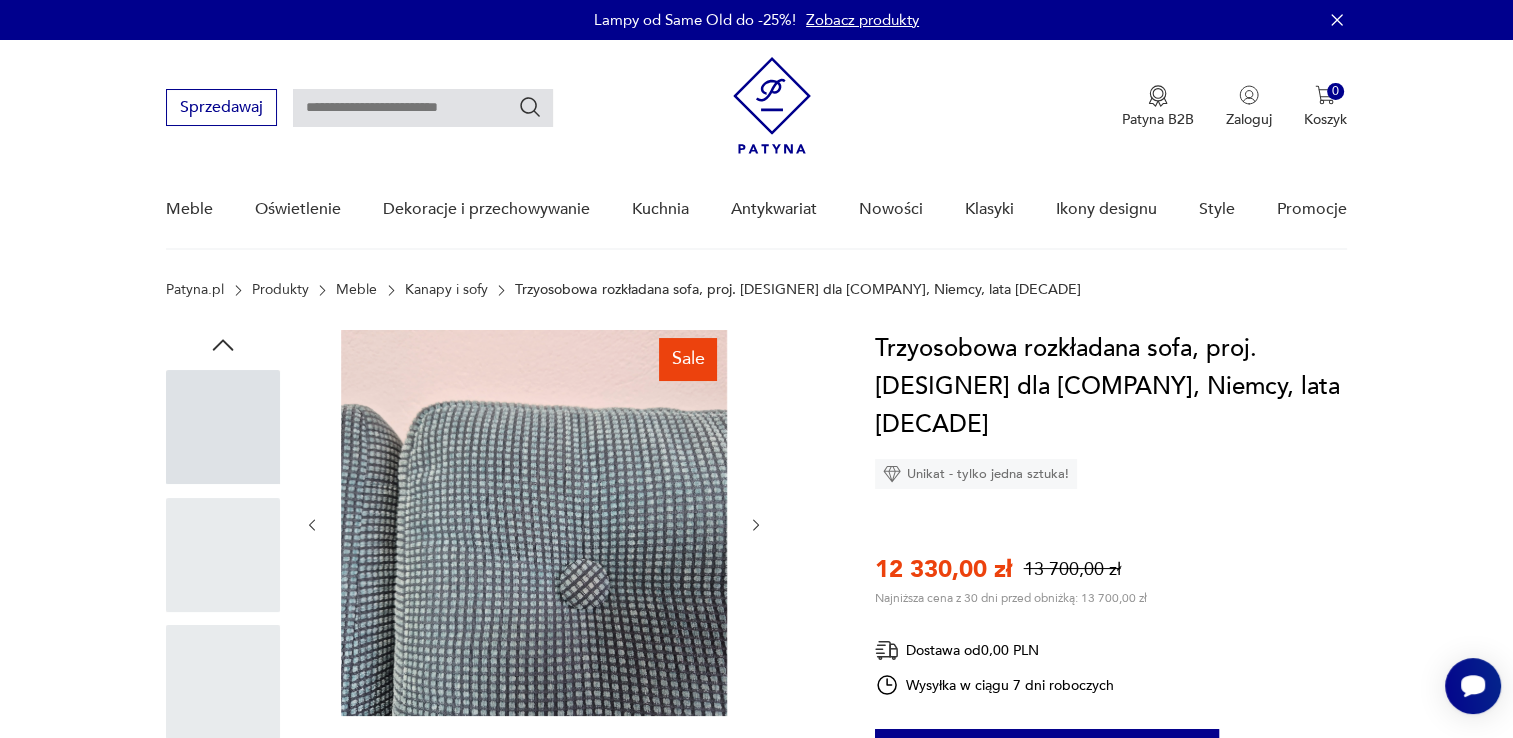 click at bounding box center [0, 0] 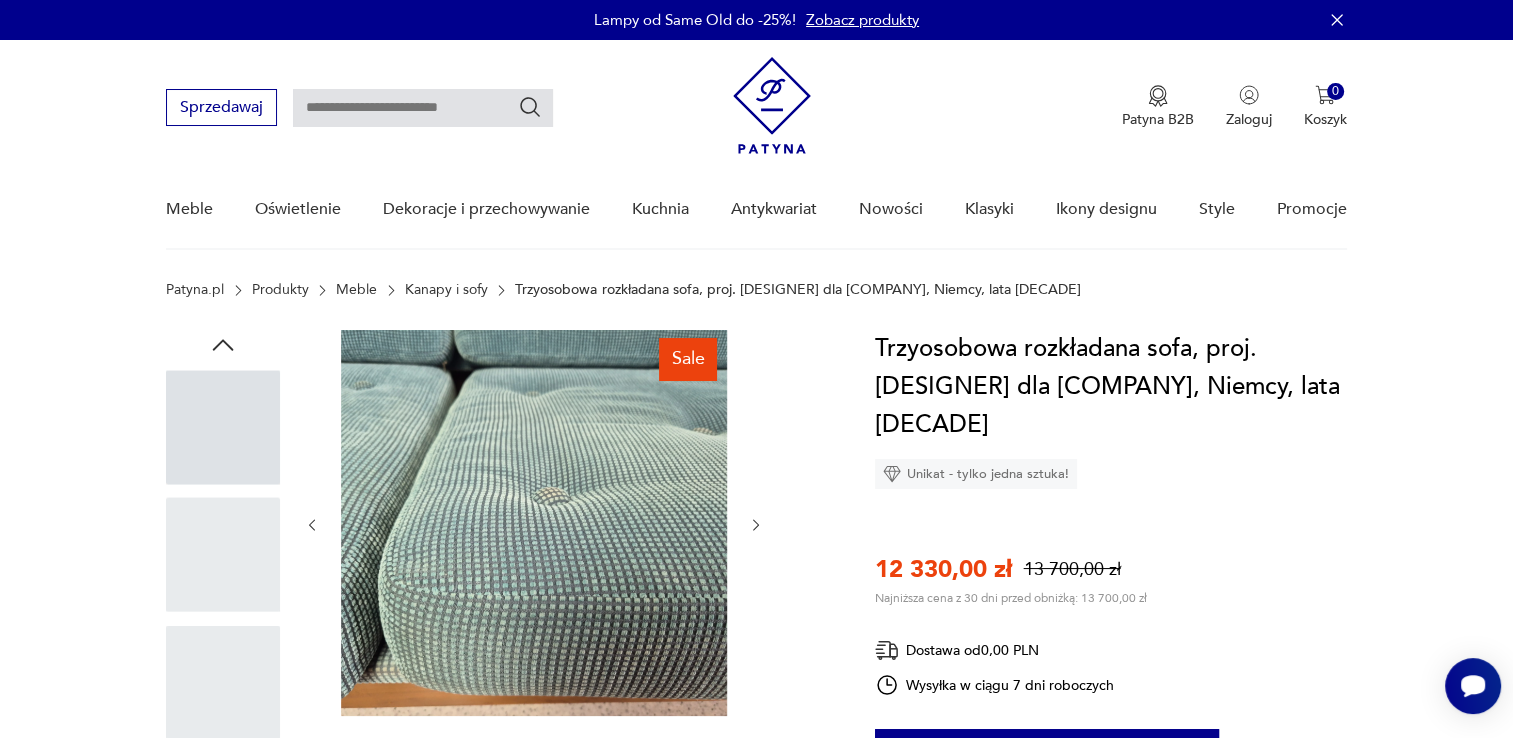 click at bounding box center [223, 620] 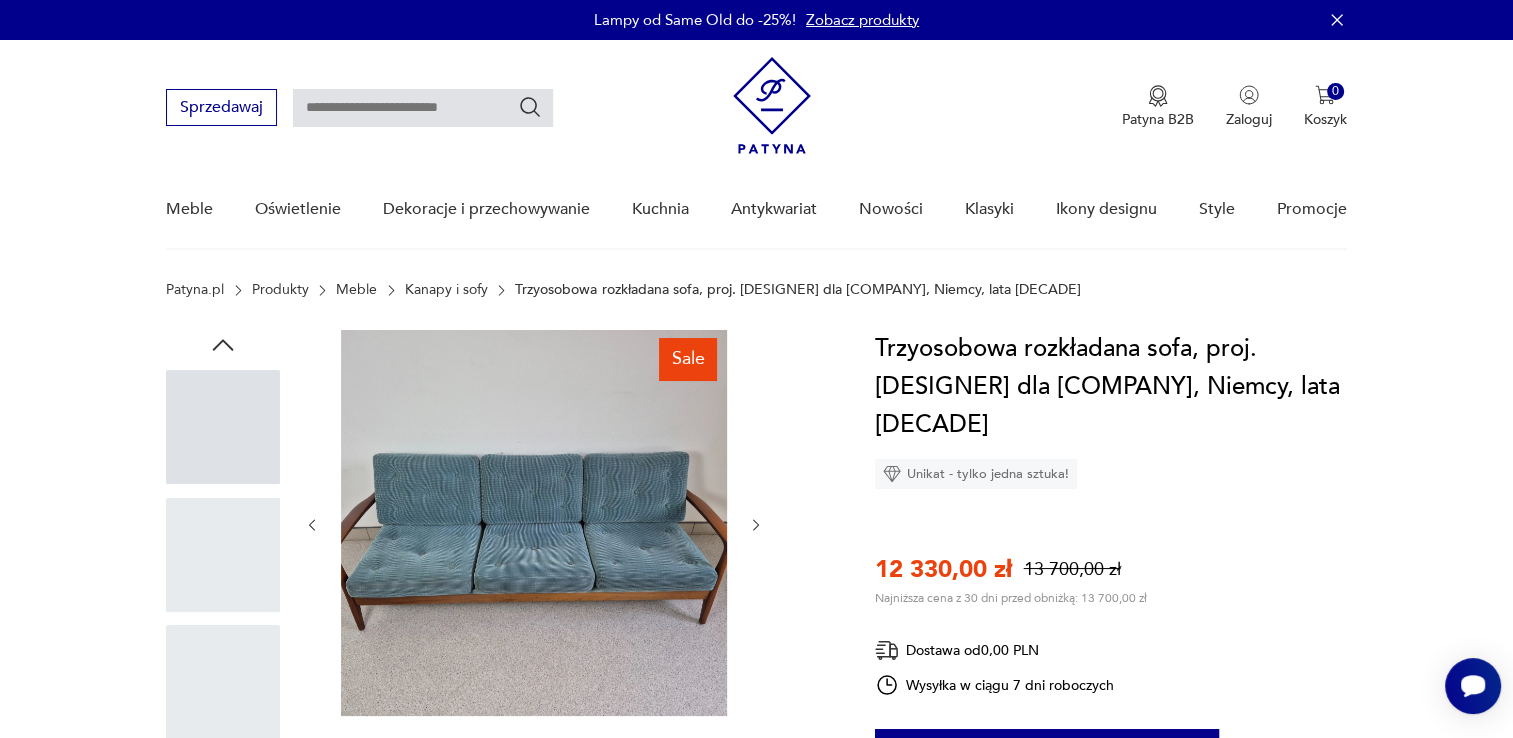 click at bounding box center [0, 0] 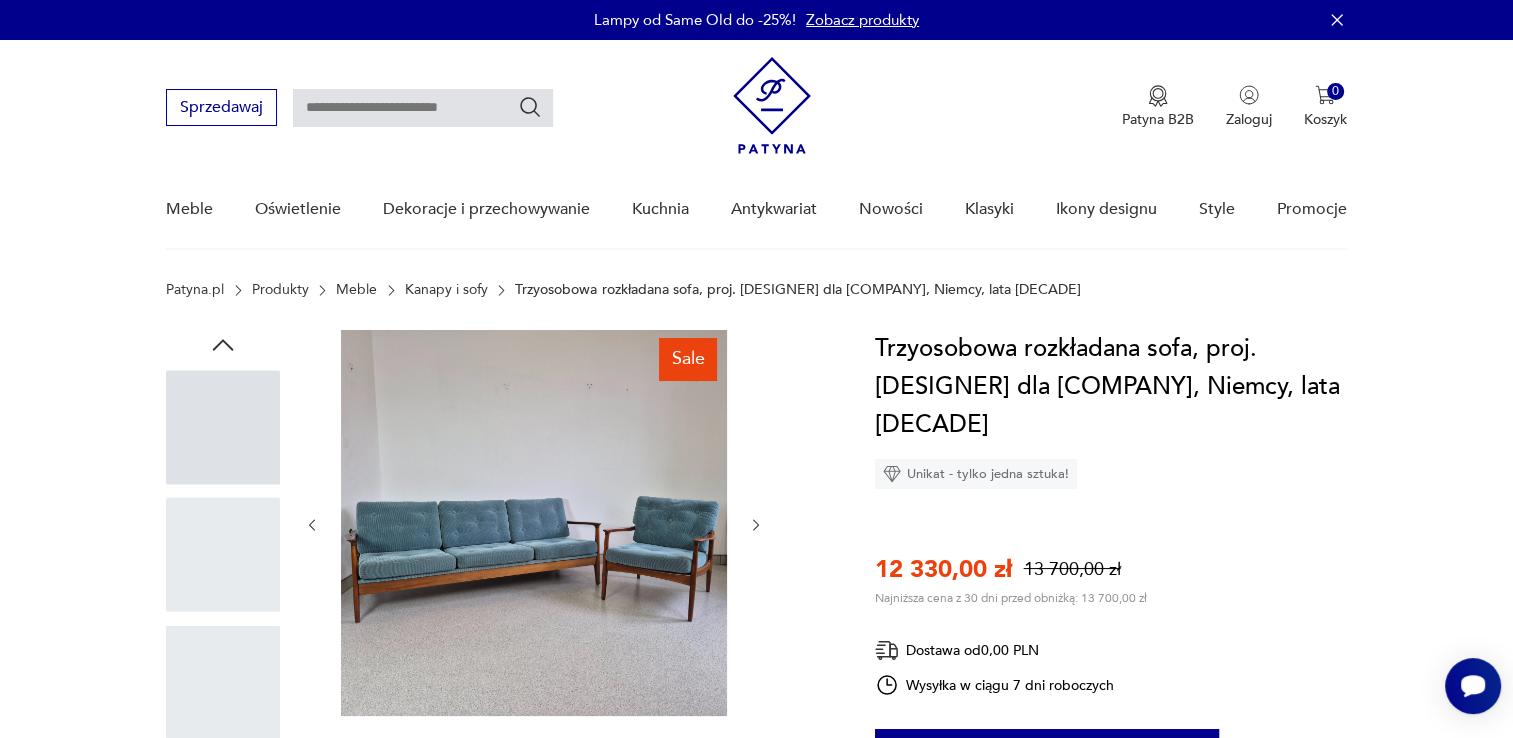 click at bounding box center (0, 0) 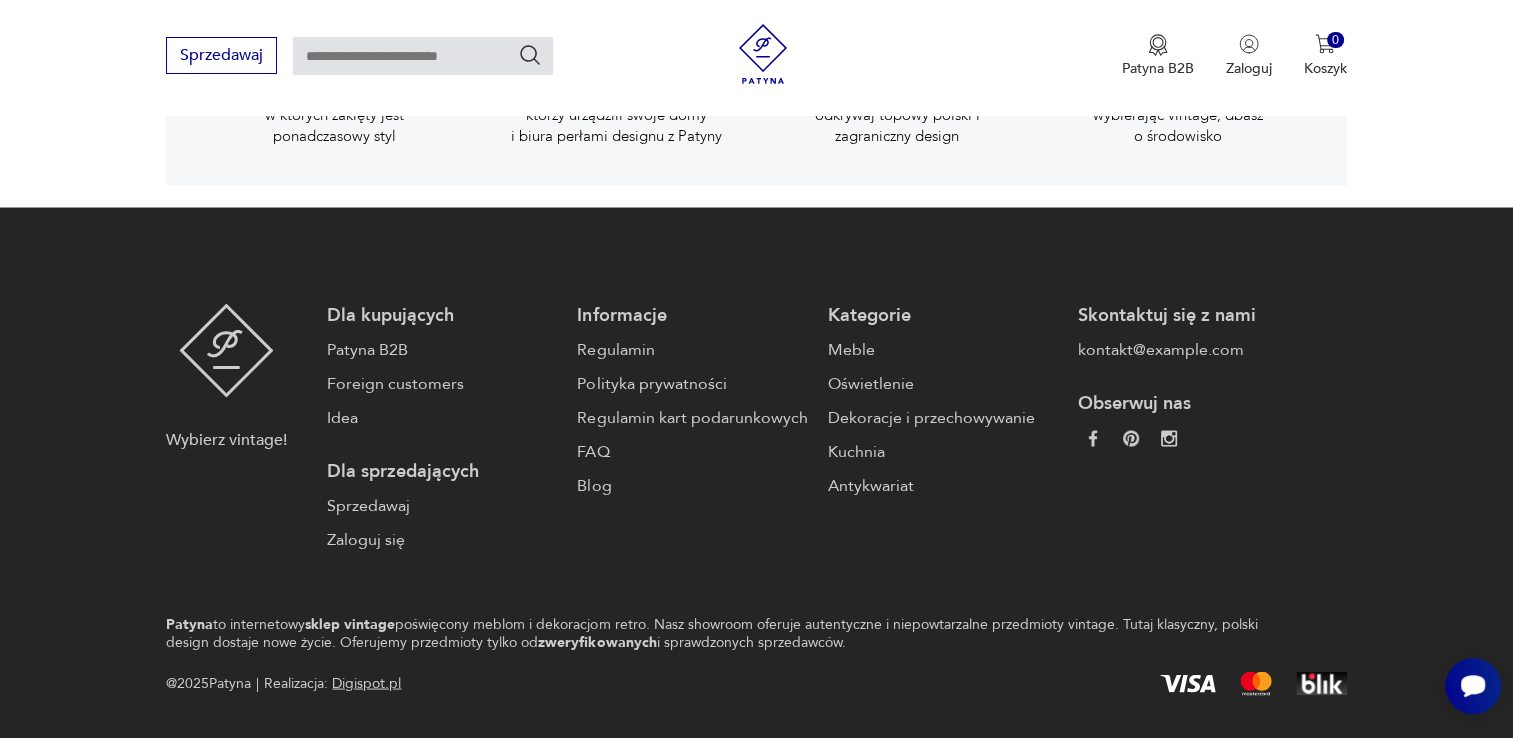 scroll, scrollTop: 3644, scrollLeft: 0, axis: vertical 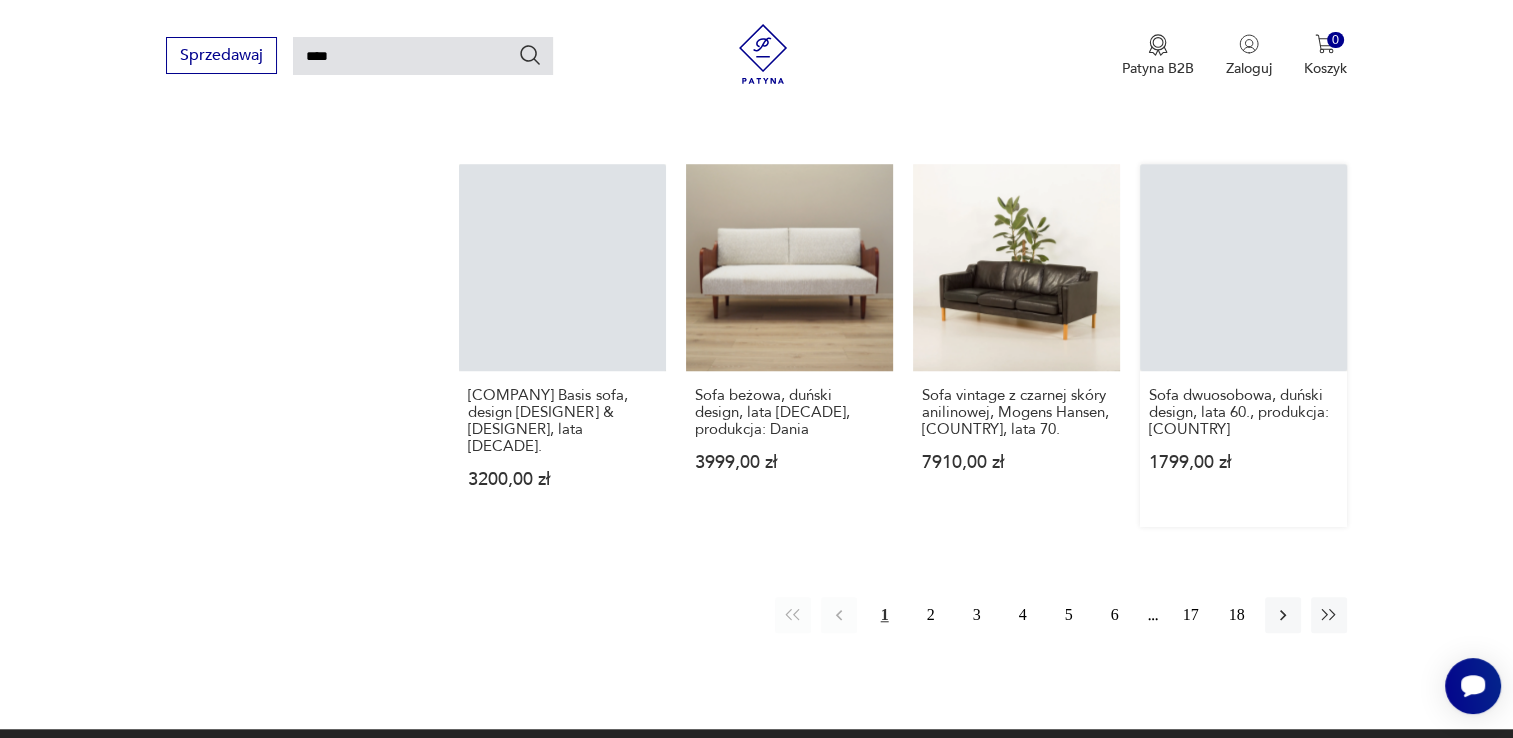 click on "Sofa dwuosobowa, duński design, lata 60., produkcja: [COUNTRY] [PRICE]" at bounding box center (1243, 345) 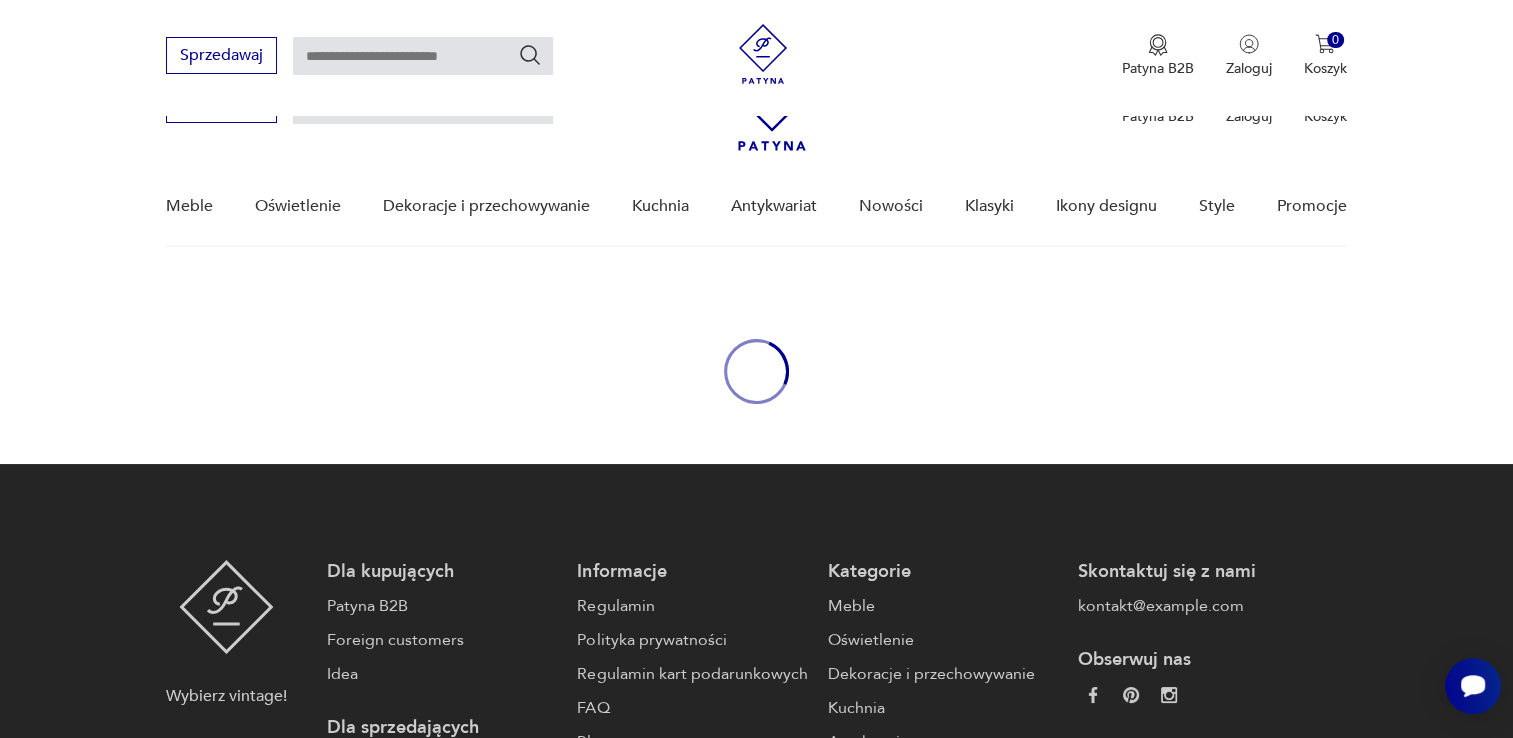 scroll, scrollTop: 0, scrollLeft: 0, axis: both 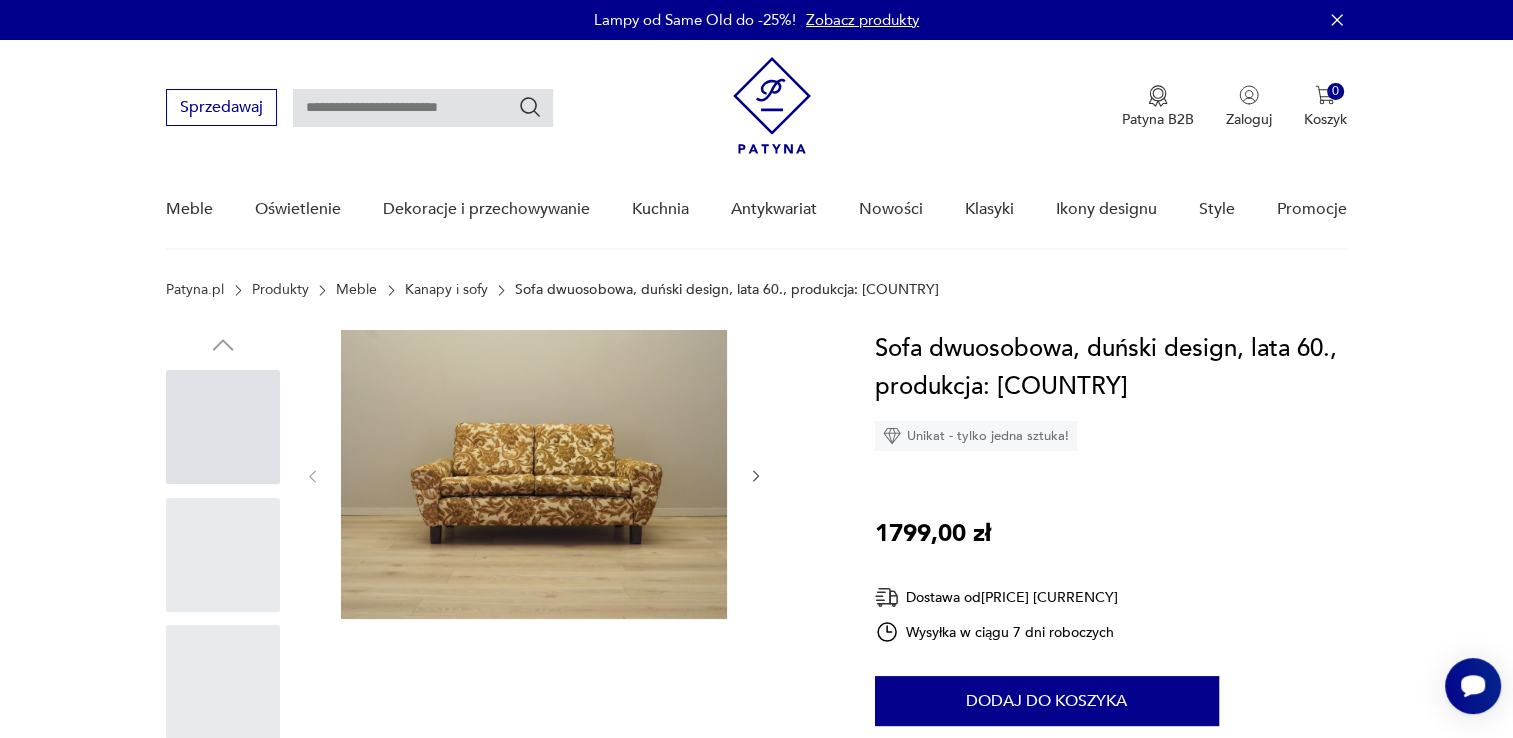 click at bounding box center (756, 476) 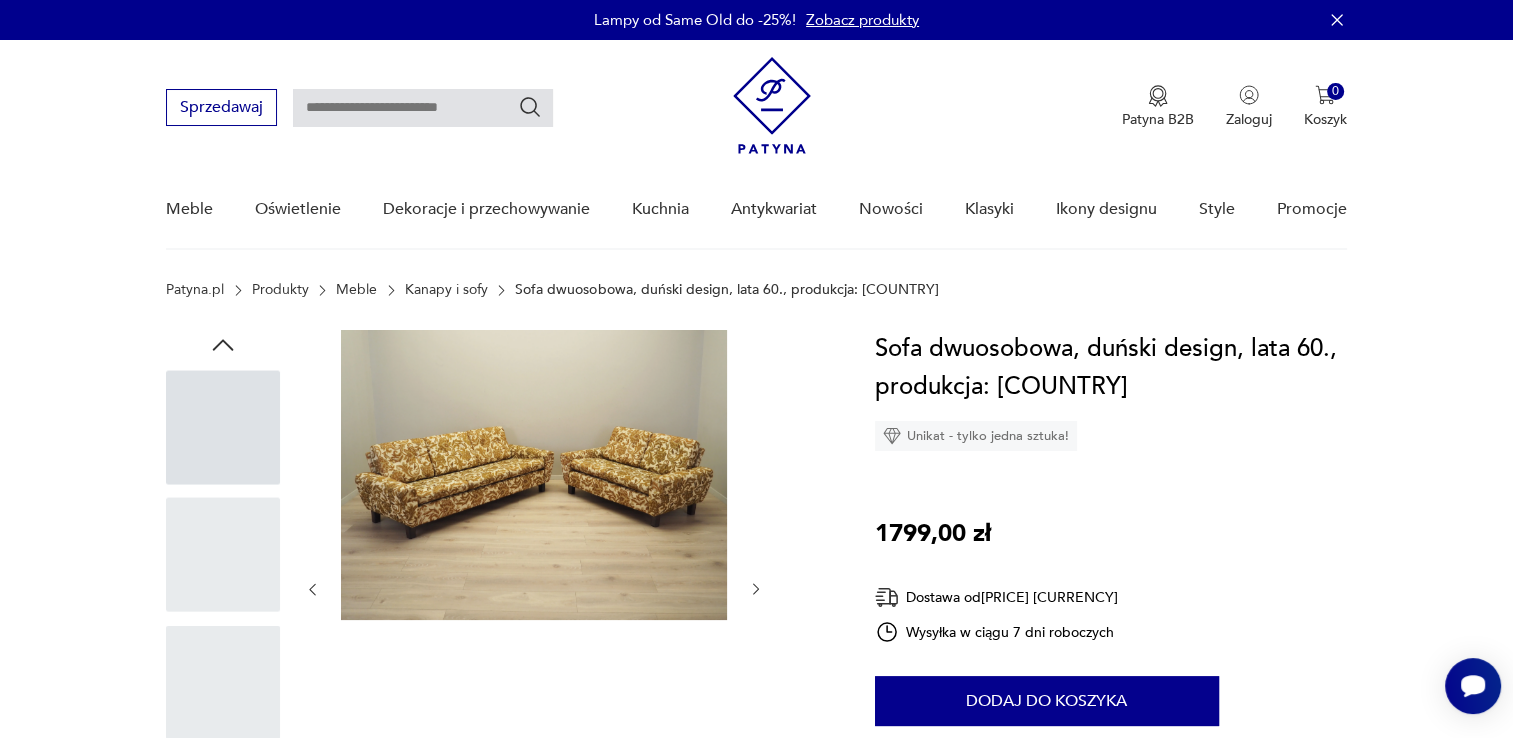 click at bounding box center (756, 589) 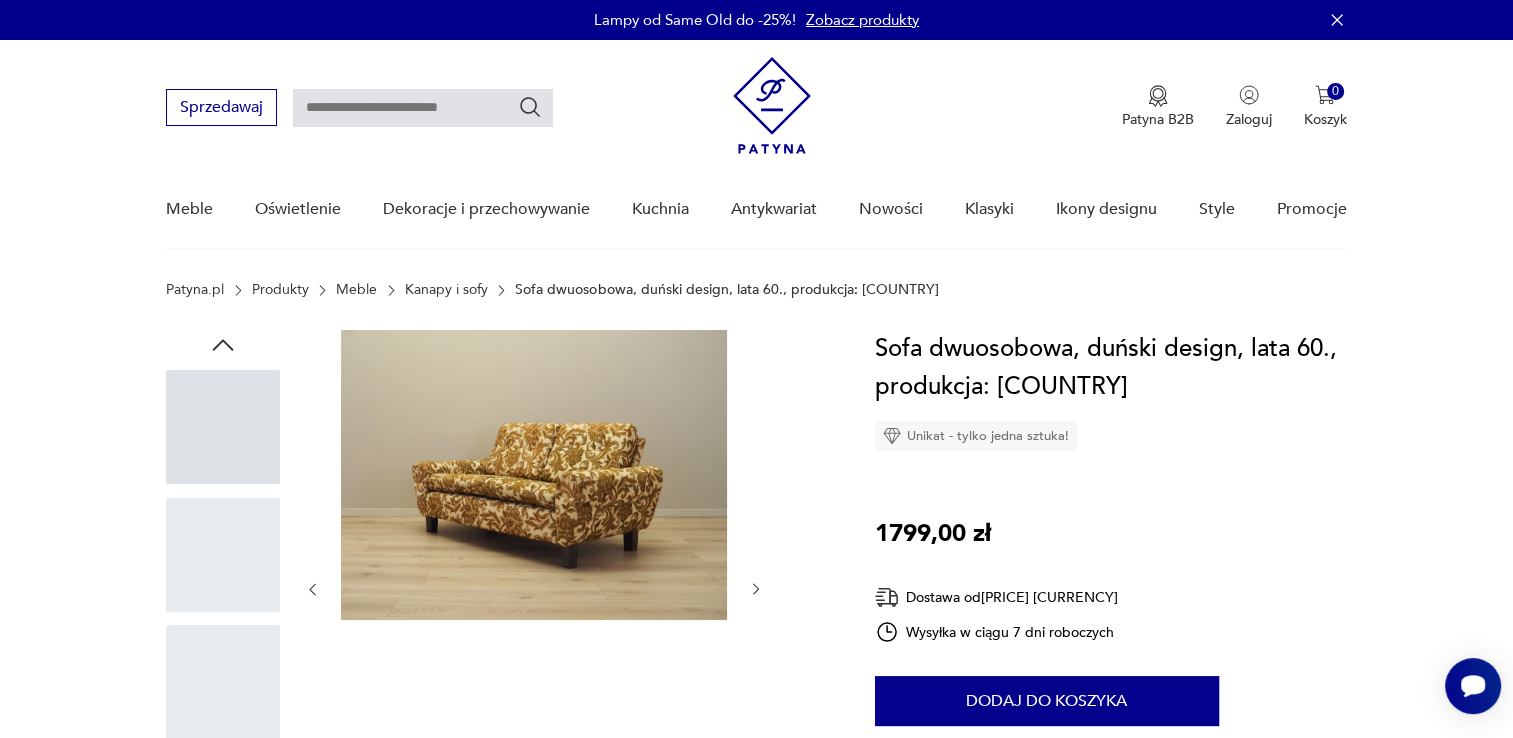 click at bounding box center [756, 589] 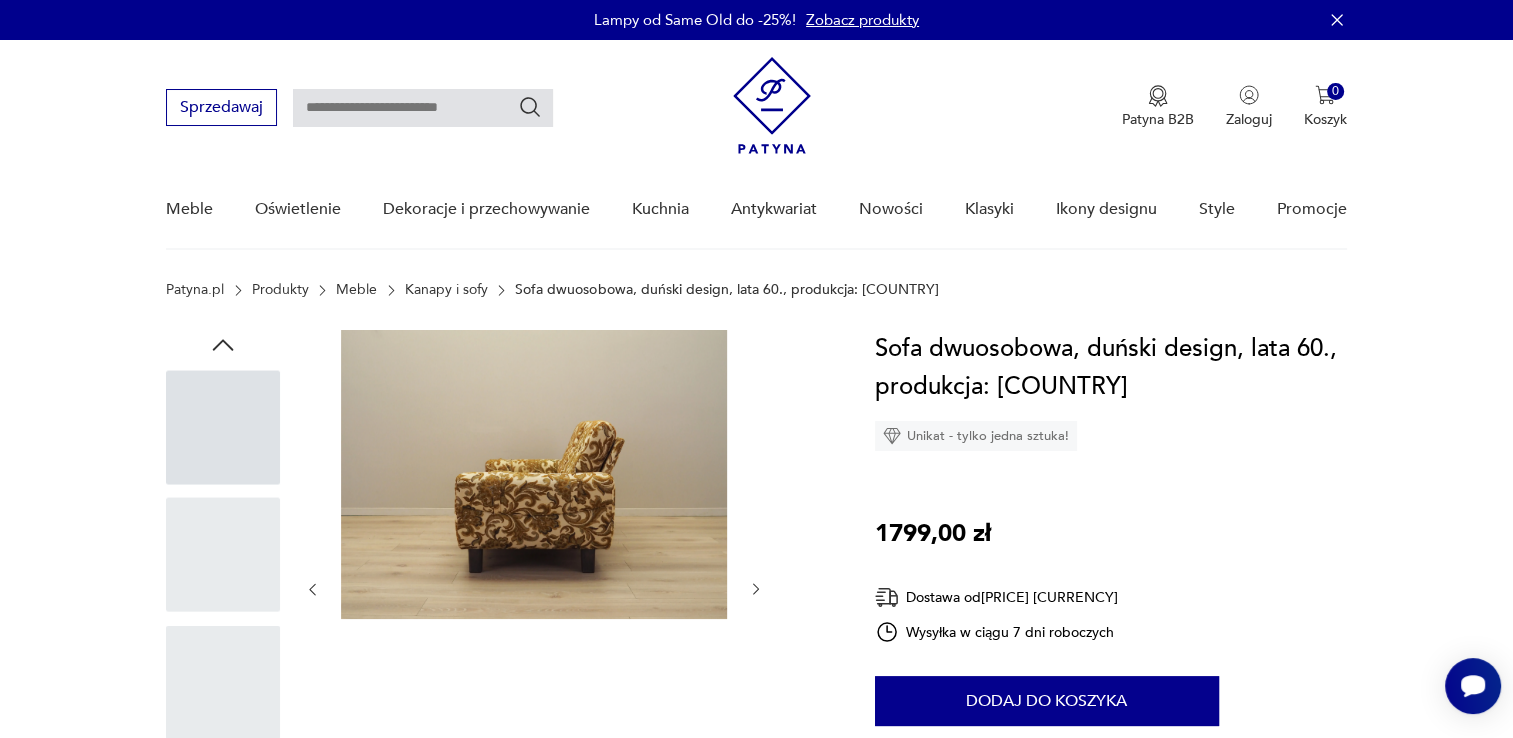 click at bounding box center (756, 589) 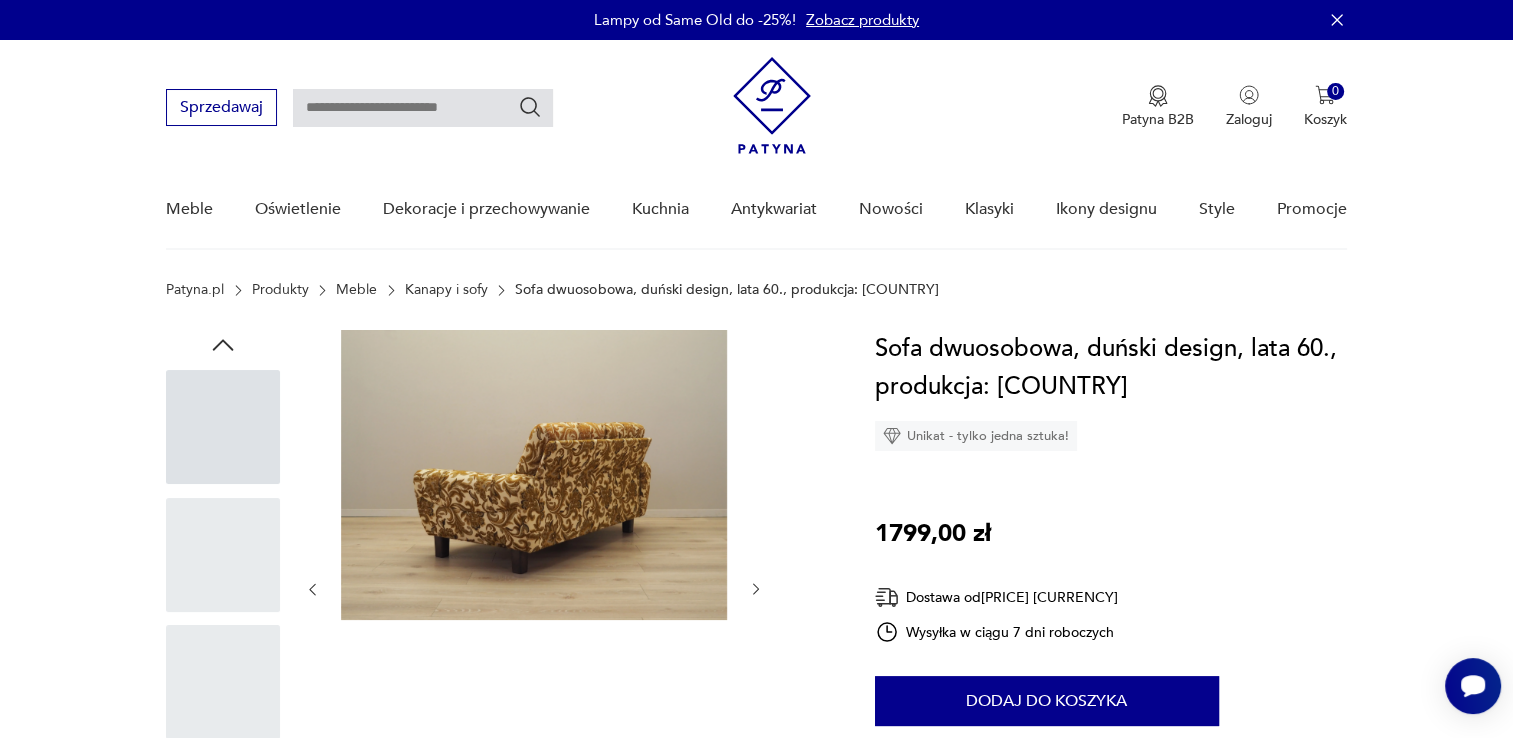 click at bounding box center [756, 589] 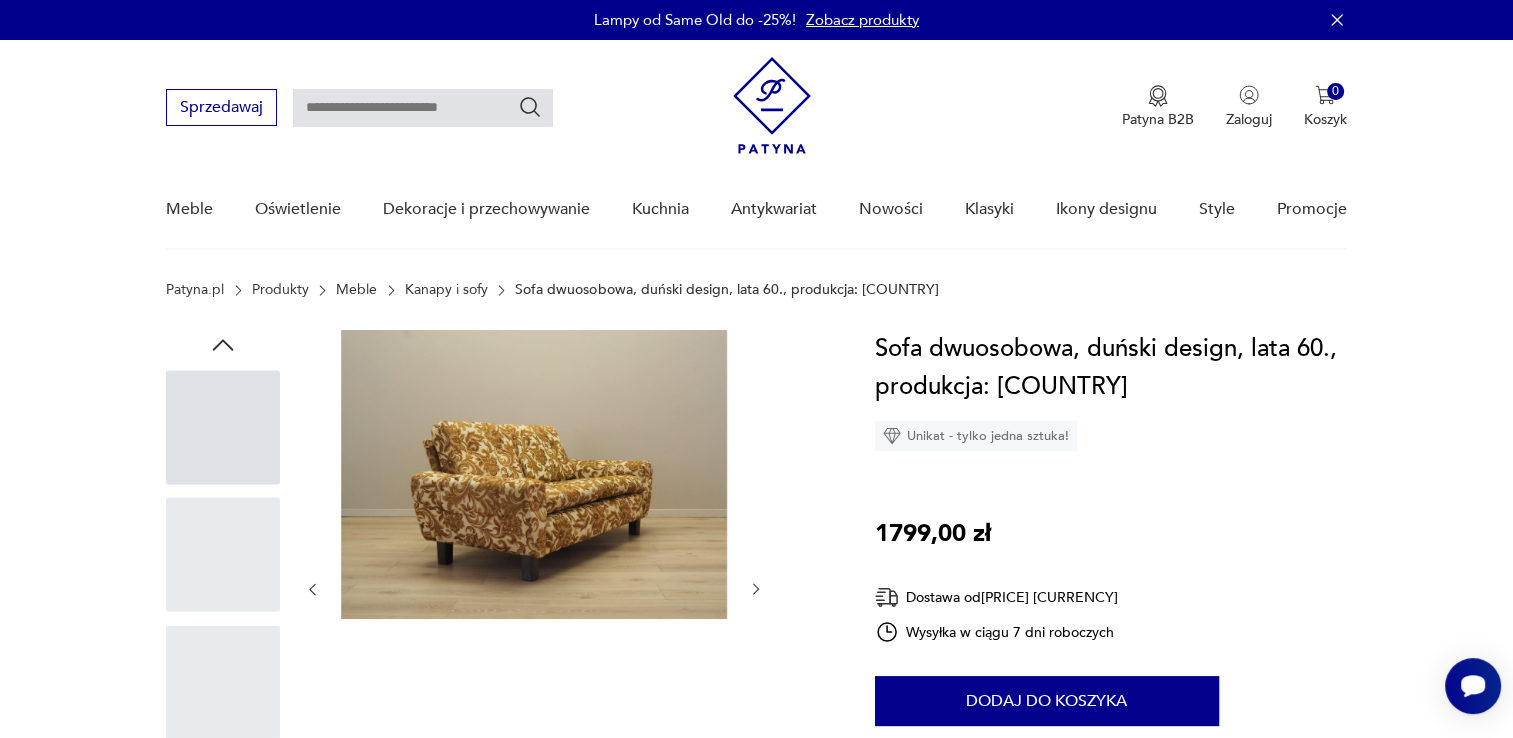 click at bounding box center (756, 589) 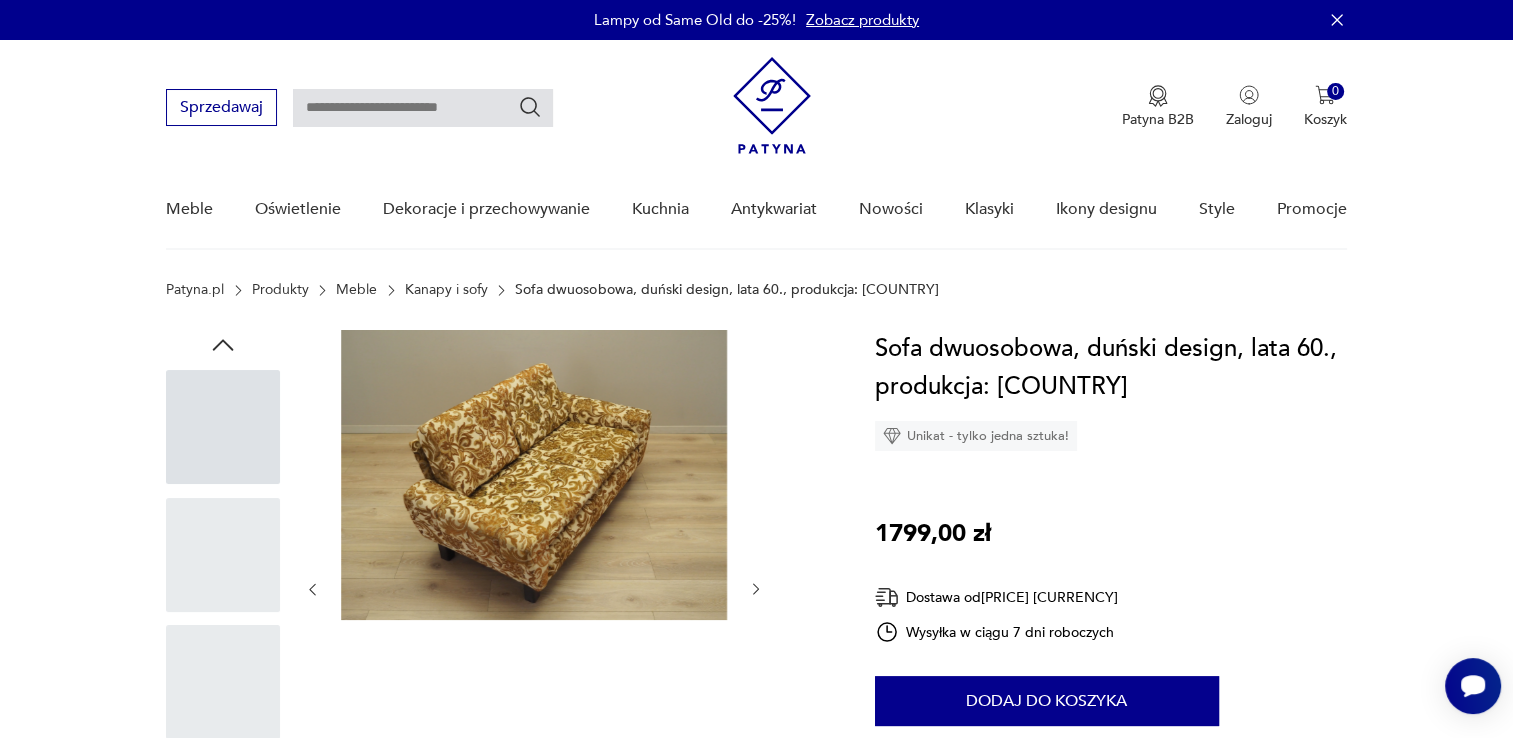 click at bounding box center (756, 590) 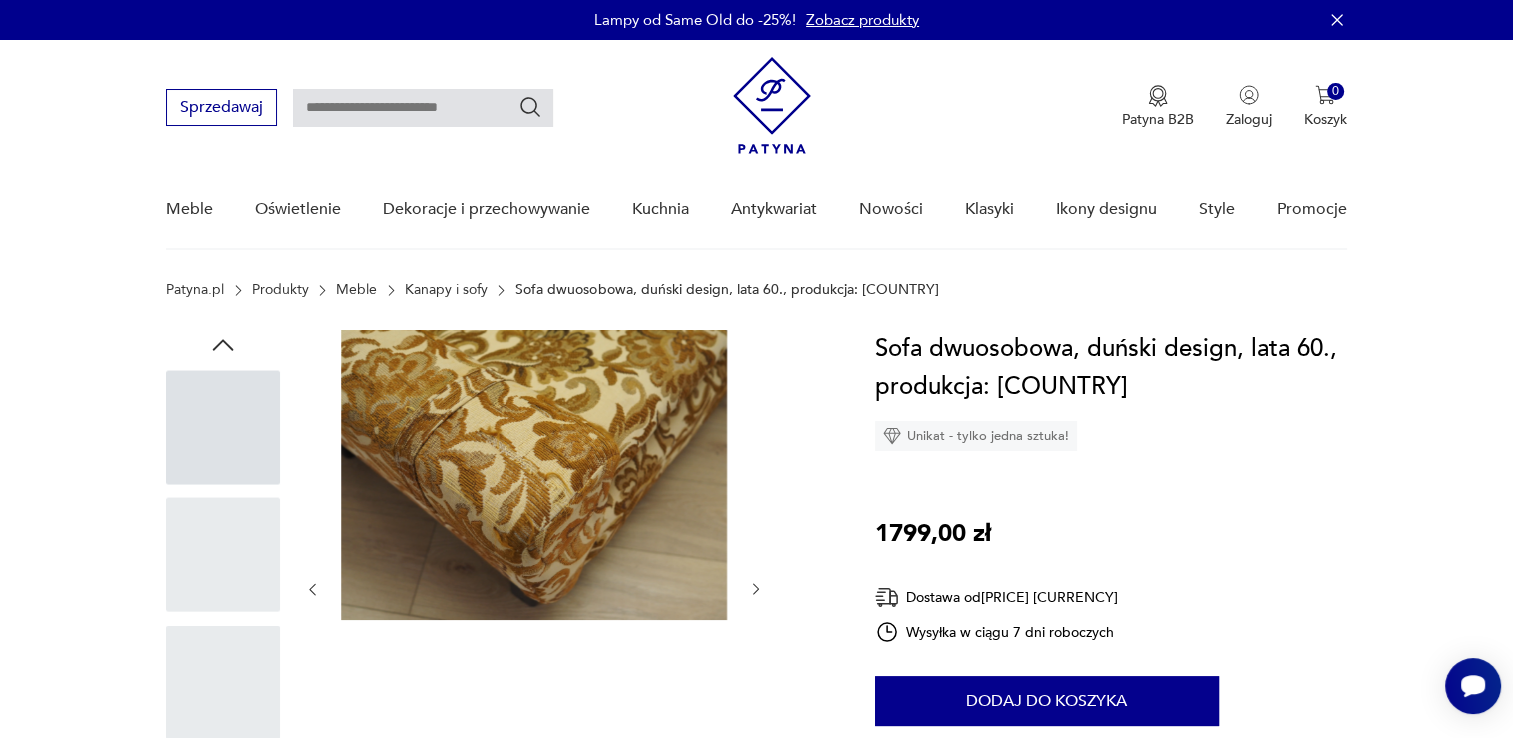 click at bounding box center (756, 589) 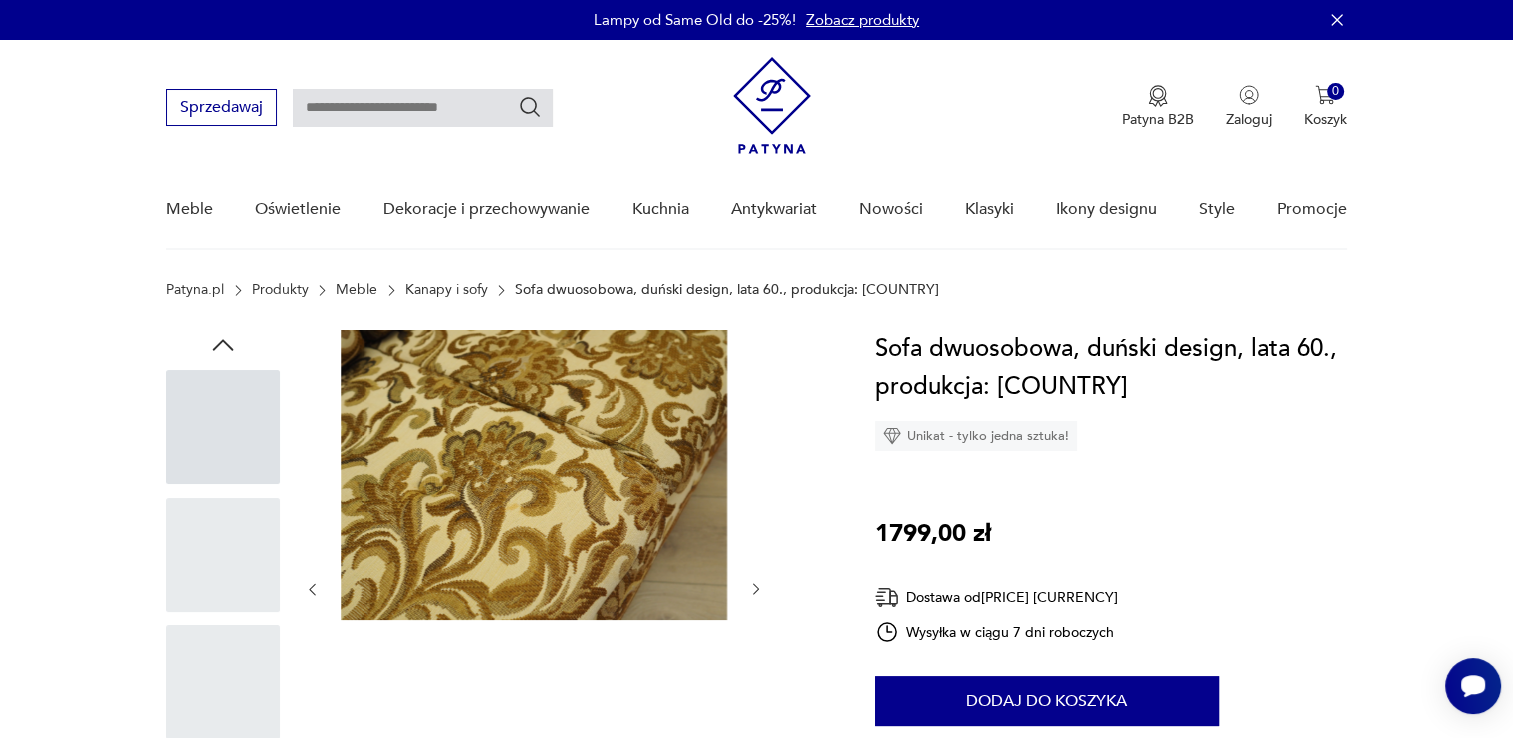 click at bounding box center (756, 589) 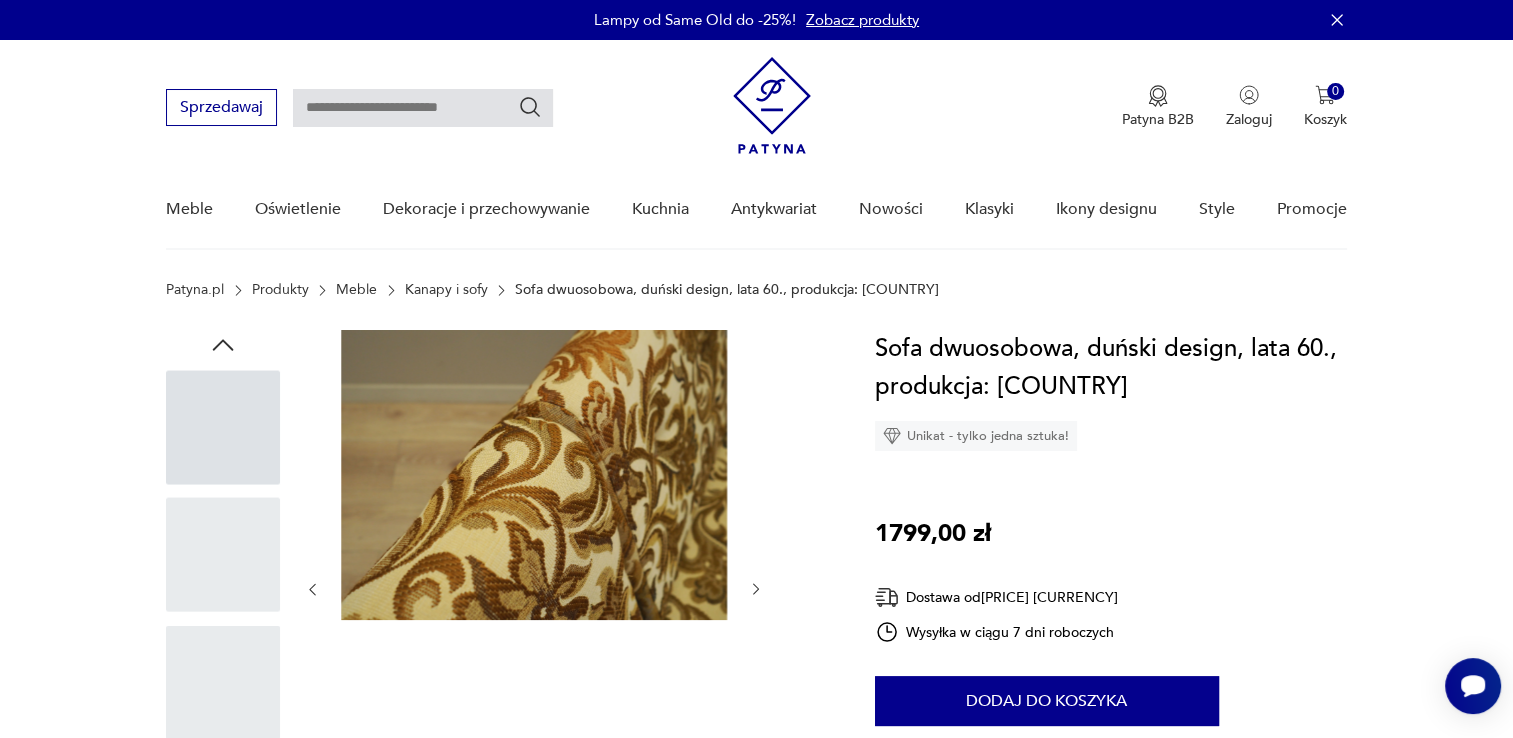 click at bounding box center (756, 589) 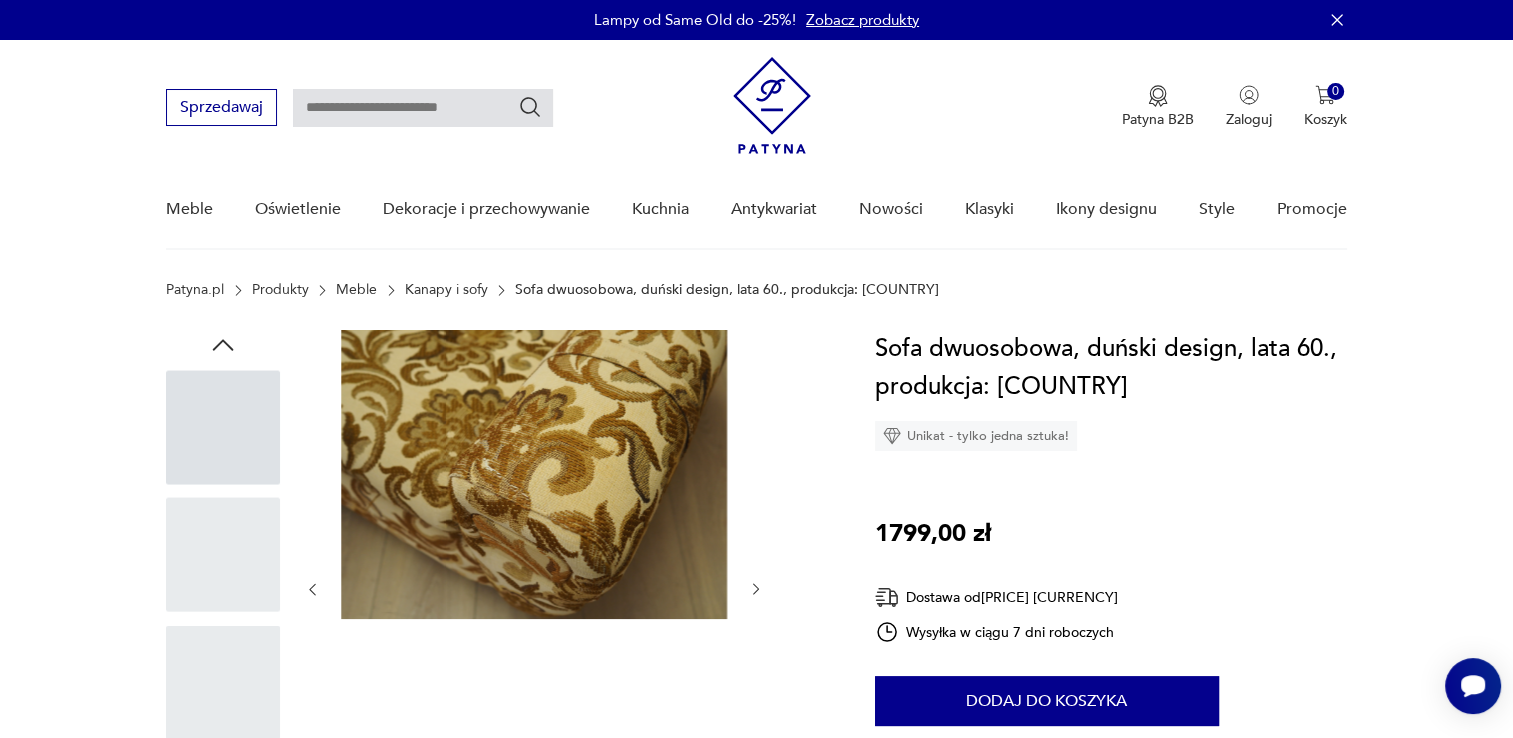 click at bounding box center (756, 589) 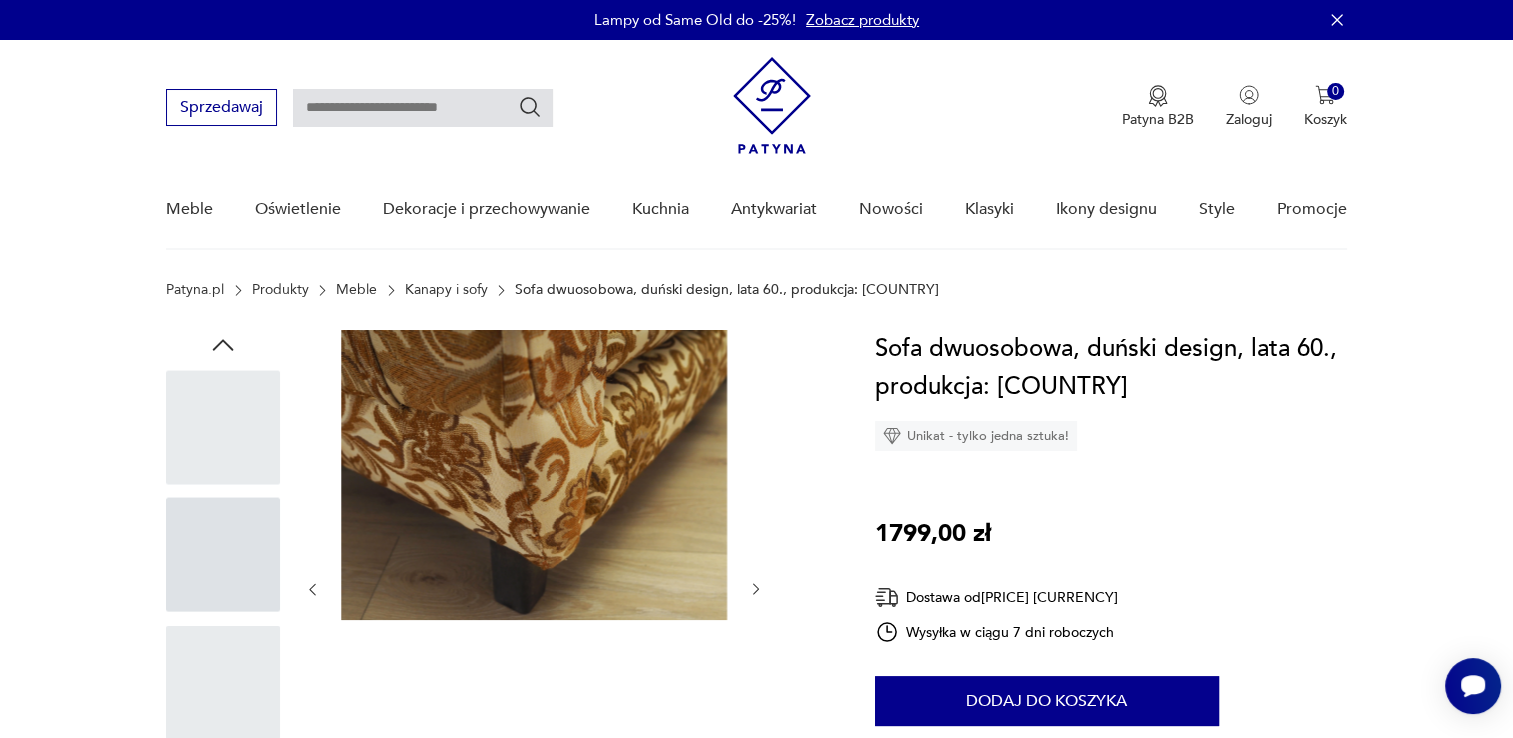 click at bounding box center [756, 590] 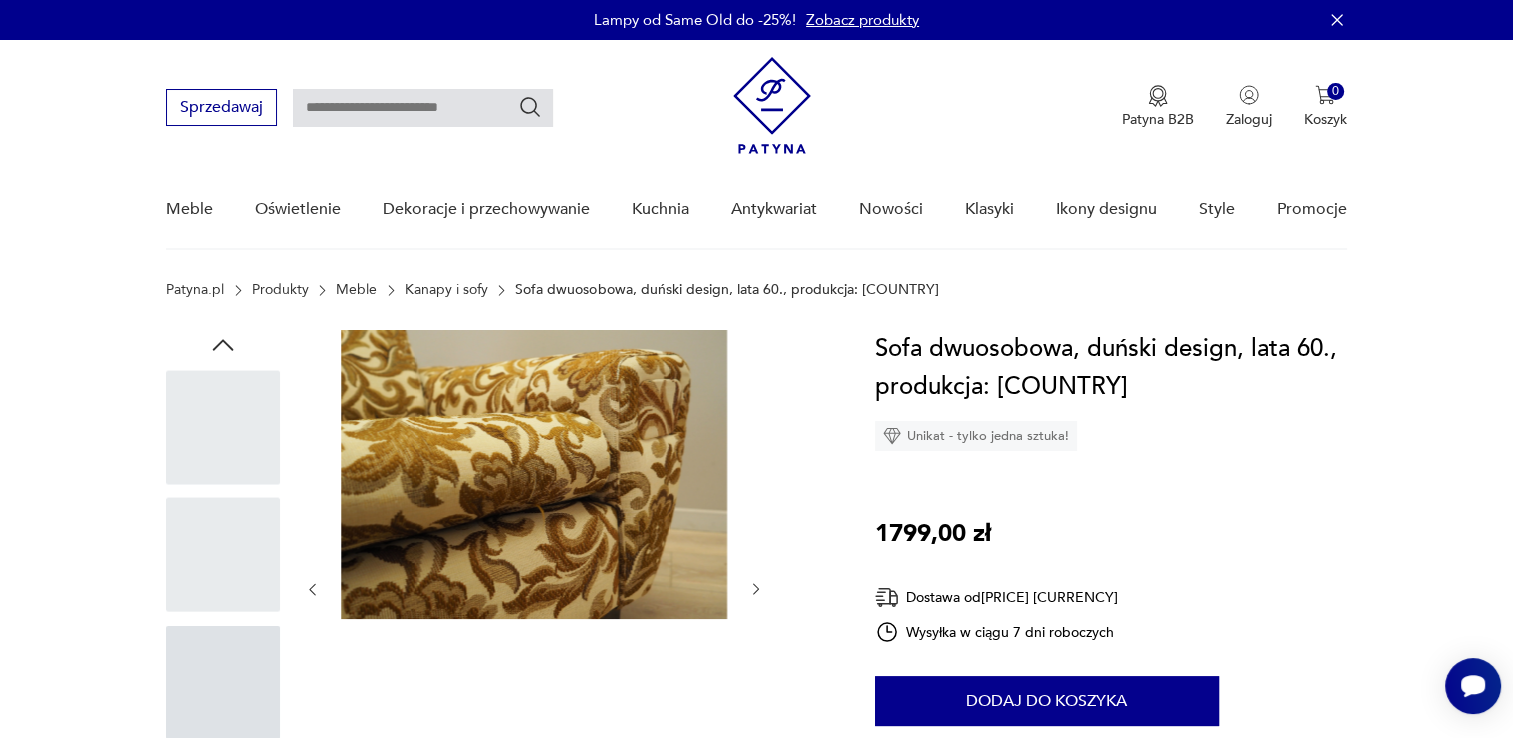 click at bounding box center [534, 589] 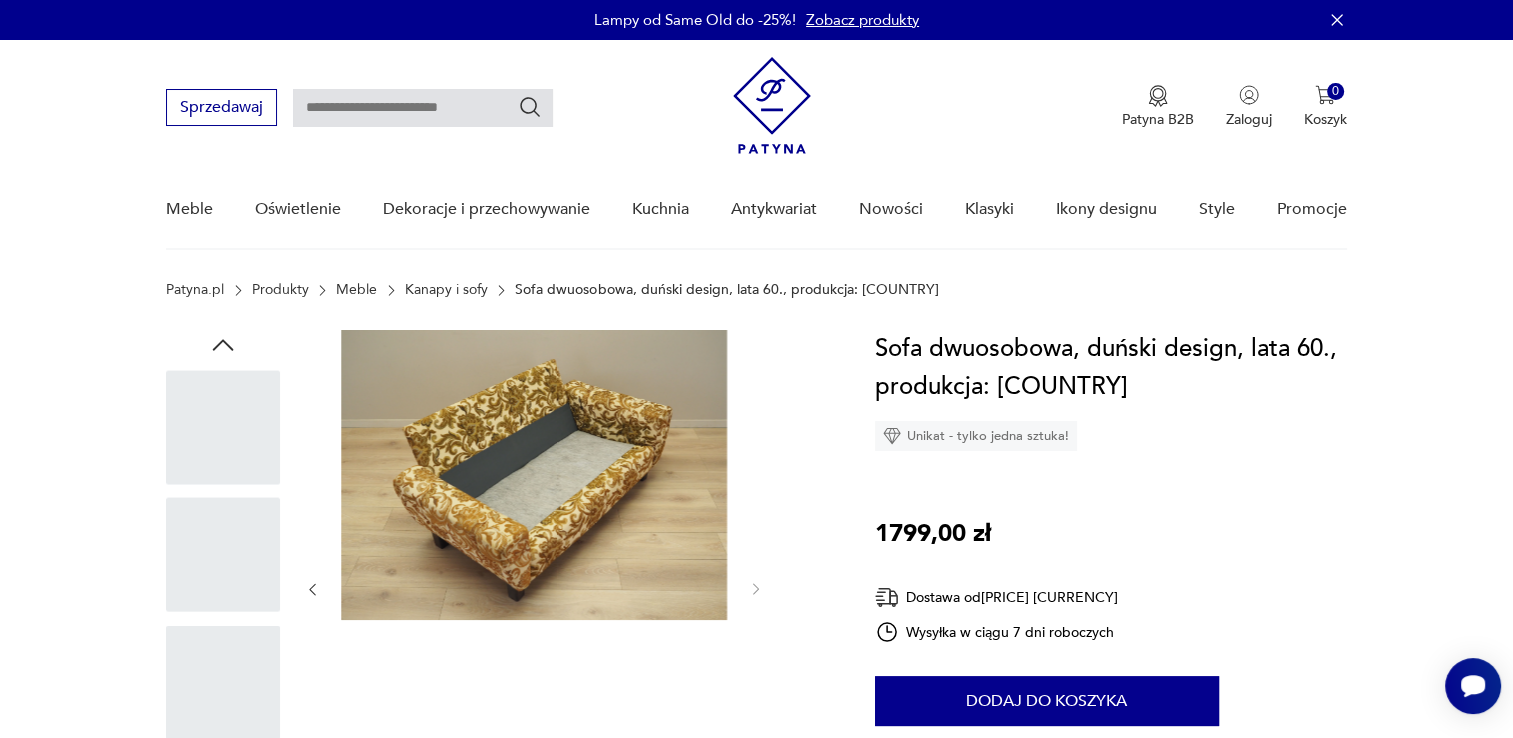 click at bounding box center [312, 589] 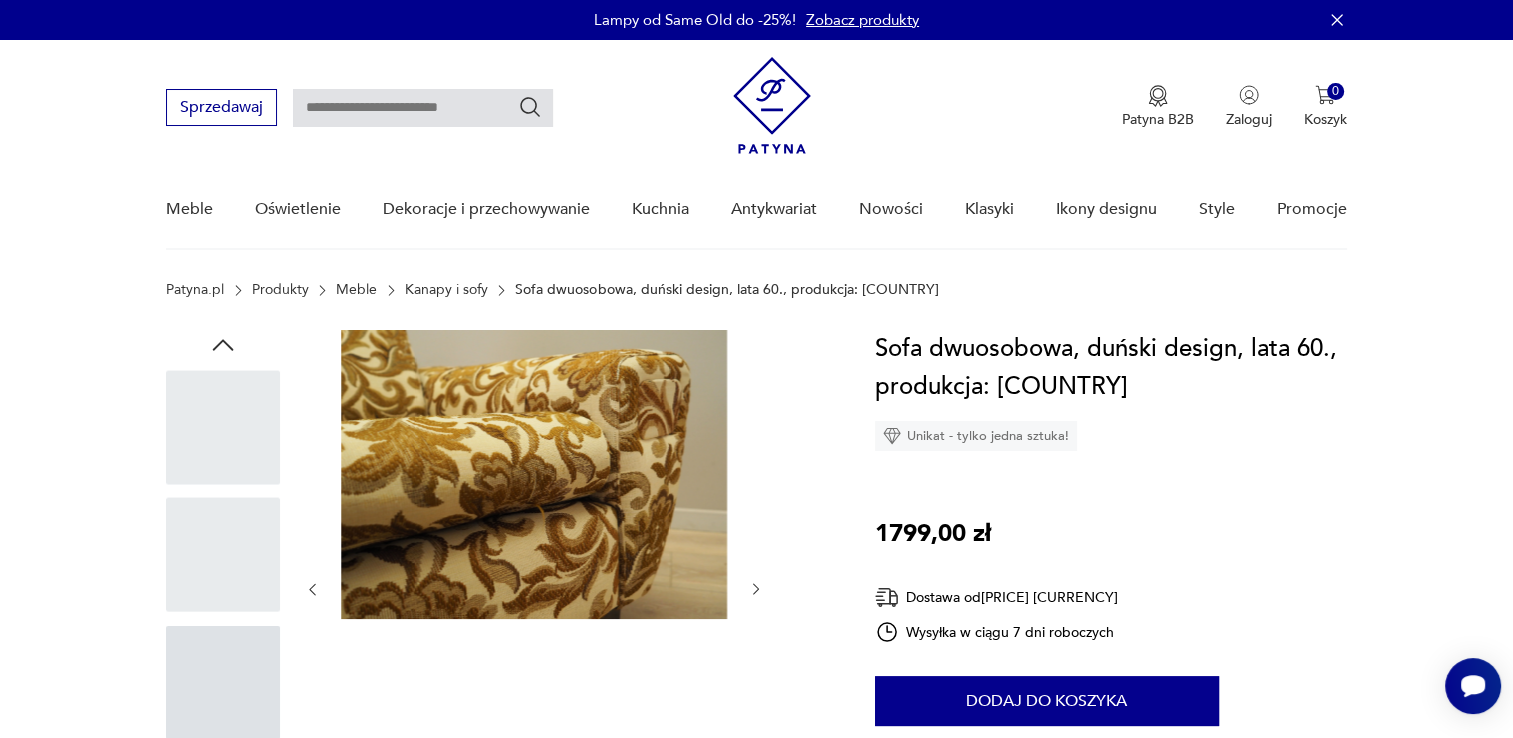click at bounding box center [313, 590] 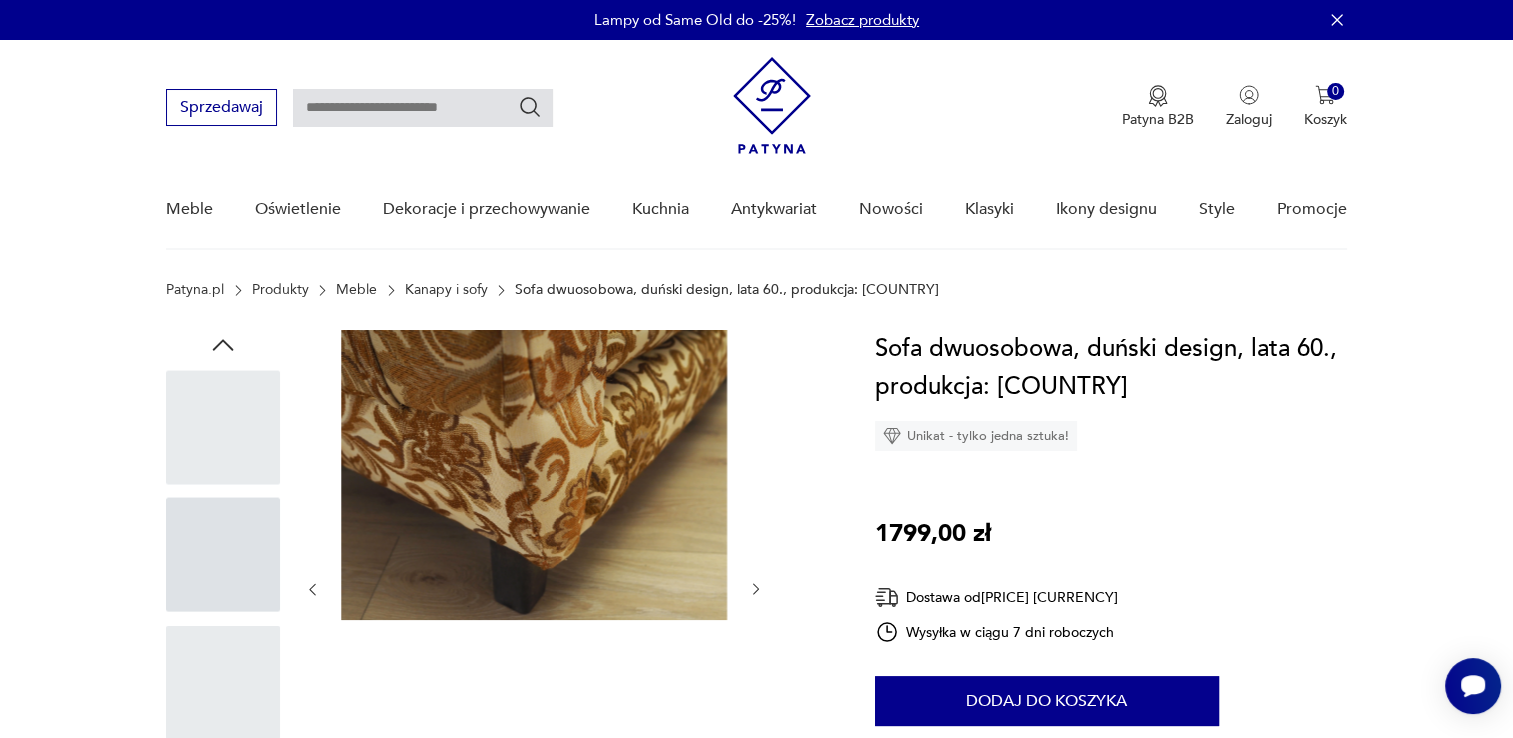 click at bounding box center [313, 590] 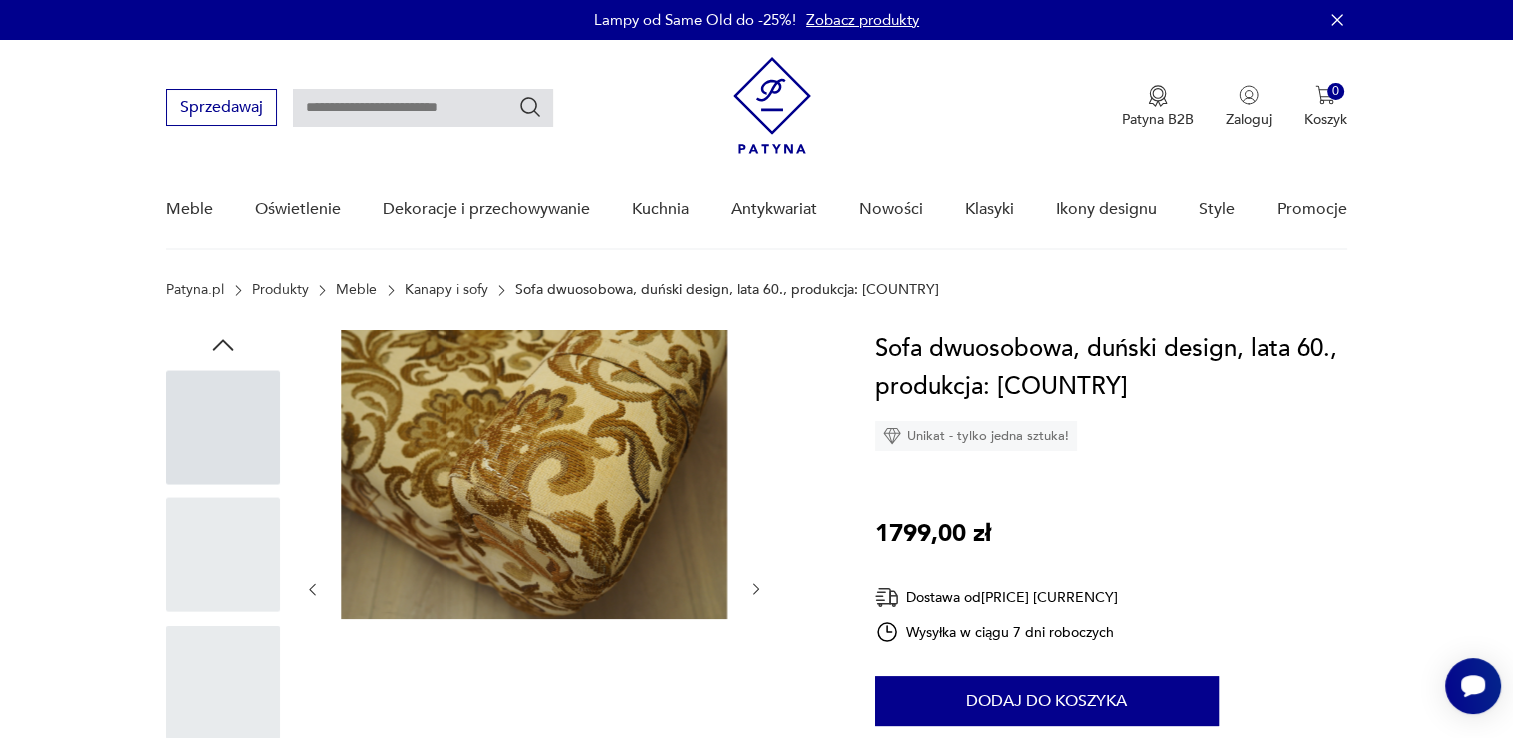 click at bounding box center [313, 590] 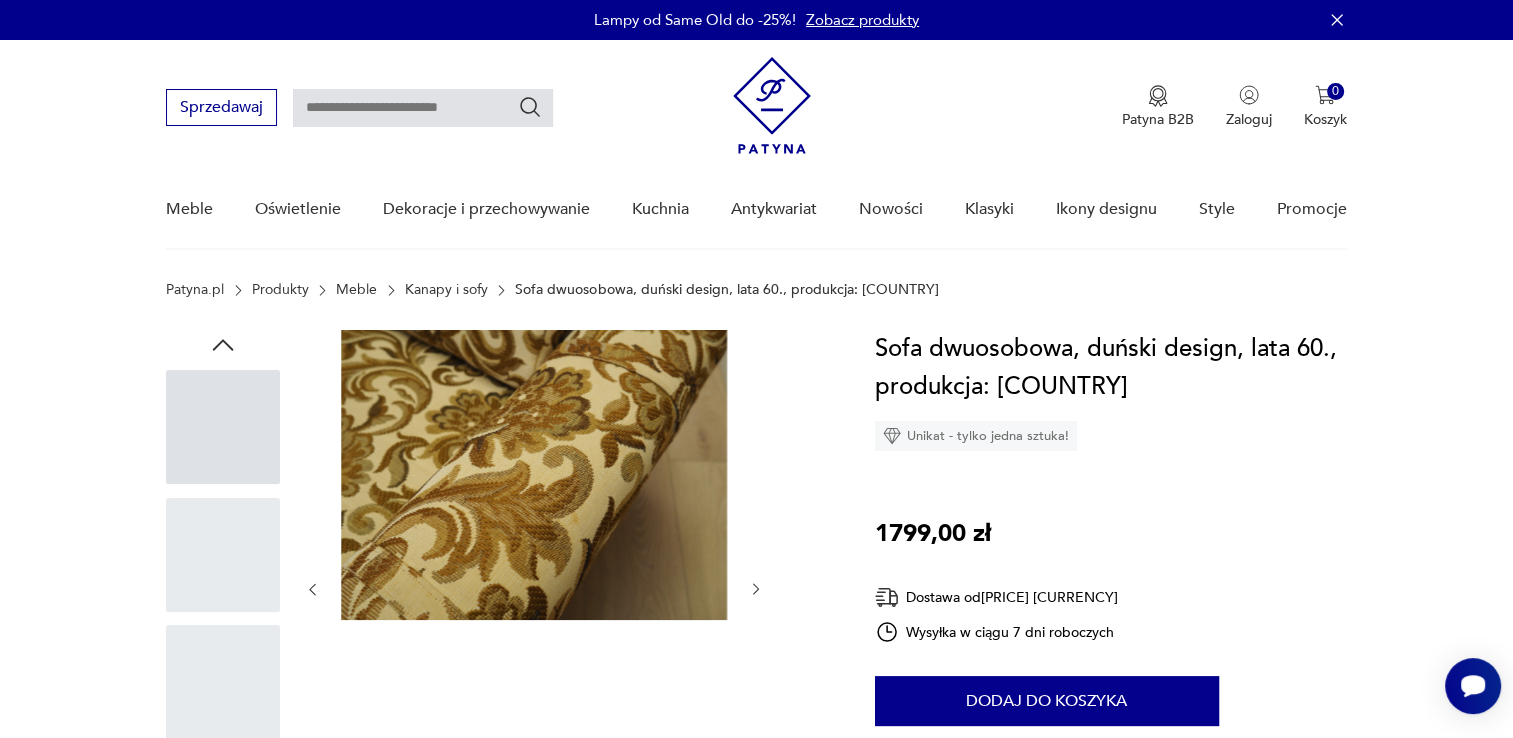 click at bounding box center (312, 589) 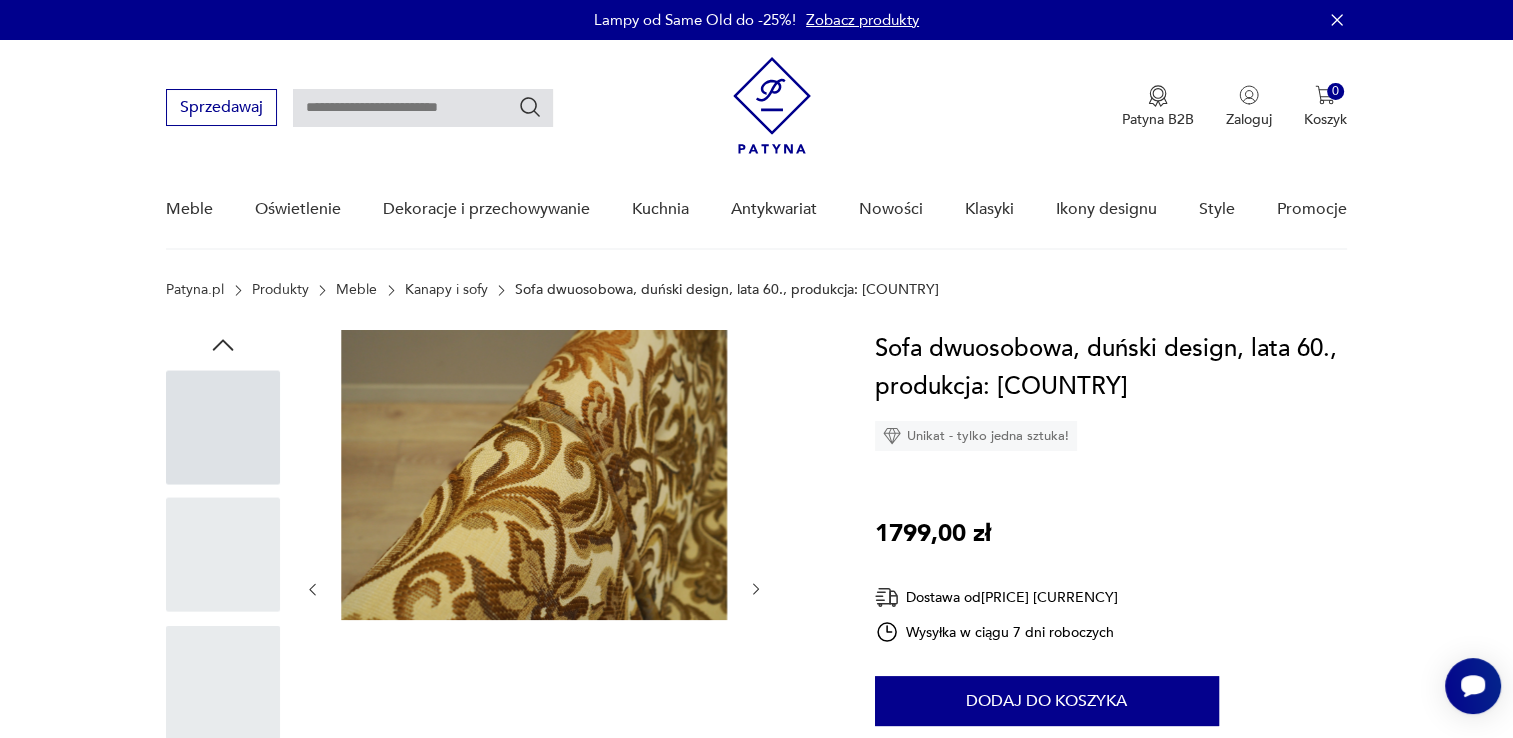 click at bounding box center [534, 589] 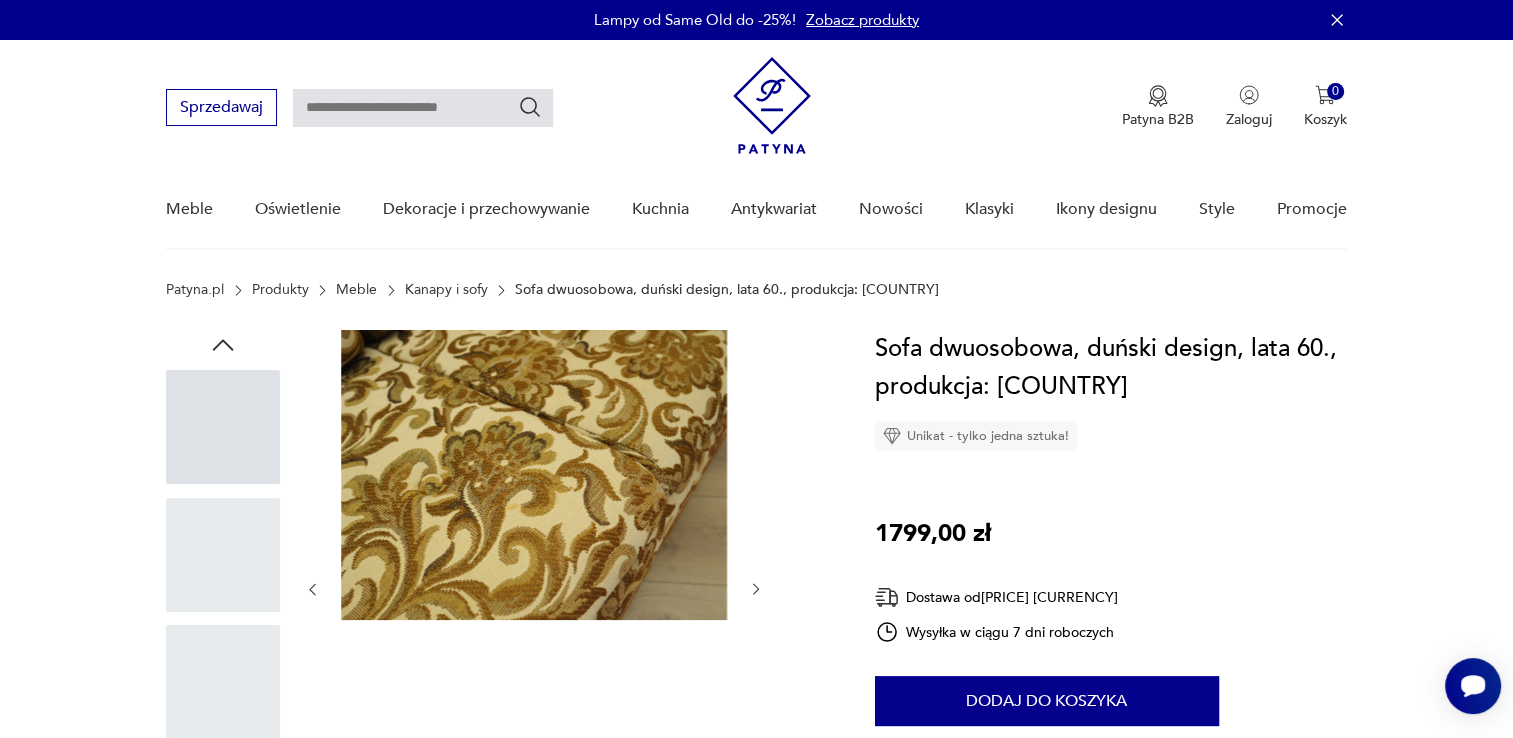 click at bounding box center [312, 589] 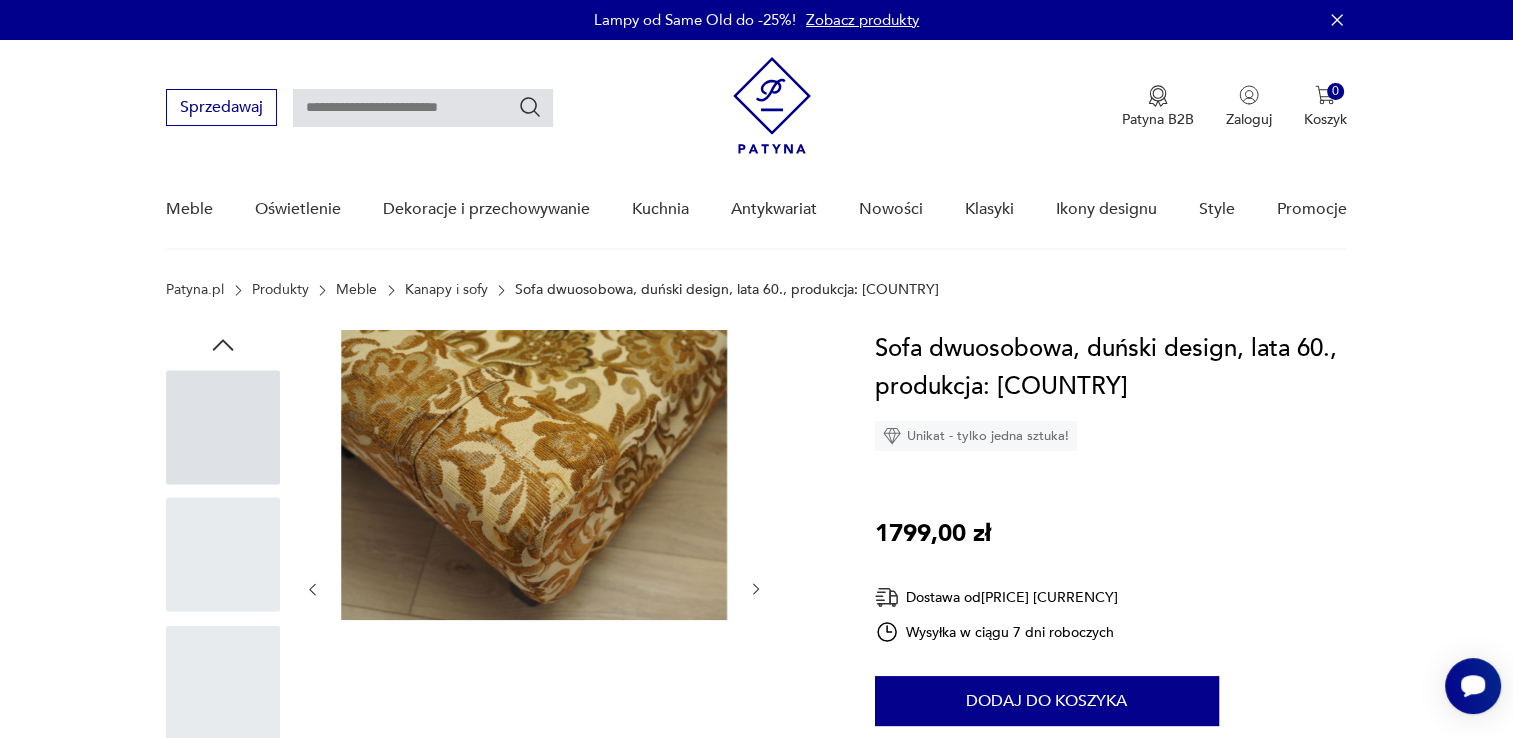 click at bounding box center (312, 589) 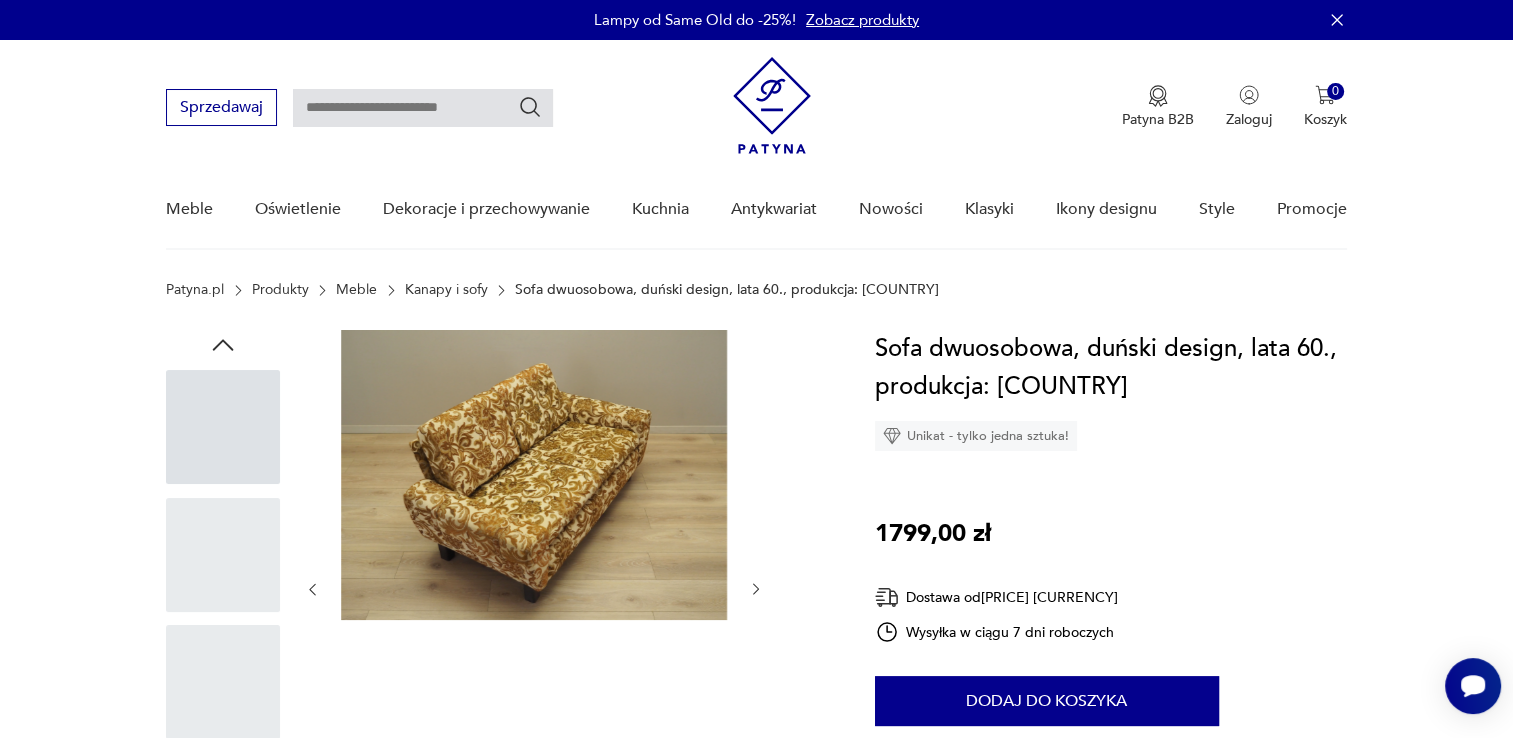 click at bounding box center [312, 589] 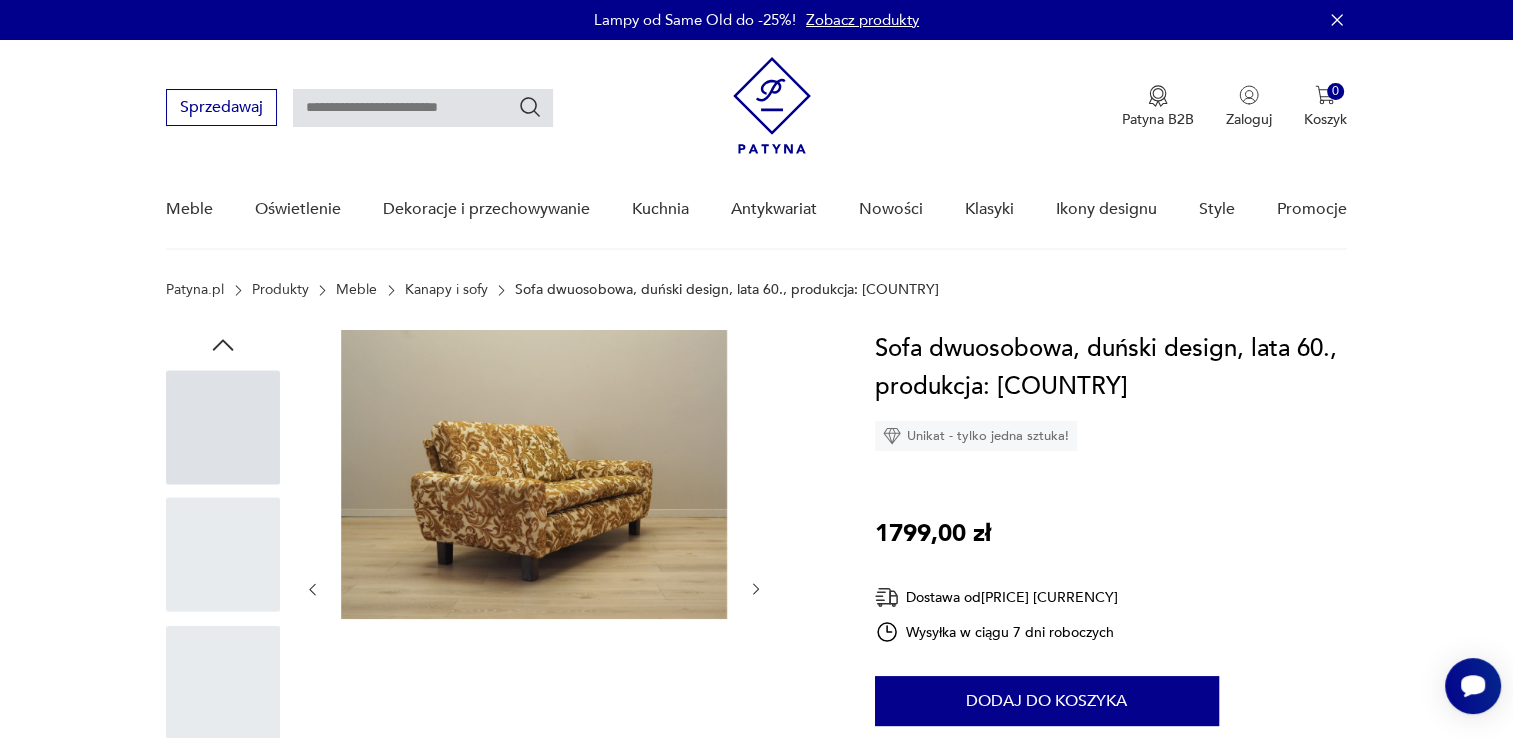 click at bounding box center (312, 589) 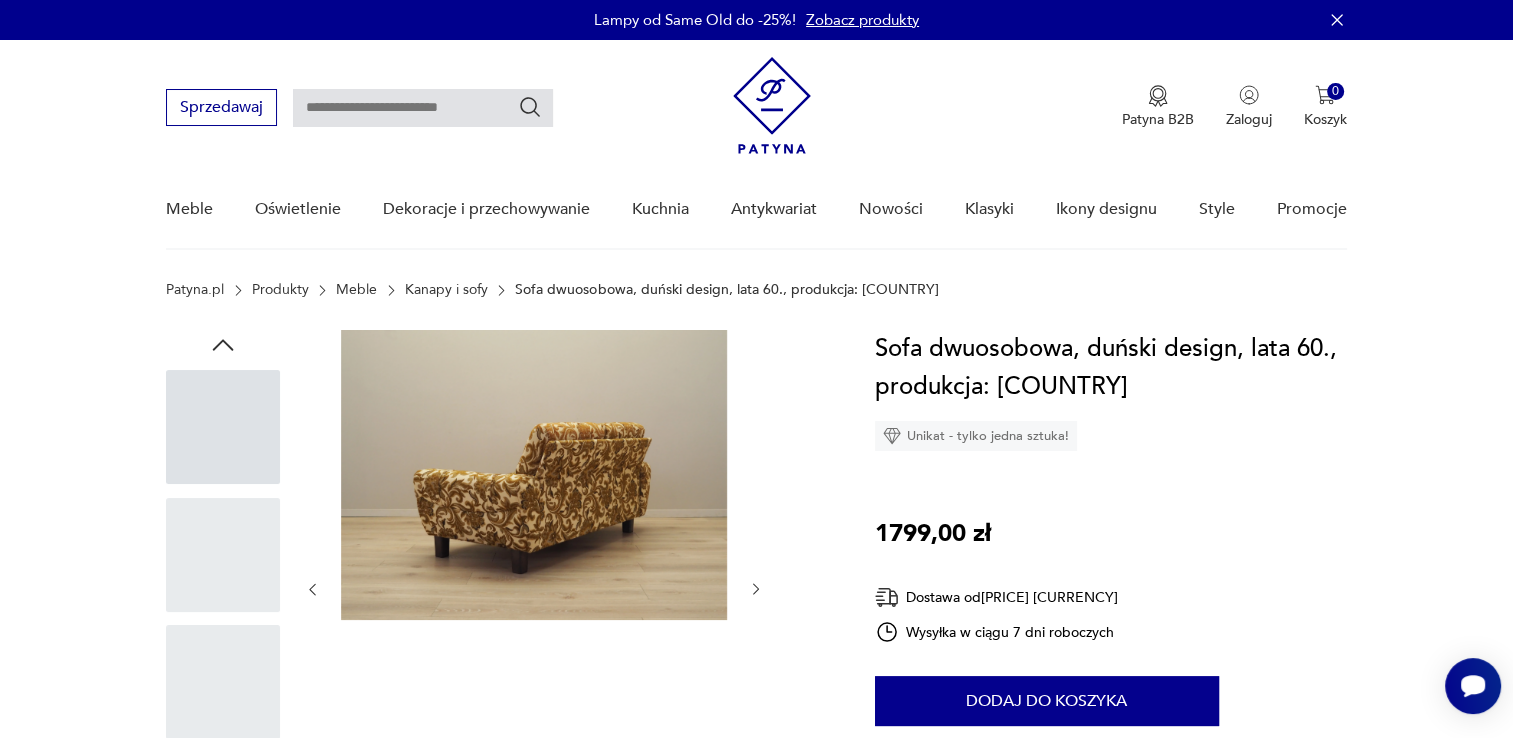 click at bounding box center (312, 589) 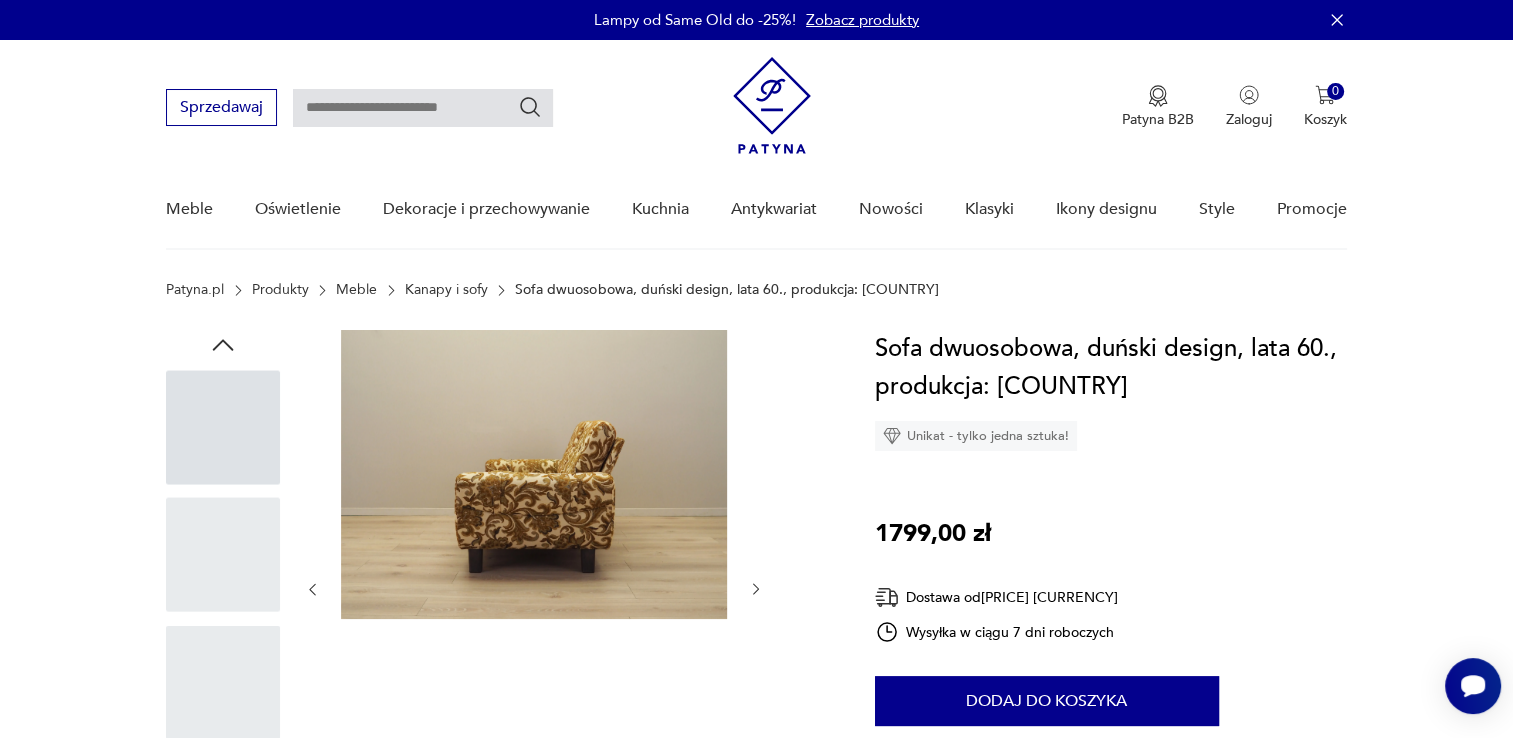 click at bounding box center (312, 589) 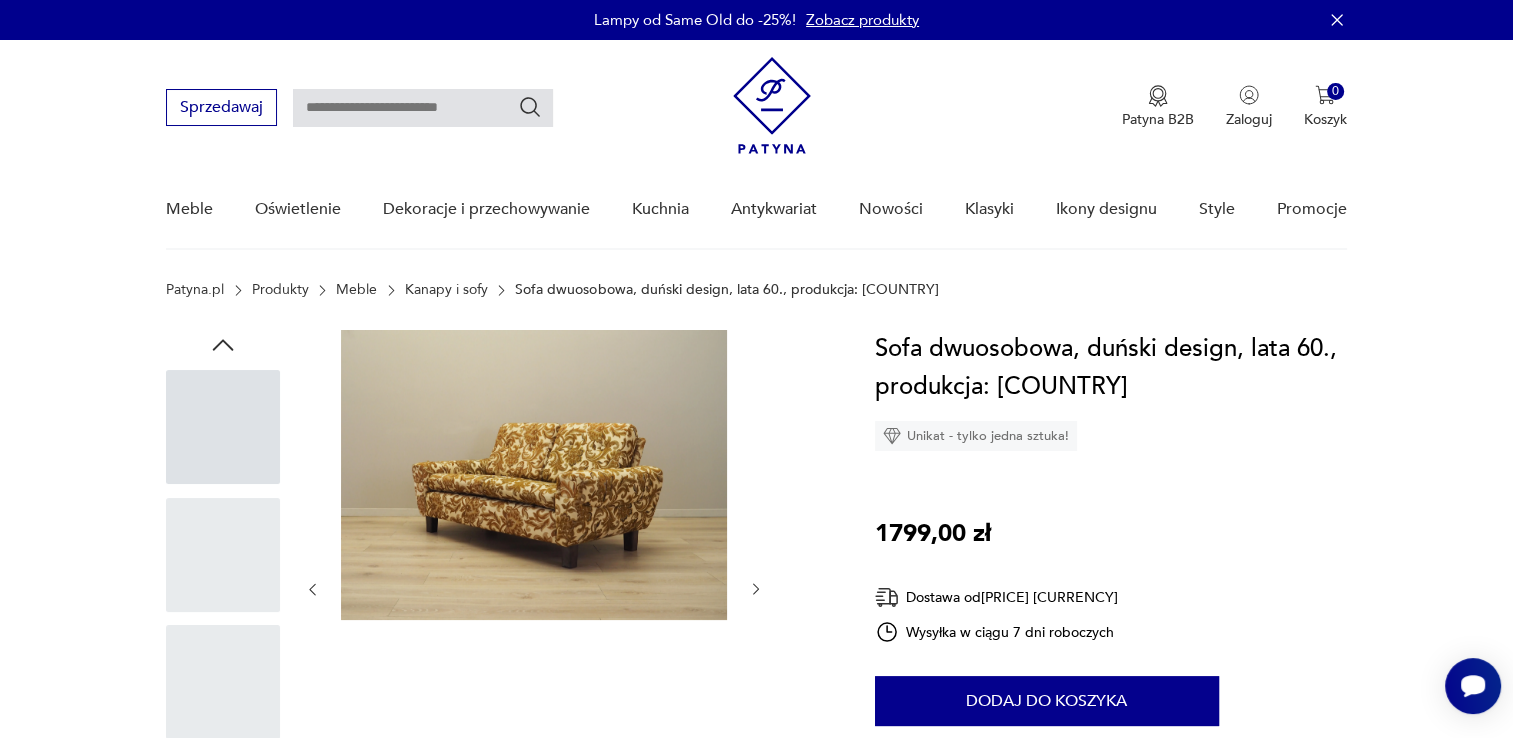 click at bounding box center [312, 589] 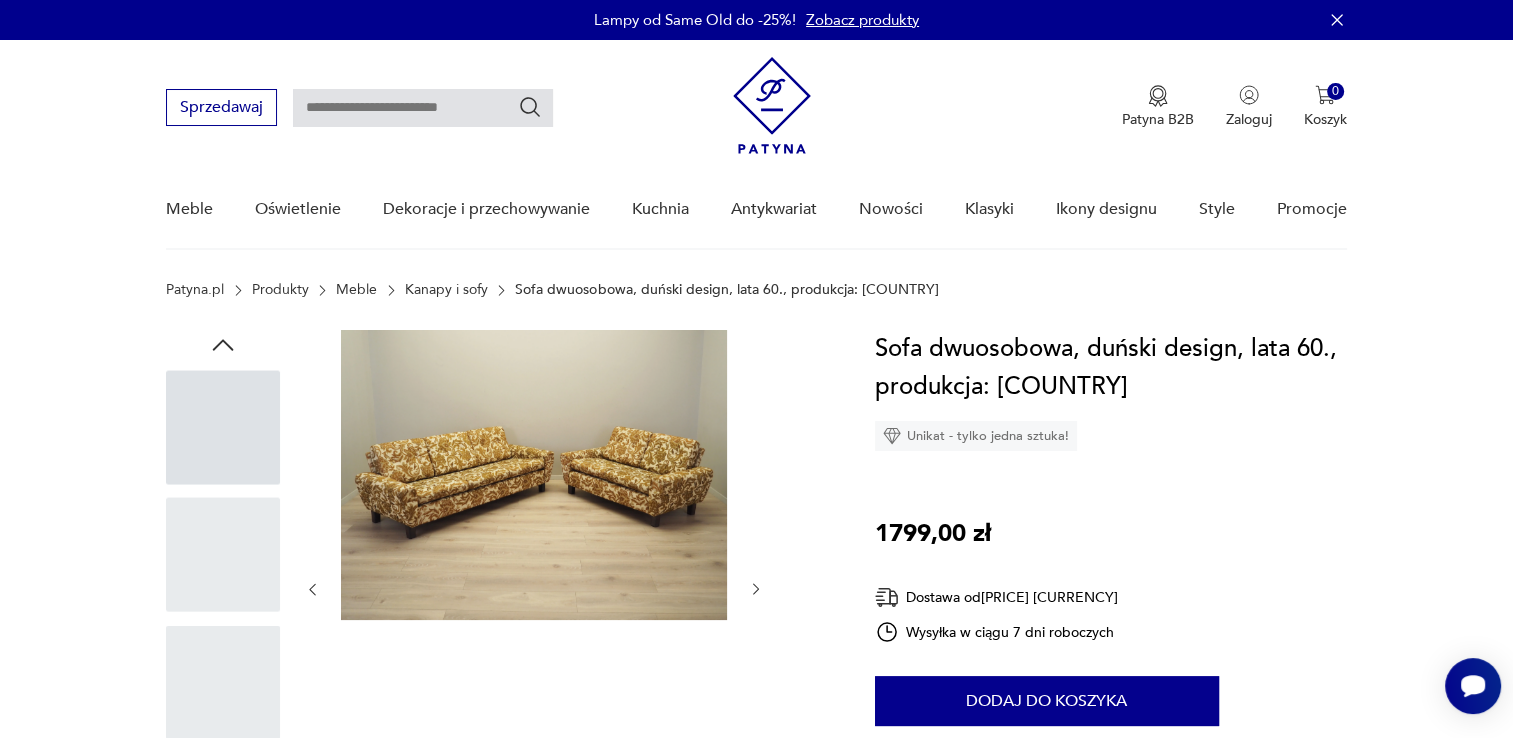 click at bounding box center (312, 589) 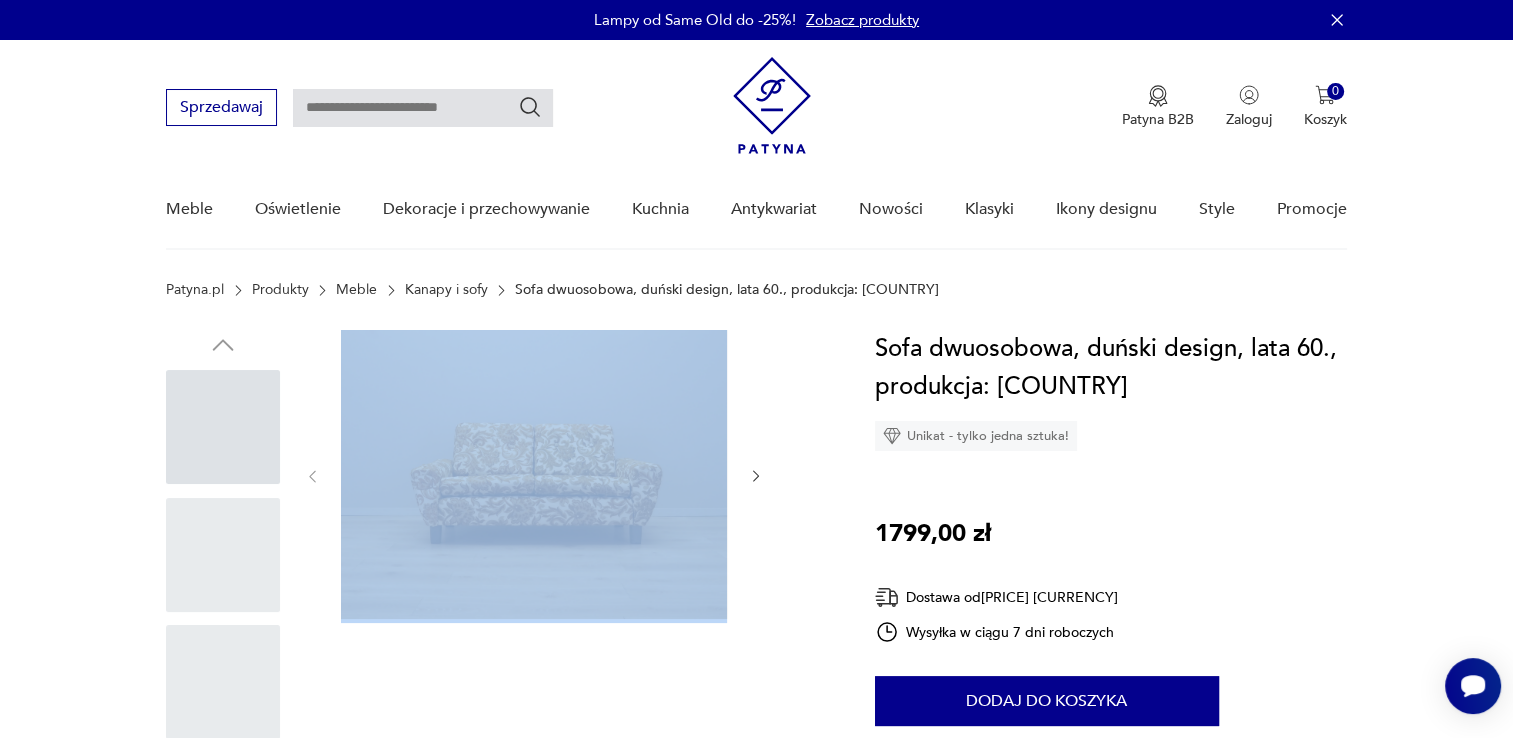 click at bounding box center (534, 476) 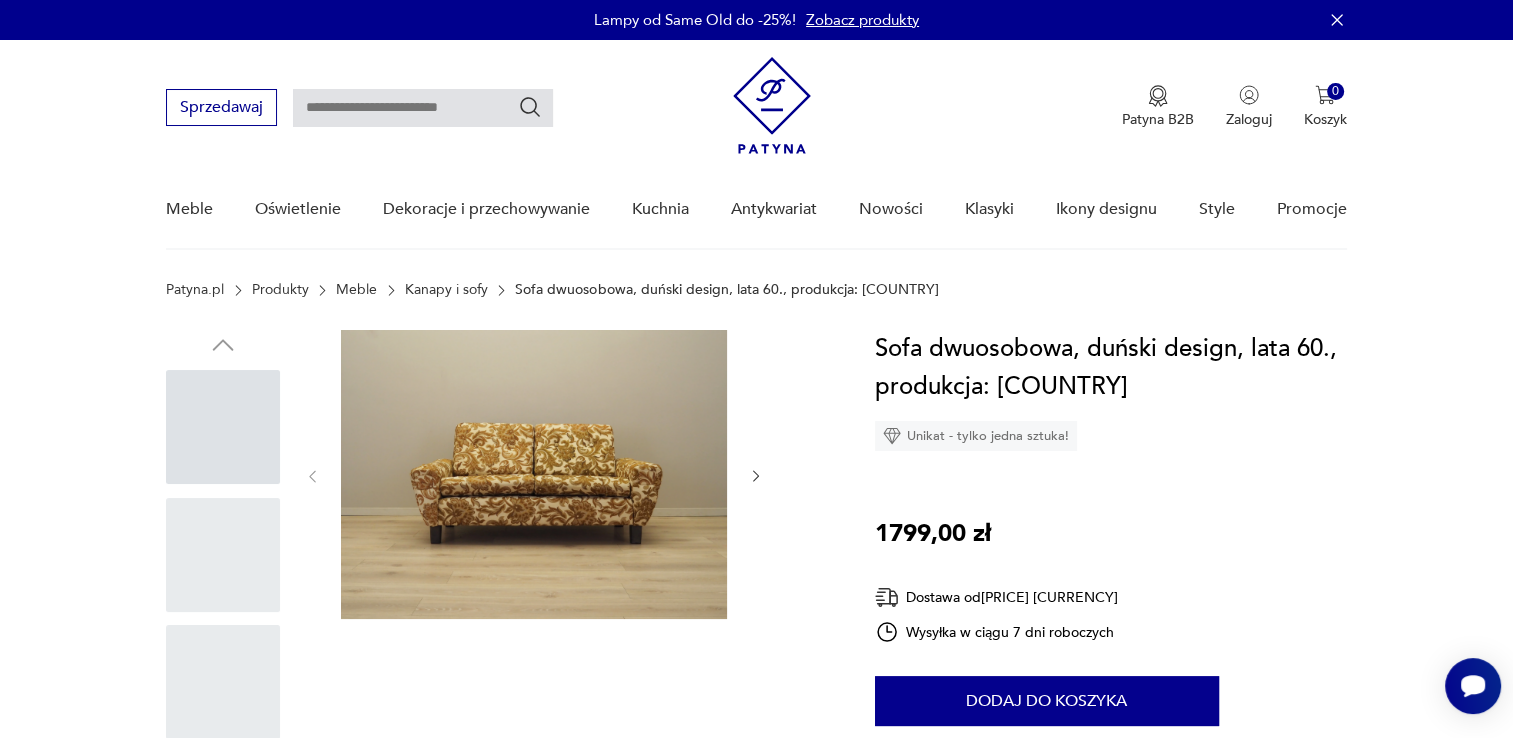 drag, startPoint x: 323, startPoint y: 592, endPoint x: 315, endPoint y: 465, distance: 127.25172 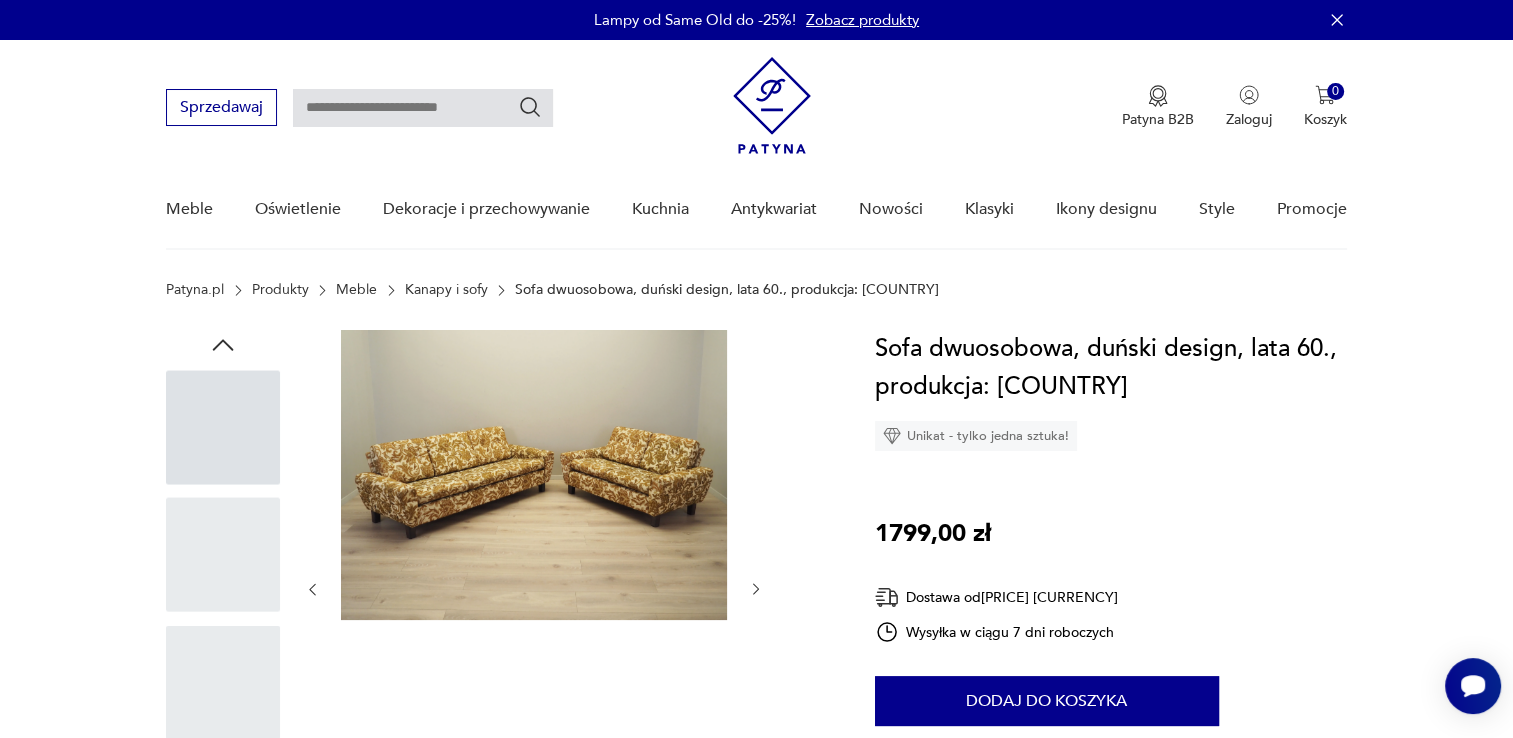 drag, startPoint x: 308, startPoint y: 582, endPoint x: 318, endPoint y: 574, distance: 12.806249 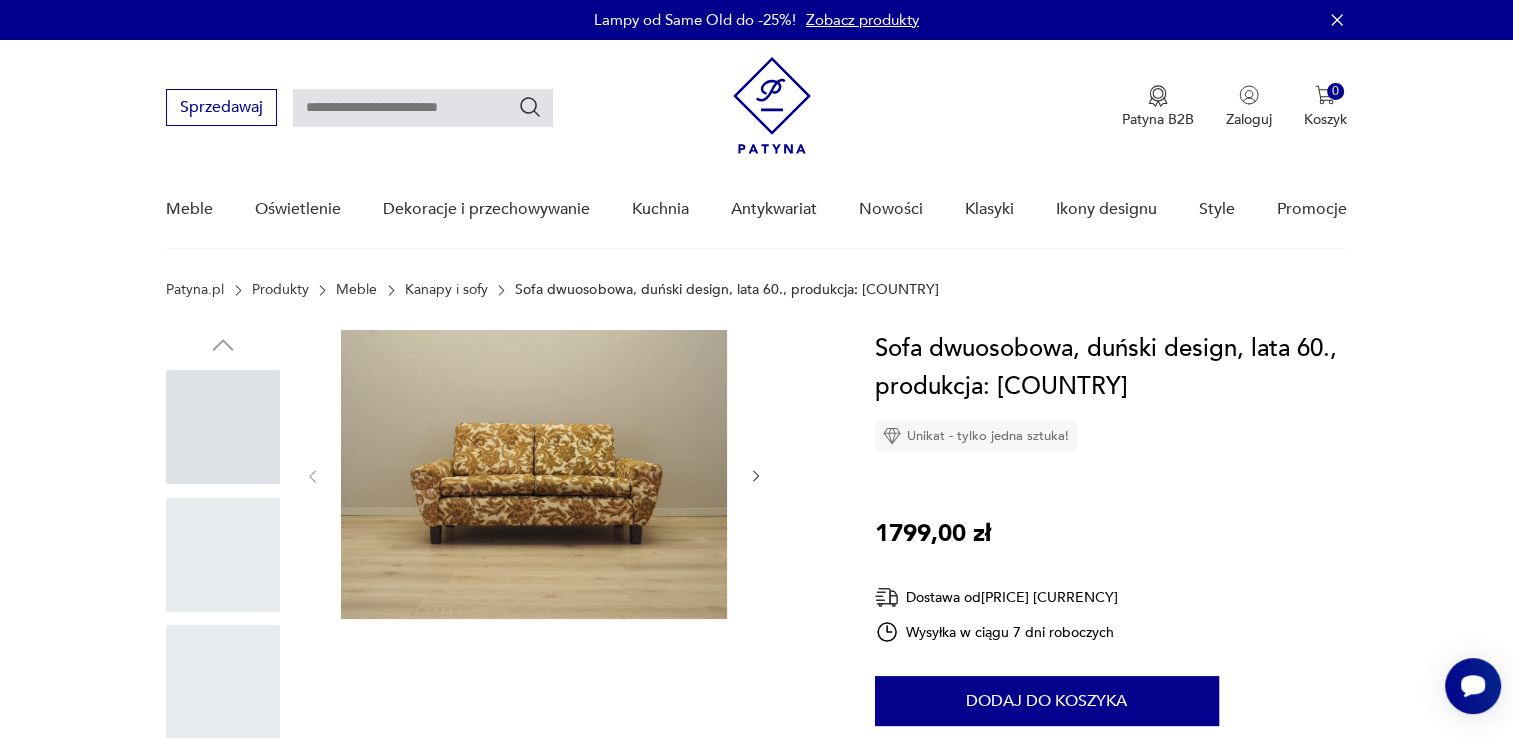 click at bounding box center [534, 476] 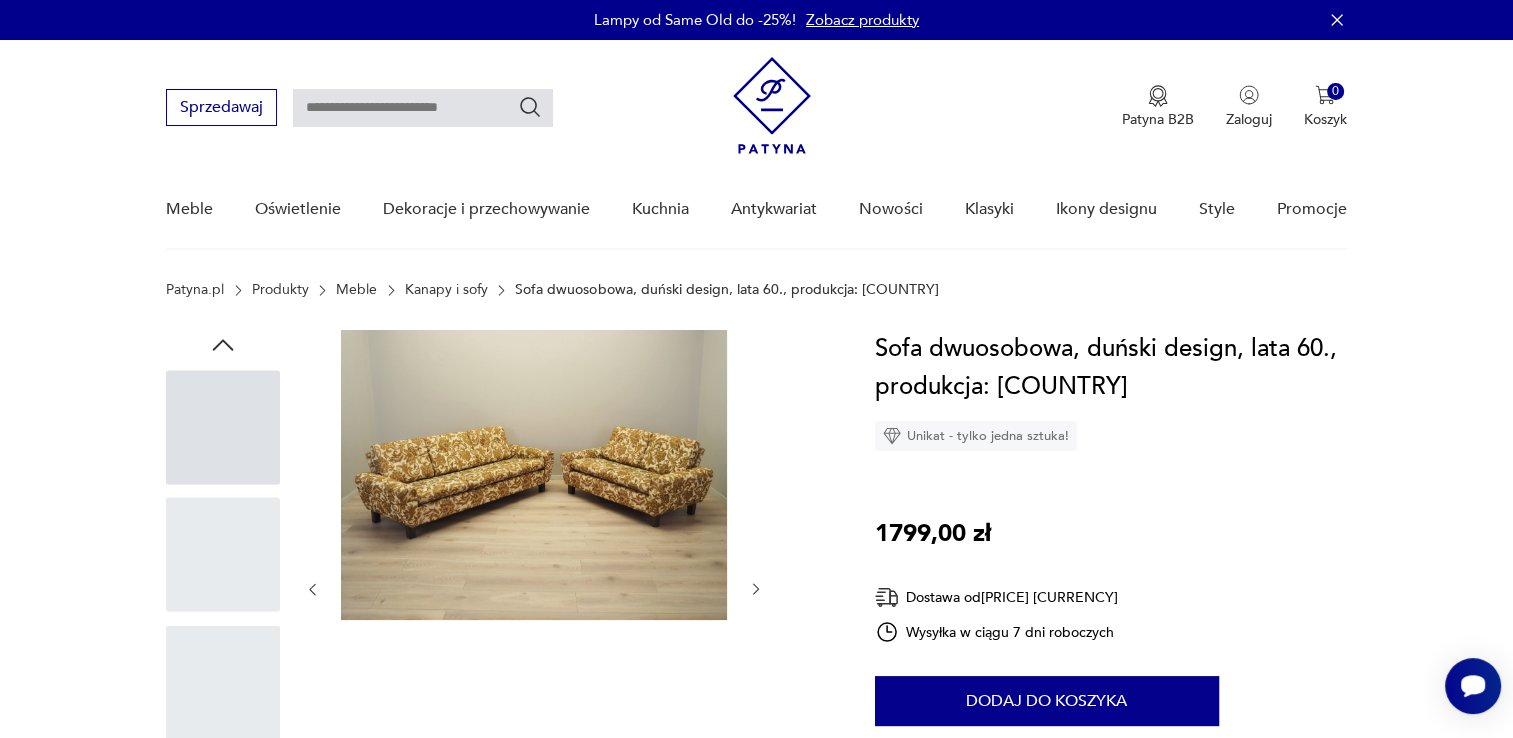 click at bounding box center (756, 589) 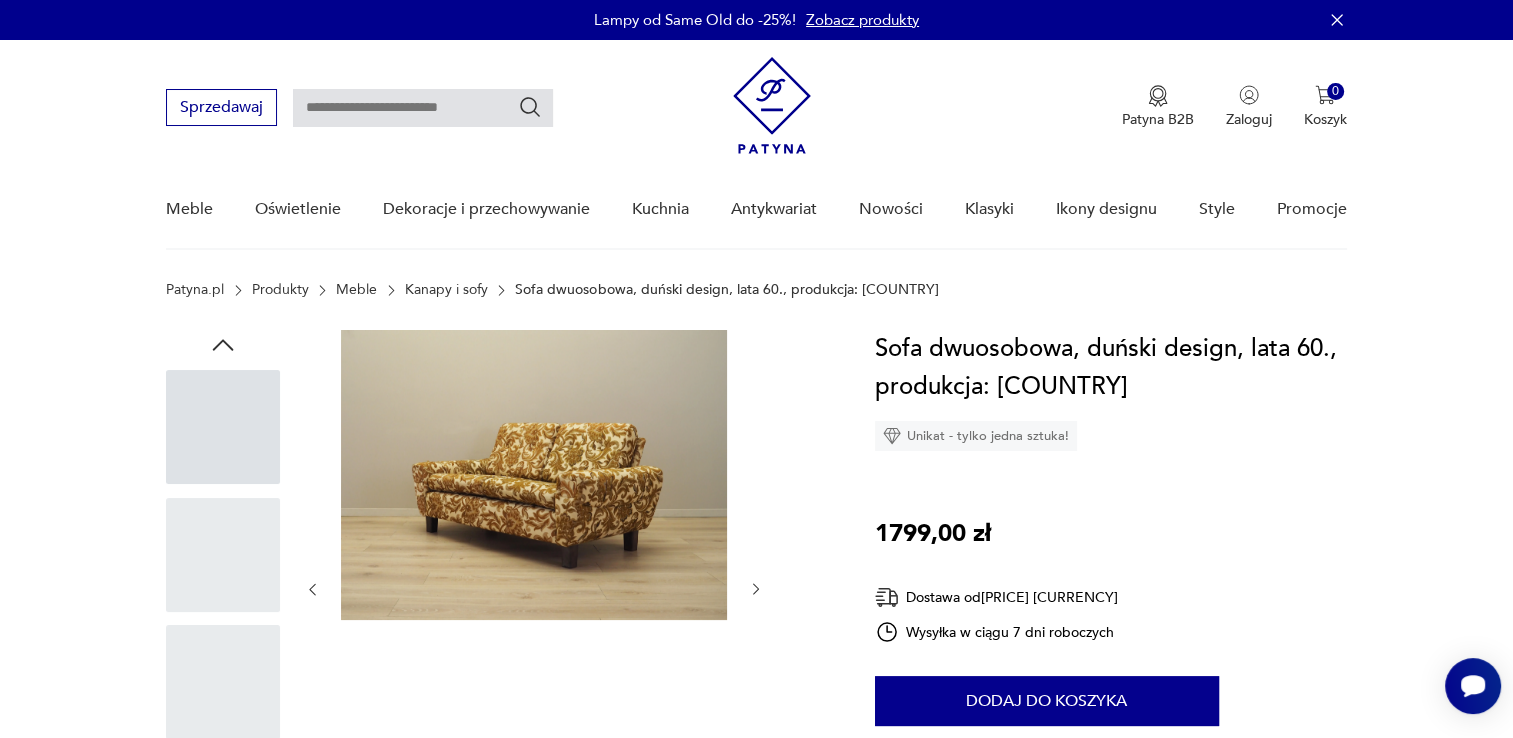 click at bounding box center (756, 589) 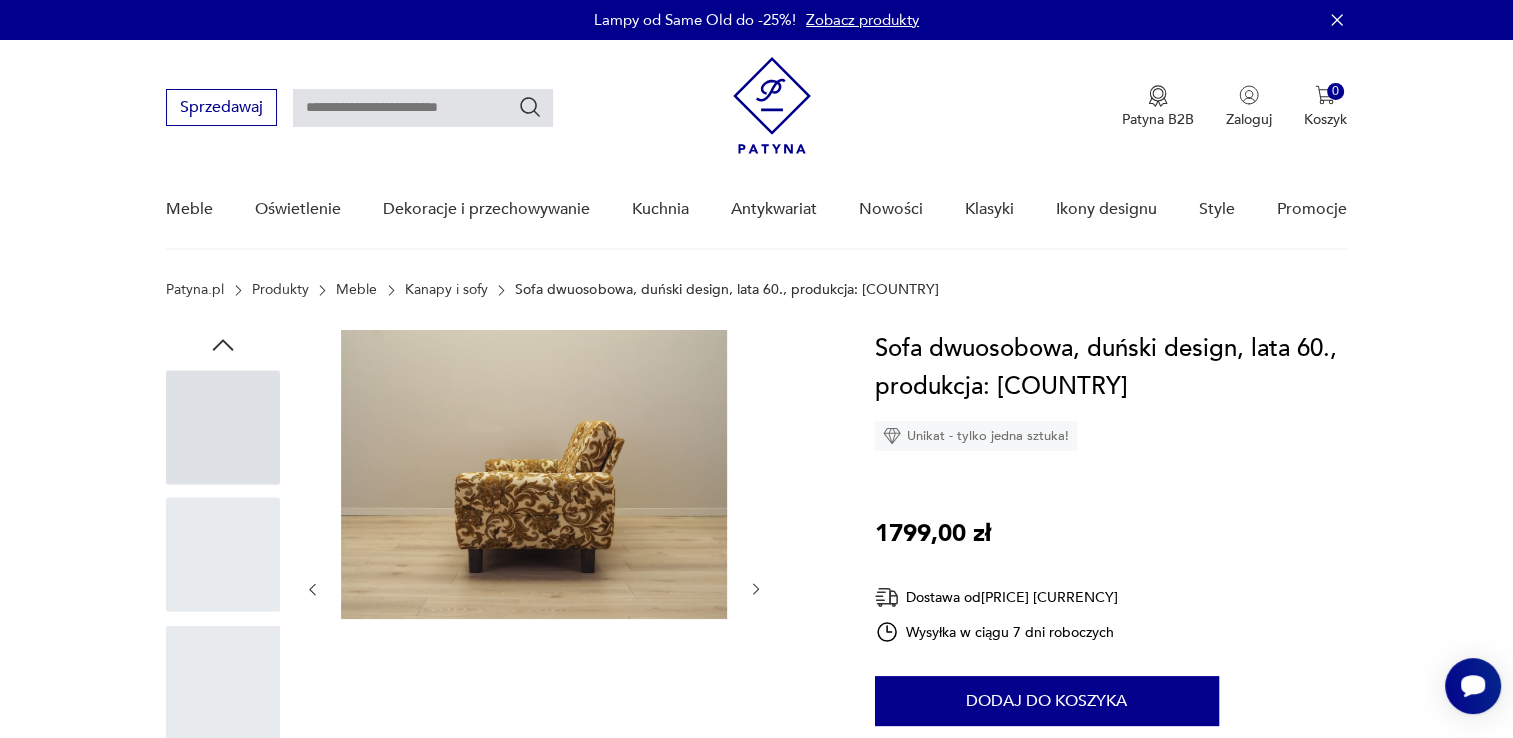click at bounding box center (756, 589) 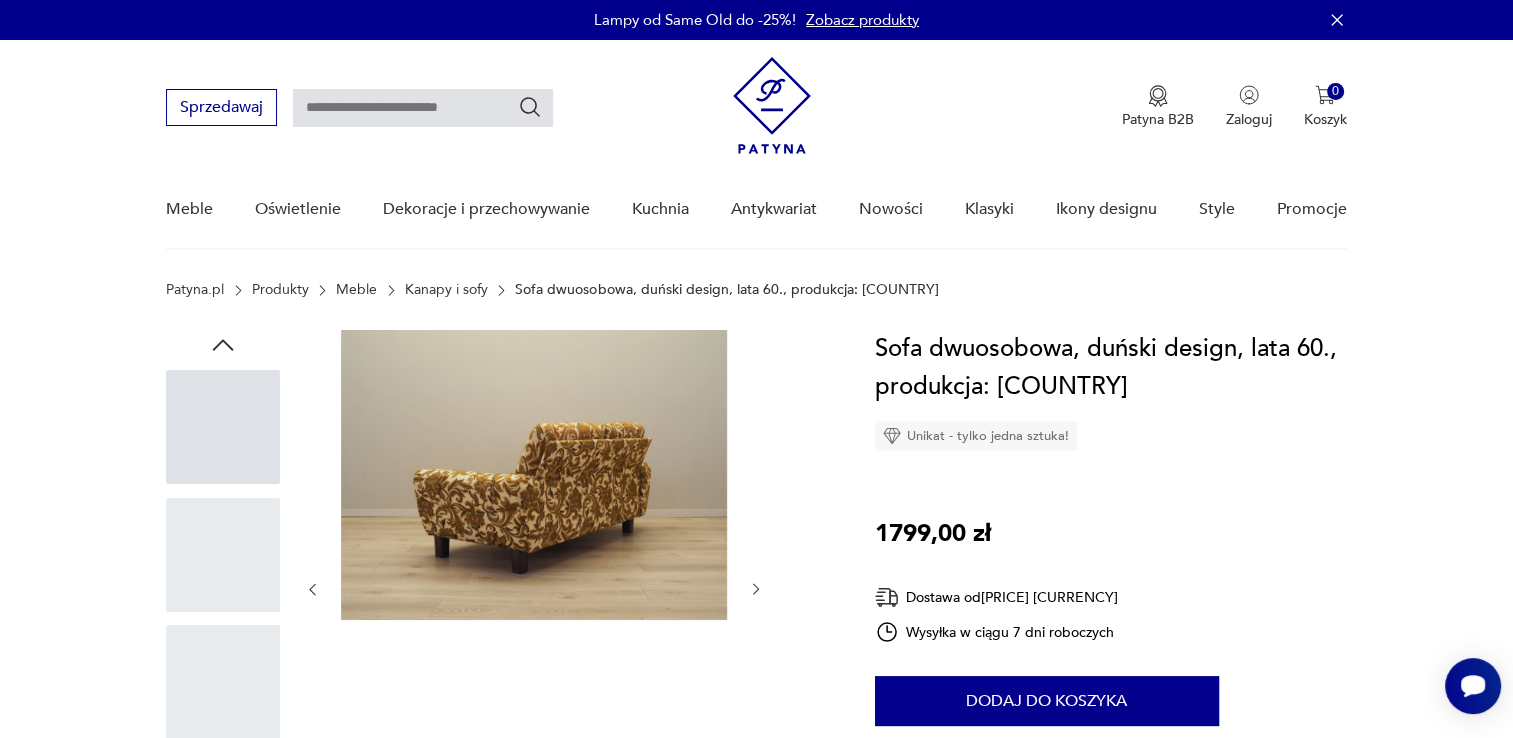 click at bounding box center [756, 589] 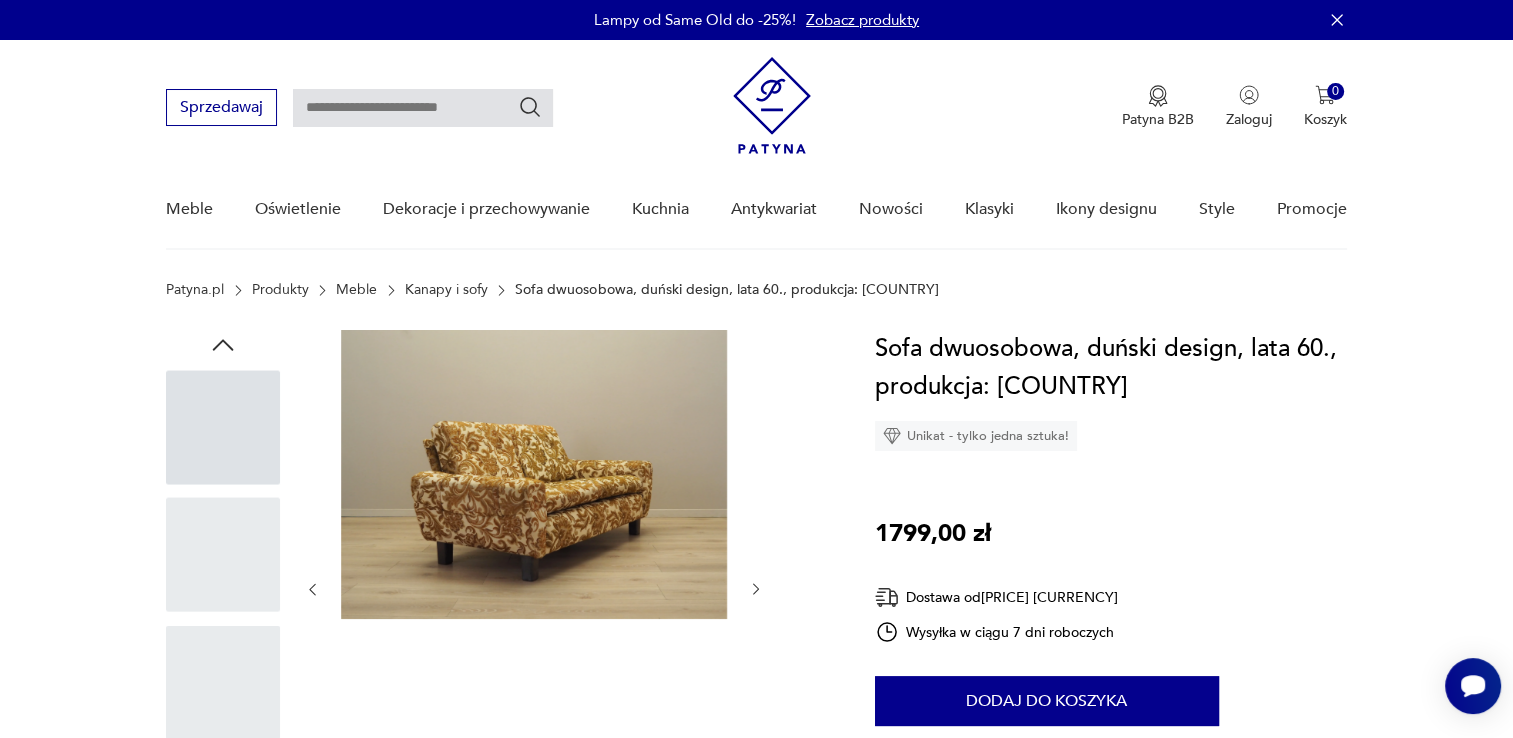 click at bounding box center [313, 590] 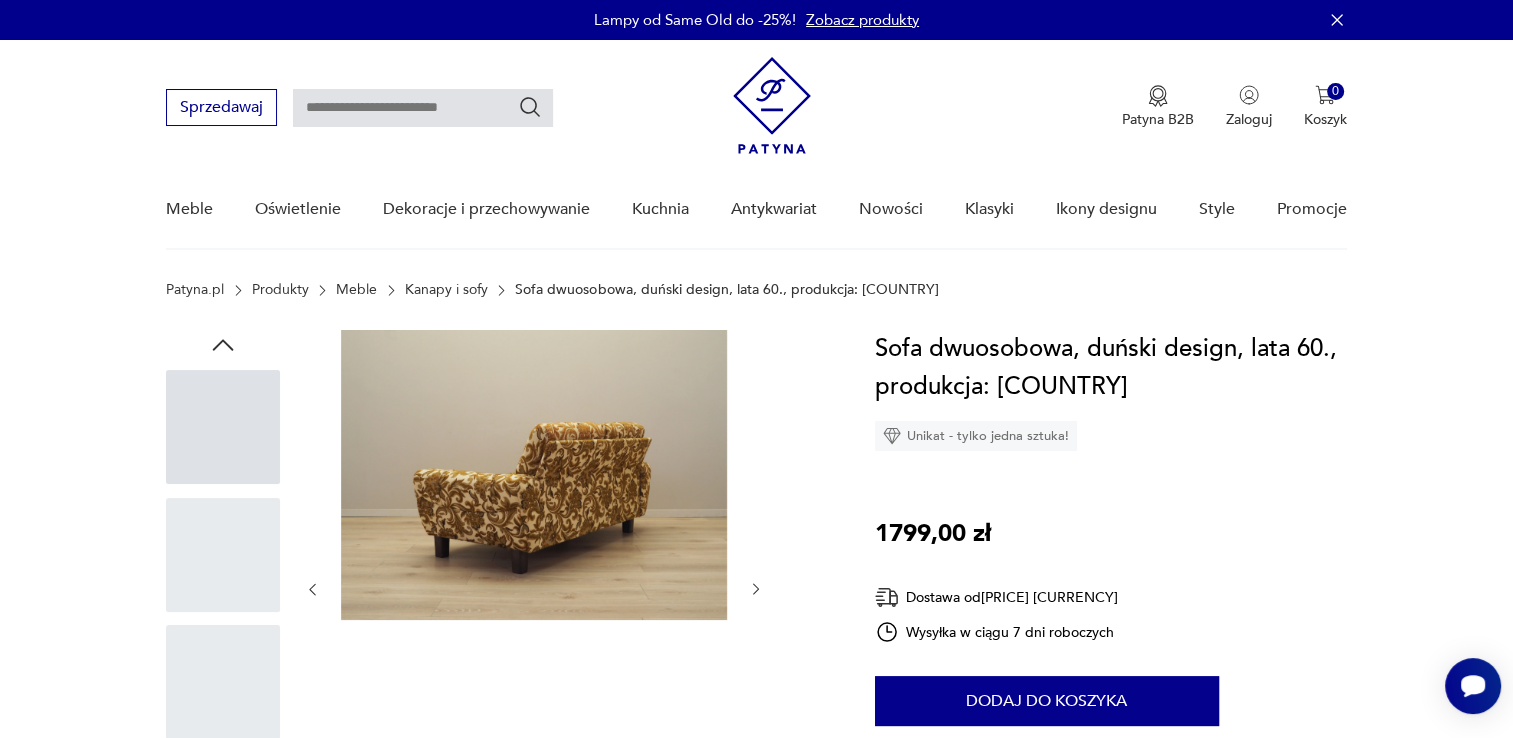 click at bounding box center [312, 589] 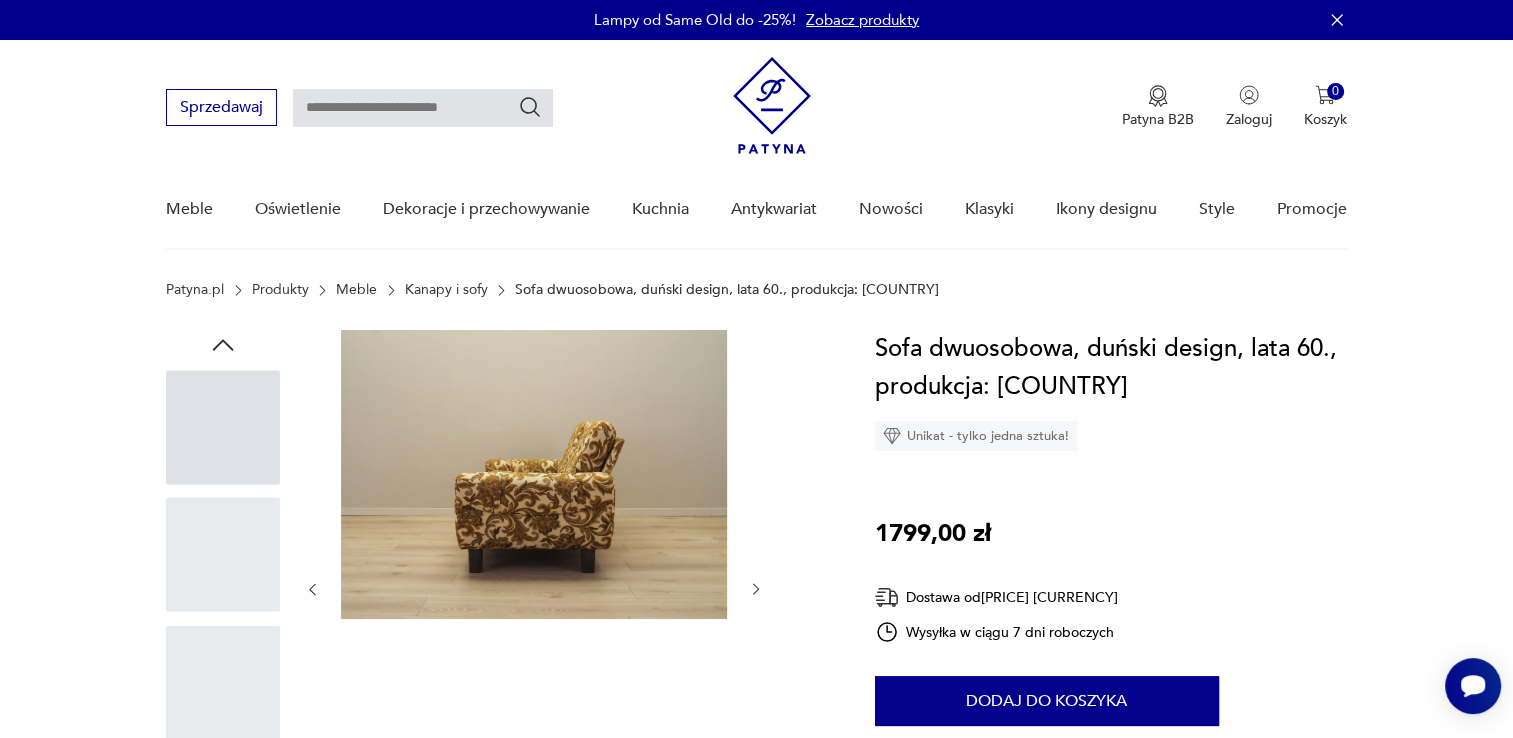 click at bounding box center (312, 589) 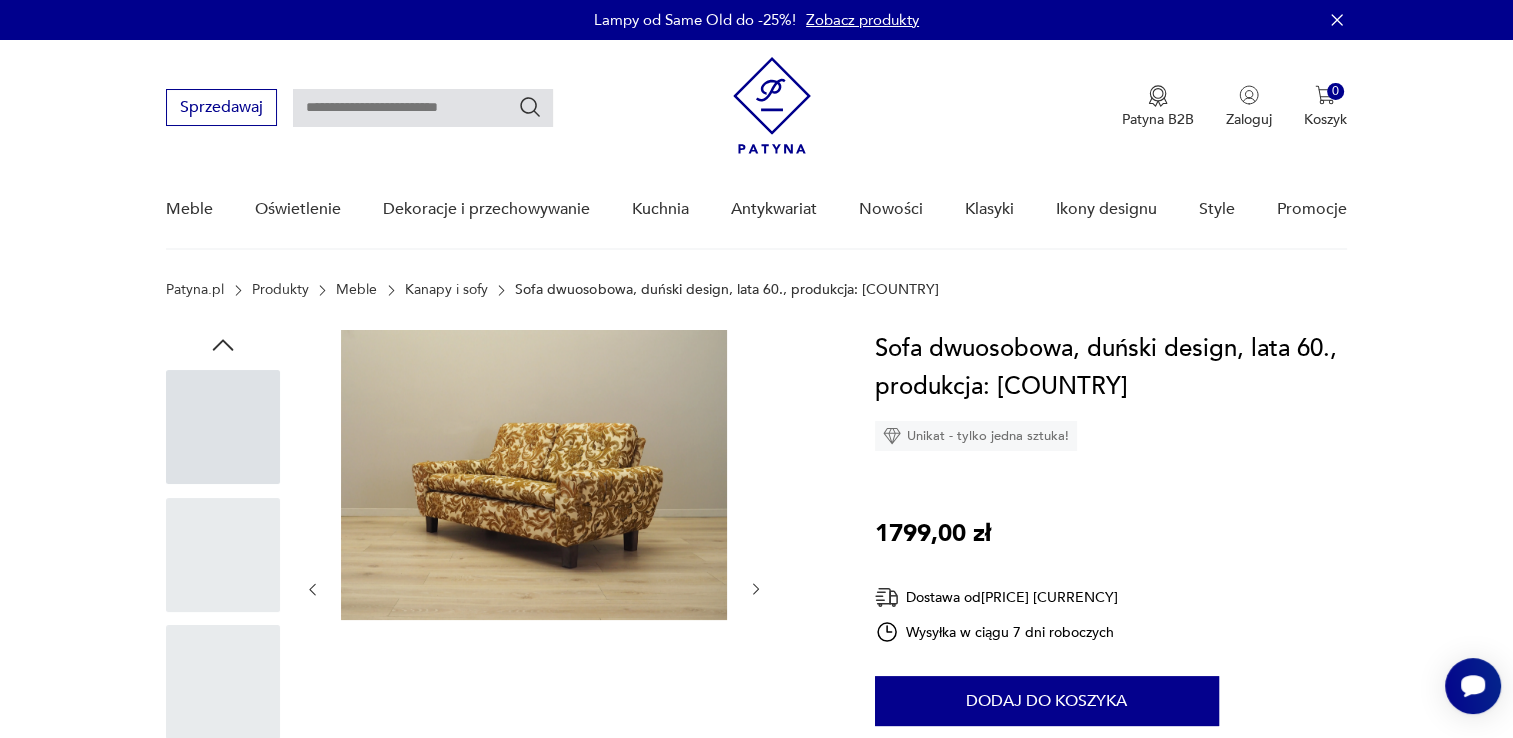 click at bounding box center [312, 589] 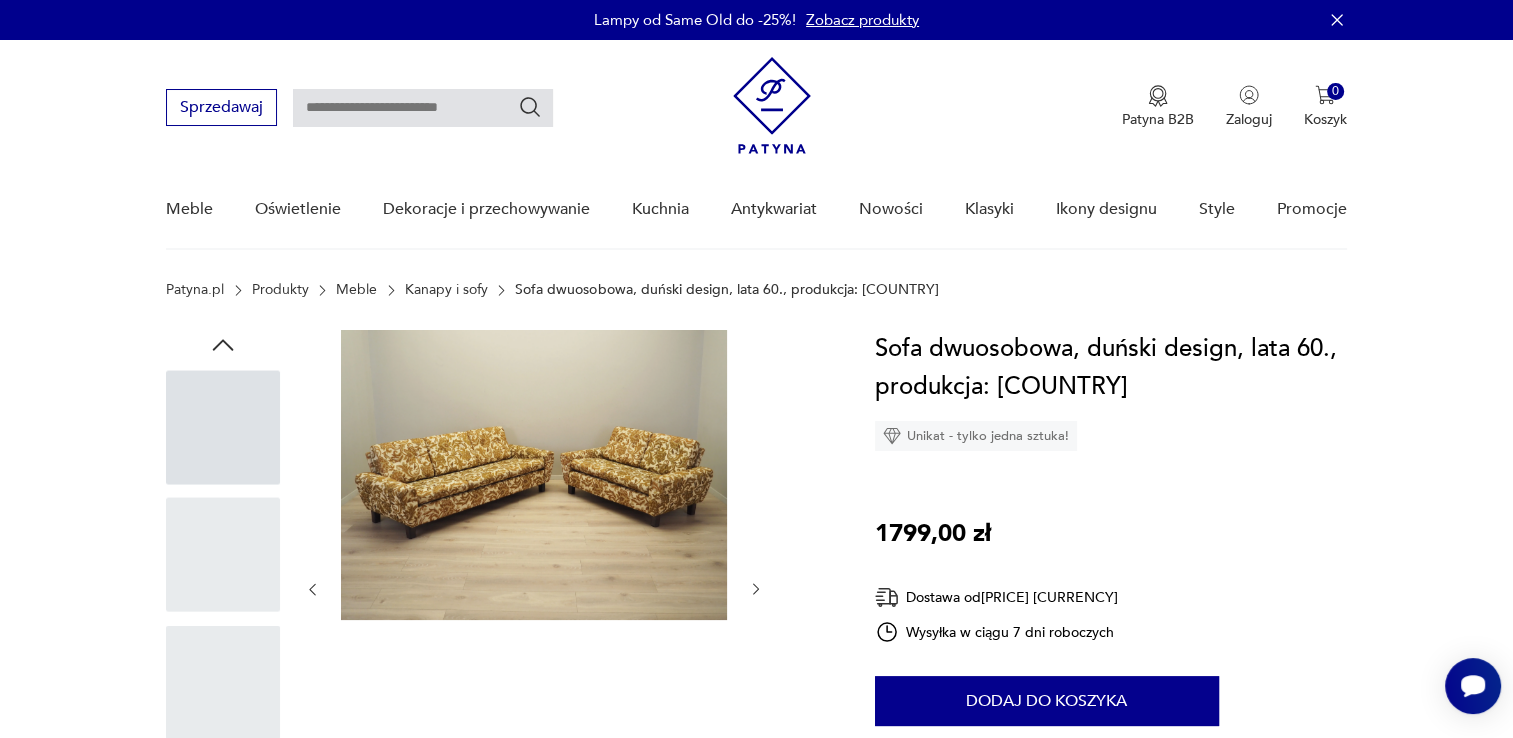 click at bounding box center (312, 589) 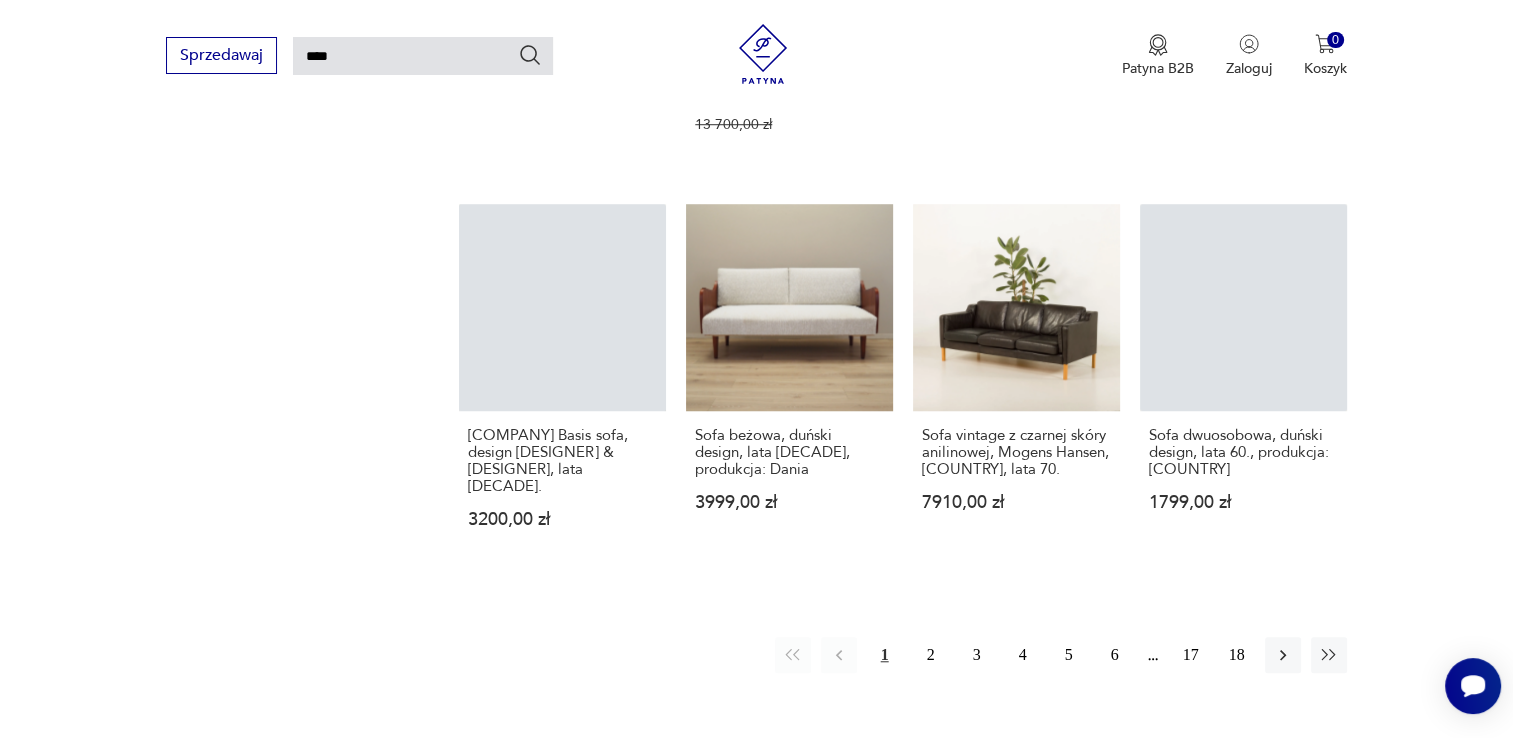 scroll, scrollTop: 1640, scrollLeft: 0, axis: vertical 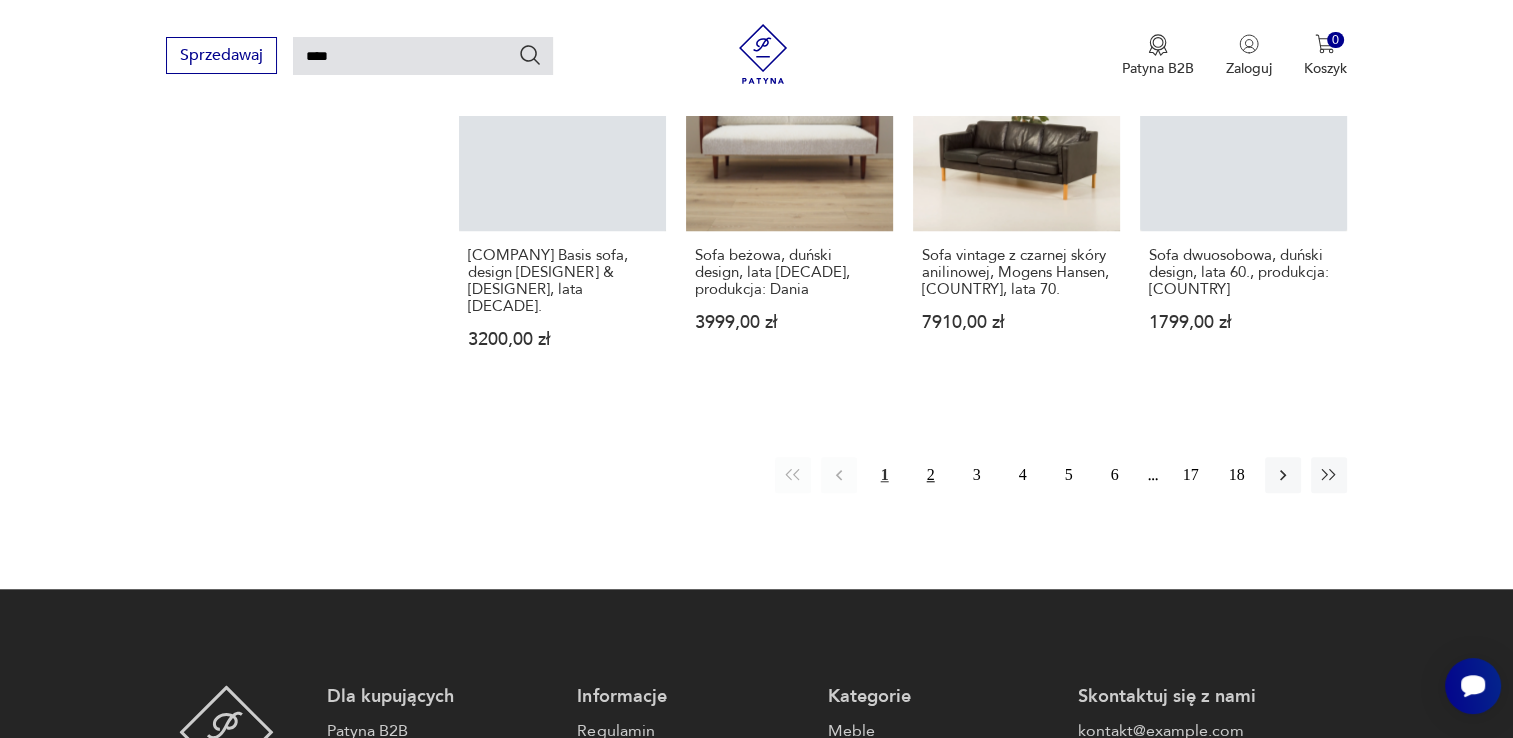 click on "2" at bounding box center (931, 475) 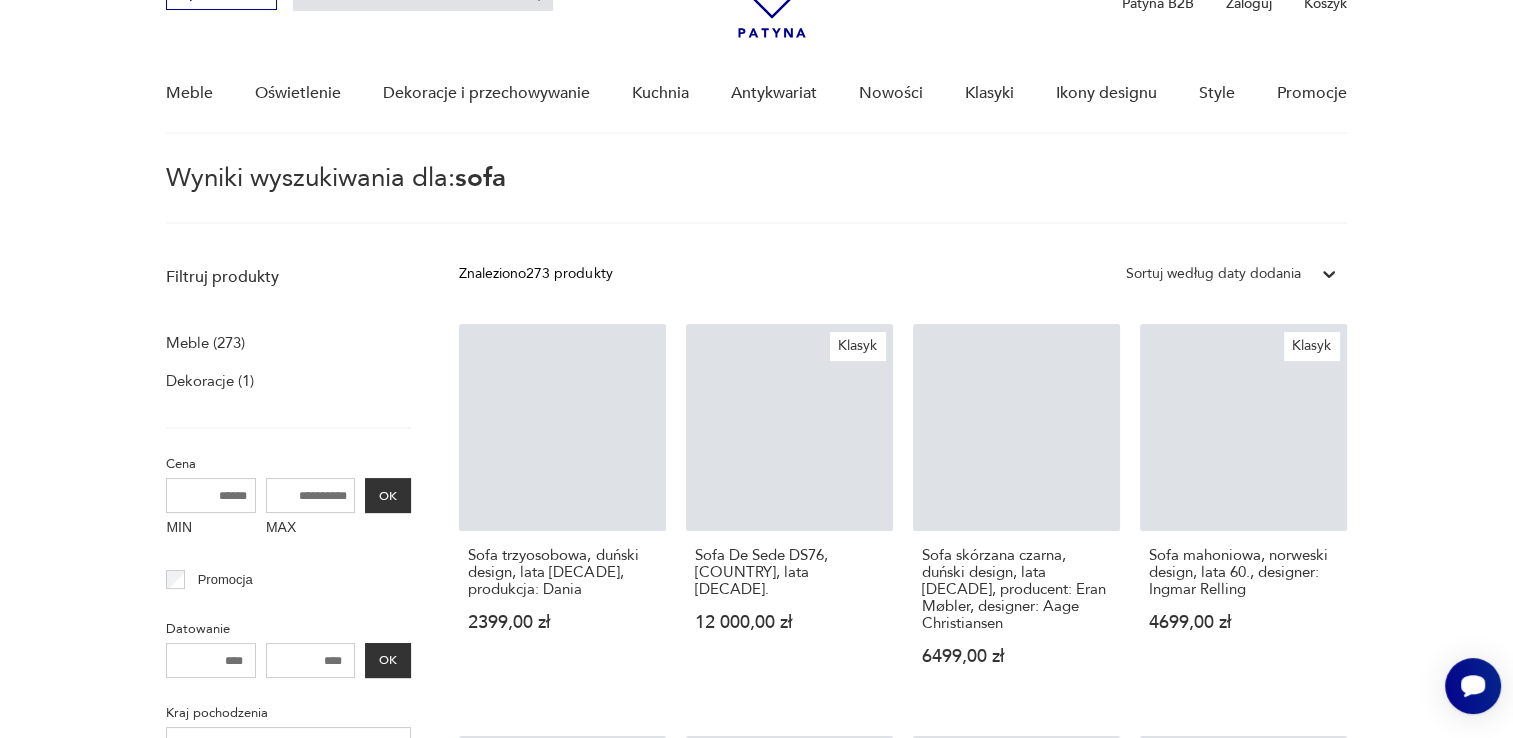 scroll, scrollTop: 16, scrollLeft: 0, axis: vertical 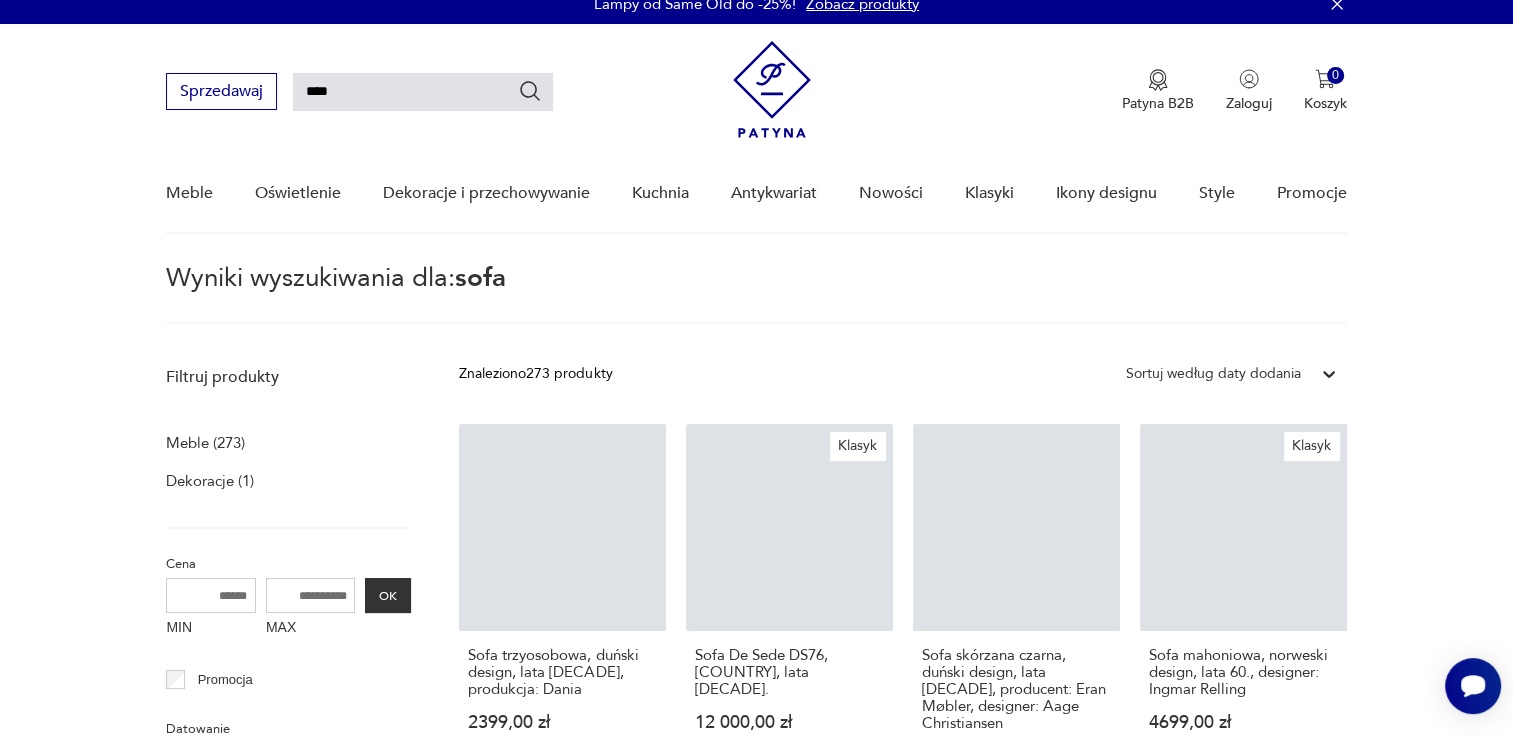 click on "Filtruj produkty Meble (273) Dekoracje (1) Cena MIN MAX OK Promocja Datowanie OK Kraj pochodzenia Nie znaleziono wyników Producent Projektant Klasyk Tag art deco Bauhaus Bavaria black friday Cepelia ceramika Chodzież Ćmielów Wyczyść filtry Znaleziono  273   produkty Filtruj Sortuj według daty dodania Sortuj według daty dodania Sofa trzyosobowa, duński design, lata [DECADE], produkcja: Dania [PRICE] Klasyk Sofa De Sede DS76, Szwajcaria, lata [DECADE] [PRICE] Sofa skórzana czarna, duński design, lata [DECADE], producent: [COMPANY], designer: [DESIGNER] [PRICE] Klasyk Sofa mahoniowa, norweski design, lata [DECADE], designer: [DESIGNER] [PRICE] Sofa skórzana czarna, włoski design, lata [DECADE], produkcja: Włochy [PRICE] Sofa biały melanż, włoski design, lata [DECADE], produkcja: Włochy [PRICE] Sofa biała, włoski design, lata [DECADE], produkcja: Włochy [PRICE] Sofa biała, włoski design, lata [DECADE], producent: [COMPANY], designer: [DESIGNER] [PRICE] [PRICE] Klasyk" at bounding box center (756, 1264) 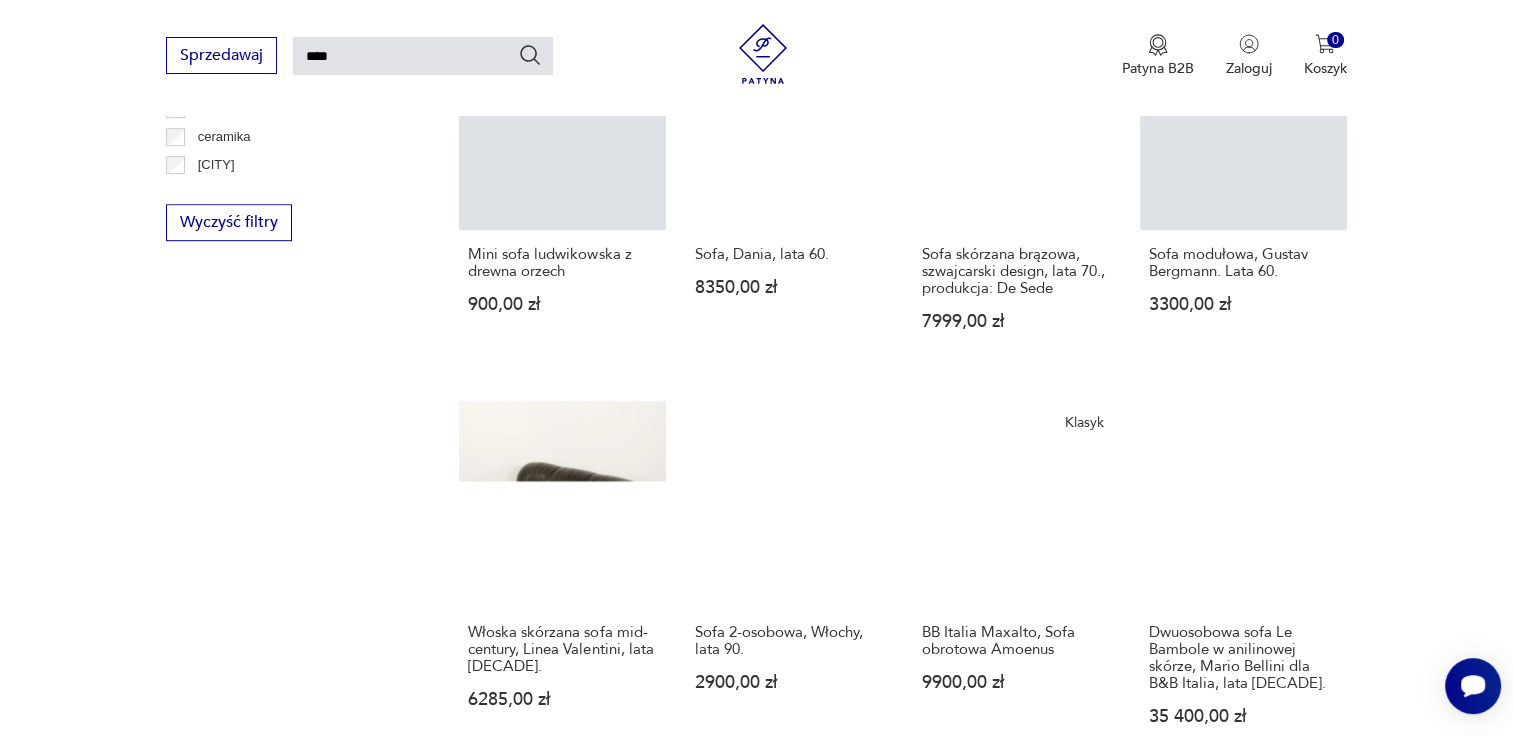 scroll, scrollTop: 1316, scrollLeft: 0, axis: vertical 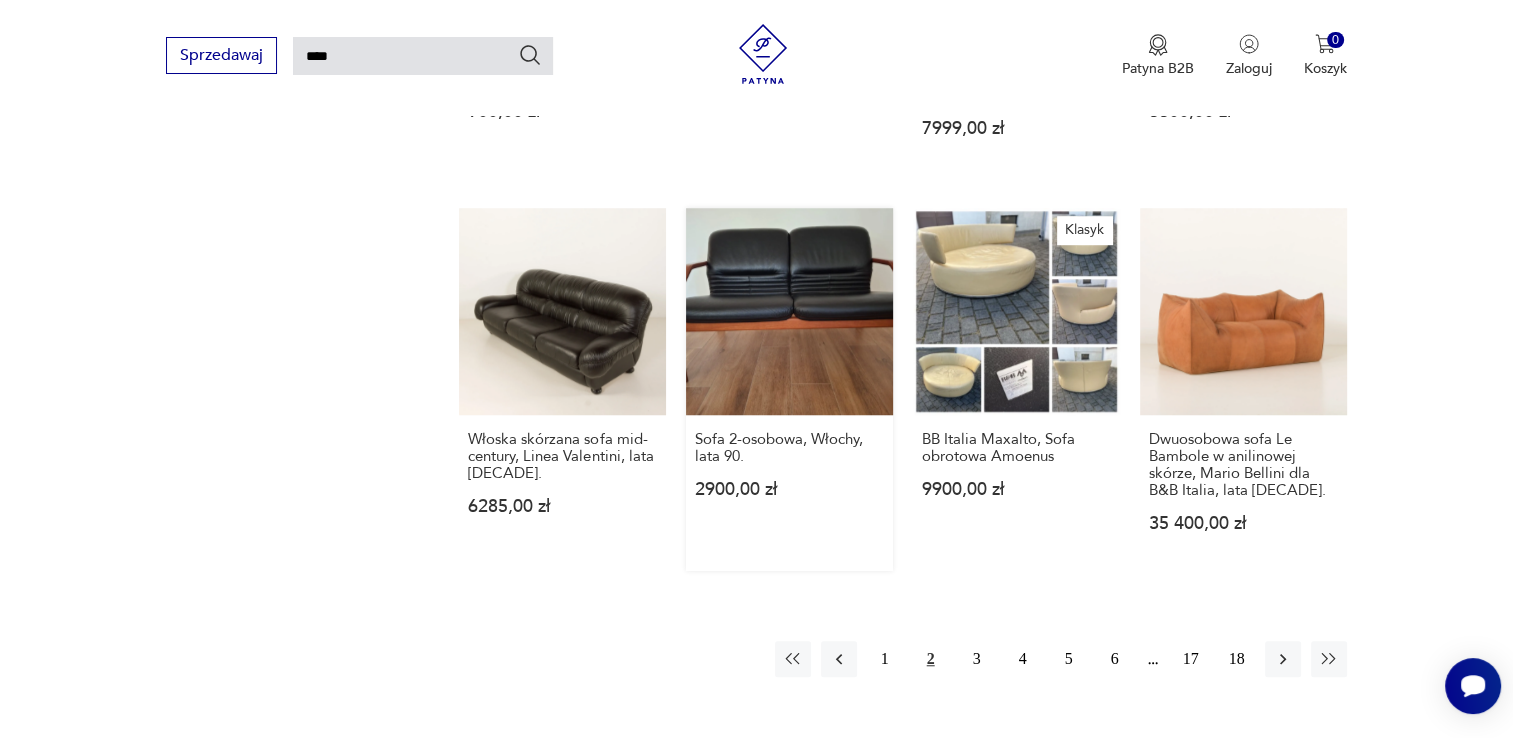 click on "Sofa 2-osobowa, Włochy, lata [DECADE]. [PRICE]" at bounding box center (789, 389) 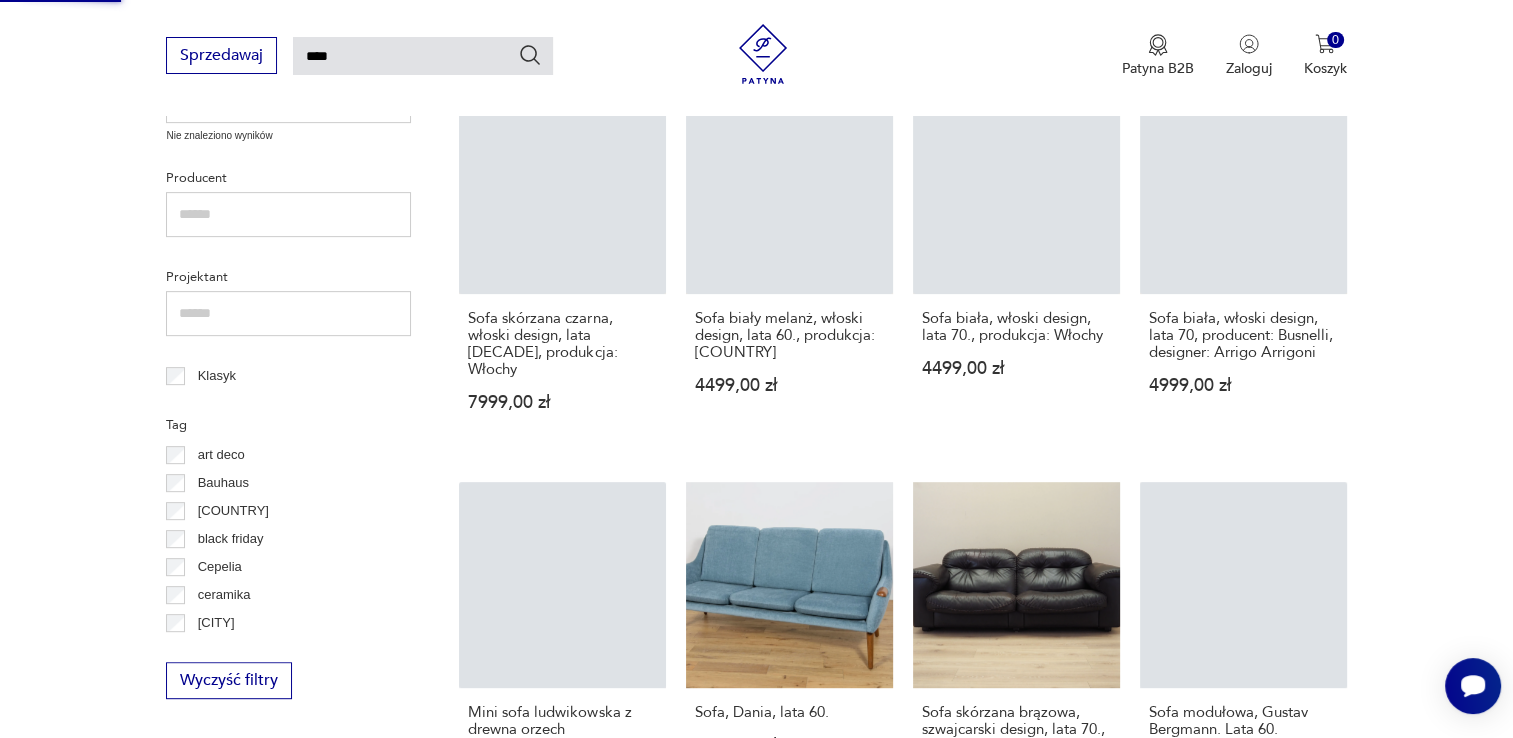 scroll, scrollTop: 376, scrollLeft: 0, axis: vertical 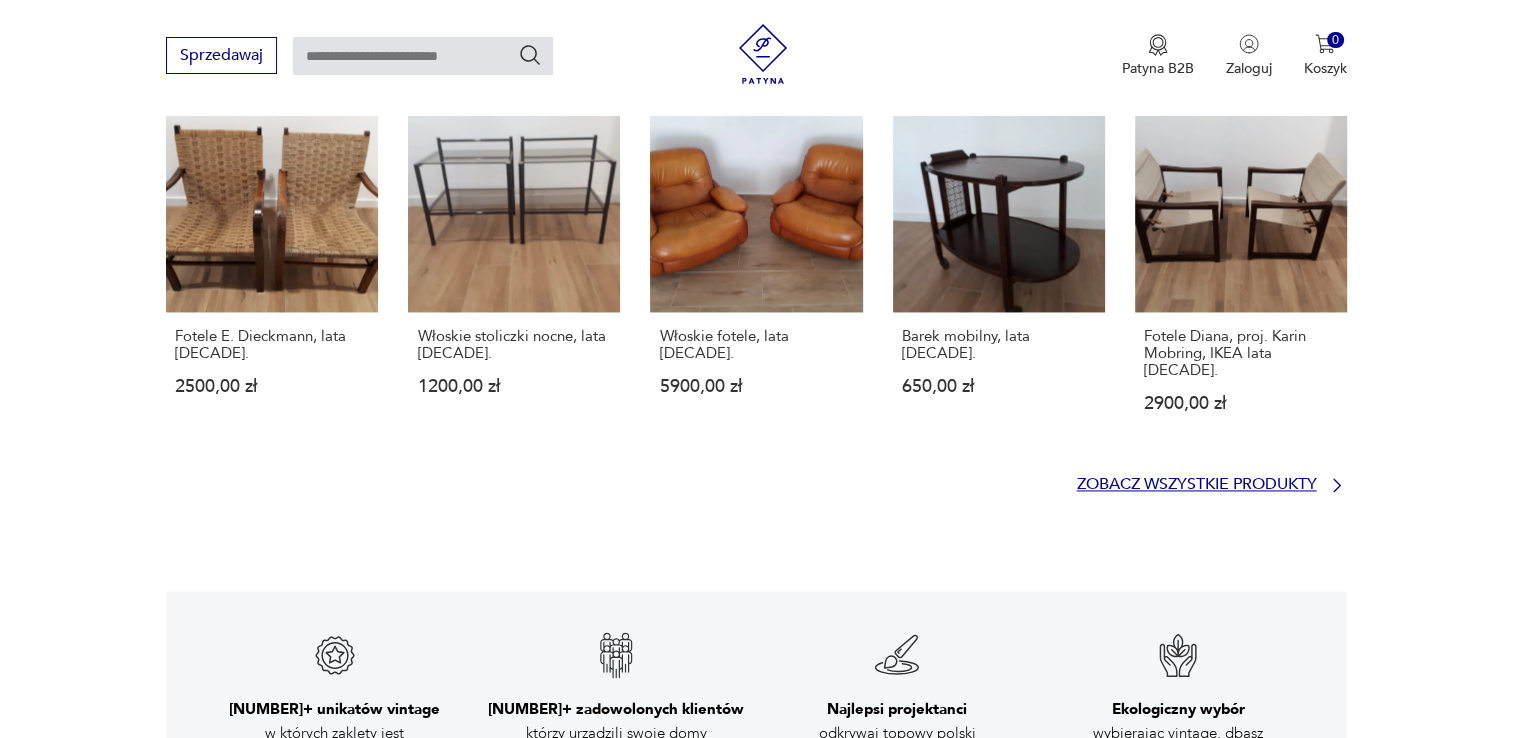 click on "Zobacz wszystkie produkty" at bounding box center [1197, 484] 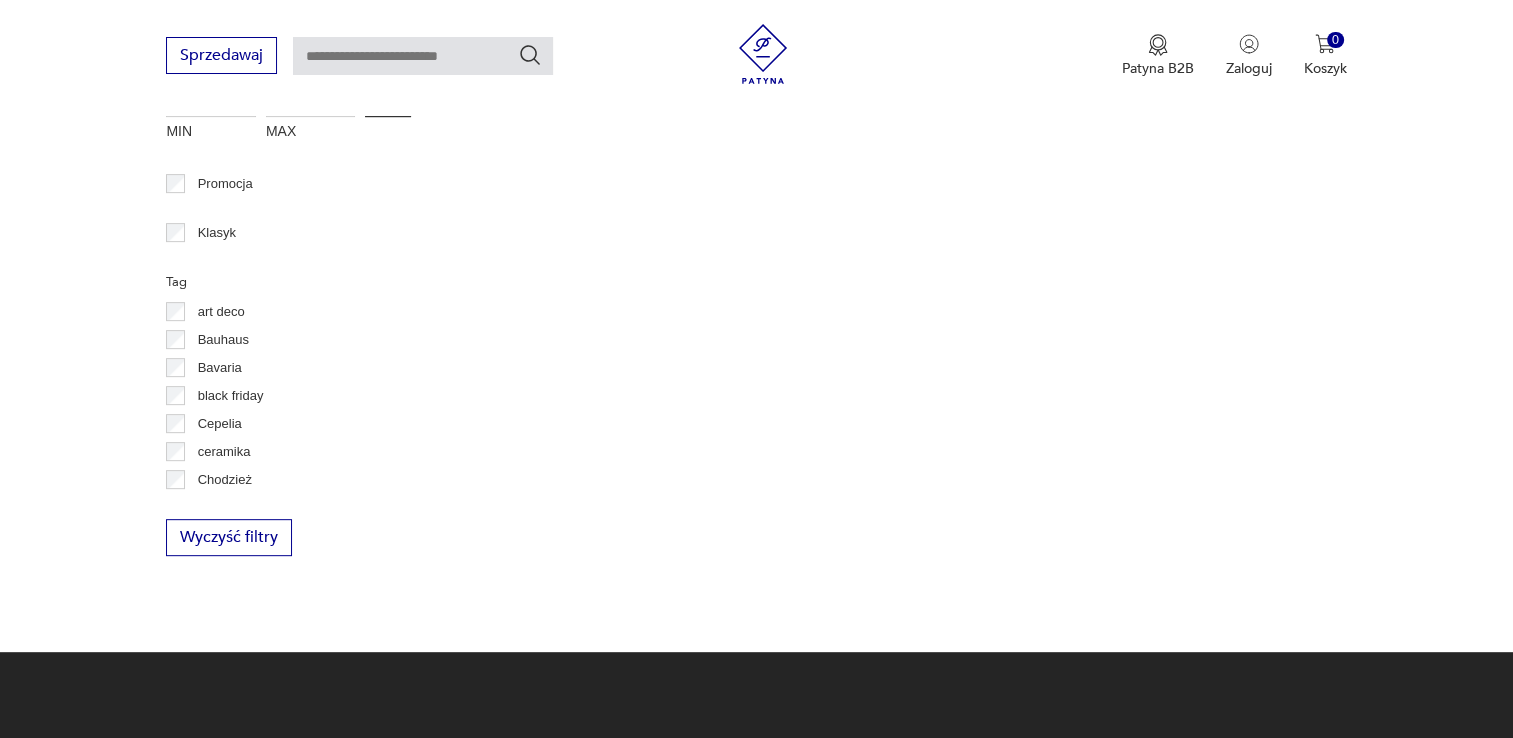 scroll, scrollTop: 411, scrollLeft: 0, axis: vertical 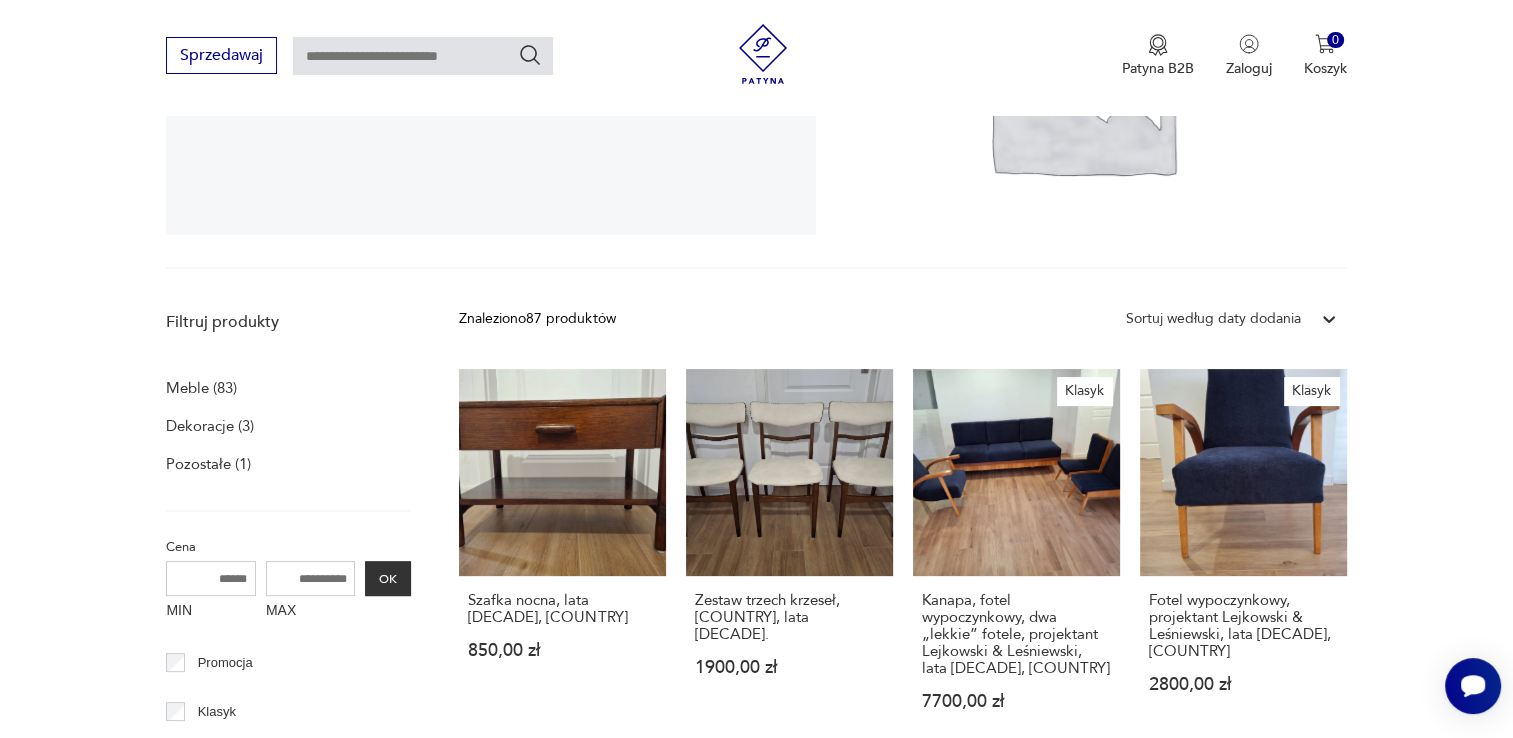 click on "Vintage Bay Ciechanów" at bounding box center [756, 94] 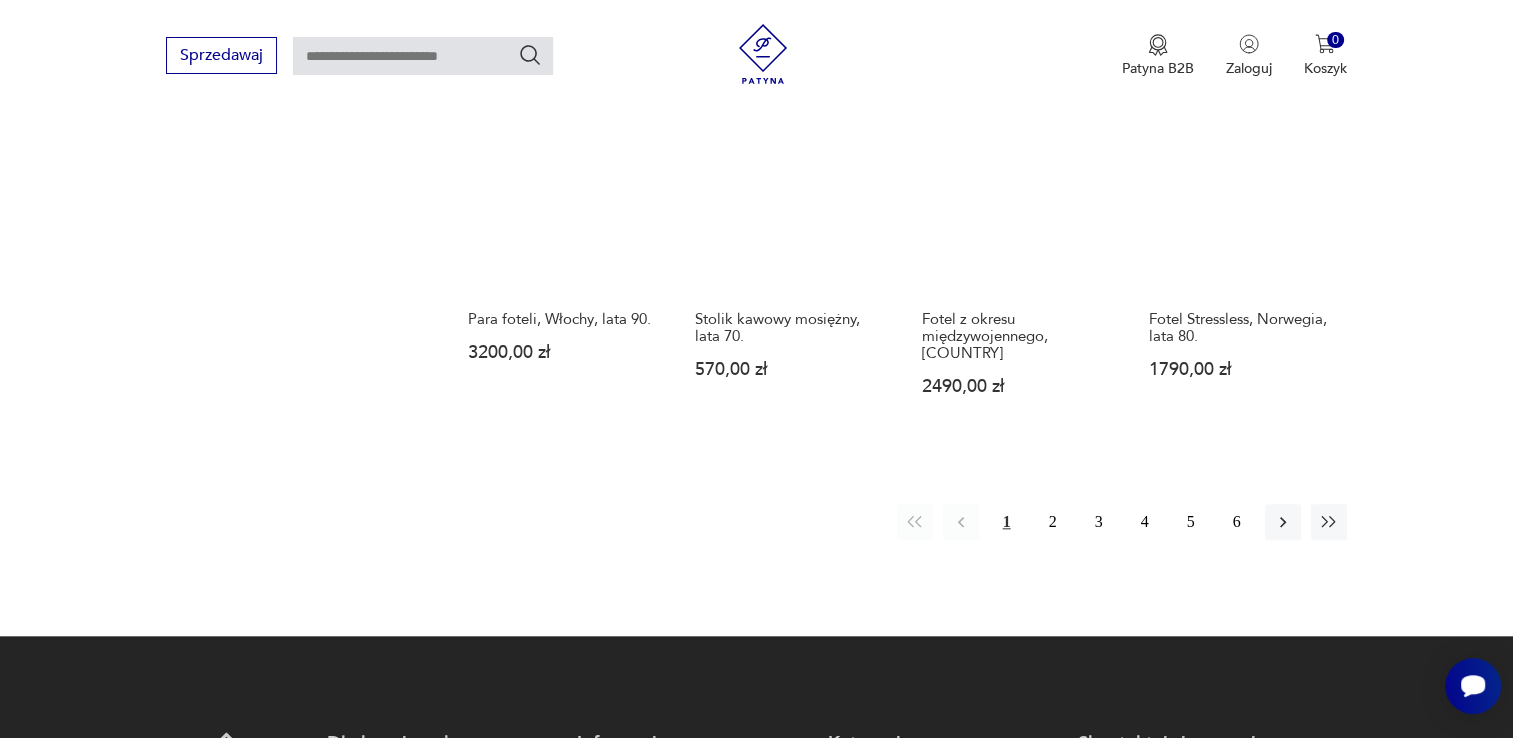 scroll, scrollTop: 1911, scrollLeft: 0, axis: vertical 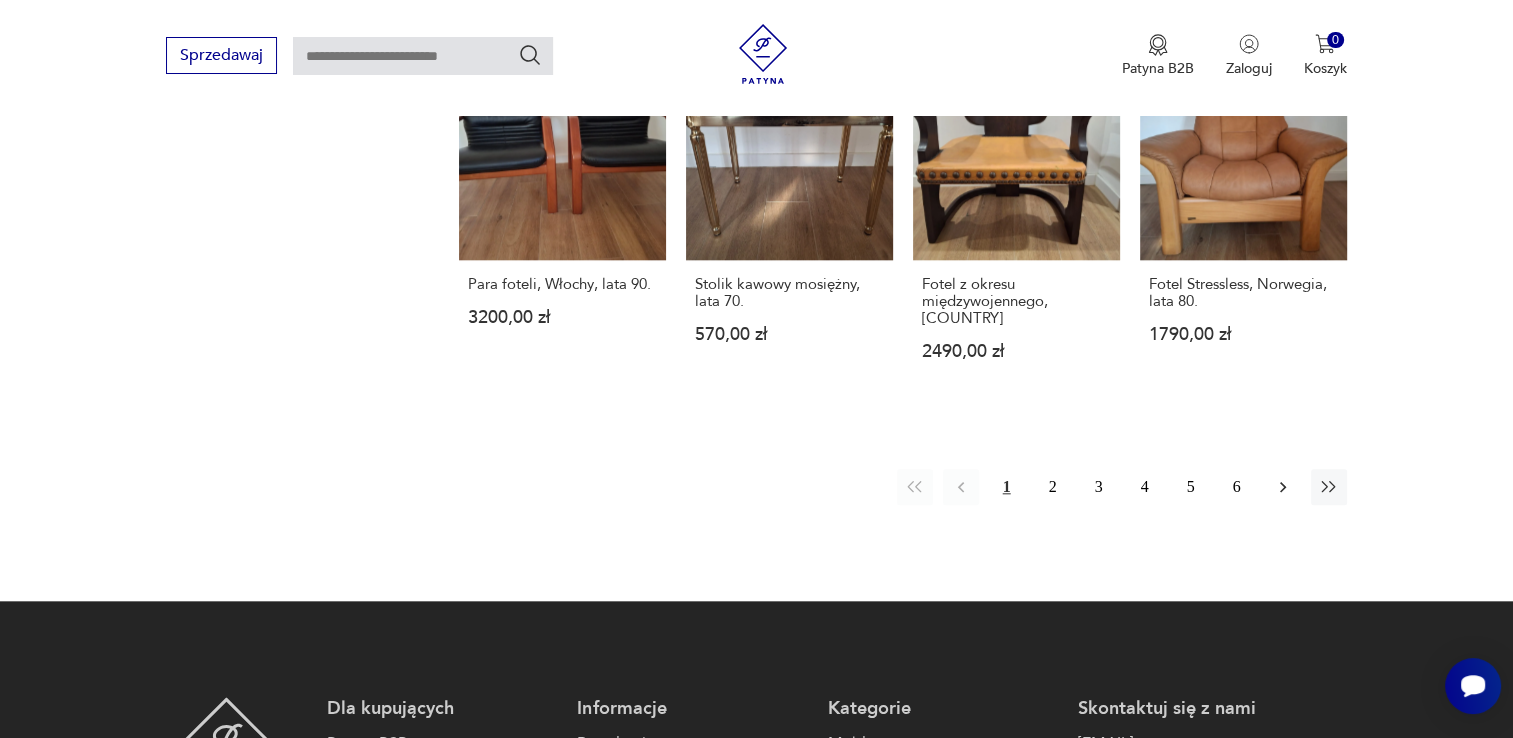 click at bounding box center (1283, 487) 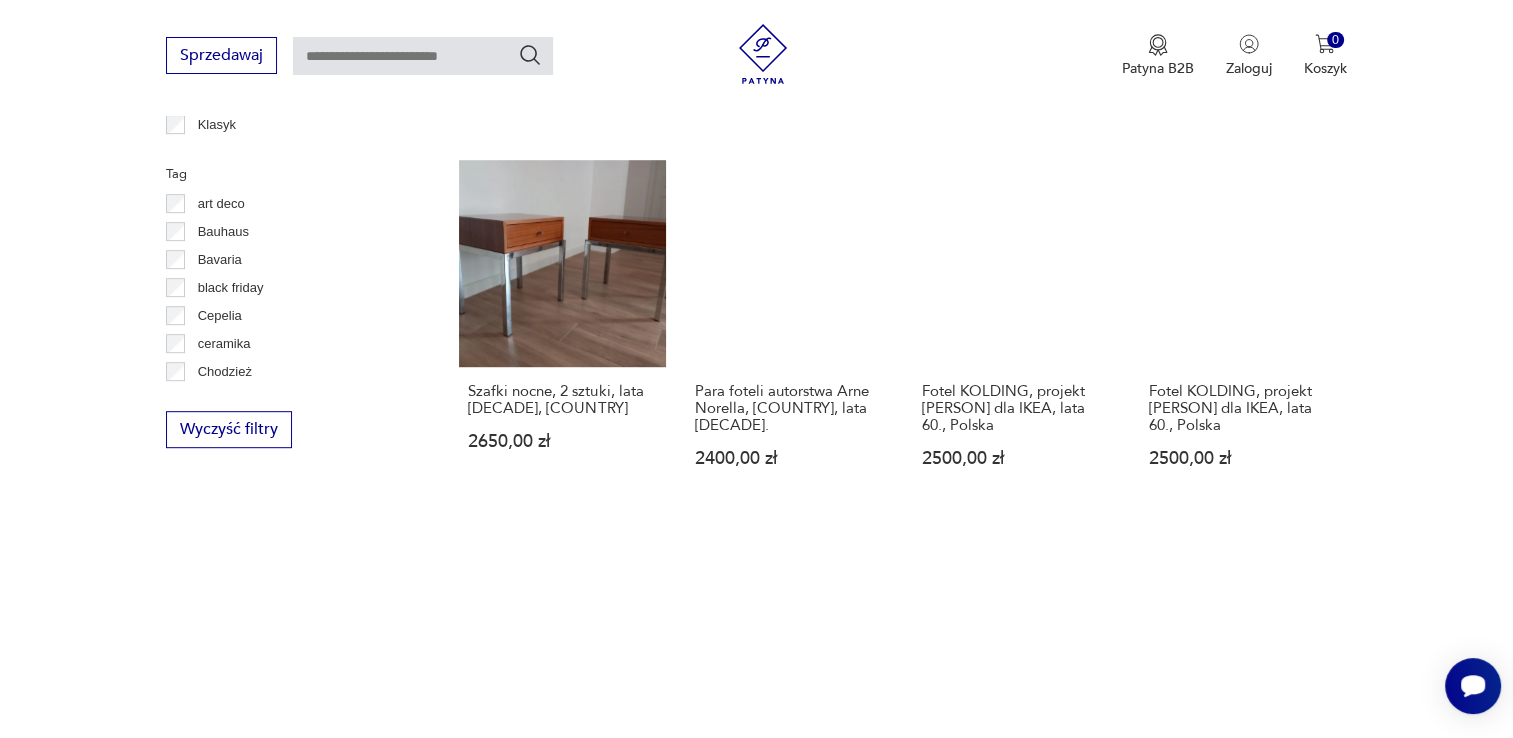 scroll, scrollTop: 1000, scrollLeft: 0, axis: vertical 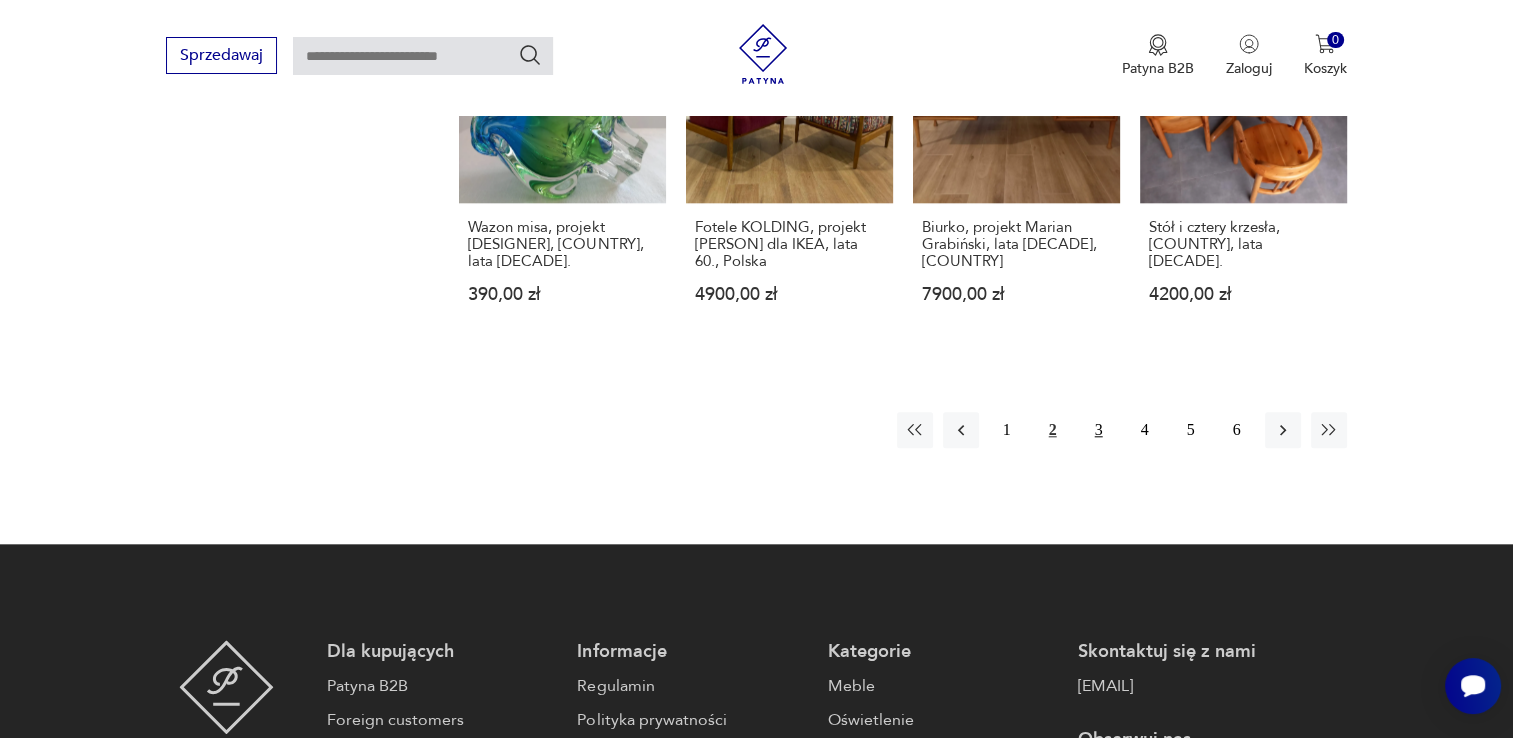 click on "3" at bounding box center [1099, 430] 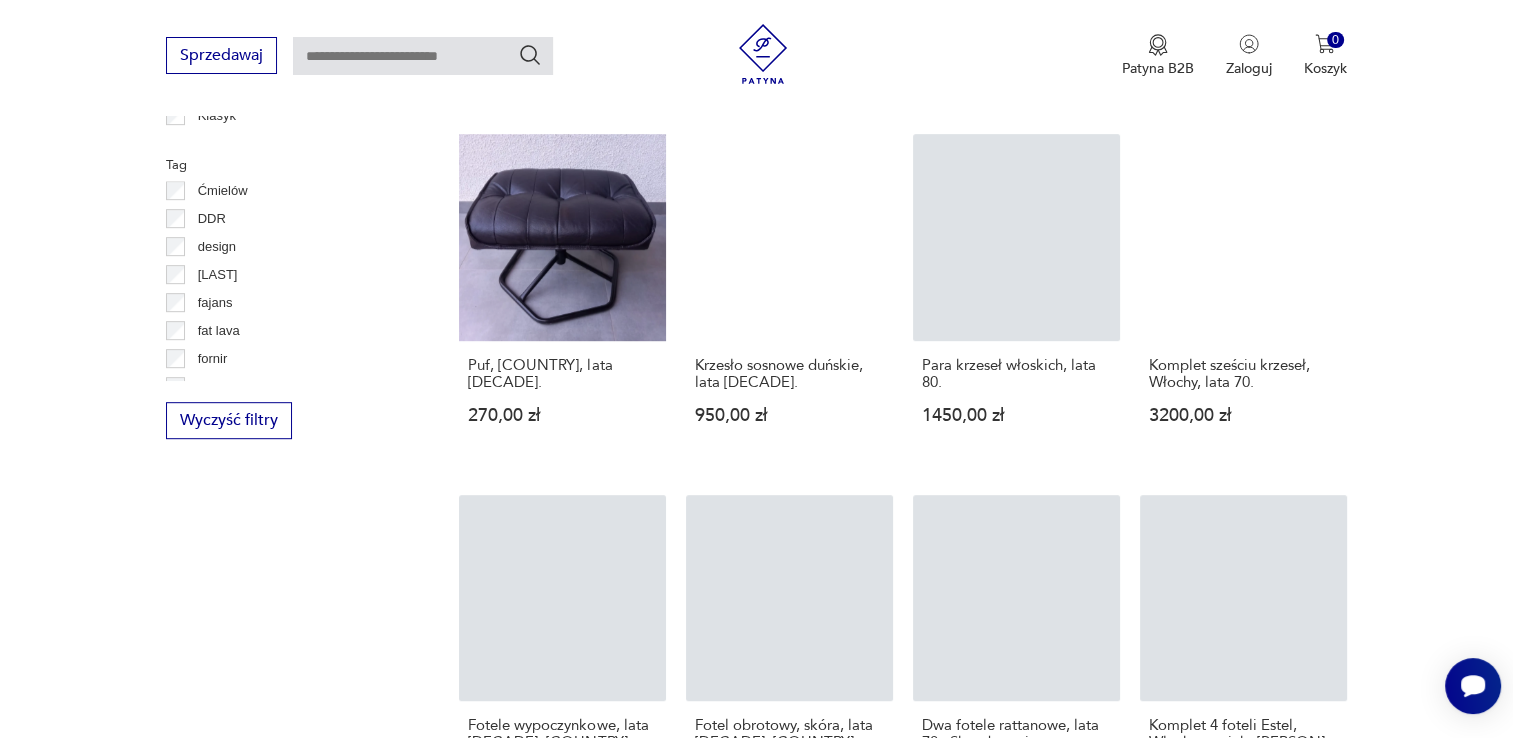 scroll, scrollTop: 1012, scrollLeft: 0, axis: vertical 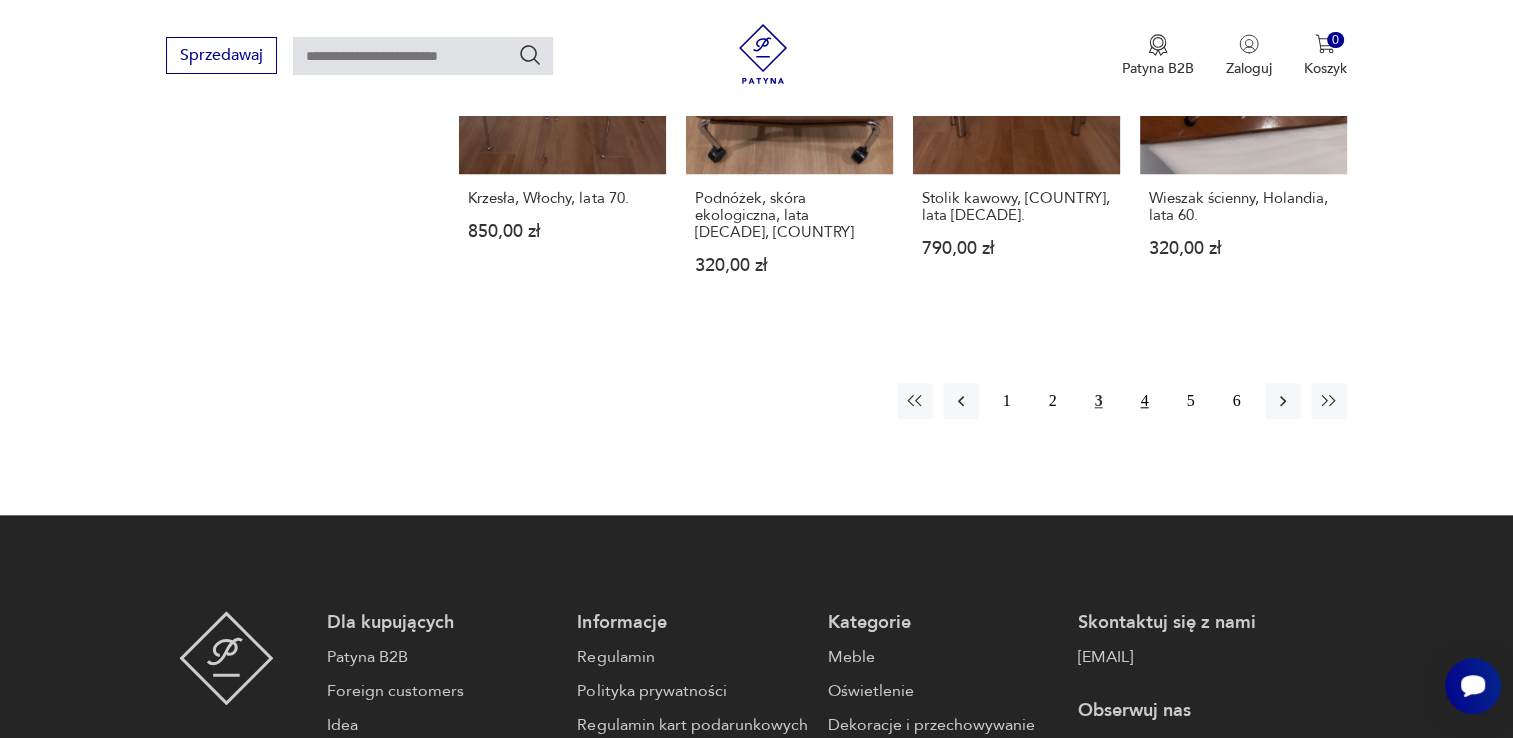 click on "4" at bounding box center (1145, 401) 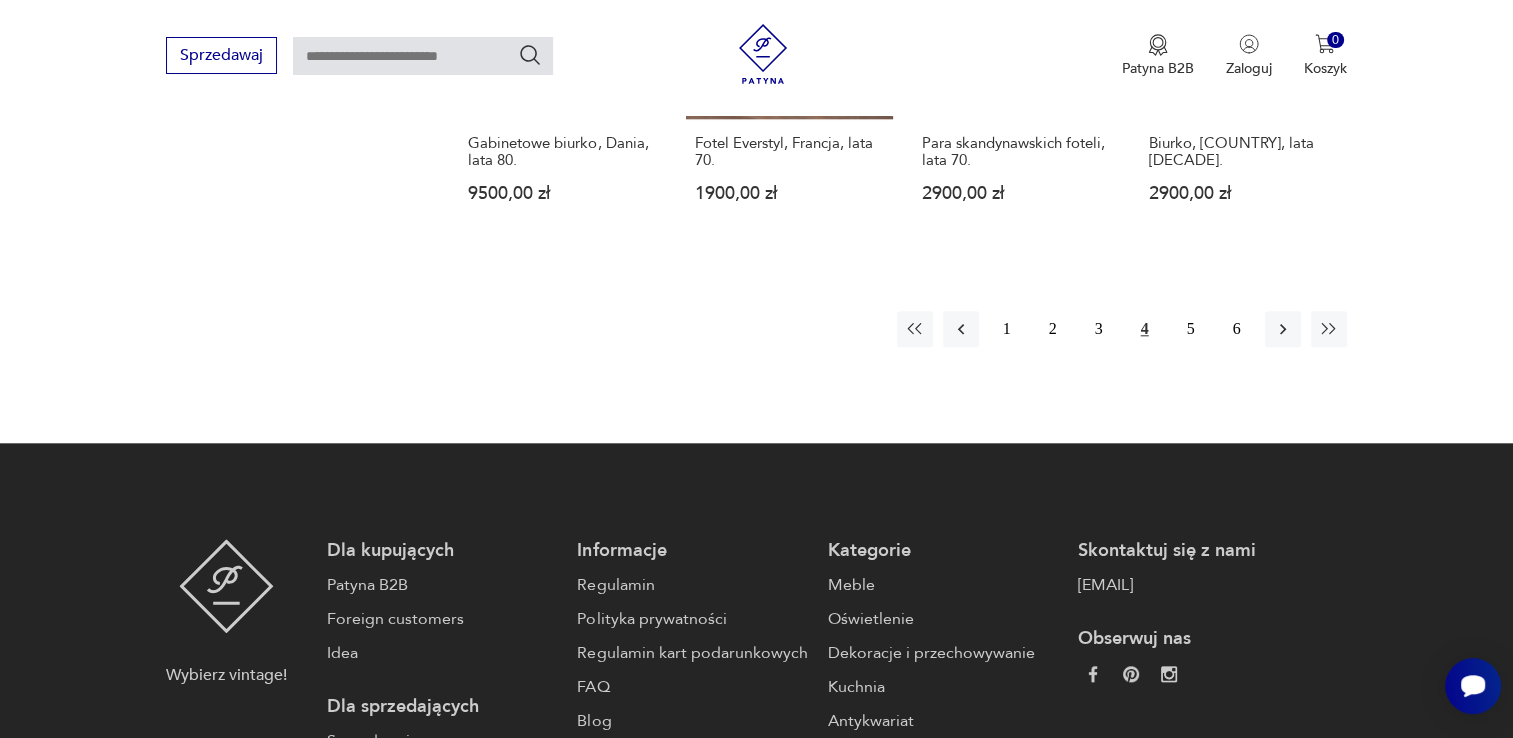 scroll, scrollTop: 2012, scrollLeft: 0, axis: vertical 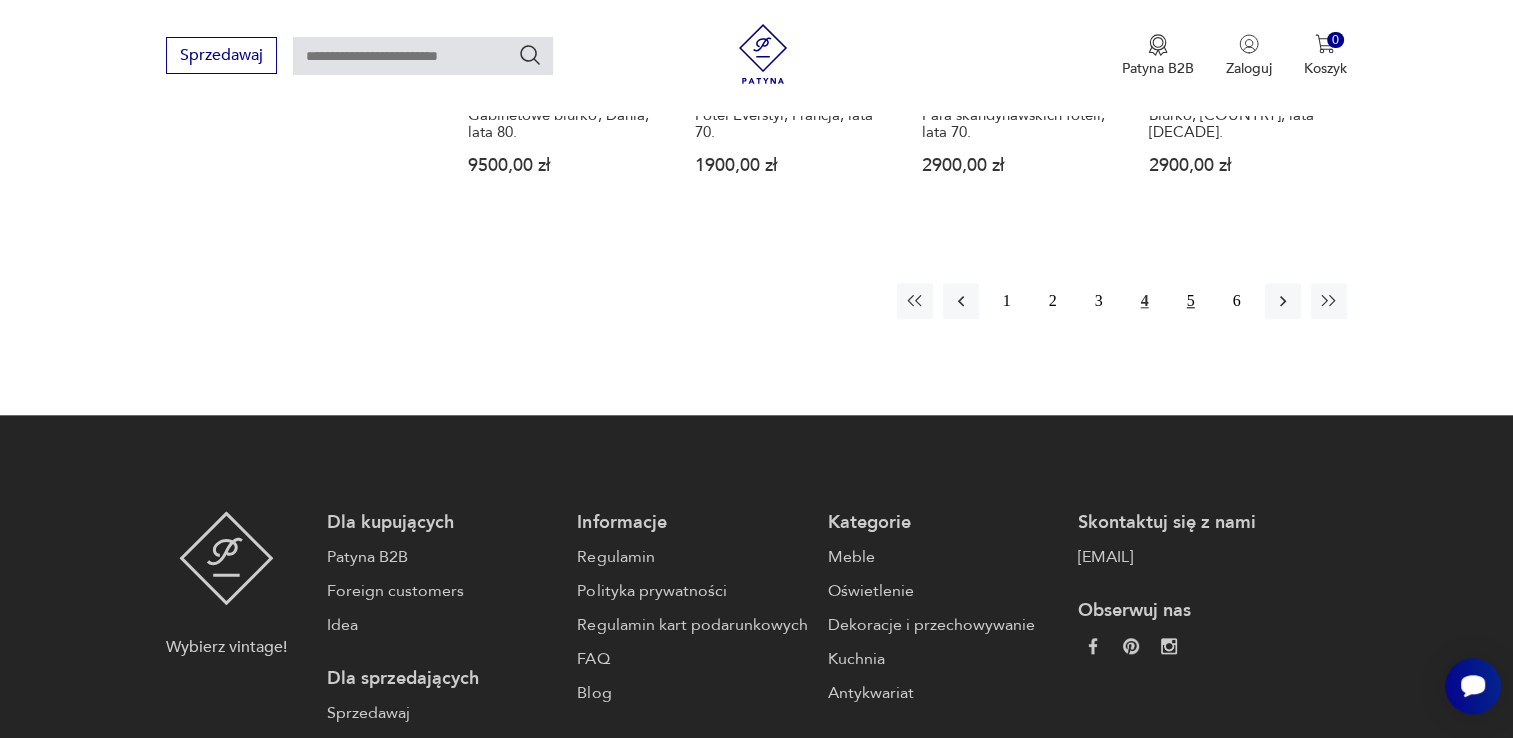 click on "5" at bounding box center [1191, 301] 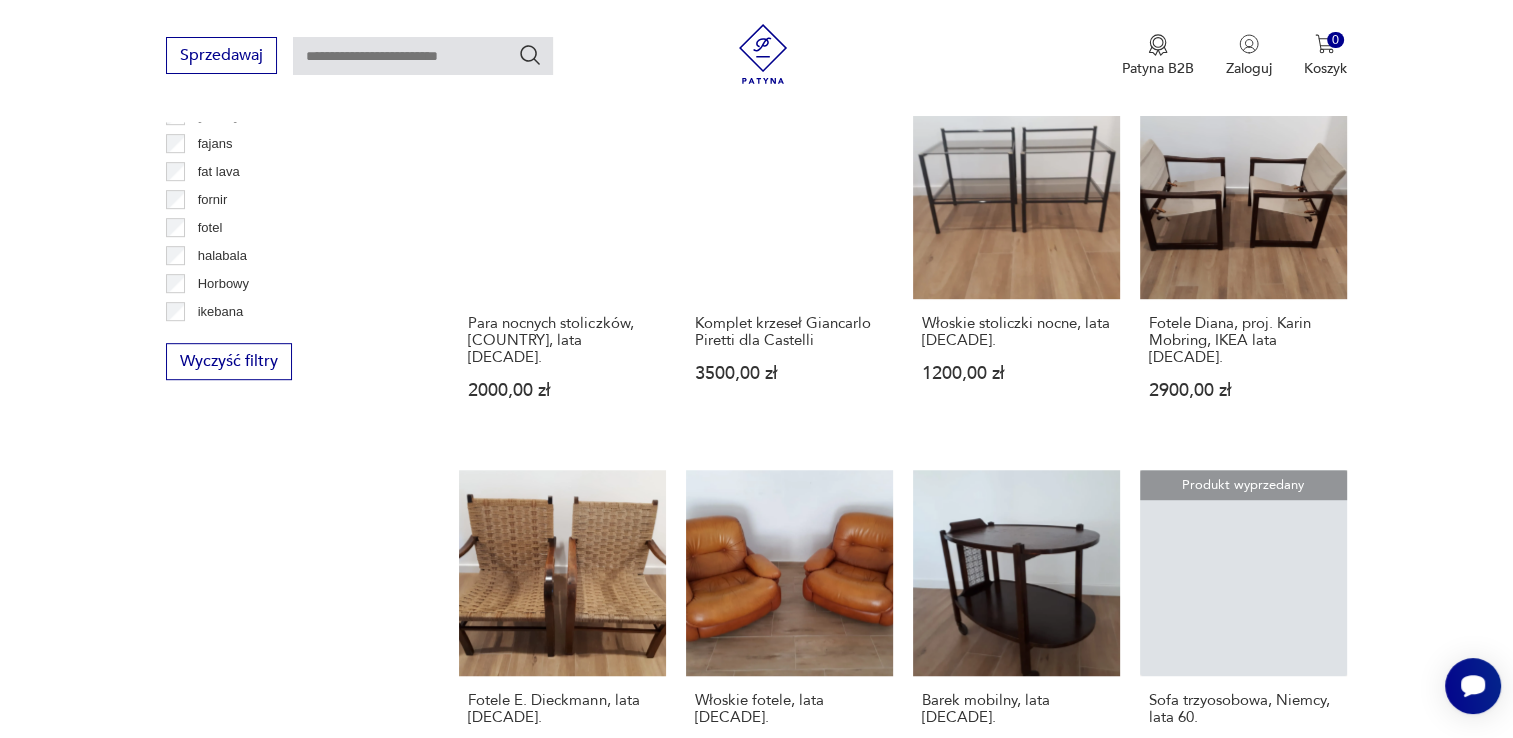 scroll, scrollTop: 1112, scrollLeft: 0, axis: vertical 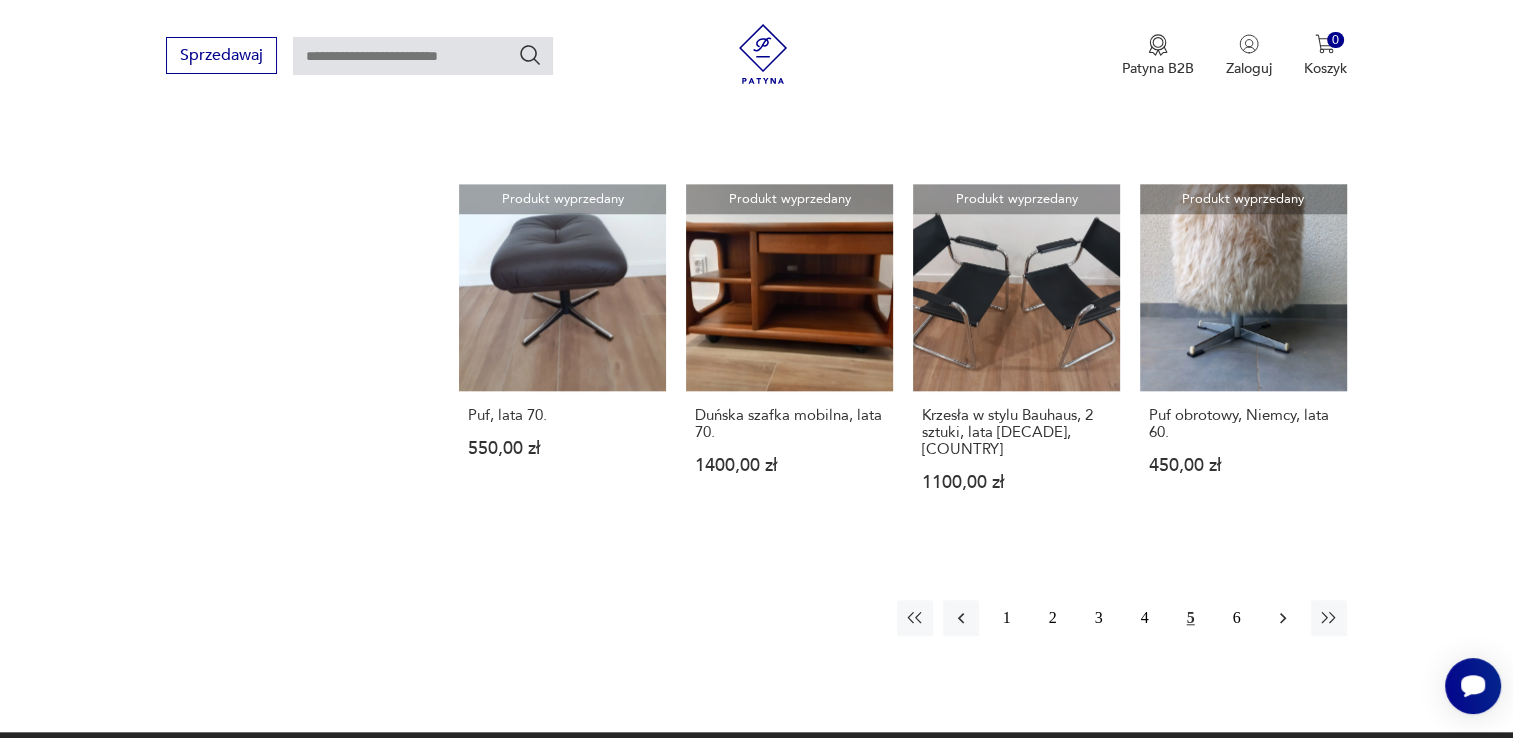 click at bounding box center [1283, 618] 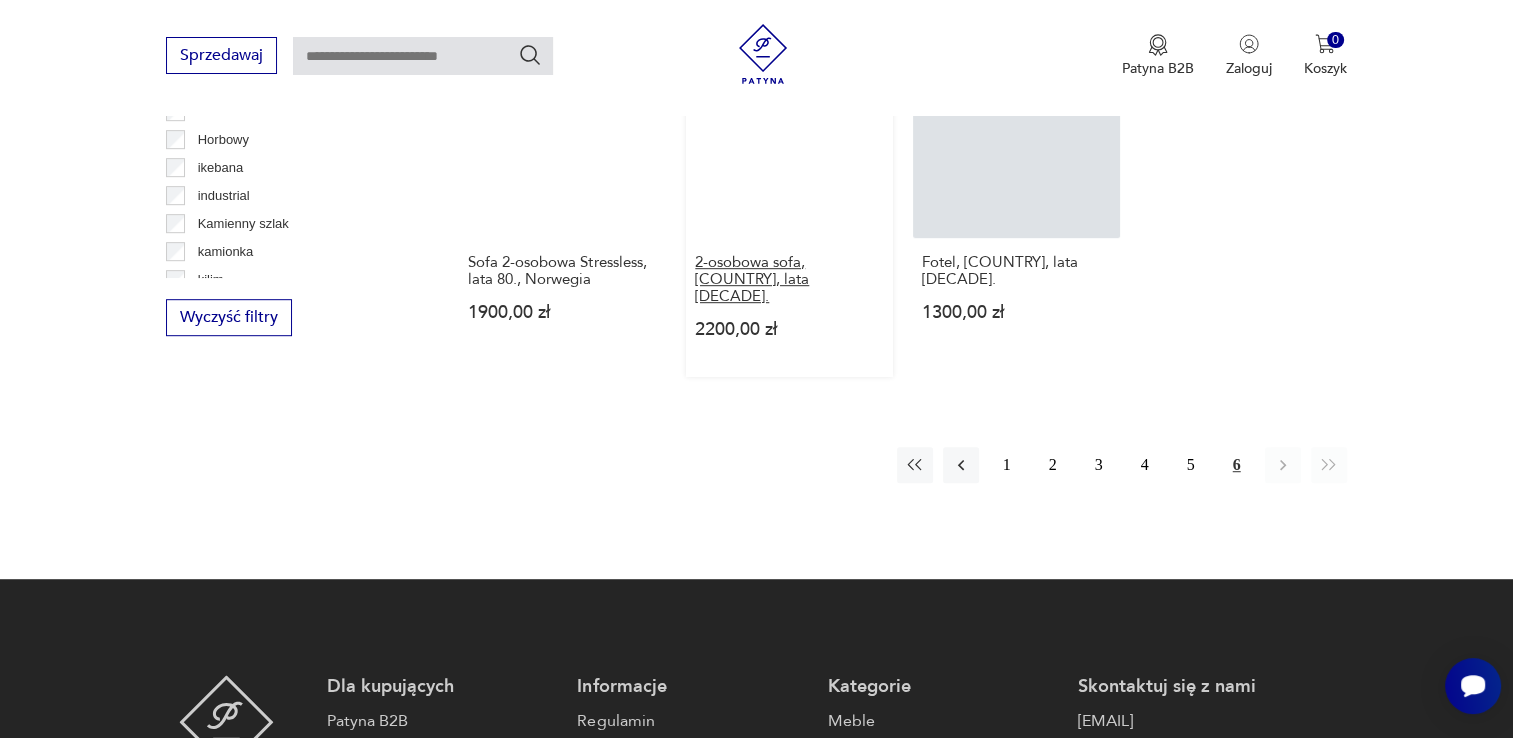 scroll, scrollTop: 1112, scrollLeft: 0, axis: vertical 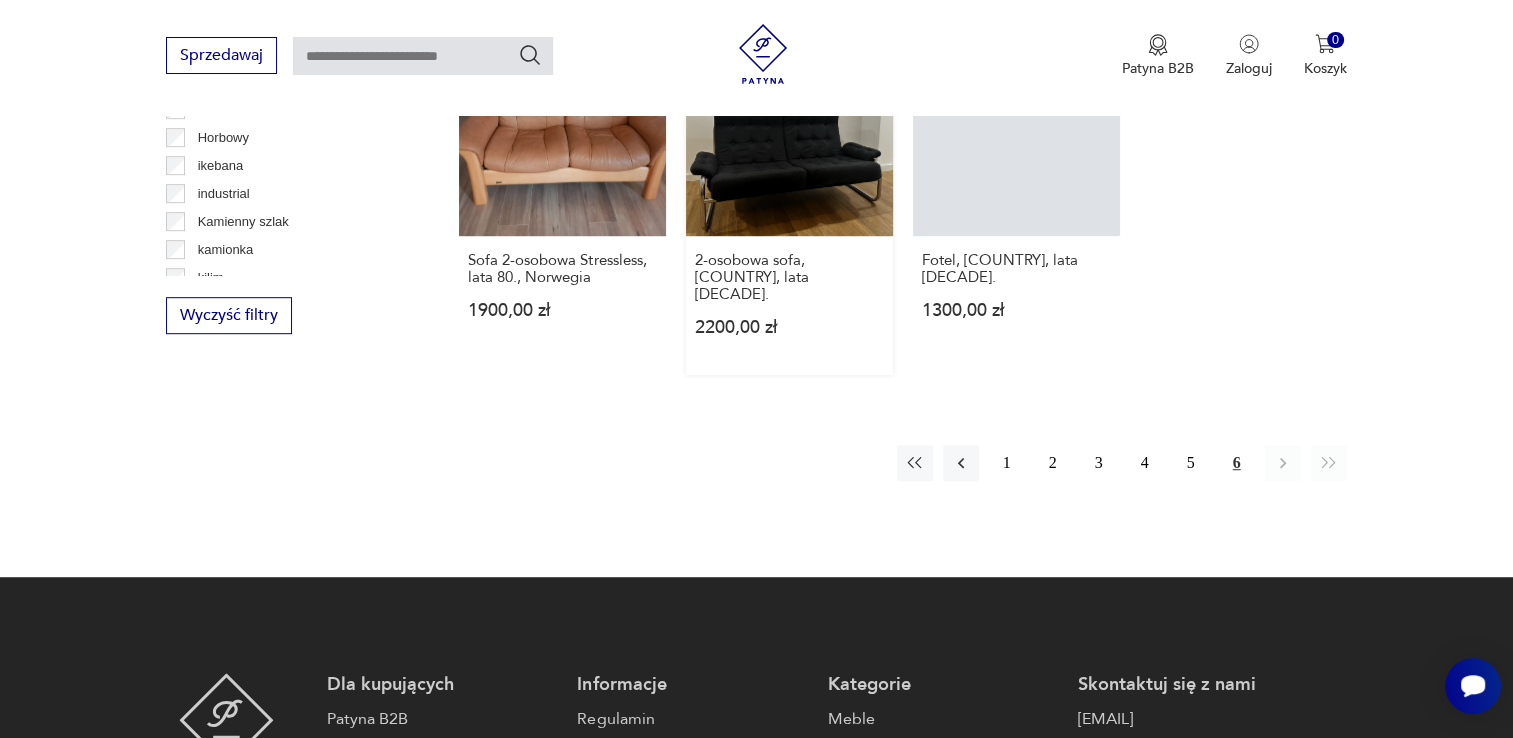 click on "2-osobowa sofa, Szwecja, lata 70. 2200,00 zł" at bounding box center (789, 305) 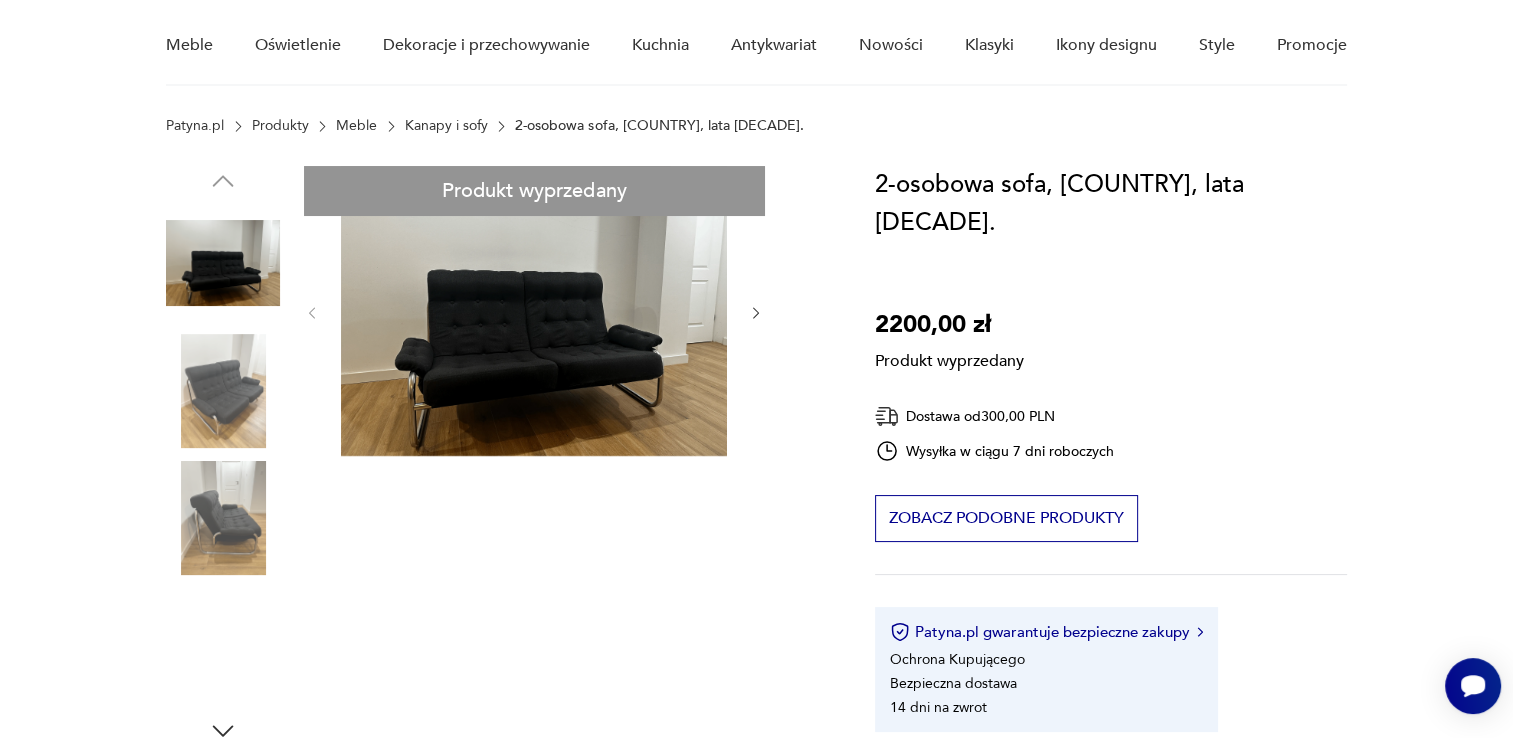 scroll, scrollTop: 200, scrollLeft: 0, axis: vertical 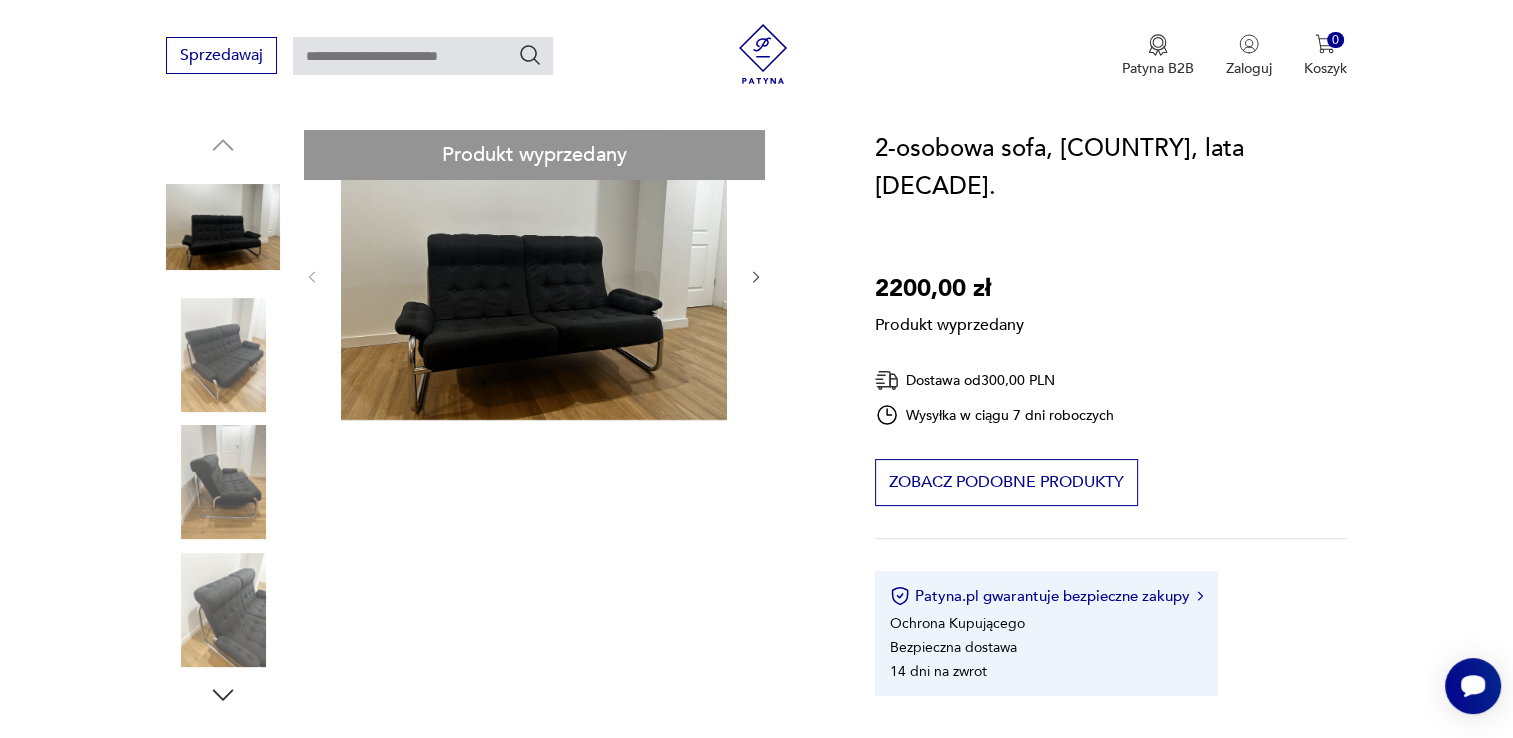click on "Produkt wyprzedany Opis produktu Sofa w stylu Johanna Bertila Haystroma wyprodukowana dla IKEA w latach 70. Sofa 2-osobowa wykonana jest na konstrukcji z chromowanej stali, co zapewnia stabilność i dodaje elegancji w połączeniu z tapicerką materiałową w kolorze czarnym. Stan dobry, patyna zgodnie z wiekiem. Rozwiń więcej Szczegóły produktu Stan:   dobry Wysokość :   85 cm Kolor:   czarny Typ :   dwuosobowa Datowanie :   1970 - 1979 Kolory :   black Kraj pochodzenia :   Szwecja Tworzywo :   tkanina, chrom Wysokość :   85 cm Szerokość :   155 cm Głębokość :   55 cm Tagi:   vintage Rozwiń więcej O sprzedawcy Vintage Bay Zweryfikowany sprzedawca Od 3 lat z Patyną Dostawa i zwroty Dostępne formy dostawy: Odbiór osobisty   0,00 PLN Kurier   300,00 PLN Zwroty: Jeśli z jakiegokolwiek powodu chcesz zwrócić zamówiony przedmiot, masz na to   14 dni od momentu otrzymania przesyłki." at bounding box center [496, 744] 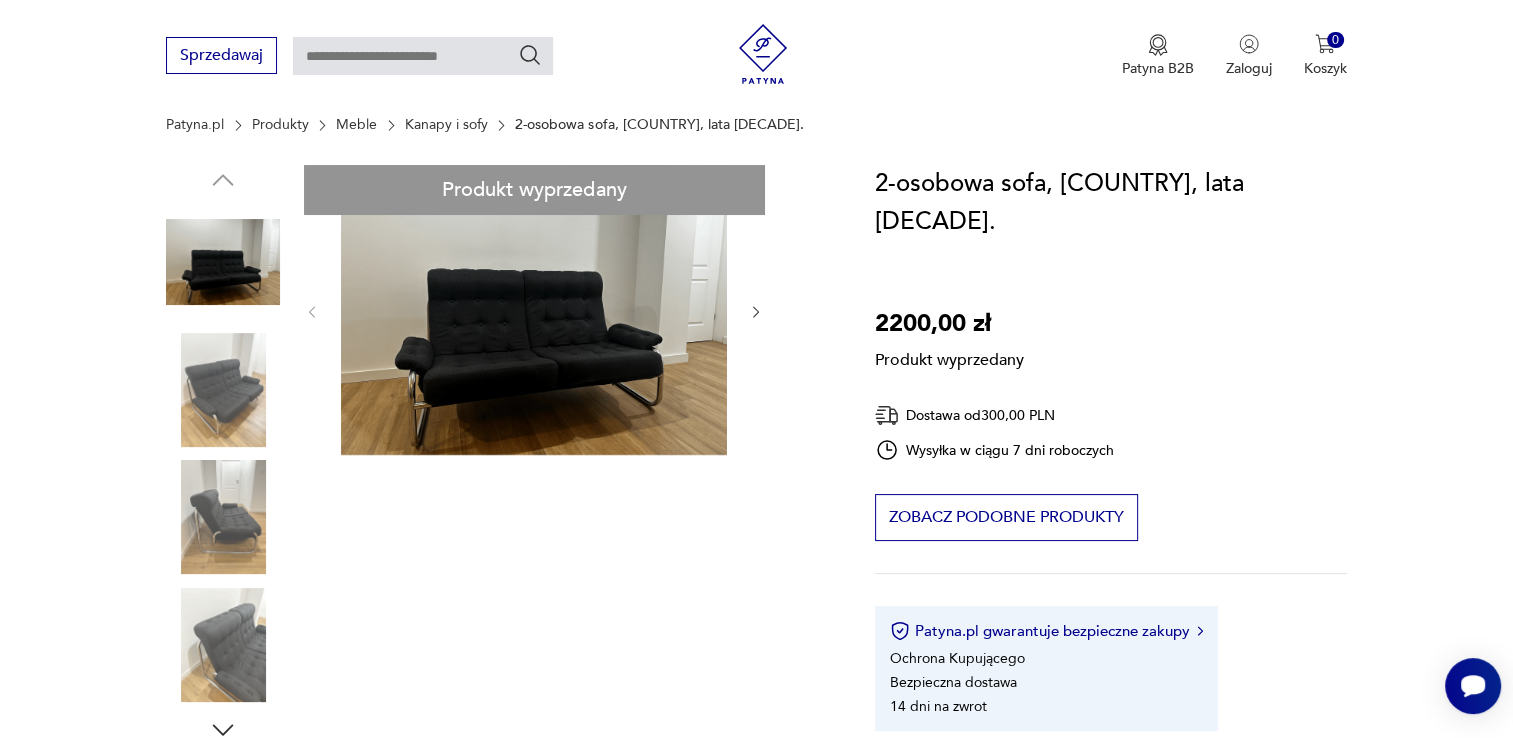scroll, scrollTop: 100, scrollLeft: 0, axis: vertical 